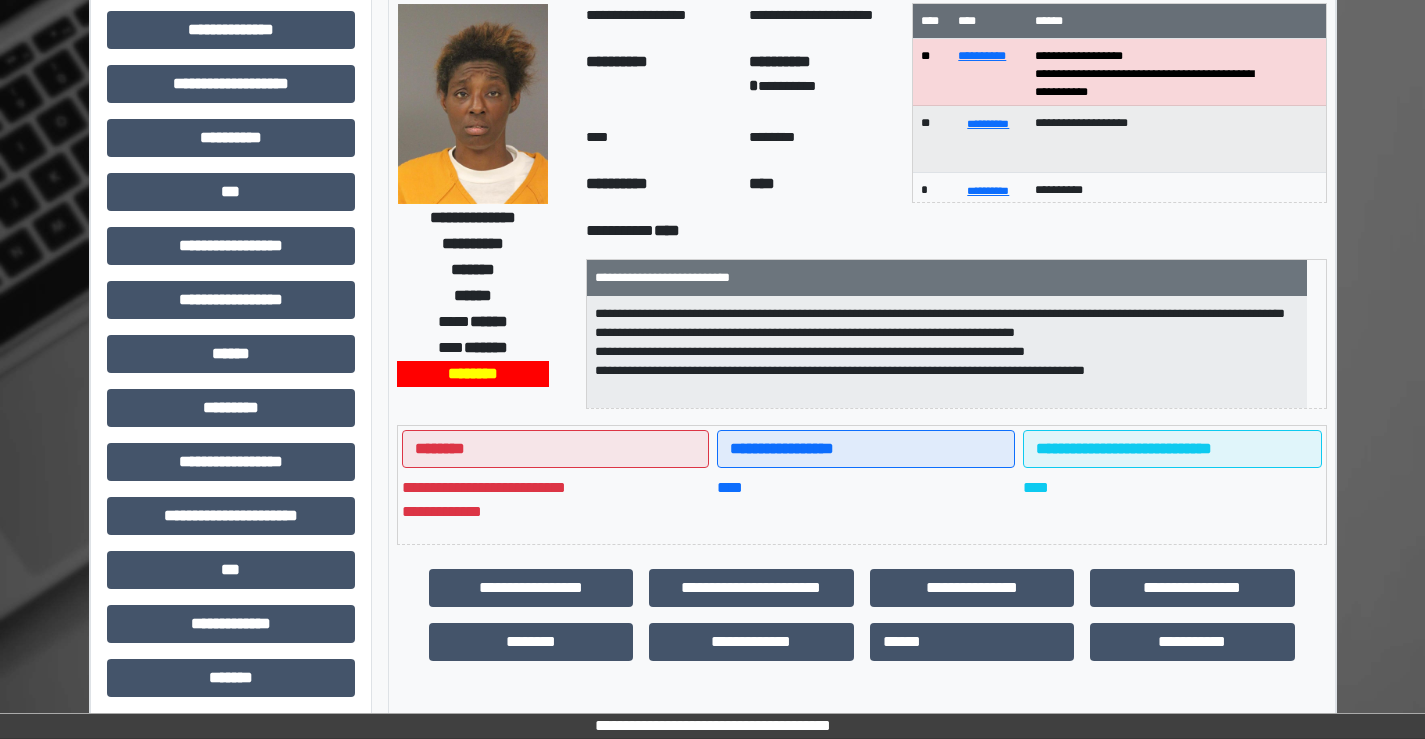 scroll, scrollTop: 200, scrollLeft: 0, axis: vertical 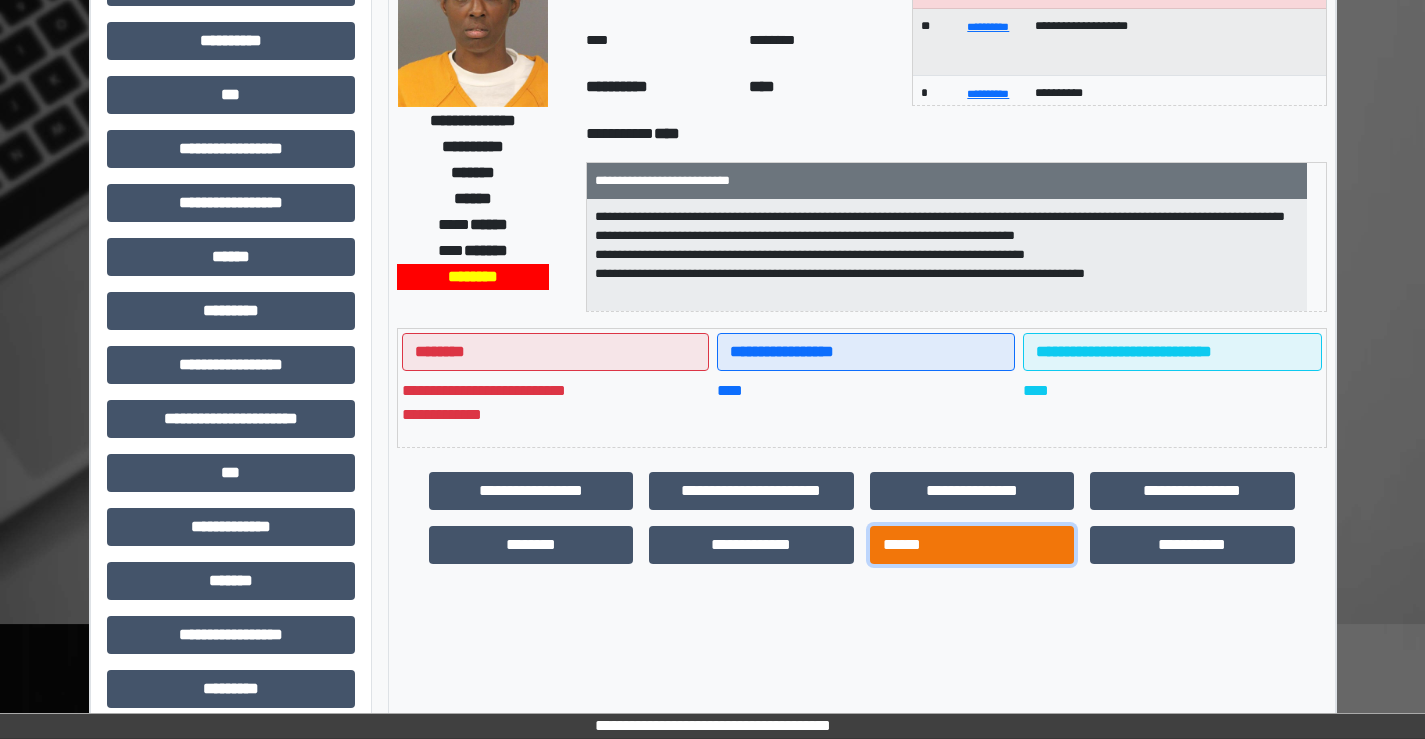 click on "******" at bounding box center (972, 545) 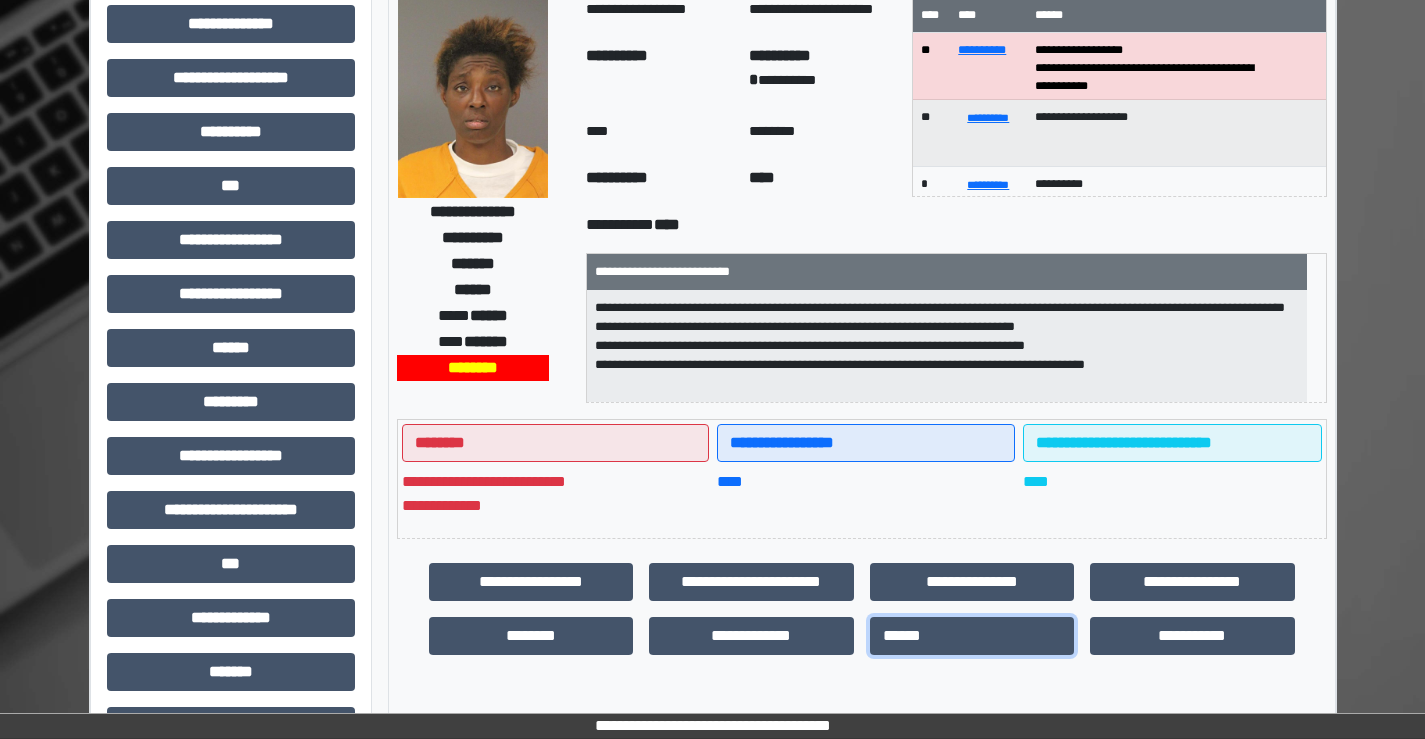 scroll, scrollTop: 300, scrollLeft: 0, axis: vertical 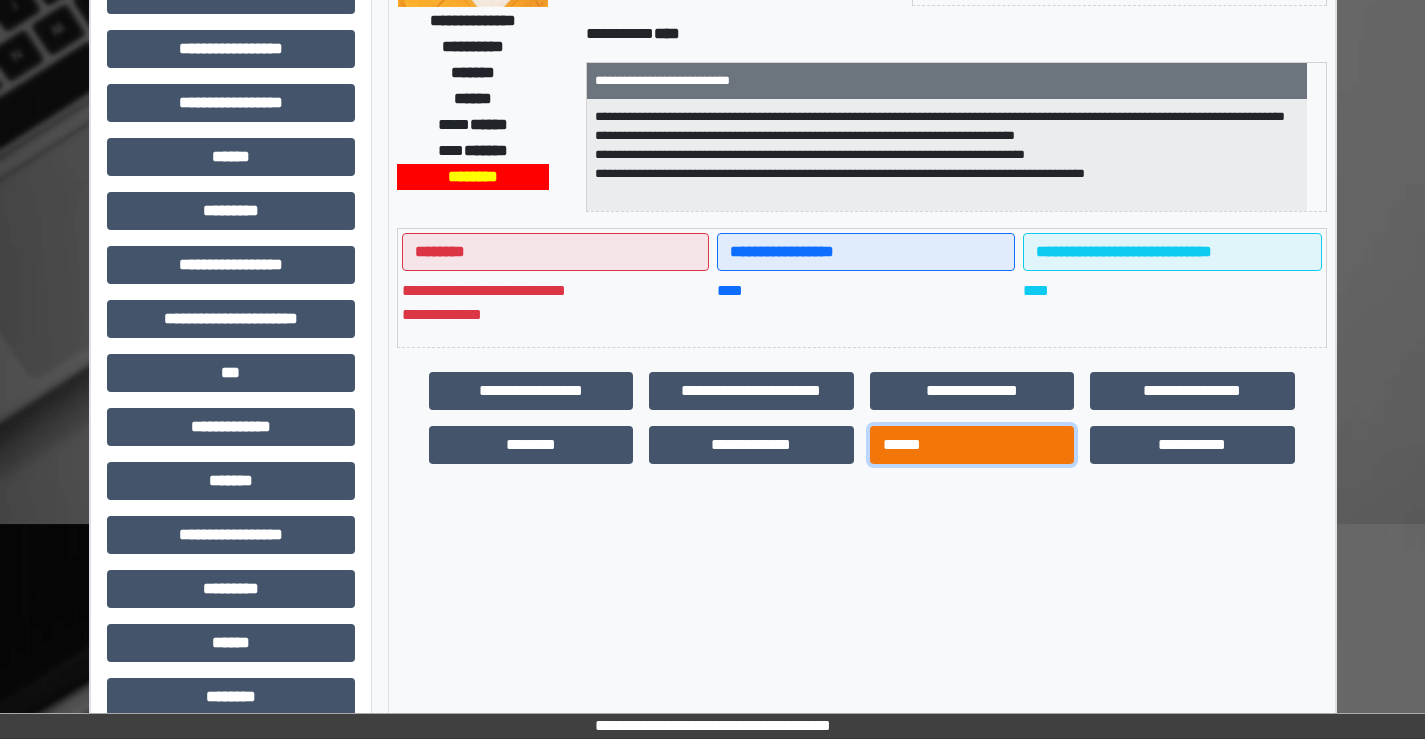 click on "******" at bounding box center [972, 445] 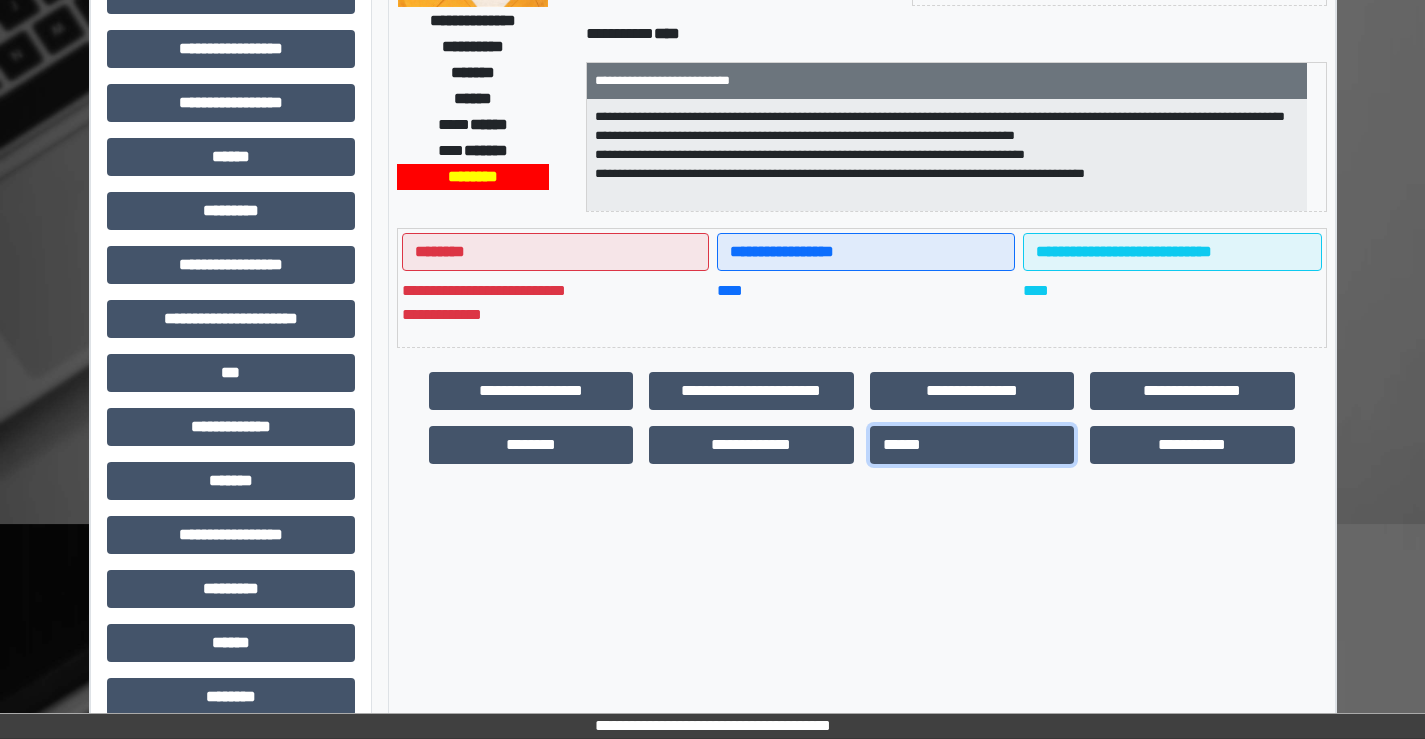 scroll, scrollTop: 0, scrollLeft: 0, axis: both 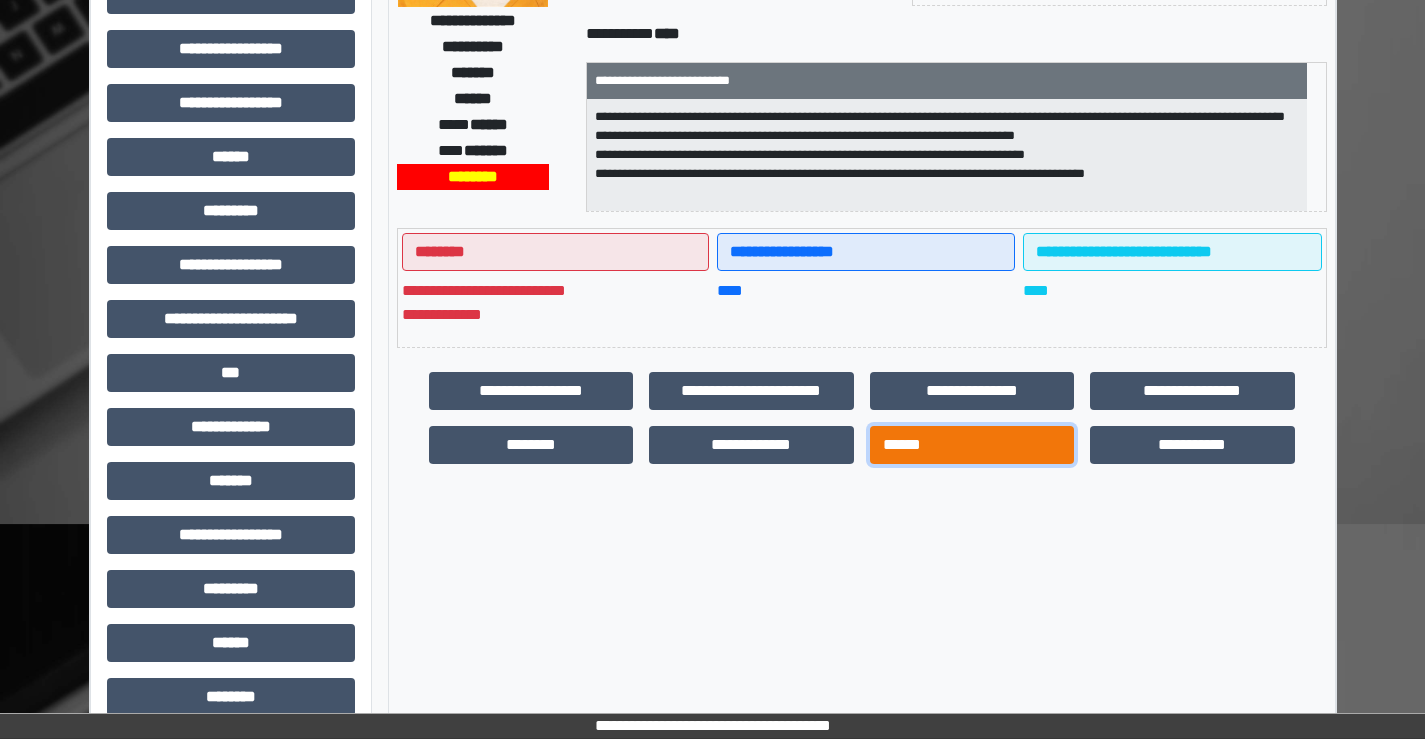click on "******" at bounding box center (972, 445) 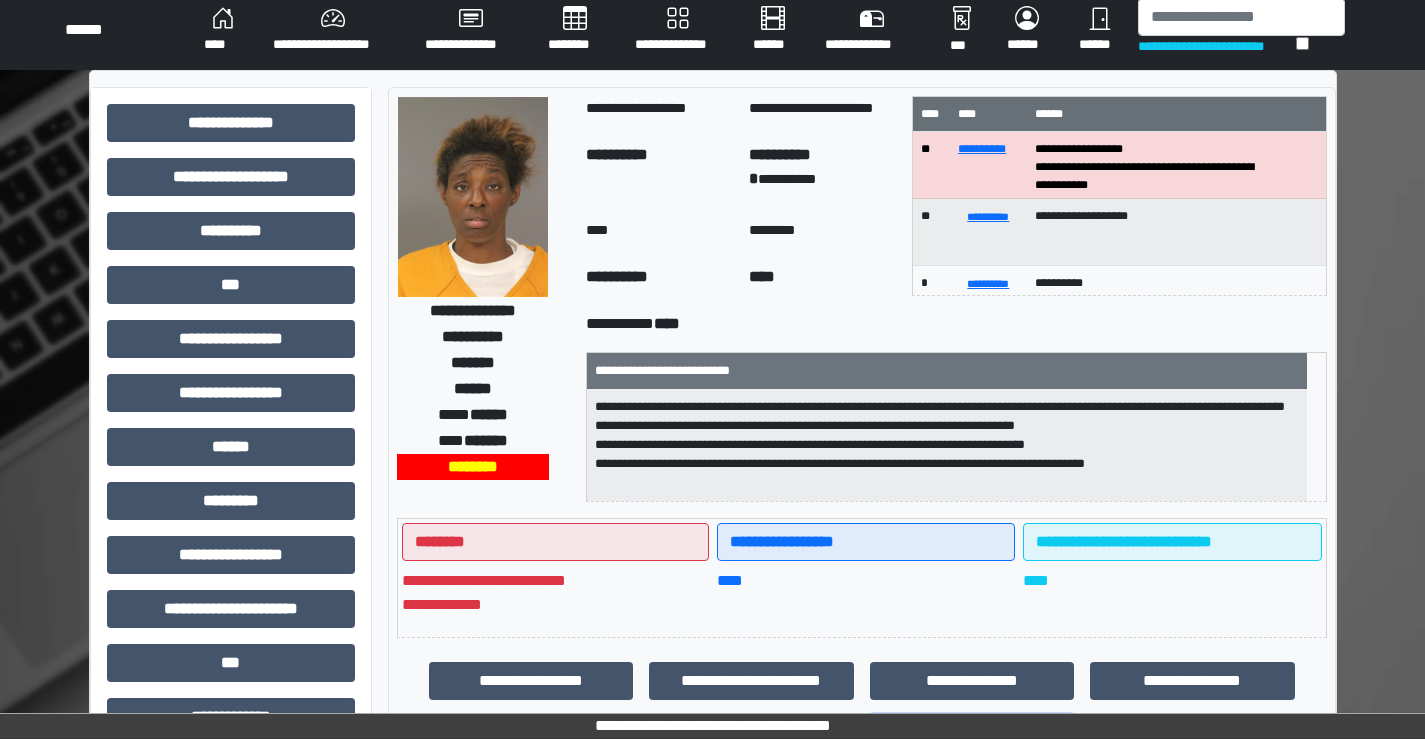 scroll, scrollTop: 0, scrollLeft: 0, axis: both 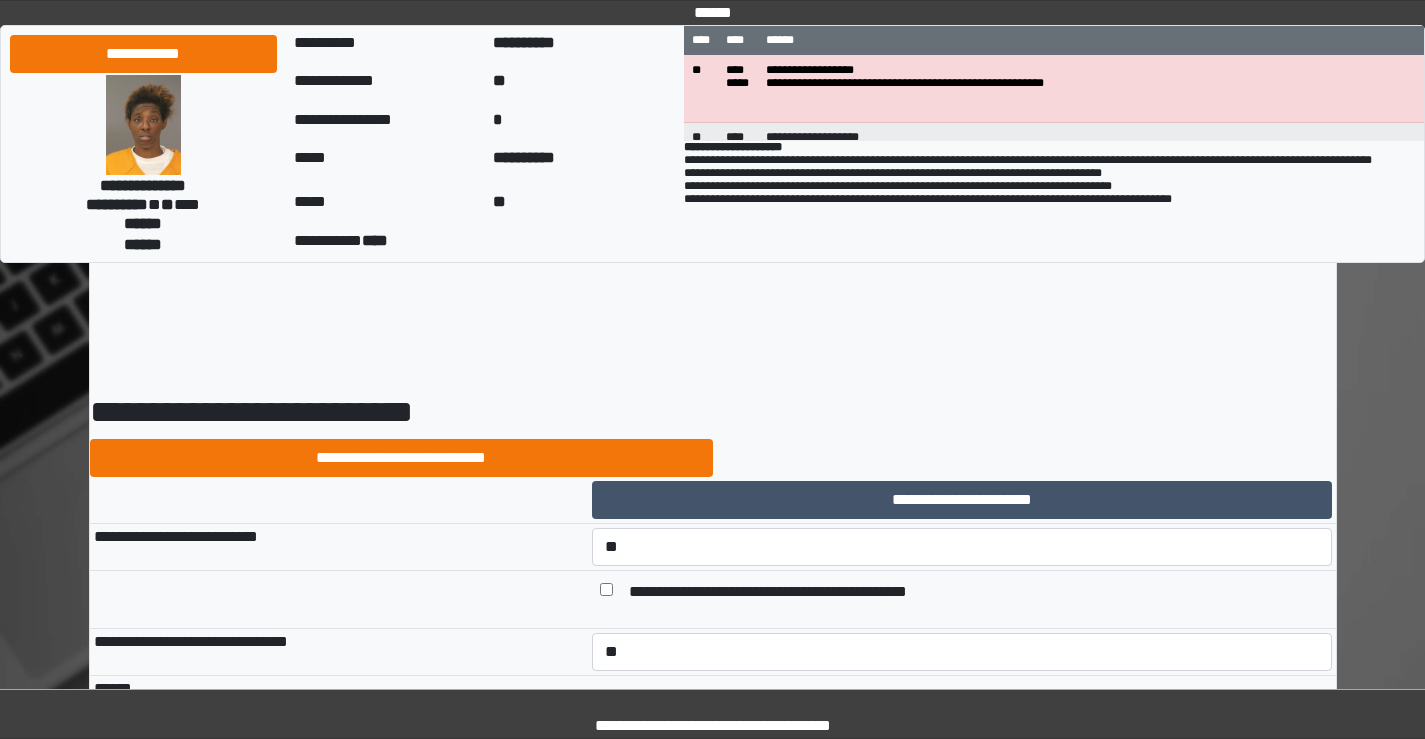select on "*" 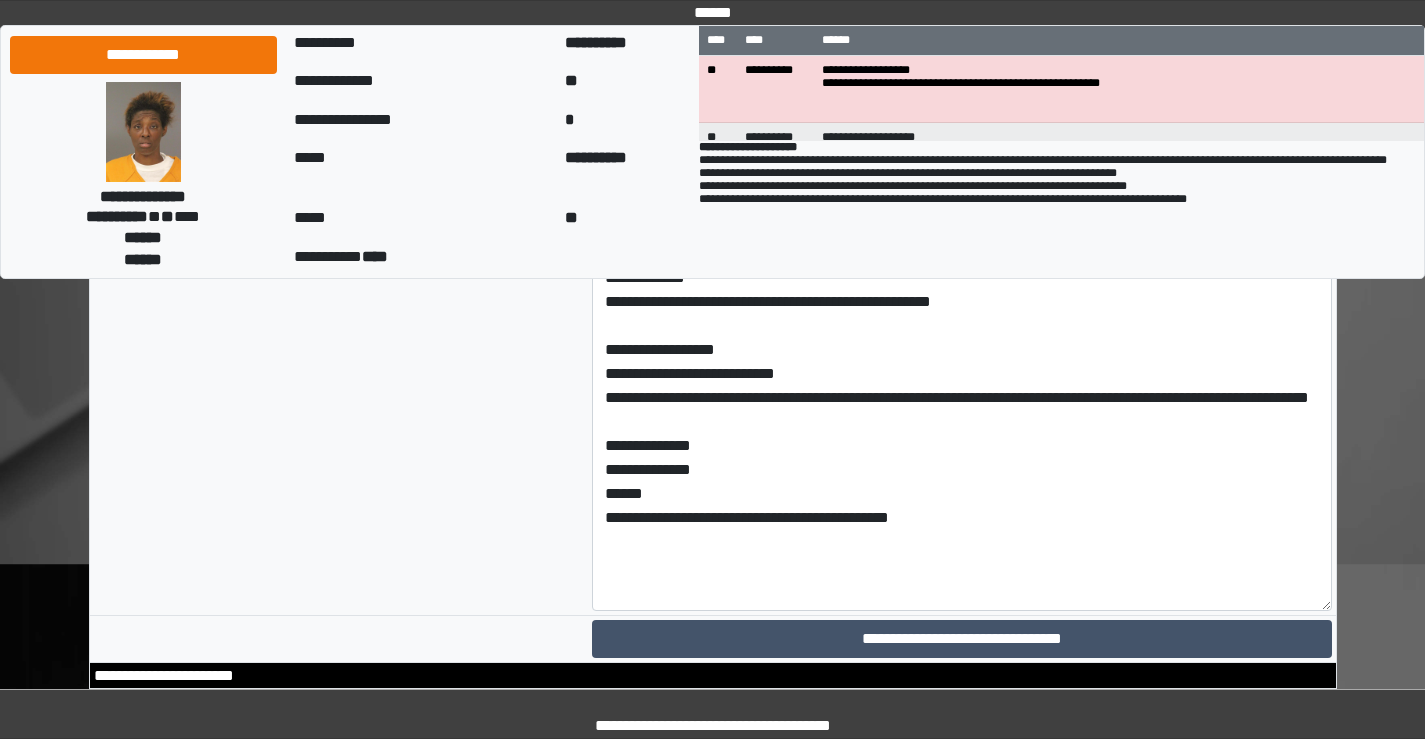 scroll, scrollTop: 9400, scrollLeft: 0, axis: vertical 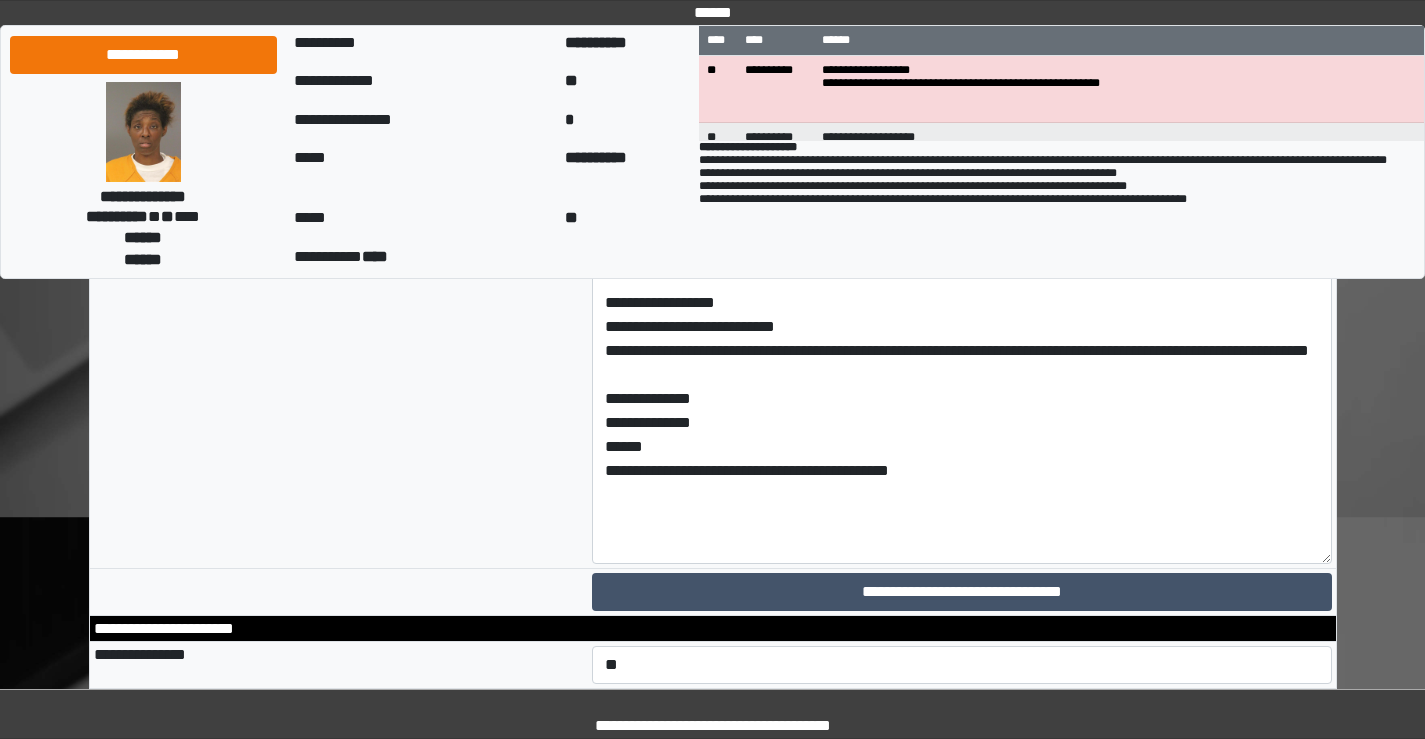 click at bounding box center (962, 124) 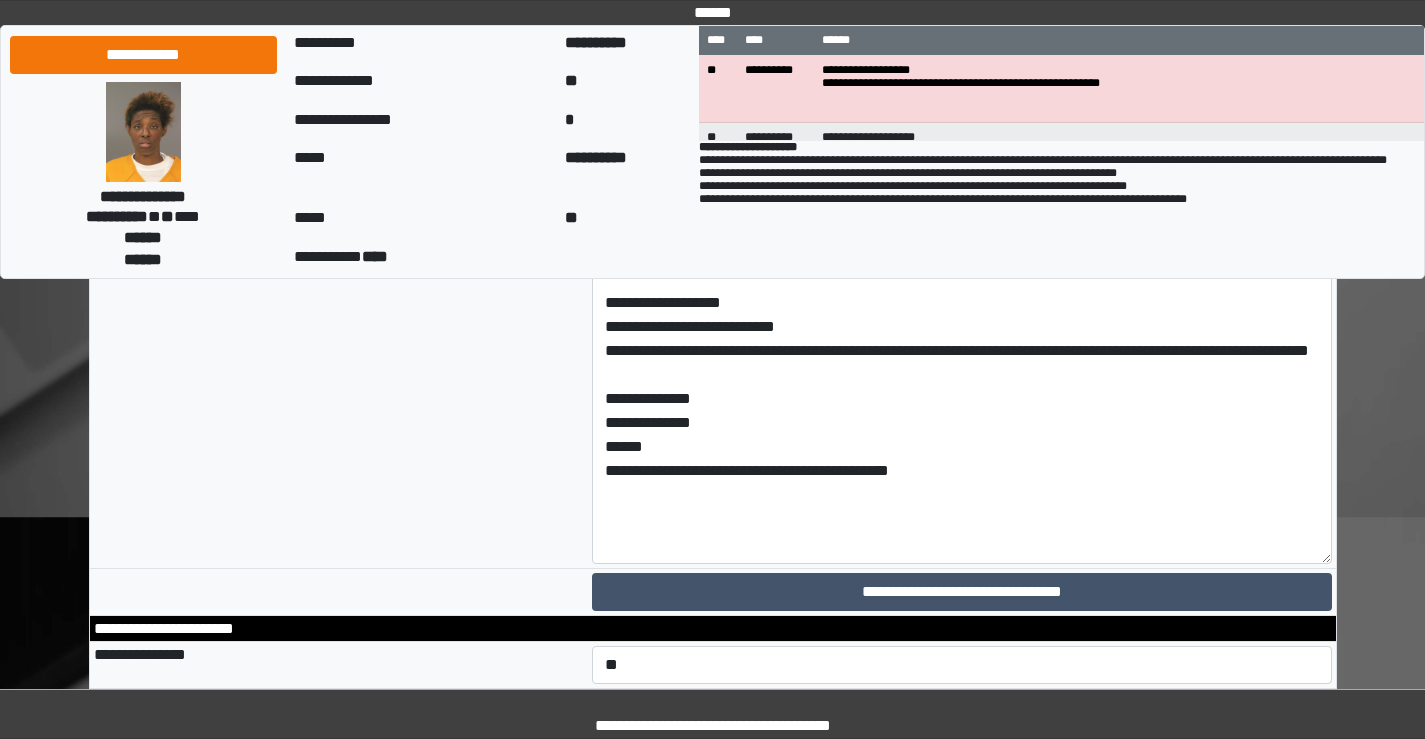 scroll, scrollTop: 9355, scrollLeft: 0, axis: vertical 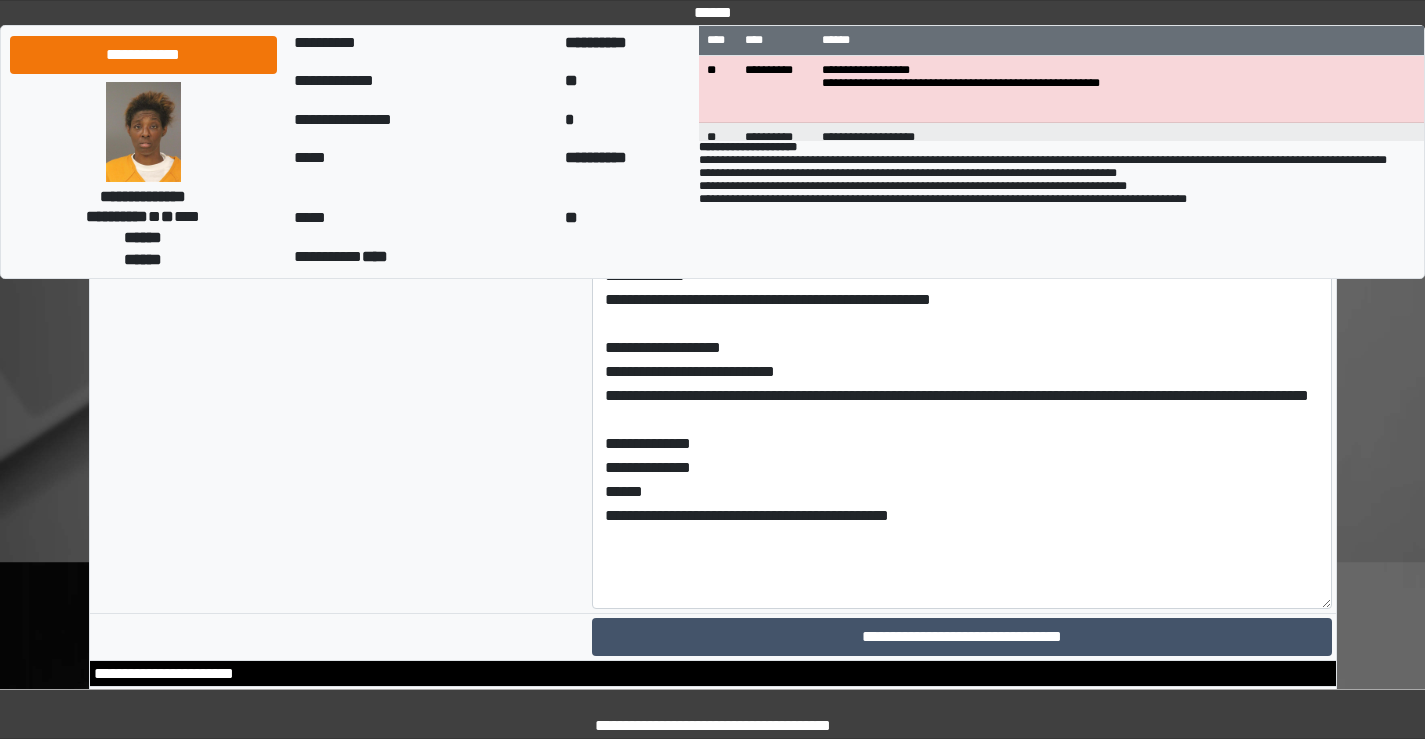 click at bounding box center [962, 169] 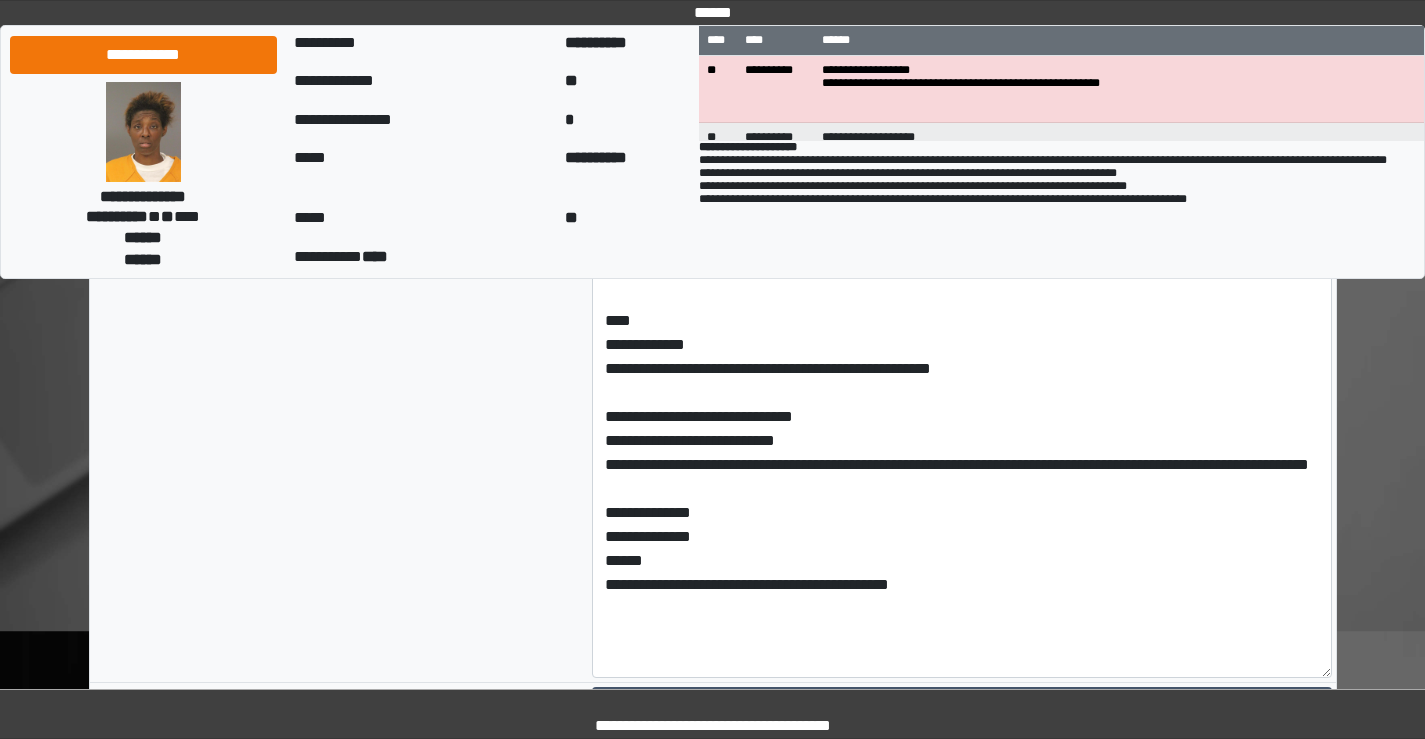 scroll, scrollTop: 9255, scrollLeft: 0, axis: vertical 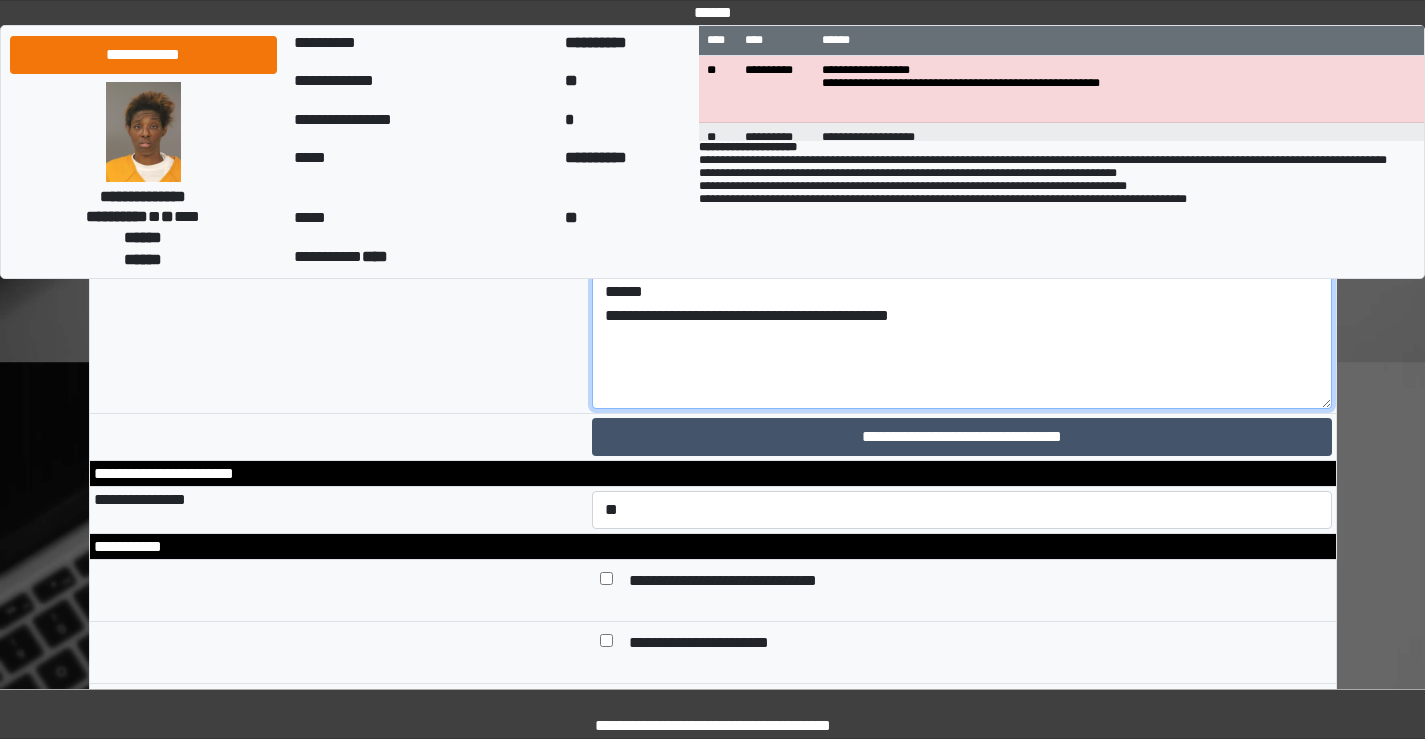 drag, startPoint x: 855, startPoint y: 413, endPoint x: 591, endPoint y: 413, distance: 264 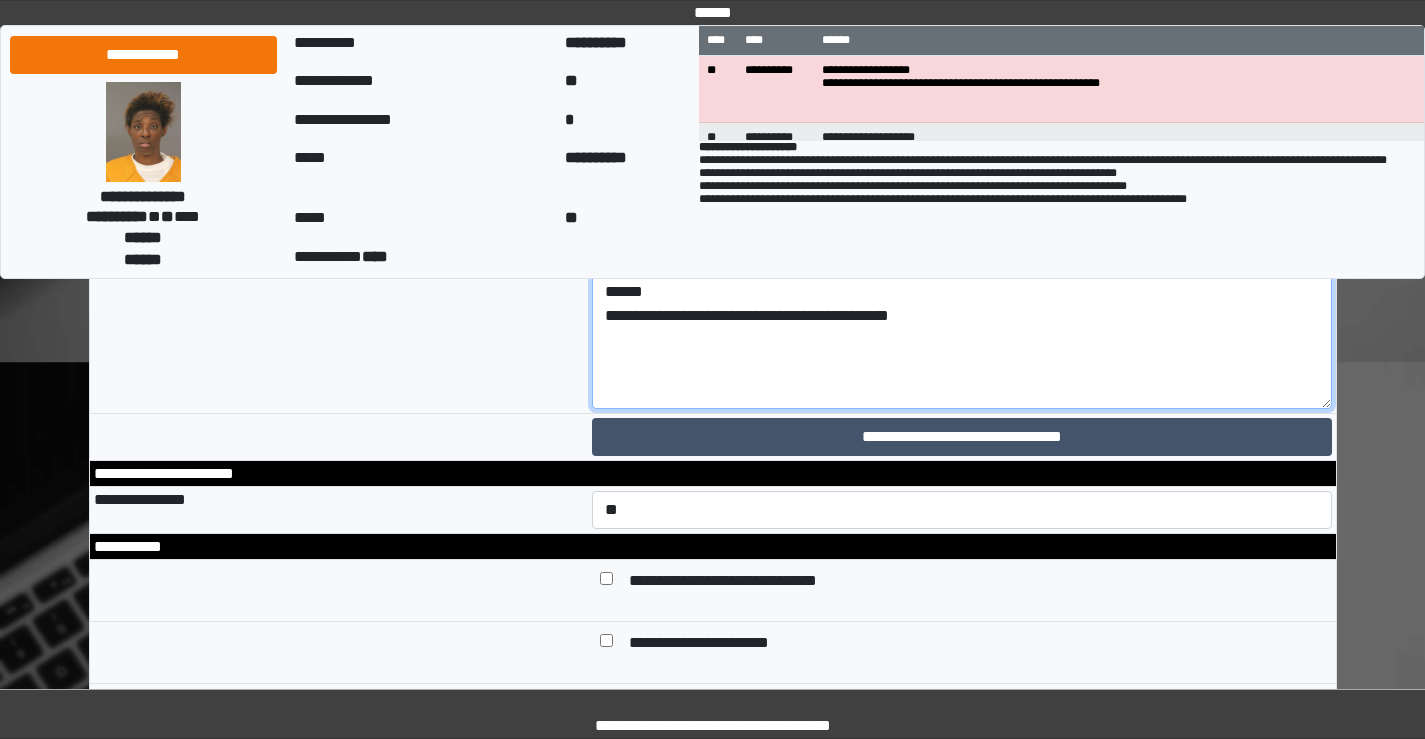 type on "**********" 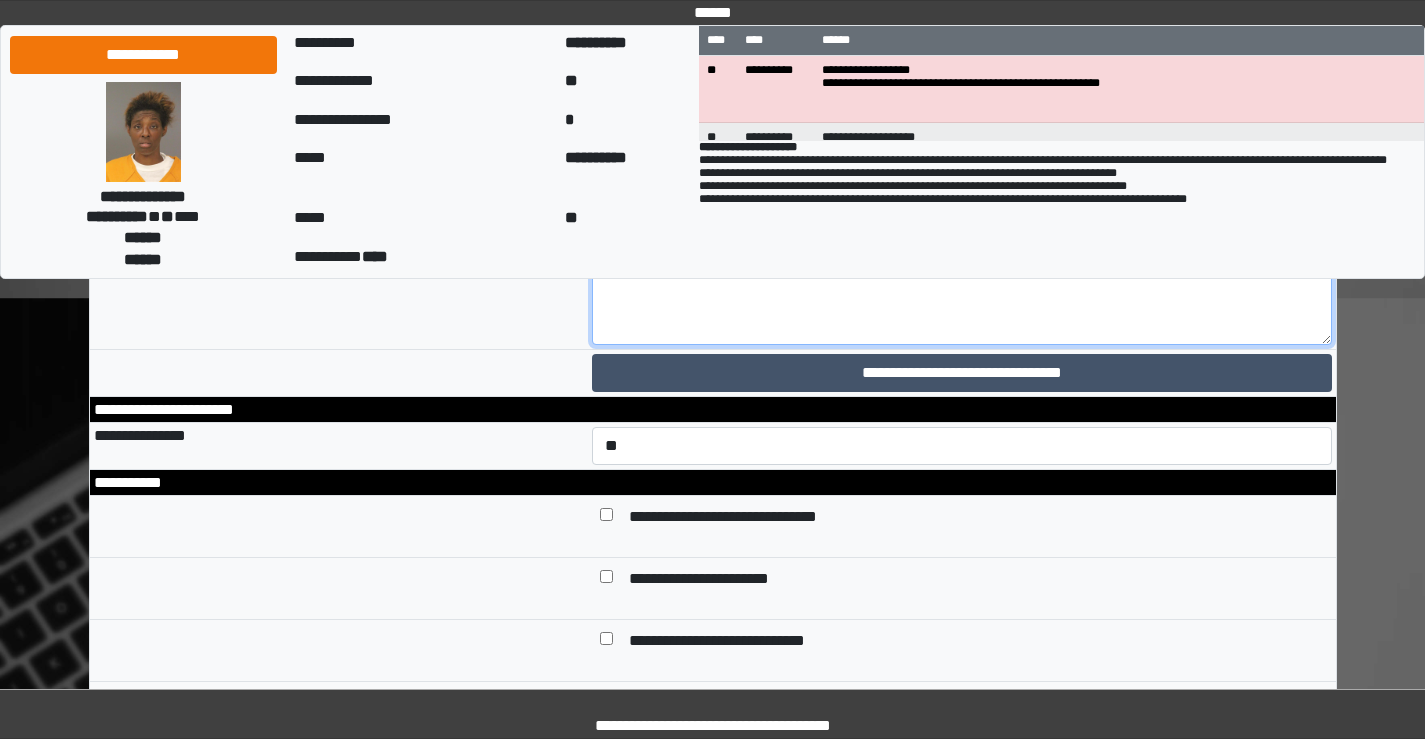 scroll, scrollTop: 9655, scrollLeft: 0, axis: vertical 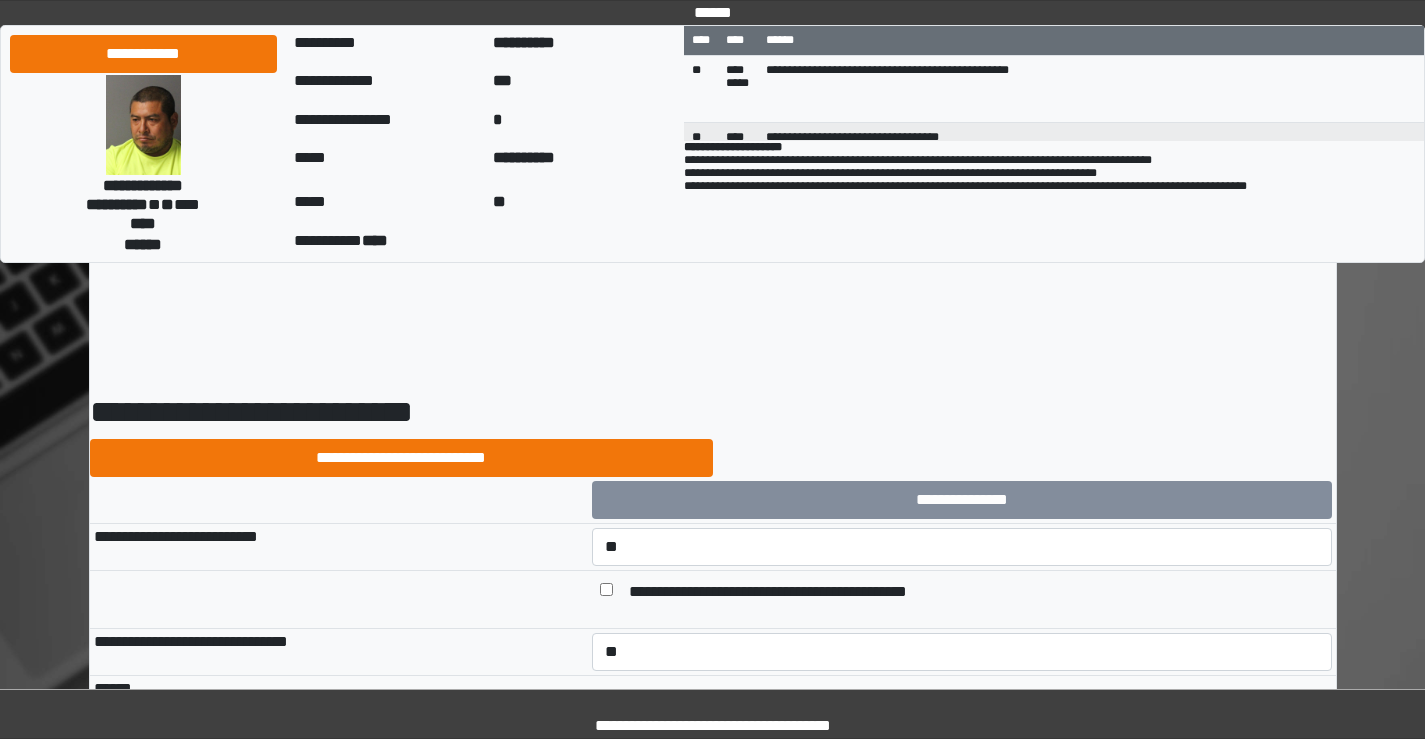 select on "*" 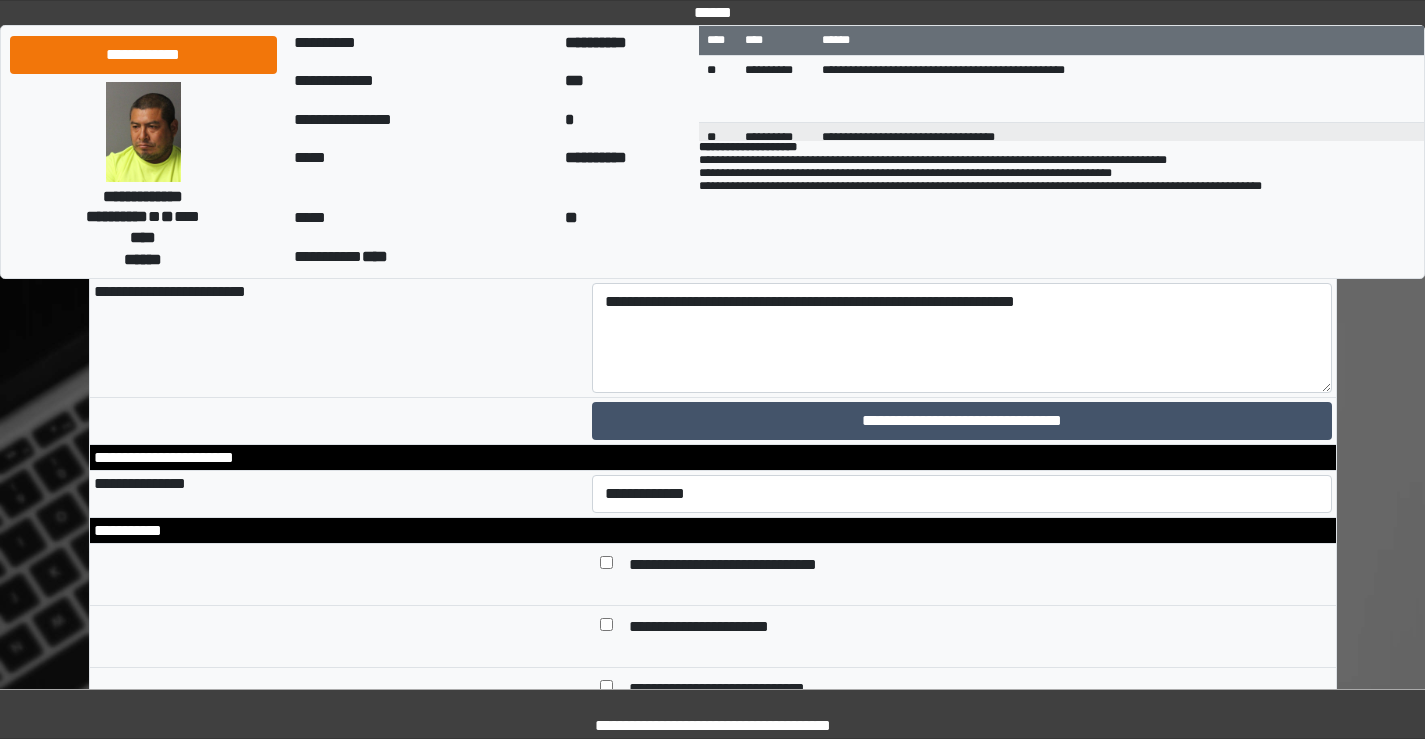 scroll, scrollTop: 9000, scrollLeft: 0, axis: vertical 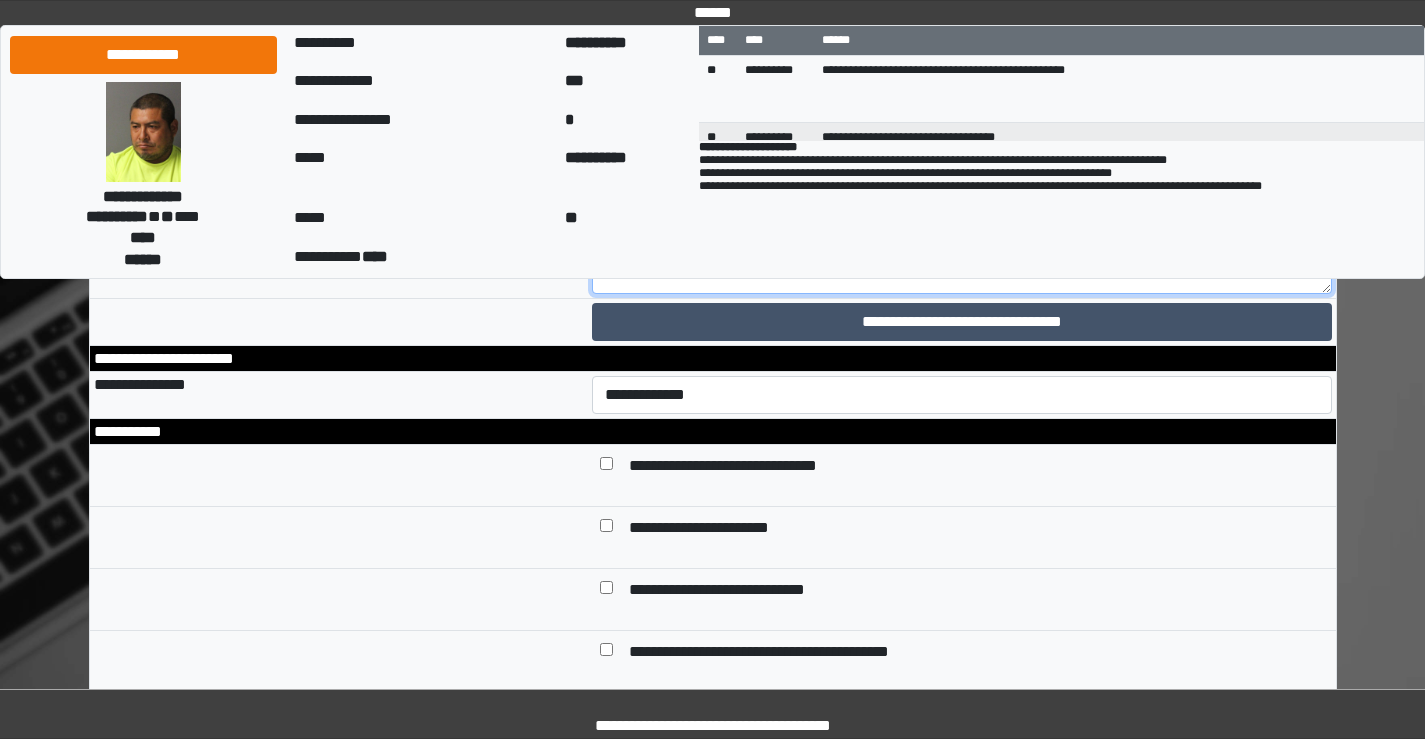 paste on "**********" 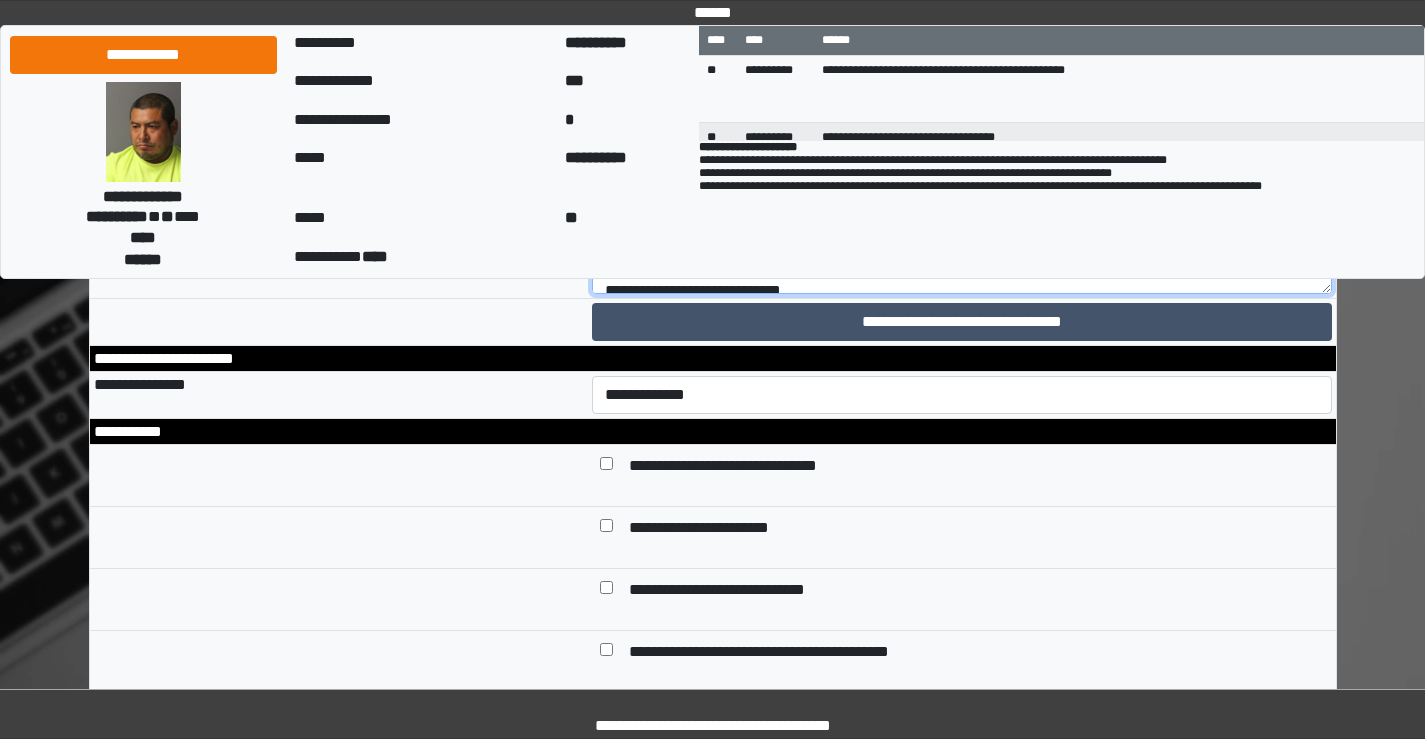 scroll, scrollTop: 400, scrollLeft: 0, axis: vertical 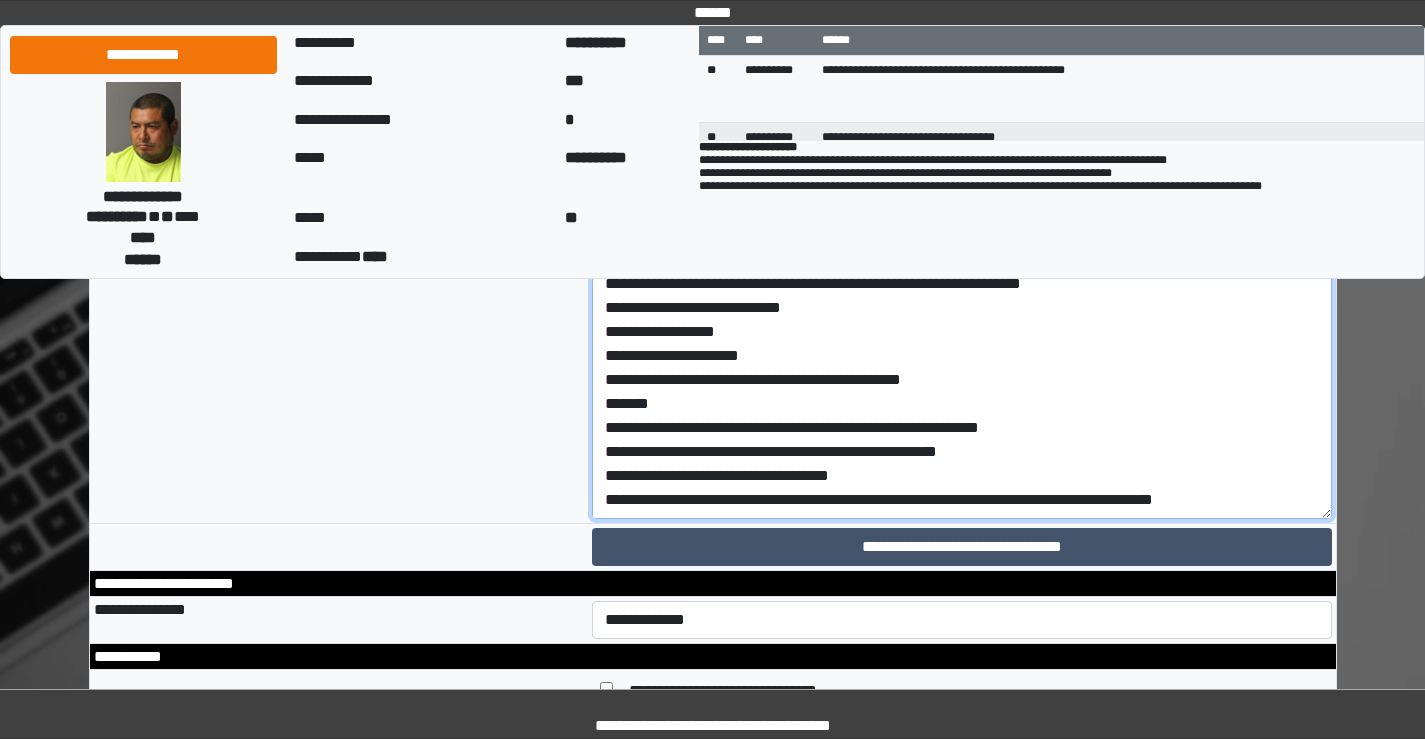 drag, startPoint x: 1325, startPoint y: 553, endPoint x: 1327, endPoint y: 778, distance: 225.0089 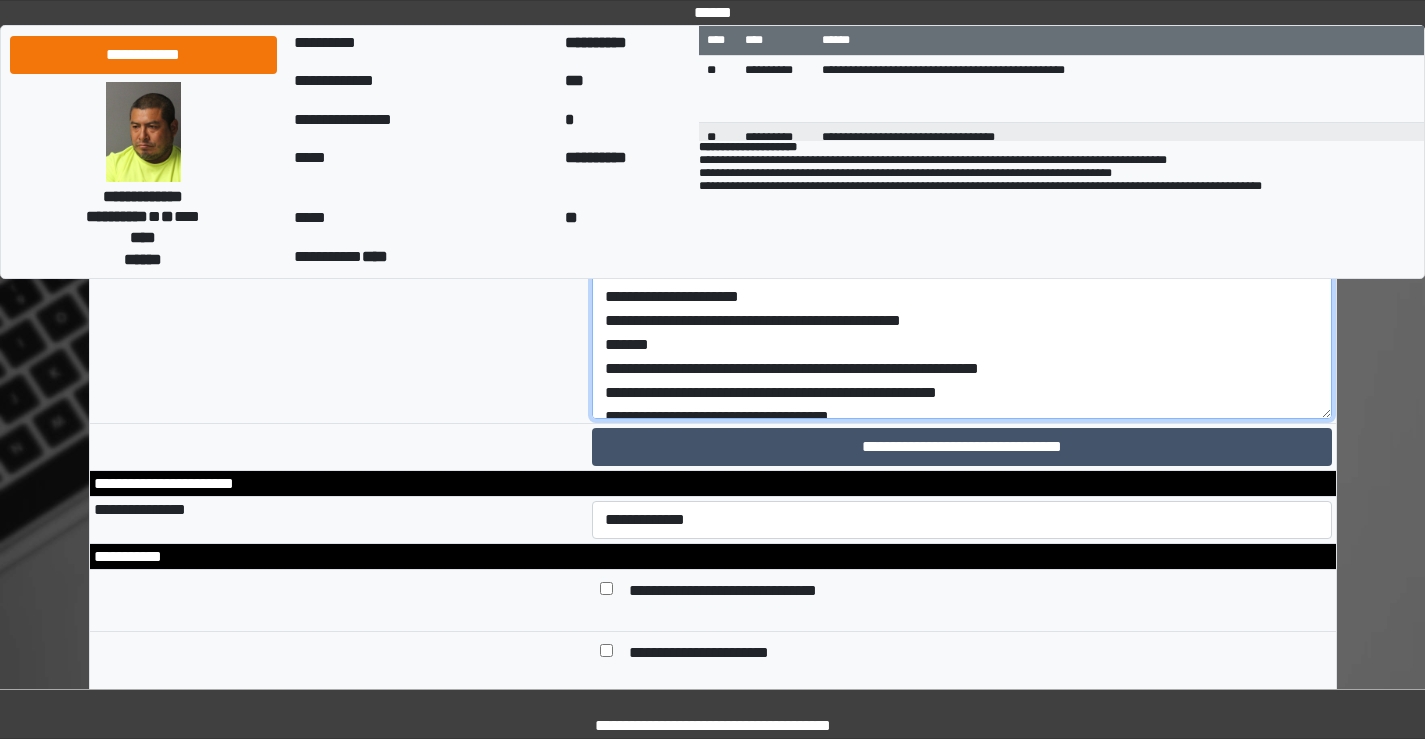 scroll, scrollTop: 107, scrollLeft: 0, axis: vertical 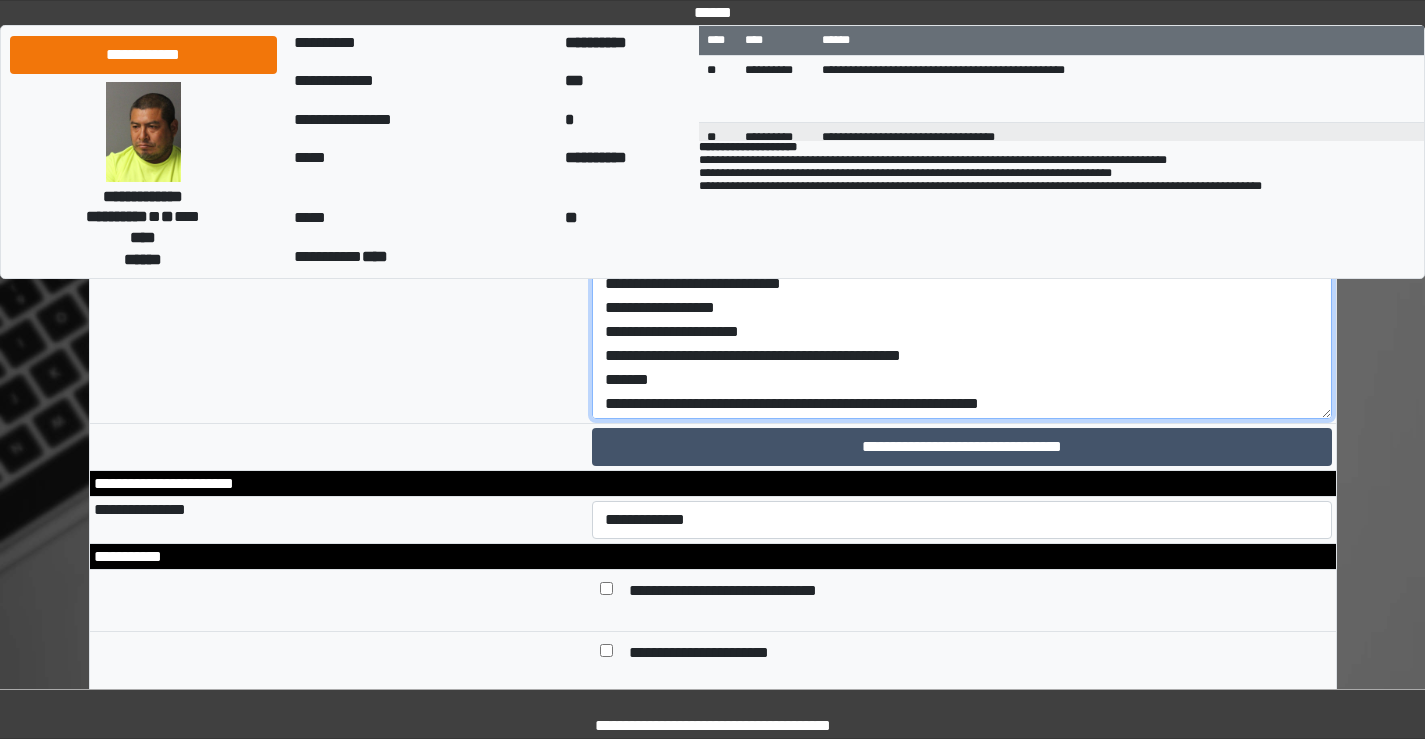click on "**********" at bounding box center [962, 251] 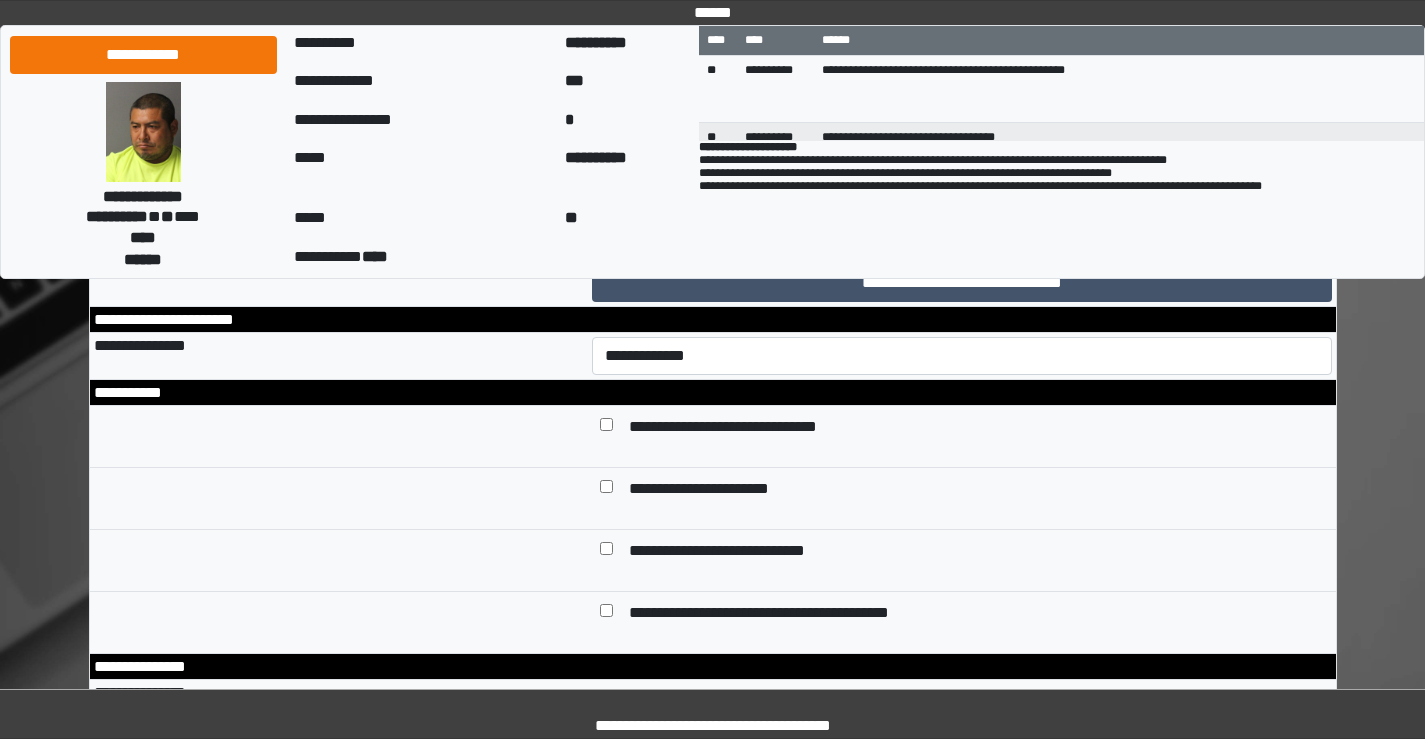 scroll, scrollTop: 9200, scrollLeft: 0, axis: vertical 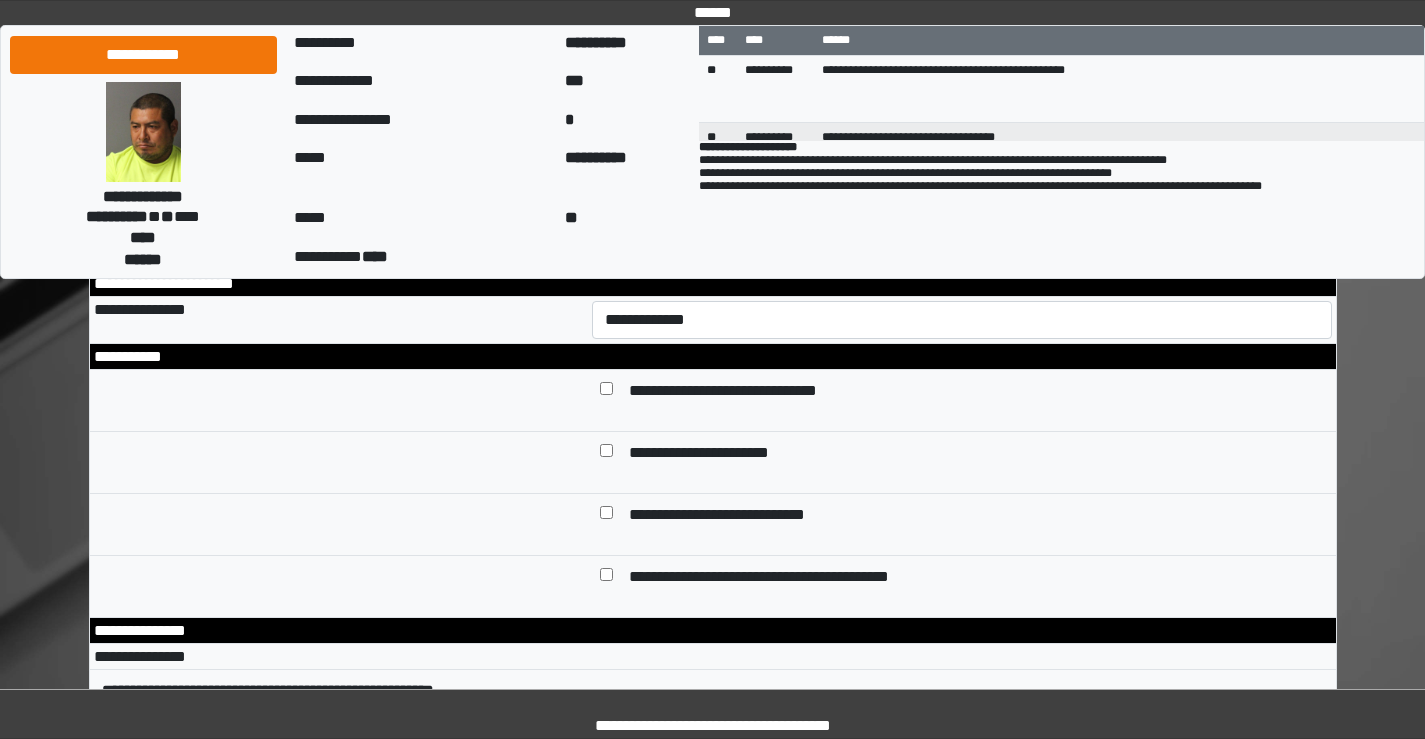 type on "**********" 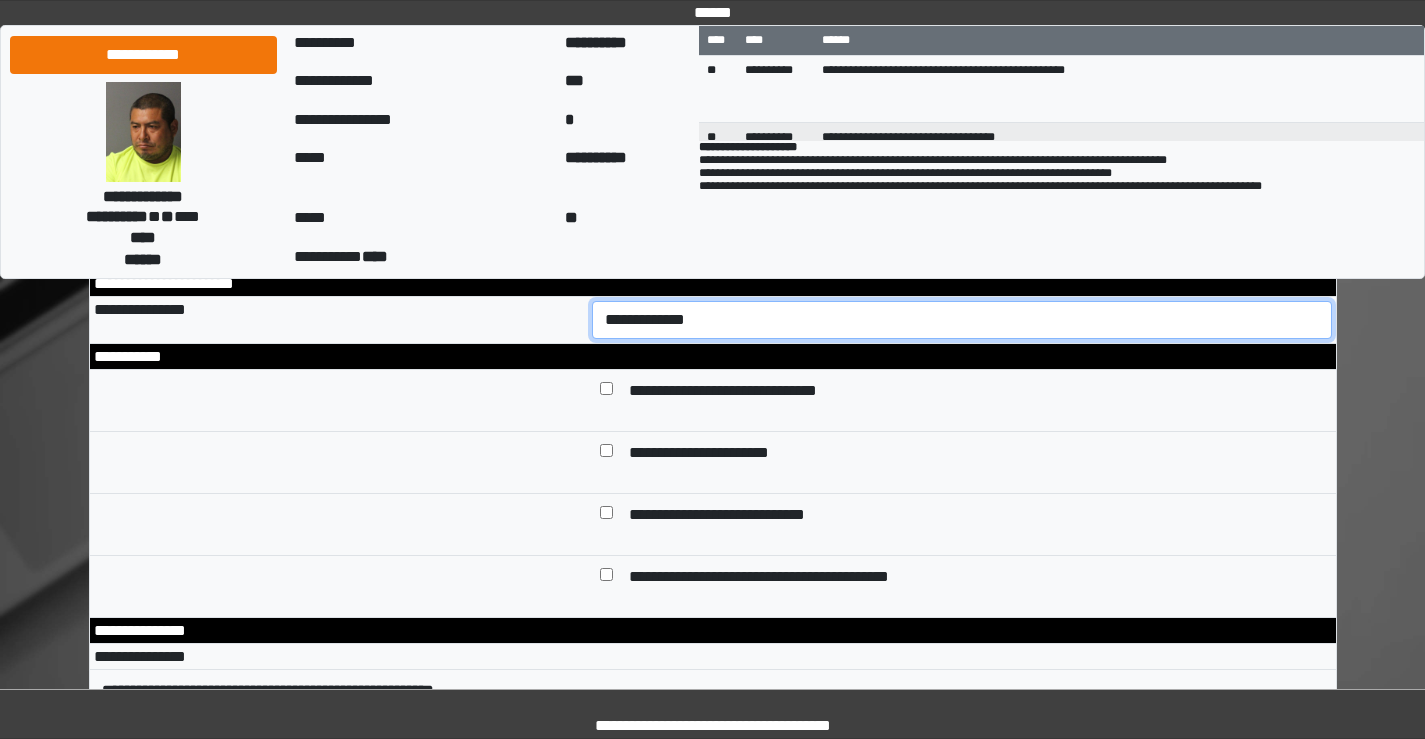 click on "**********" at bounding box center [962, 320] 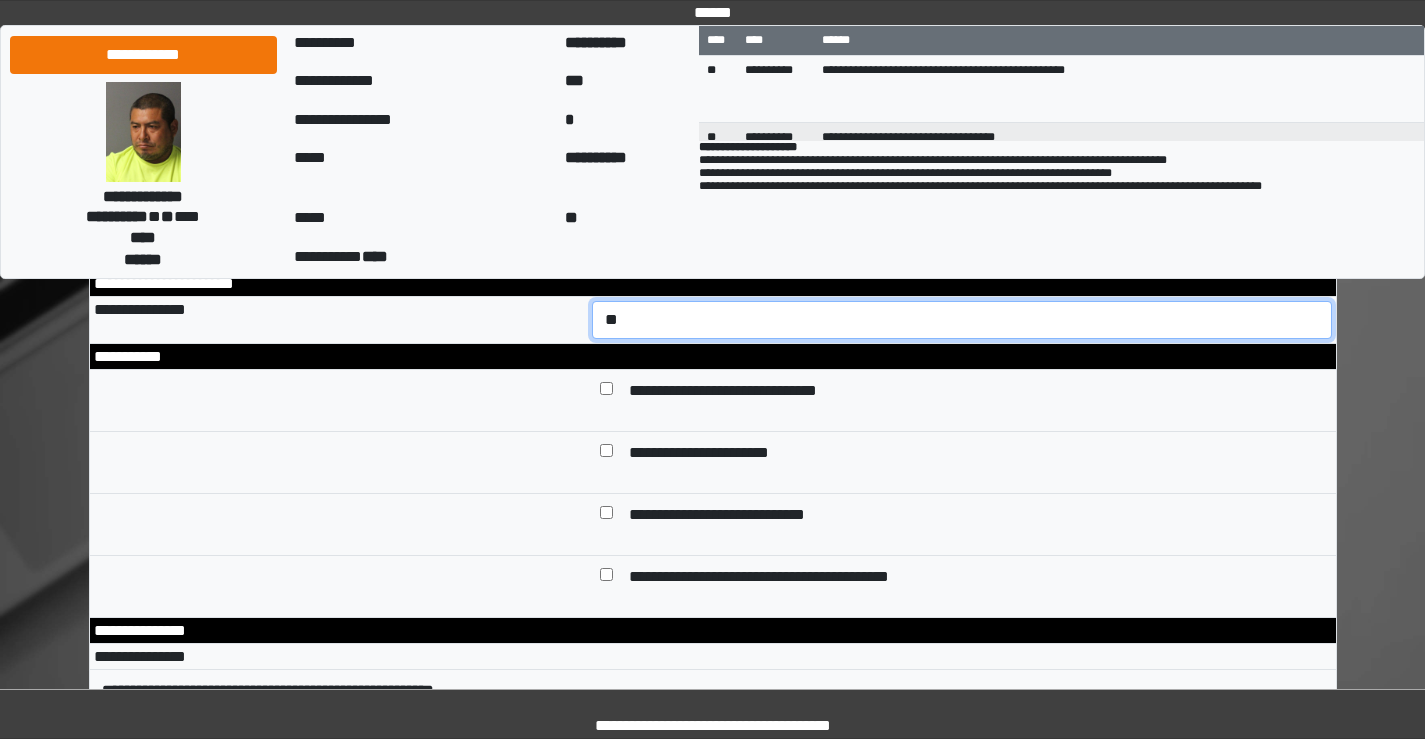 click on "**********" at bounding box center (962, 320) 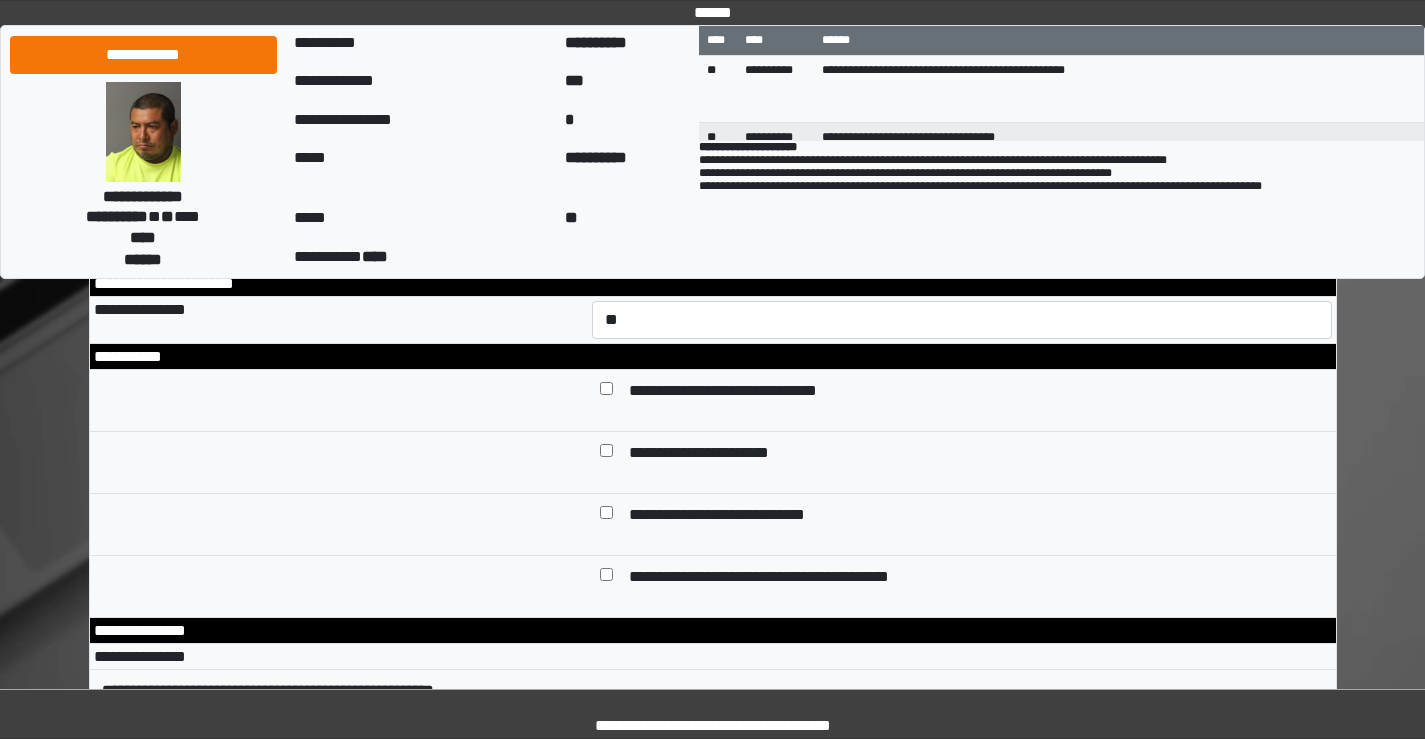 click on "**********" at bounding box center (962, 51) 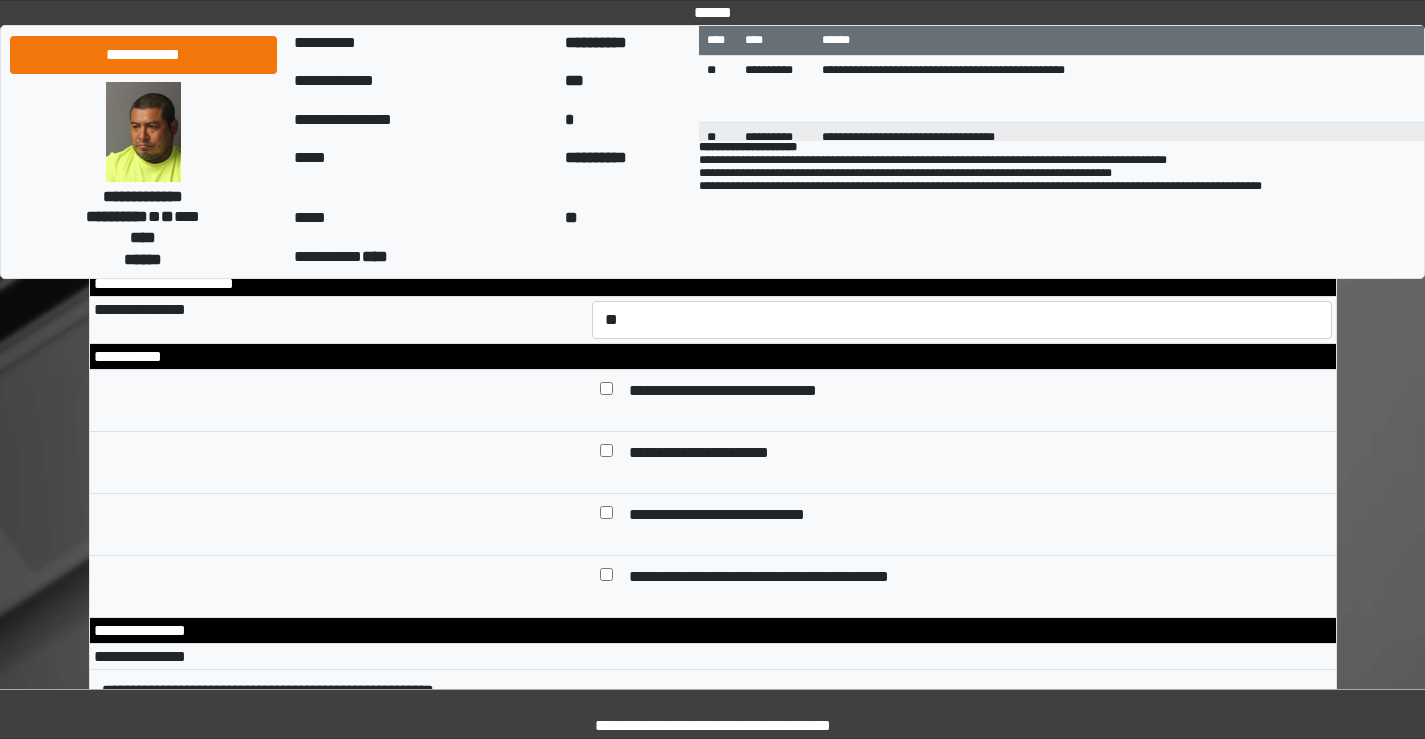 scroll, scrollTop: 248, scrollLeft: 0, axis: vertical 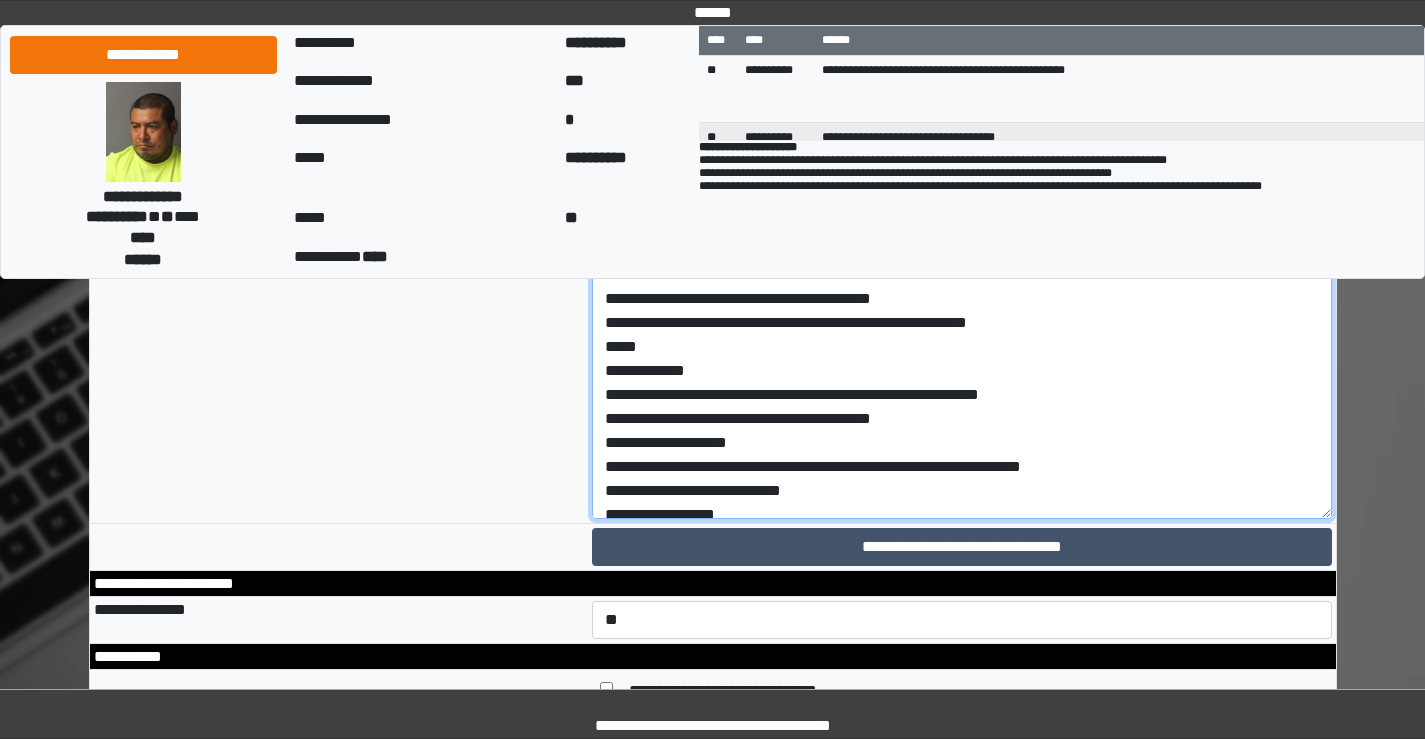 click on "**********" at bounding box center [962, 351] 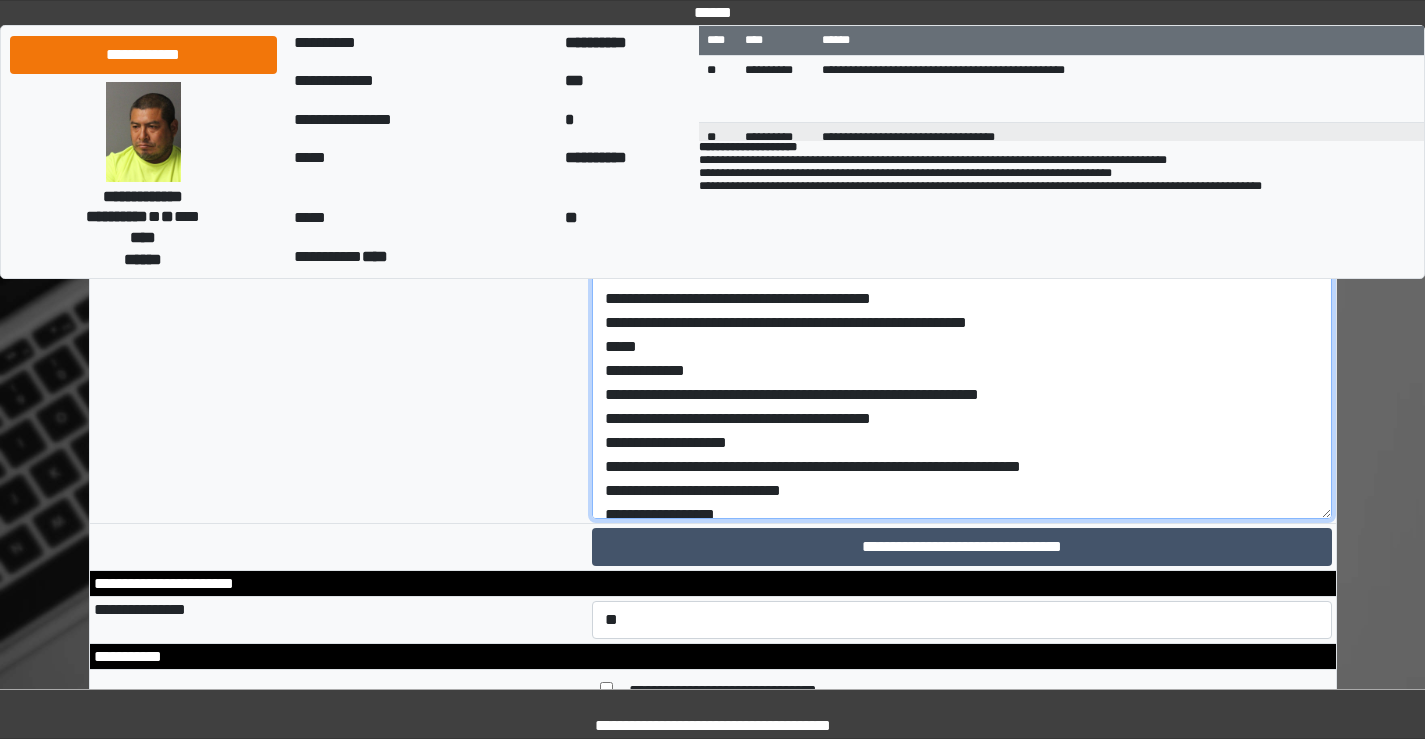 click on "**********" at bounding box center (962, 351) 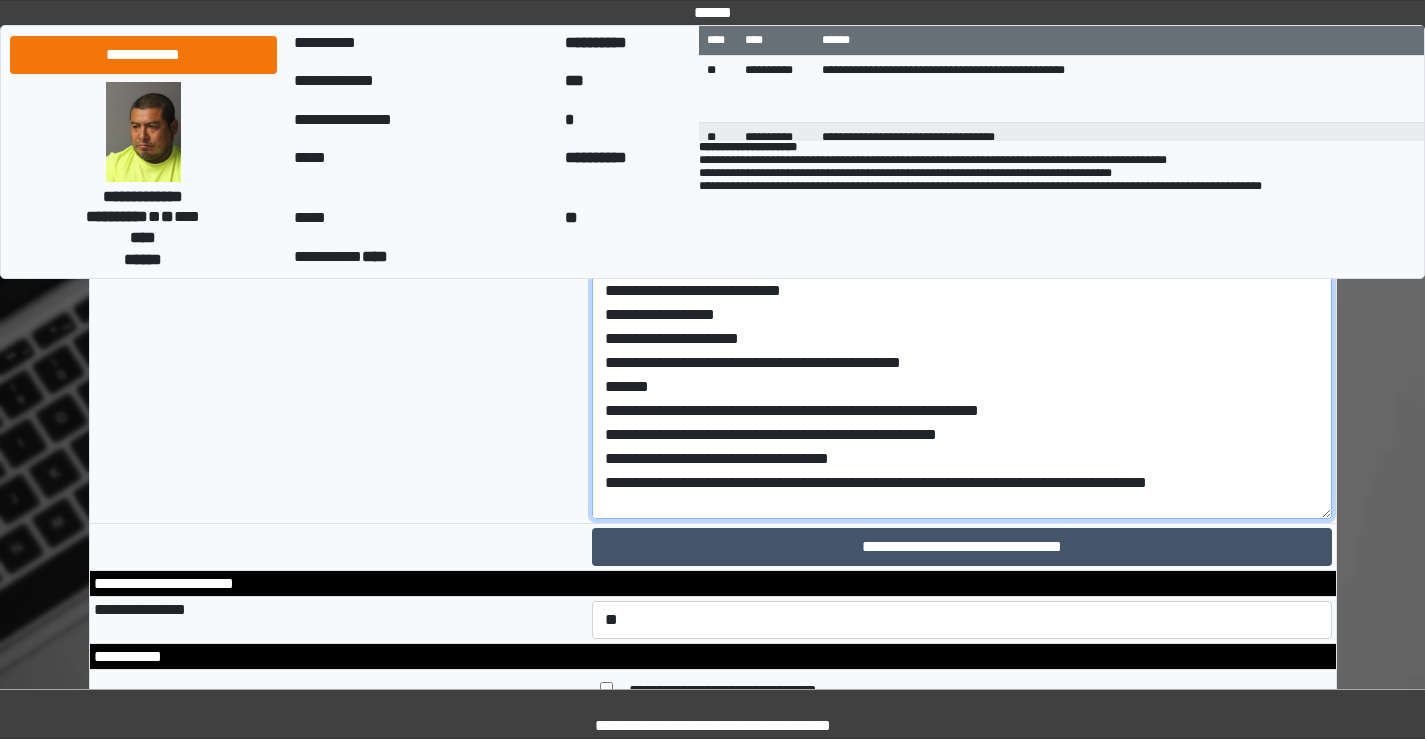scroll, scrollTop: 255, scrollLeft: 0, axis: vertical 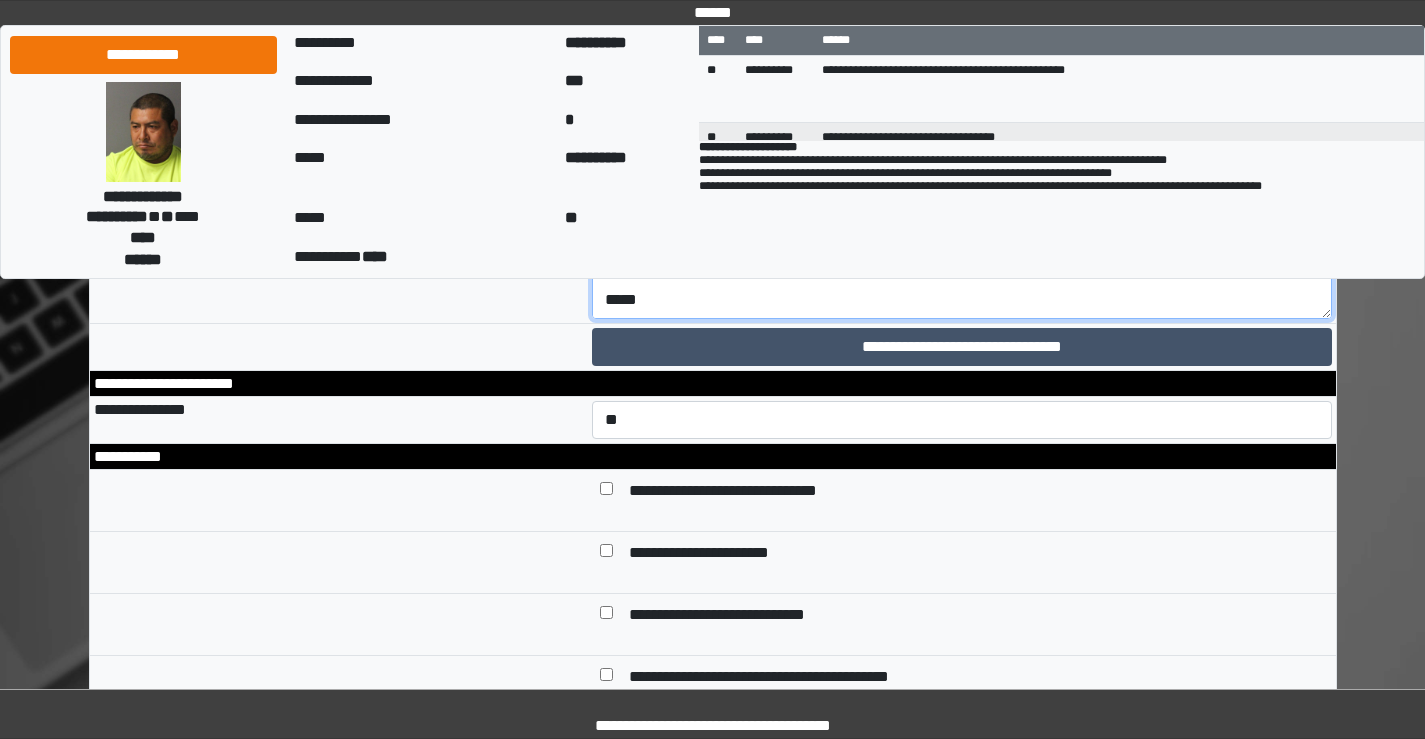 click on "**********" at bounding box center [962, 151] 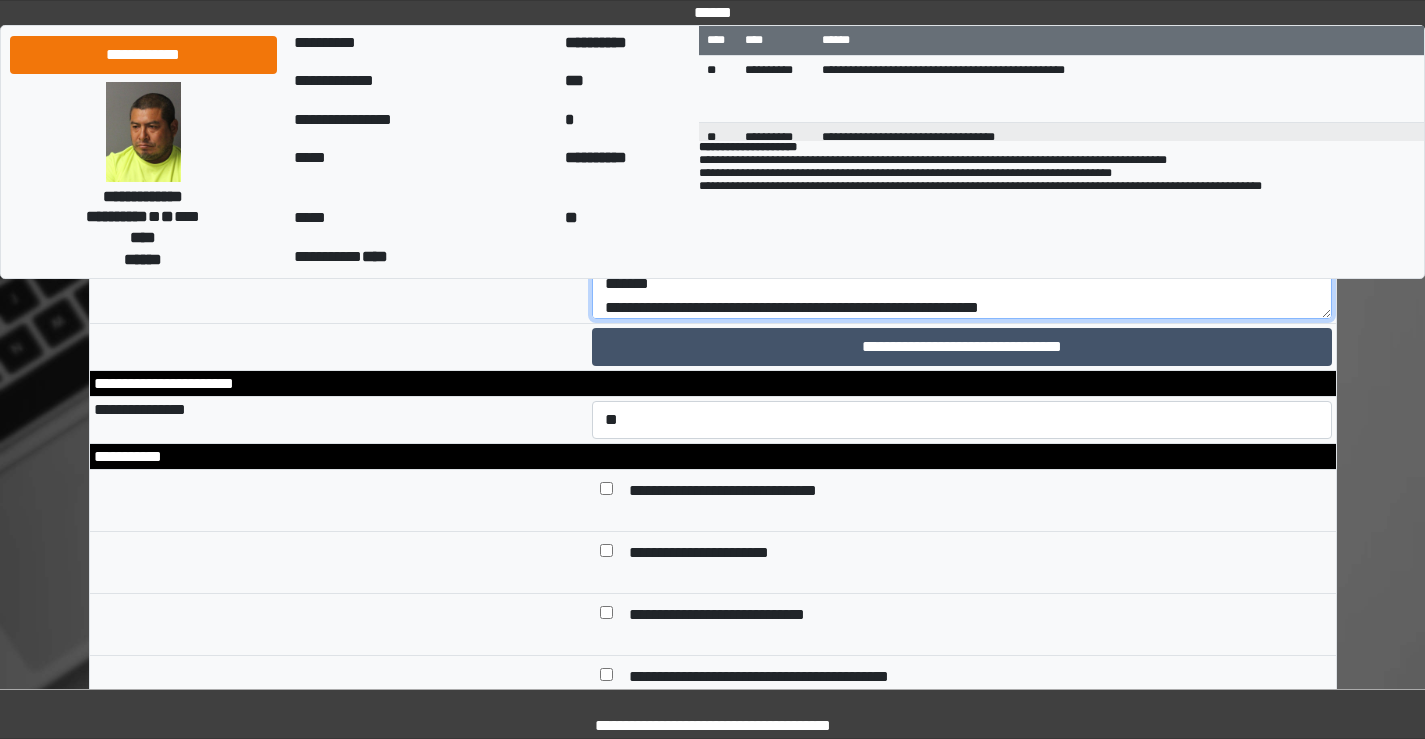 scroll, scrollTop: 203, scrollLeft: 0, axis: vertical 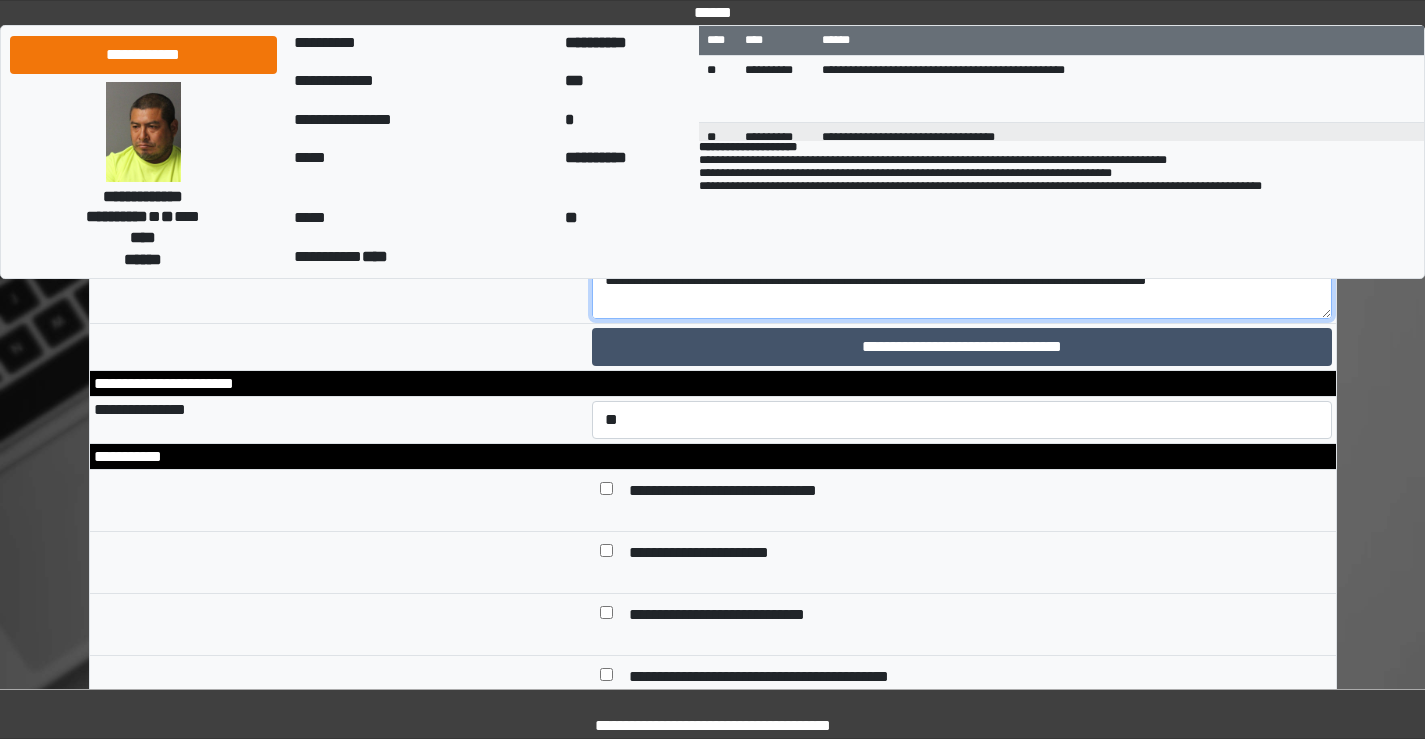 click on "**********" at bounding box center (962, 151) 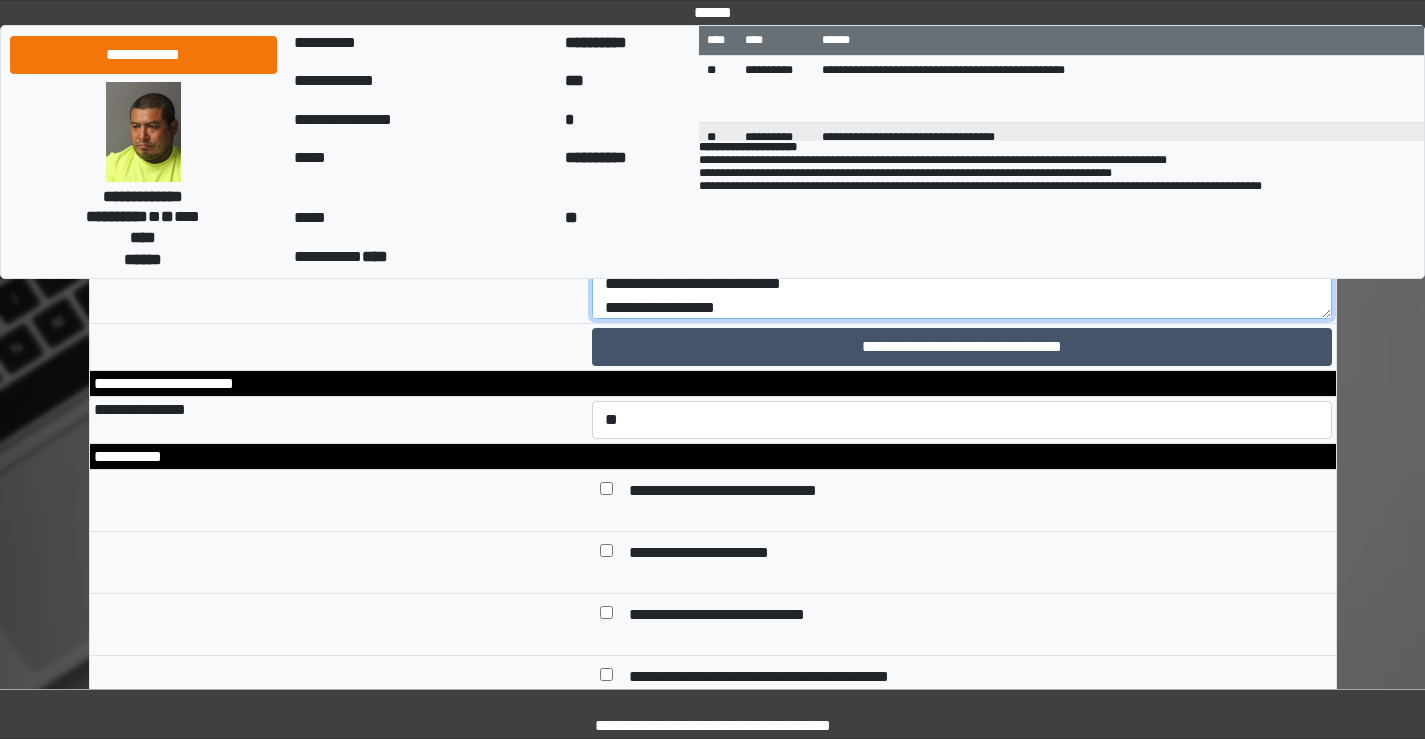 scroll, scrollTop: 3, scrollLeft: 0, axis: vertical 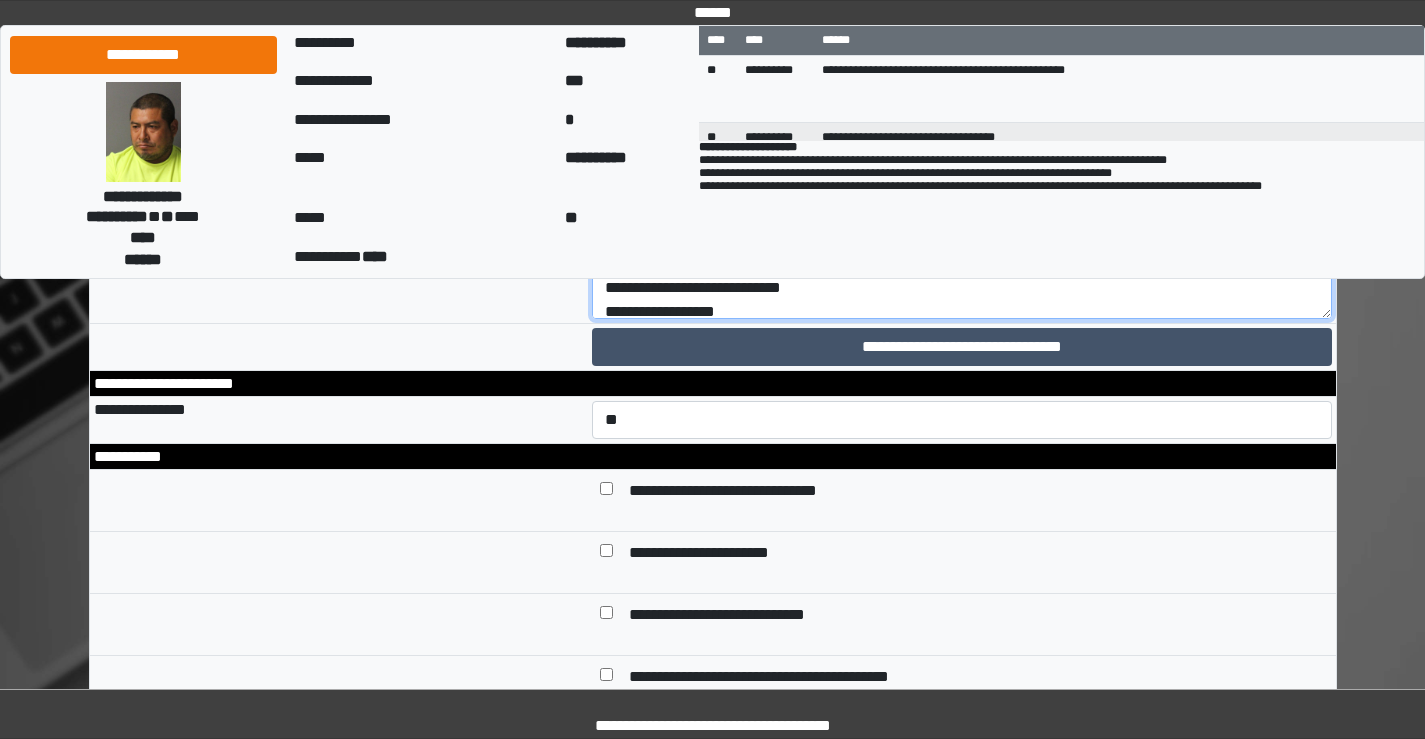 click on "**********" at bounding box center [962, 151] 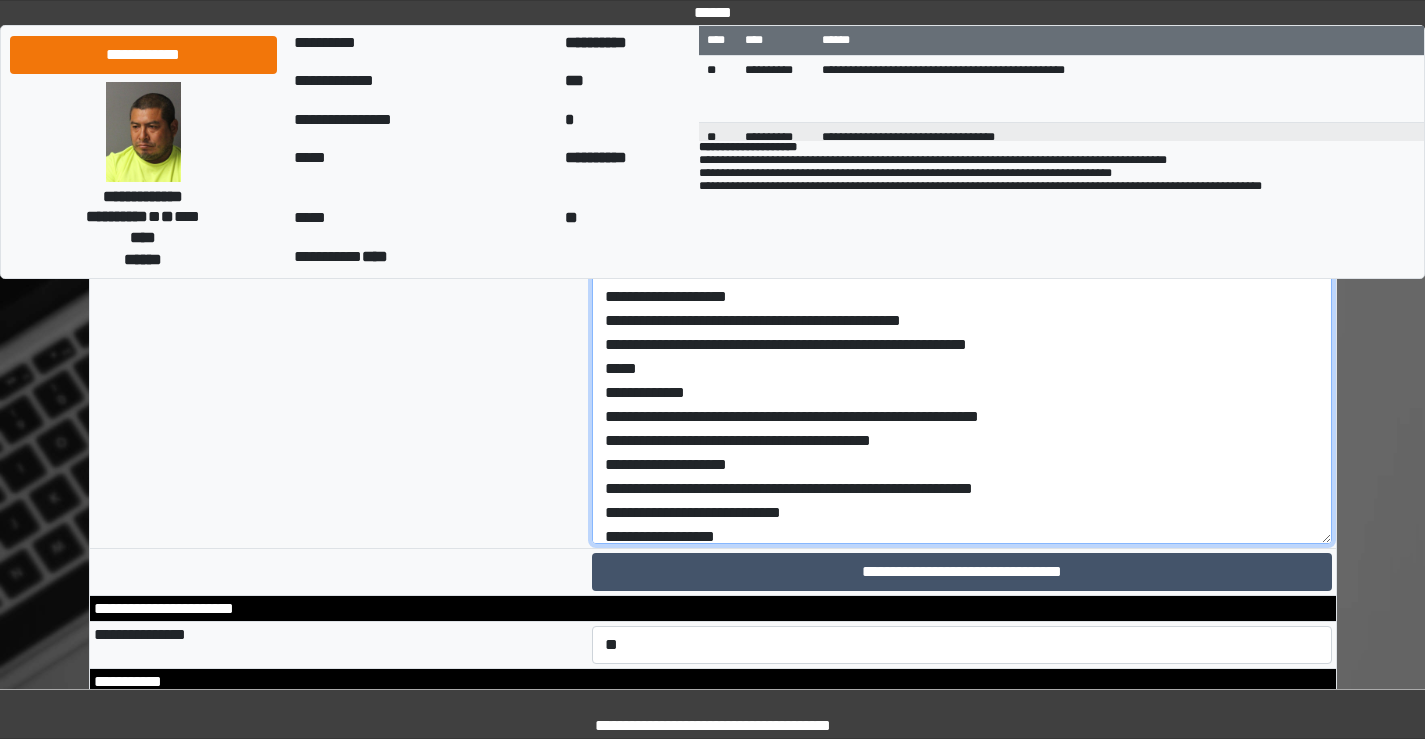 scroll, scrollTop: 8800, scrollLeft: 0, axis: vertical 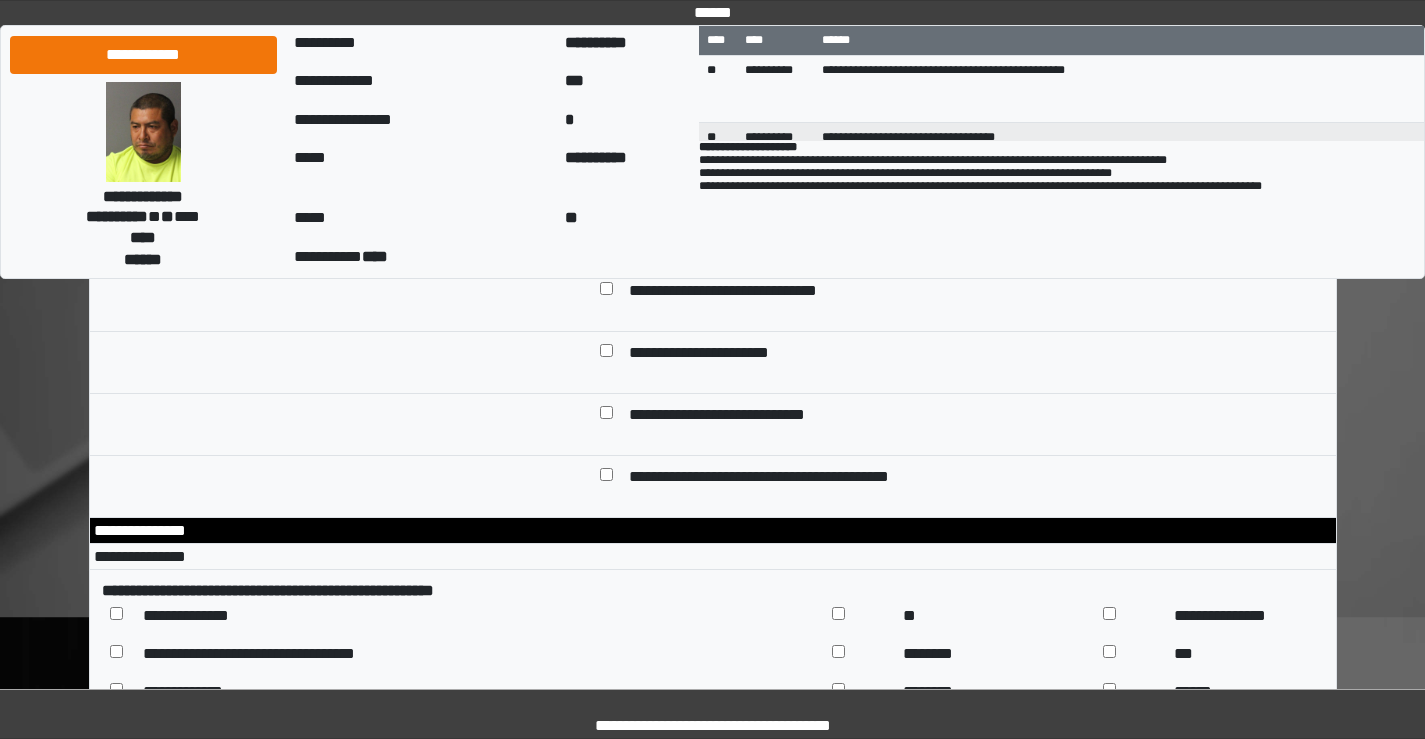 click on "**********" at bounding box center [962, -49] 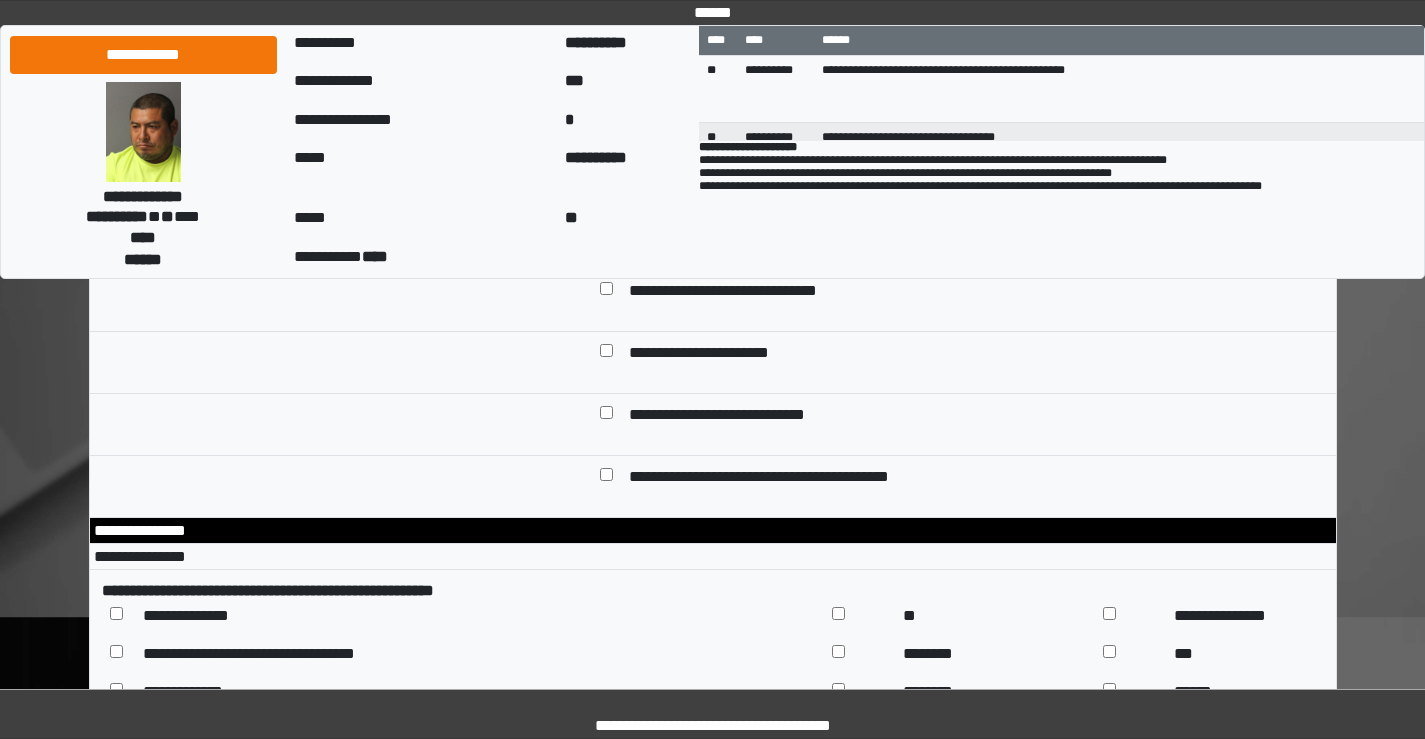 click on "**********" at bounding box center [962, -49] 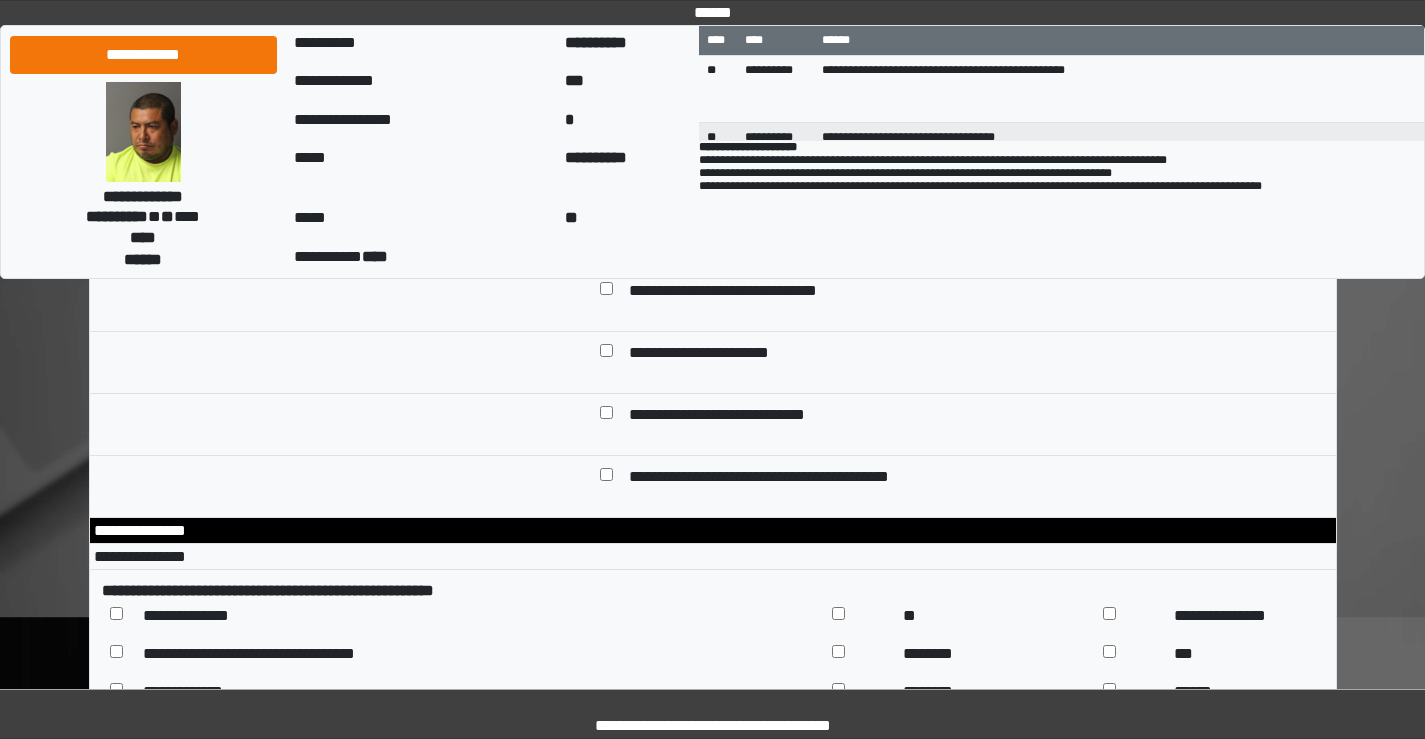 scroll, scrollTop: 327, scrollLeft: 0, axis: vertical 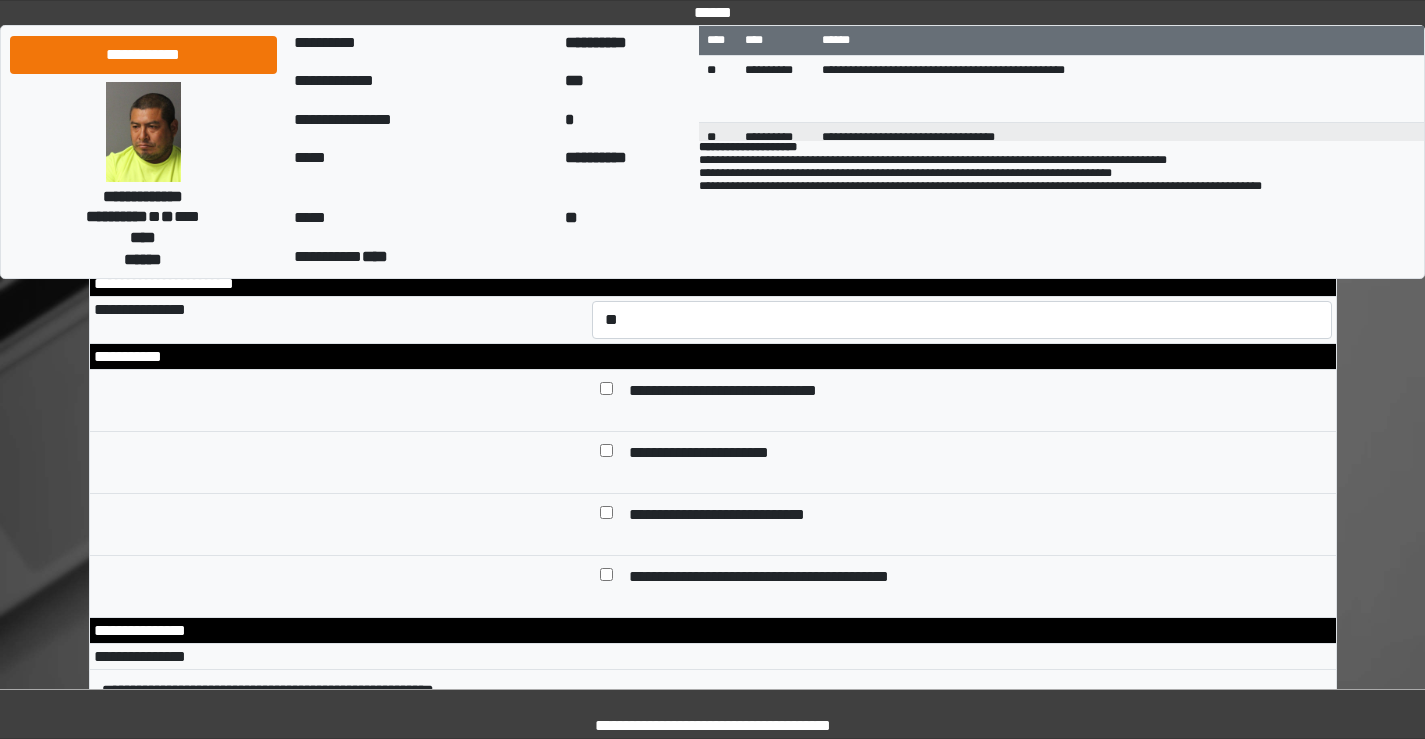 click on "**********" at bounding box center (962, 51) 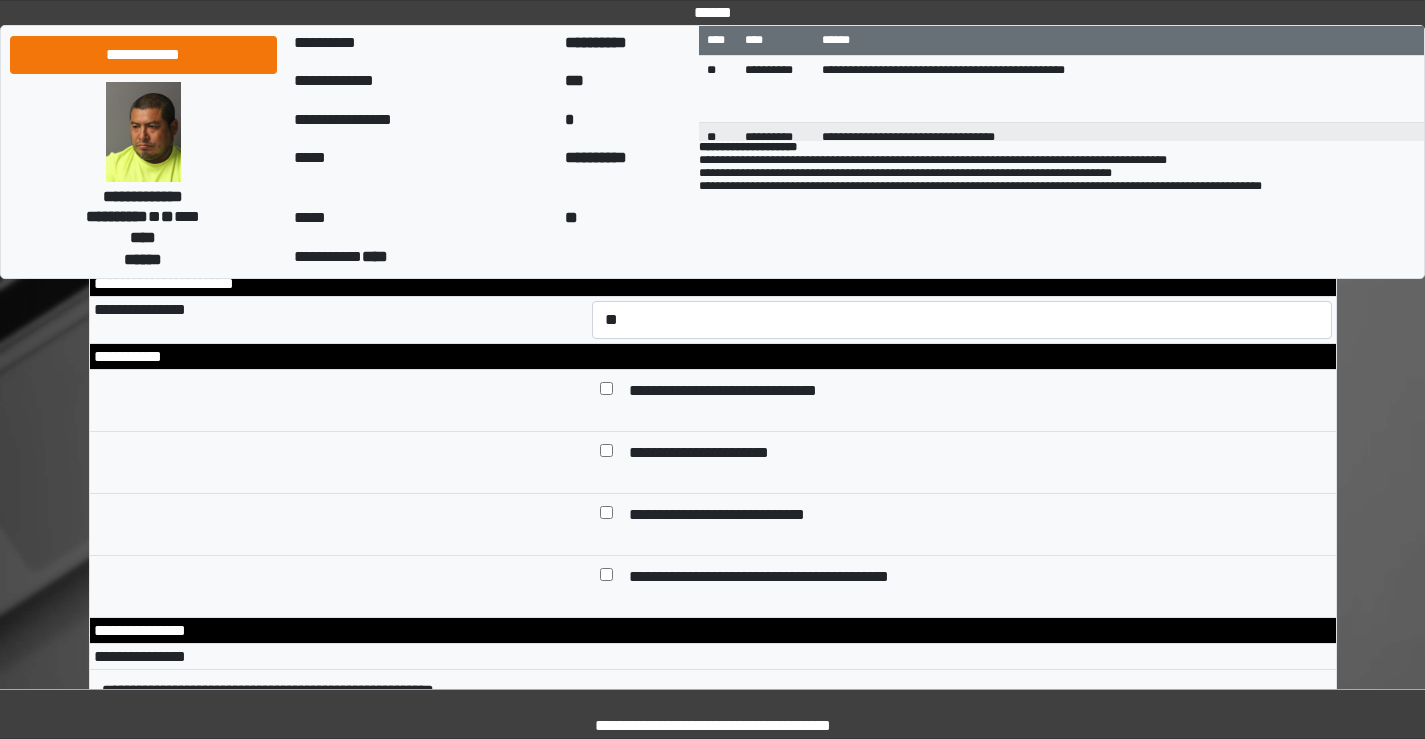 paste on "**********" 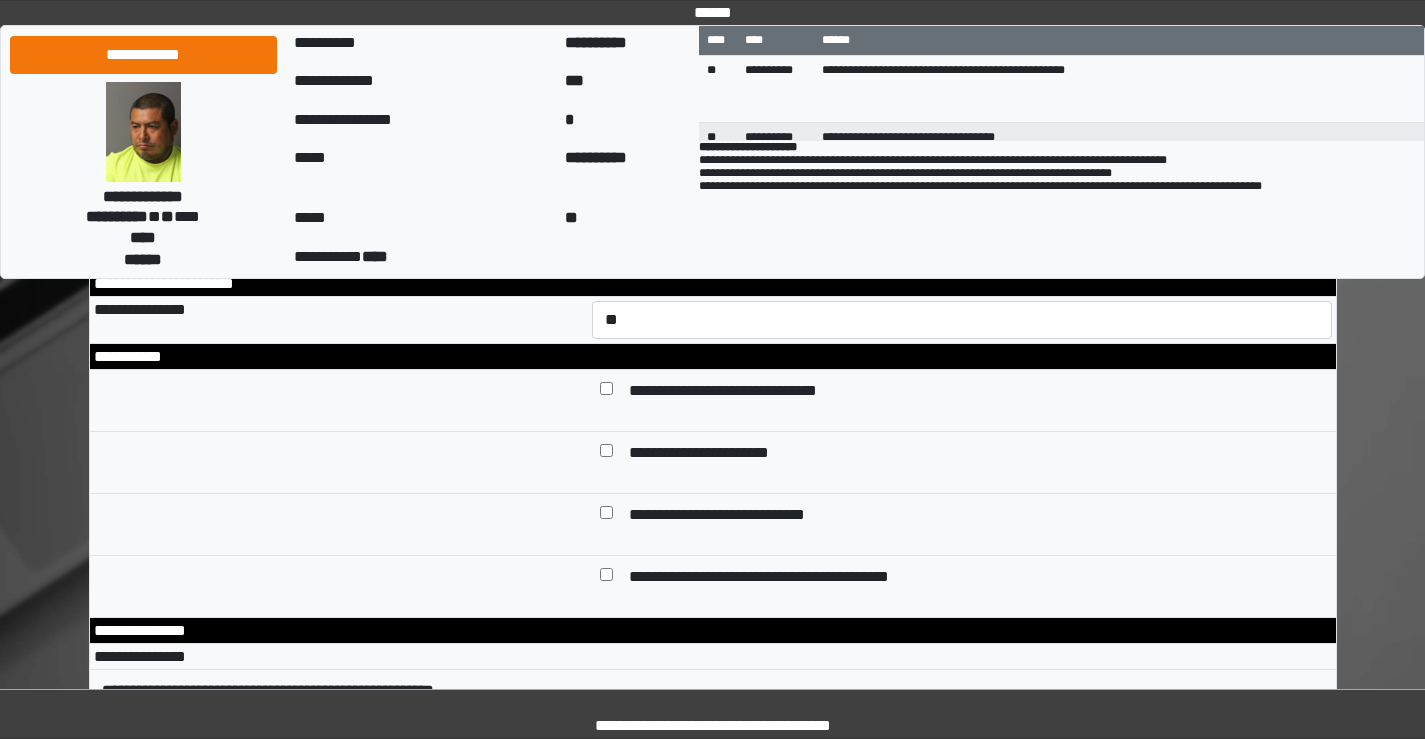 scroll, scrollTop: 399, scrollLeft: 0, axis: vertical 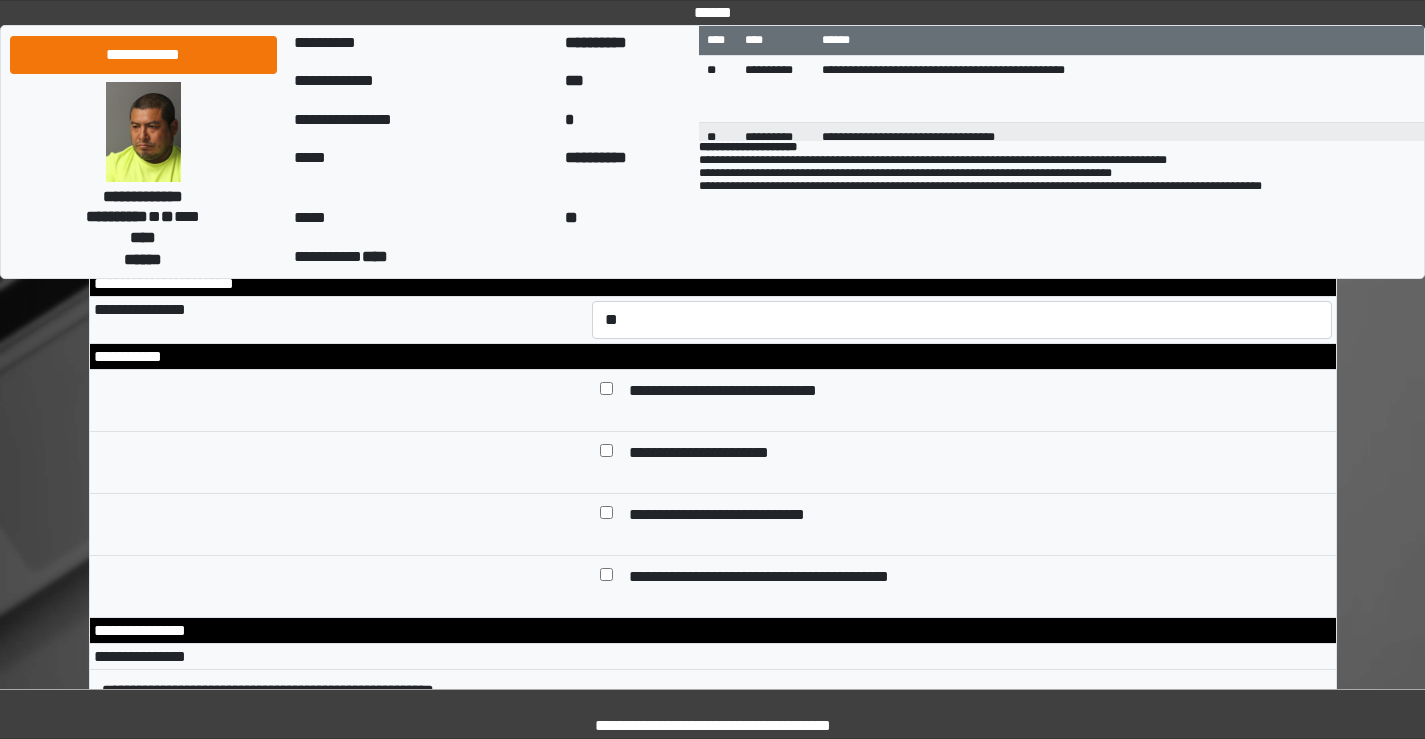 click on "**********" at bounding box center [962, 51] 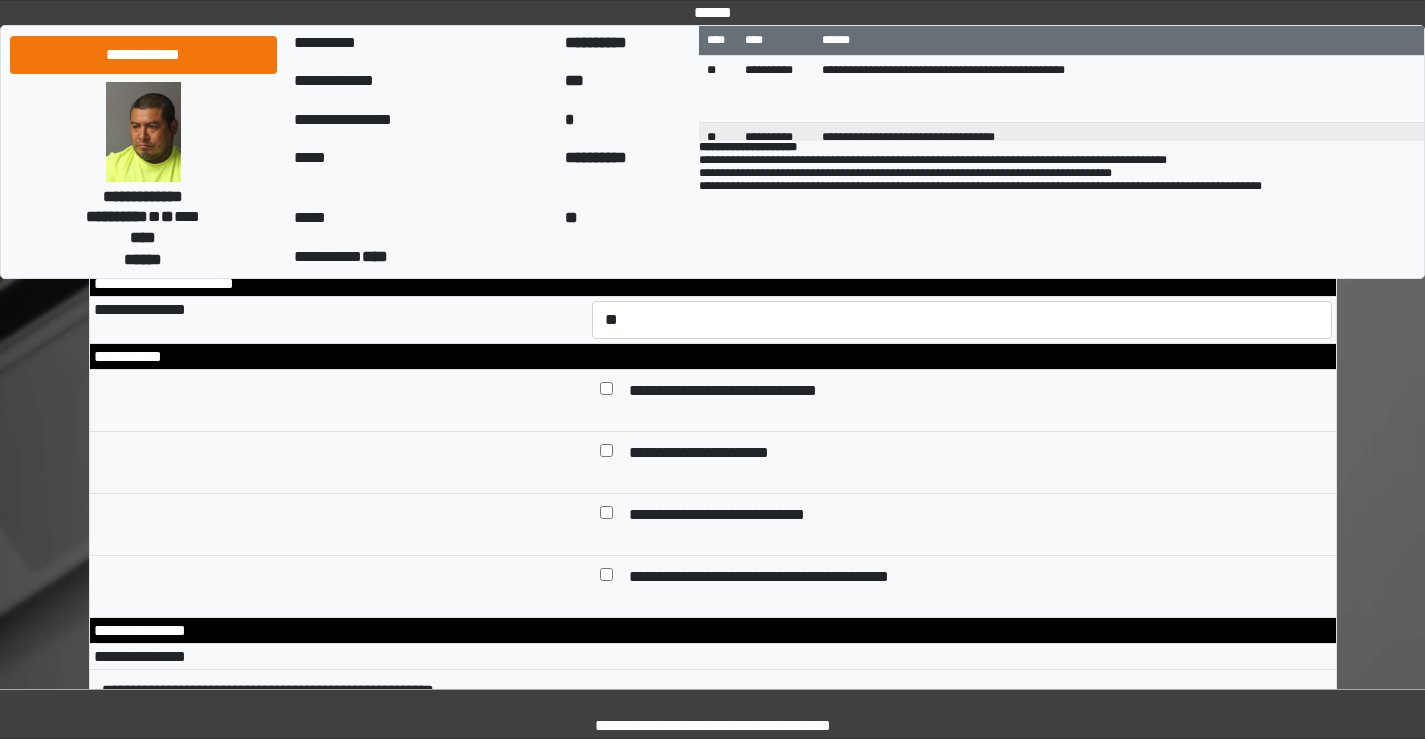scroll, scrollTop: 423, scrollLeft: 0, axis: vertical 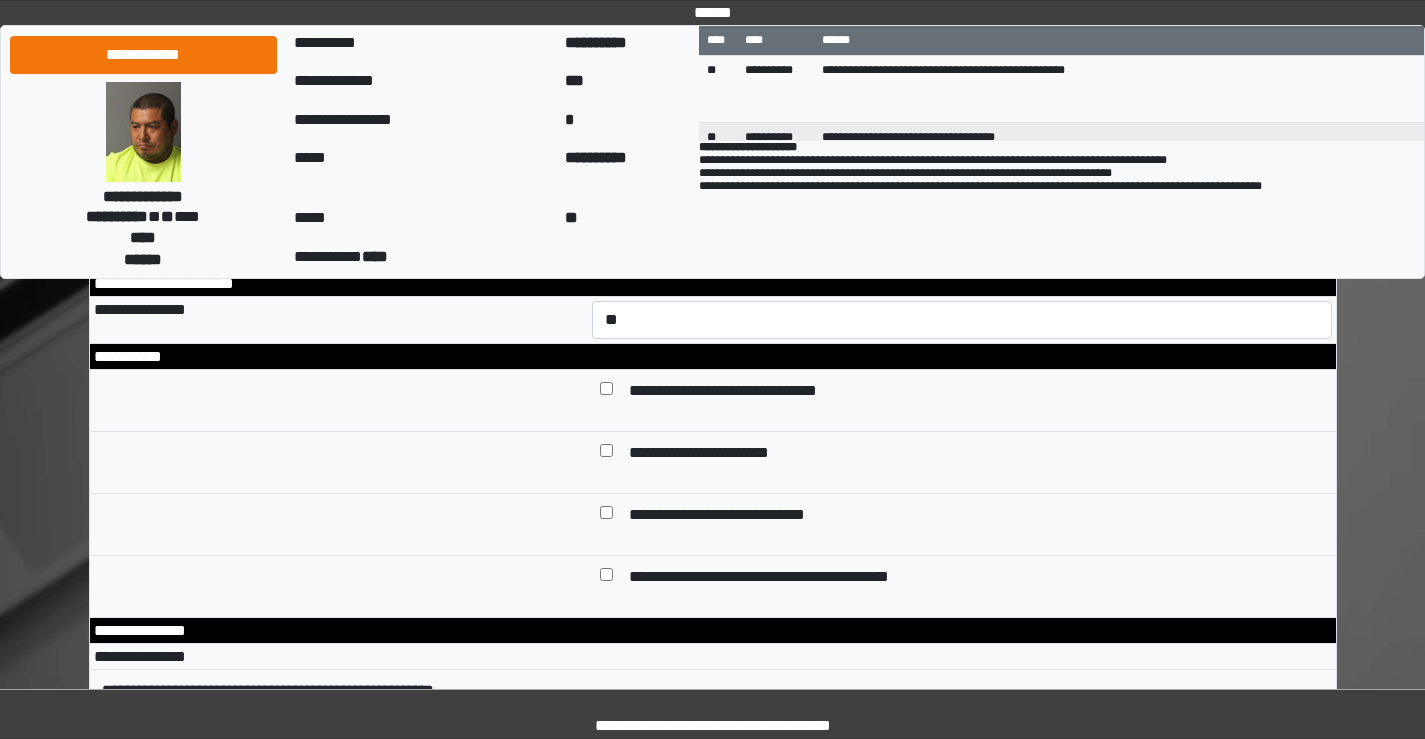 drag, startPoint x: 914, startPoint y: 408, endPoint x: 584, endPoint y: 412, distance: 330.02423 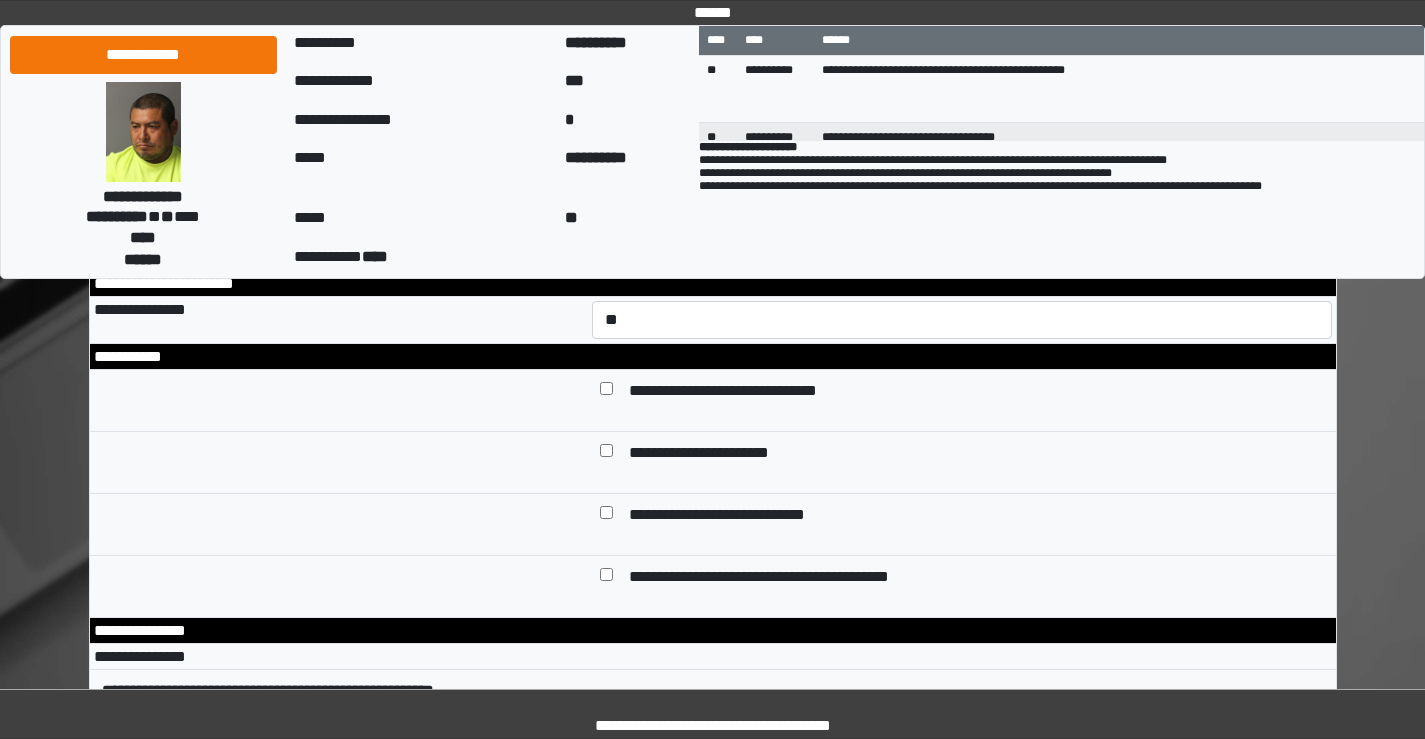 scroll, scrollTop: 423, scrollLeft: 0, axis: vertical 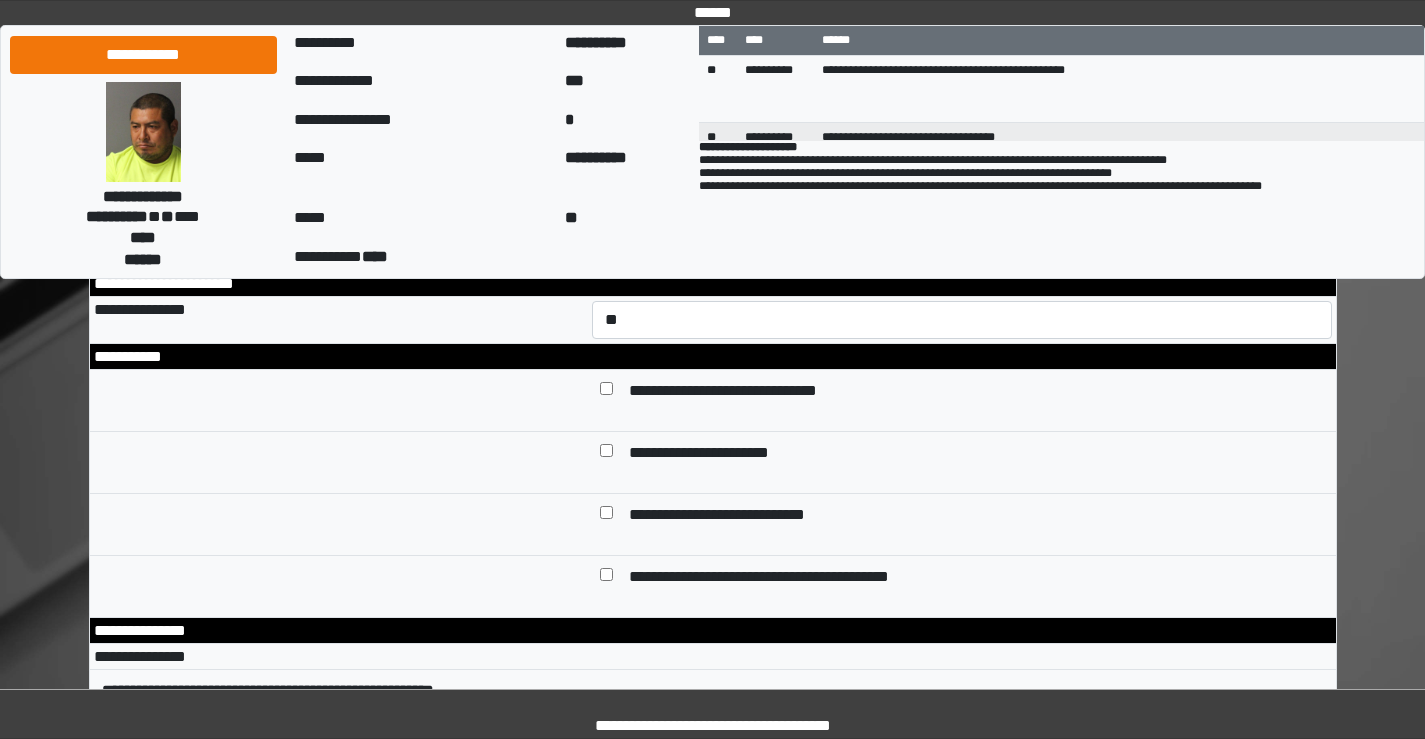 click on "******" at bounding box center (143, 260) 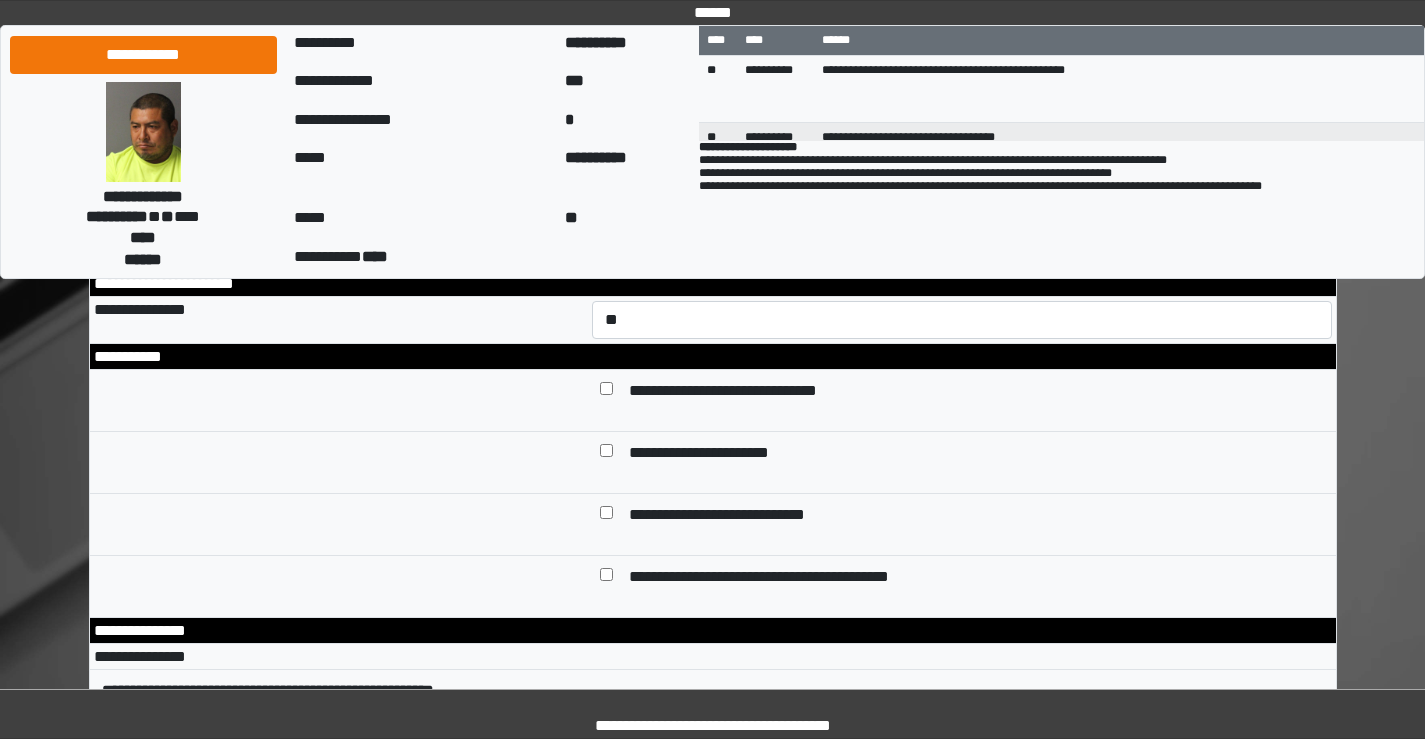 scroll, scrollTop: 400, scrollLeft: 0, axis: vertical 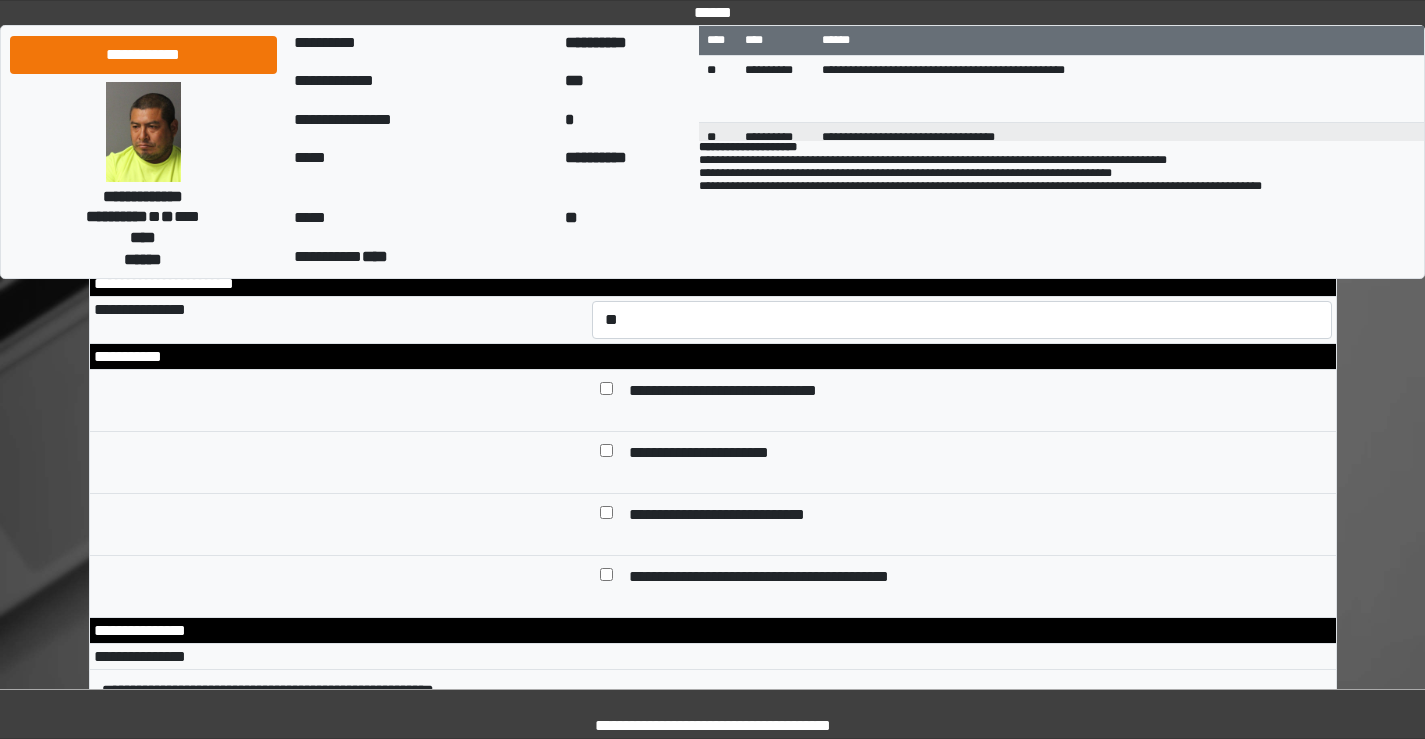 drag, startPoint x: 900, startPoint y: 412, endPoint x: 1000, endPoint y: 394, distance: 101.607086 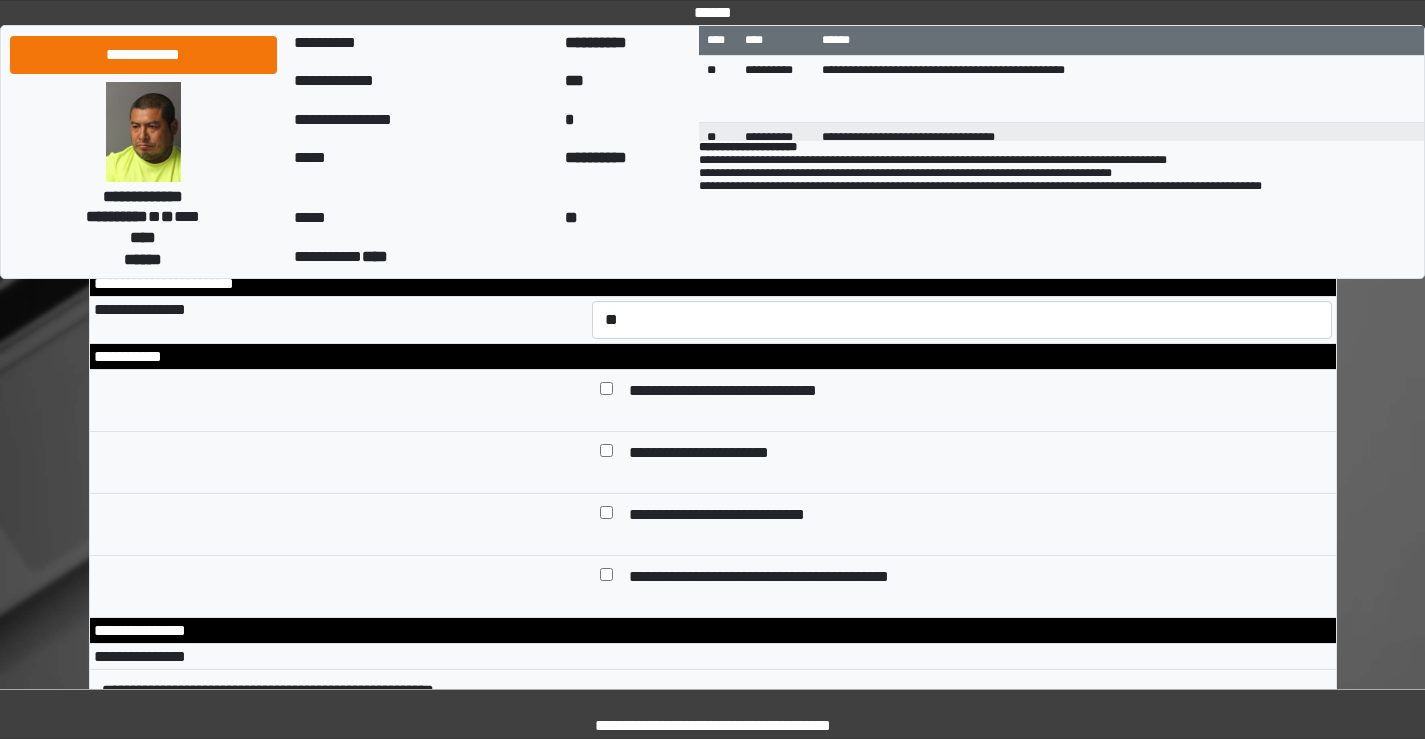 click at bounding box center [962, 51] 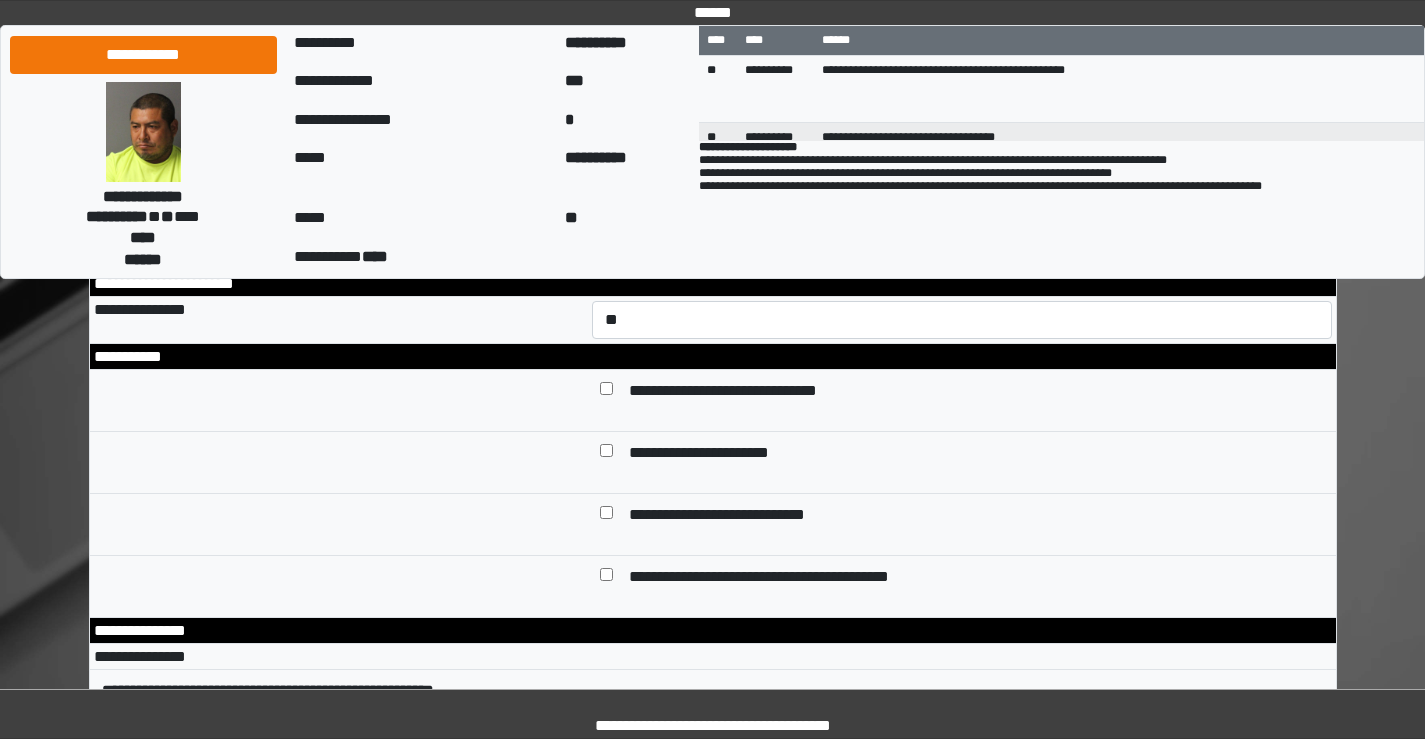 scroll, scrollTop: 591, scrollLeft: 0, axis: vertical 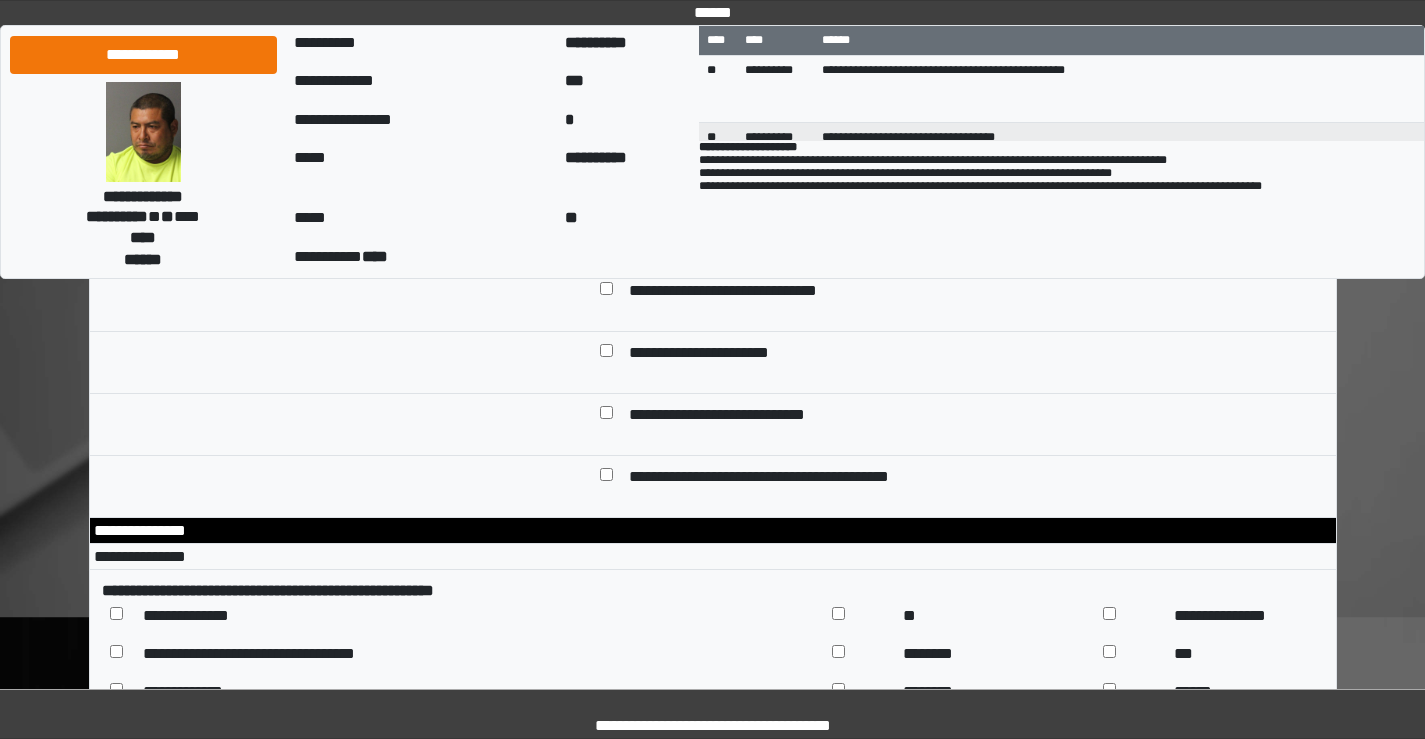 click at bounding box center [962, -49] 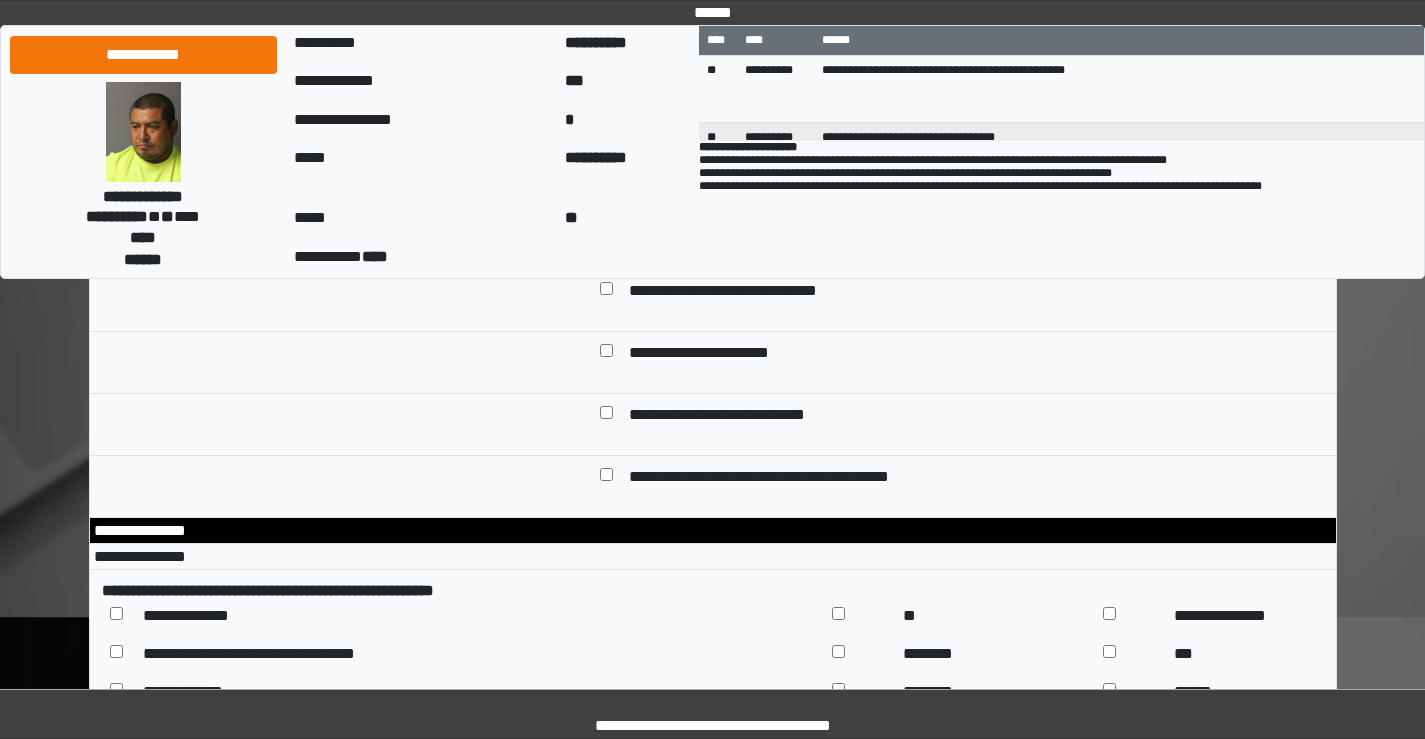 paste on "**********" 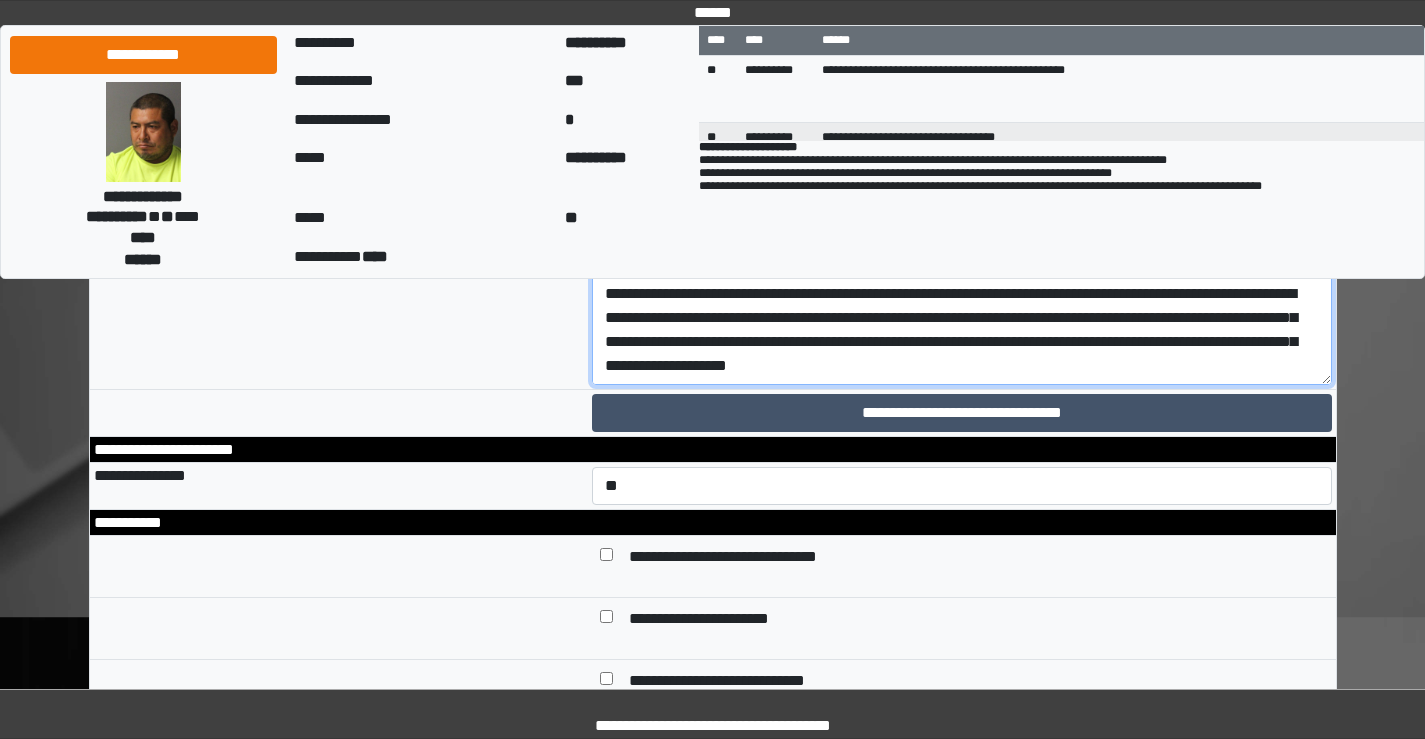 scroll, scrollTop: 374, scrollLeft: 0, axis: vertical 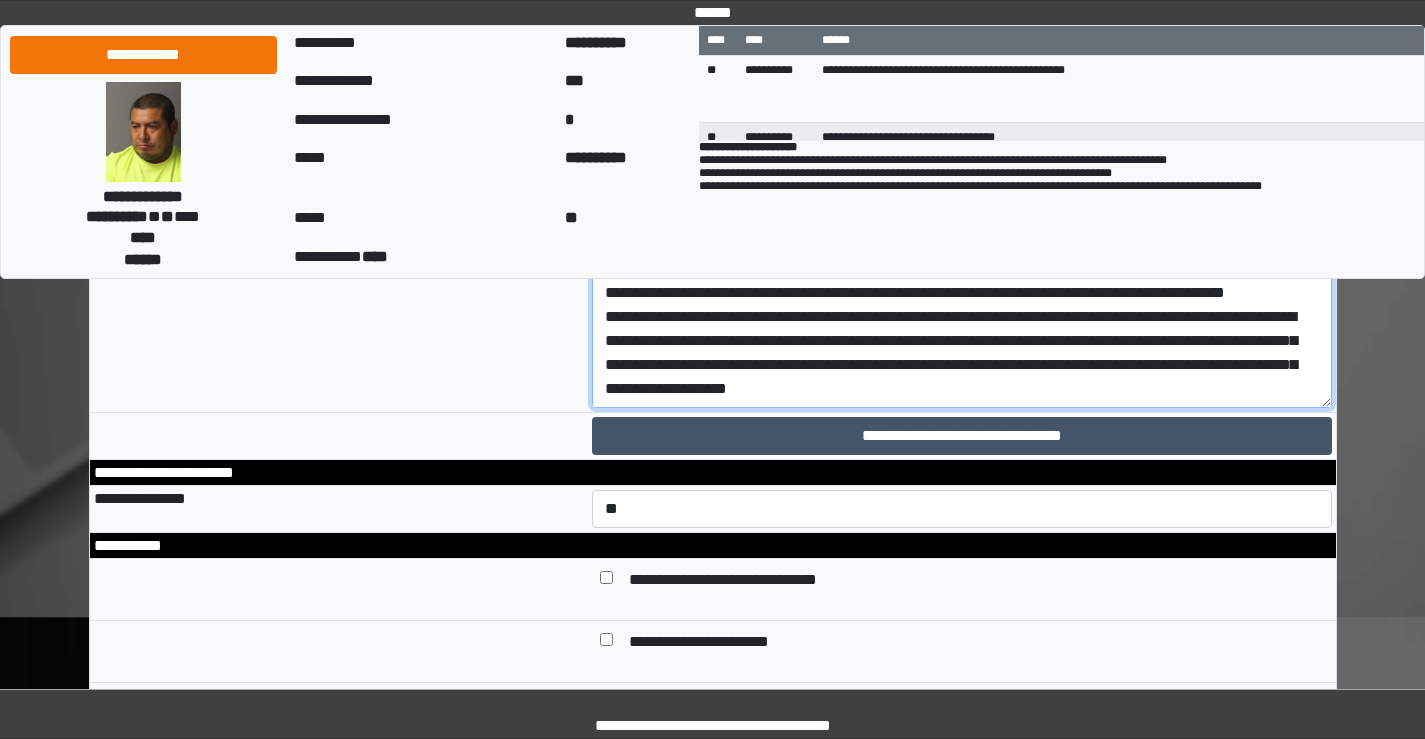 click at bounding box center [962, 96] 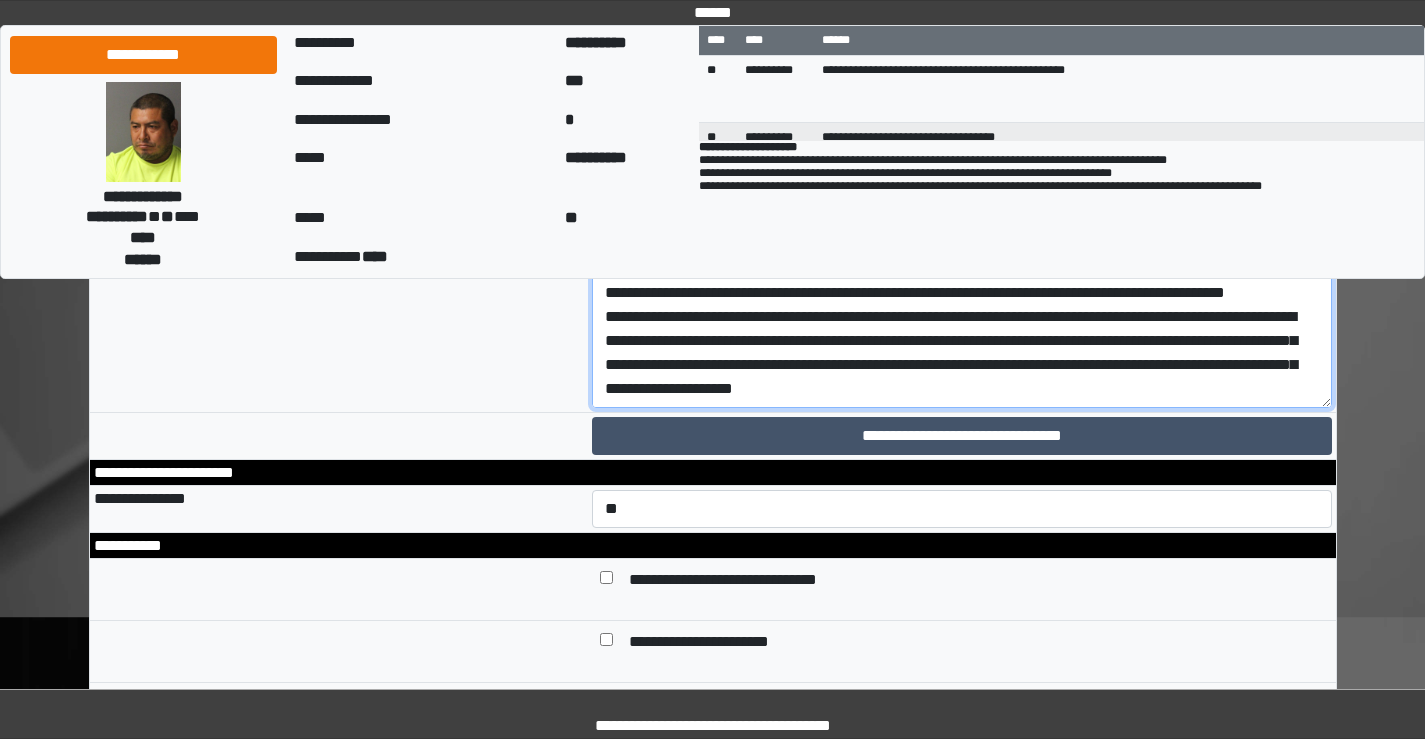drag, startPoint x: 666, startPoint y: 582, endPoint x: 601, endPoint y: 561, distance: 68.30813 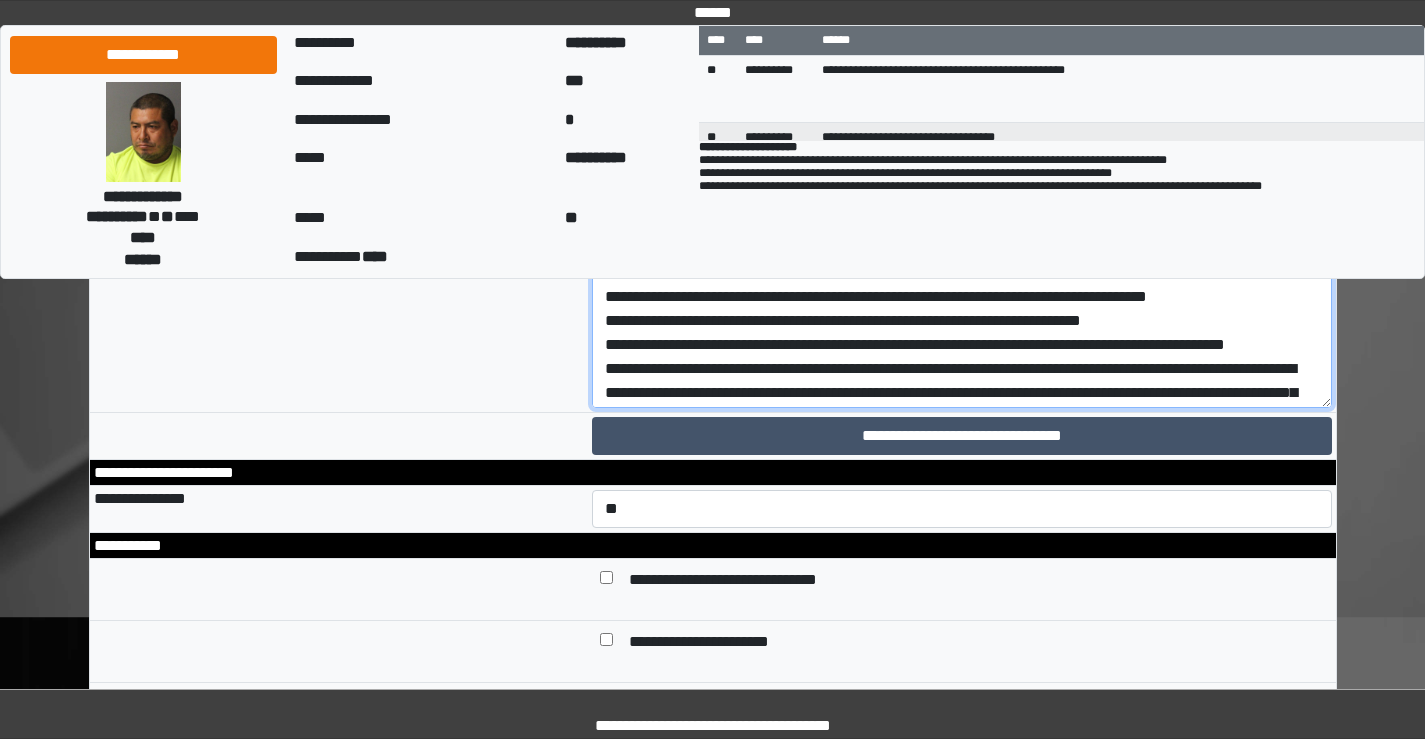 scroll, scrollTop: 150, scrollLeft: 0, axis: vertical 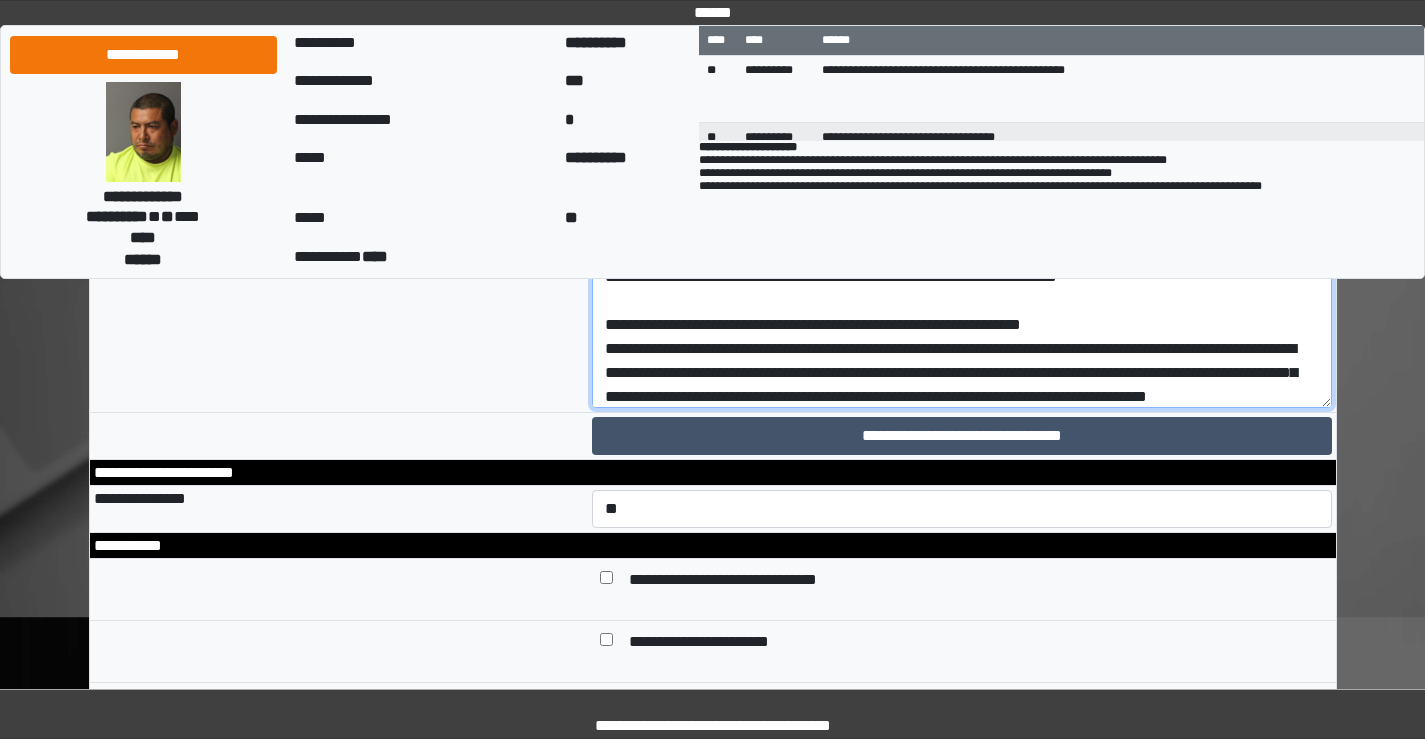 drag, startPoint x: 1154, startPoint y: 540, endPoint x: 1116, endPoint y: 549, distance: 39.051247 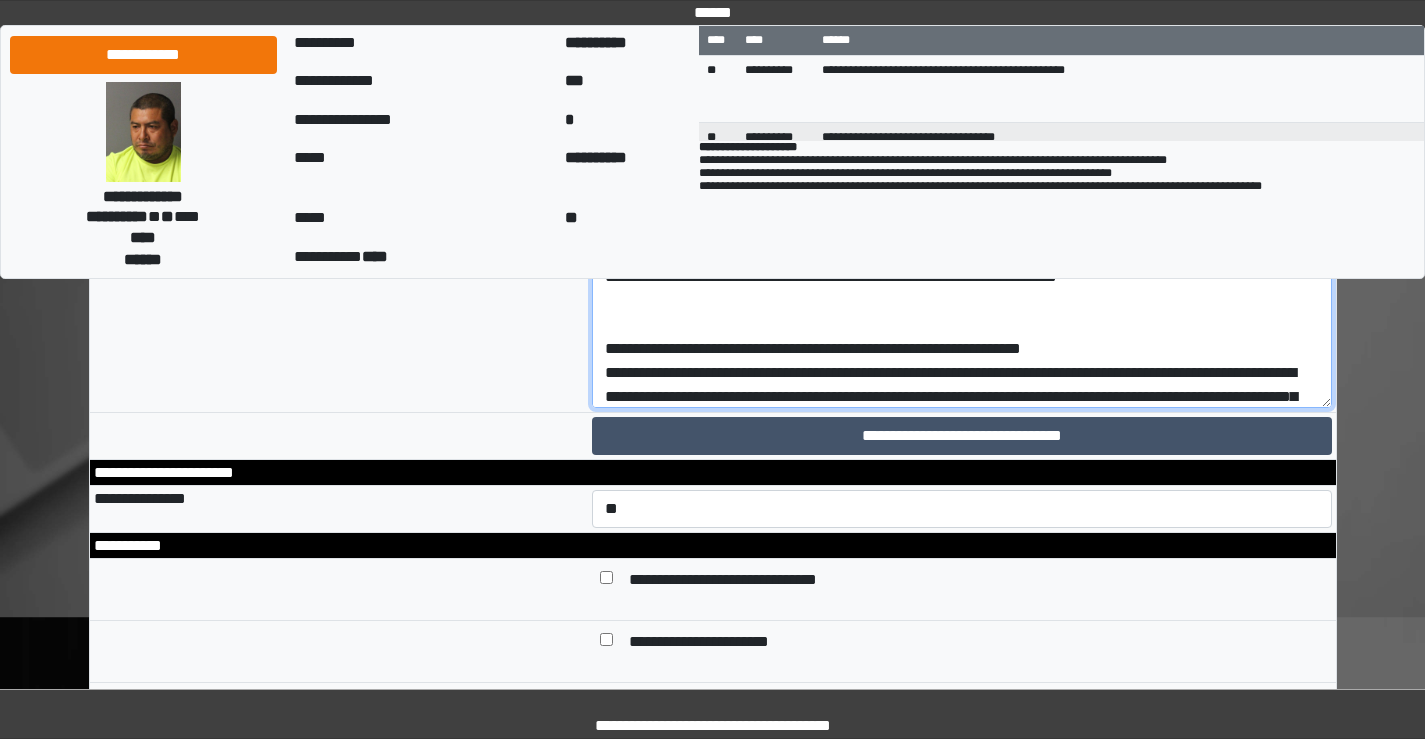 paste on "**********" 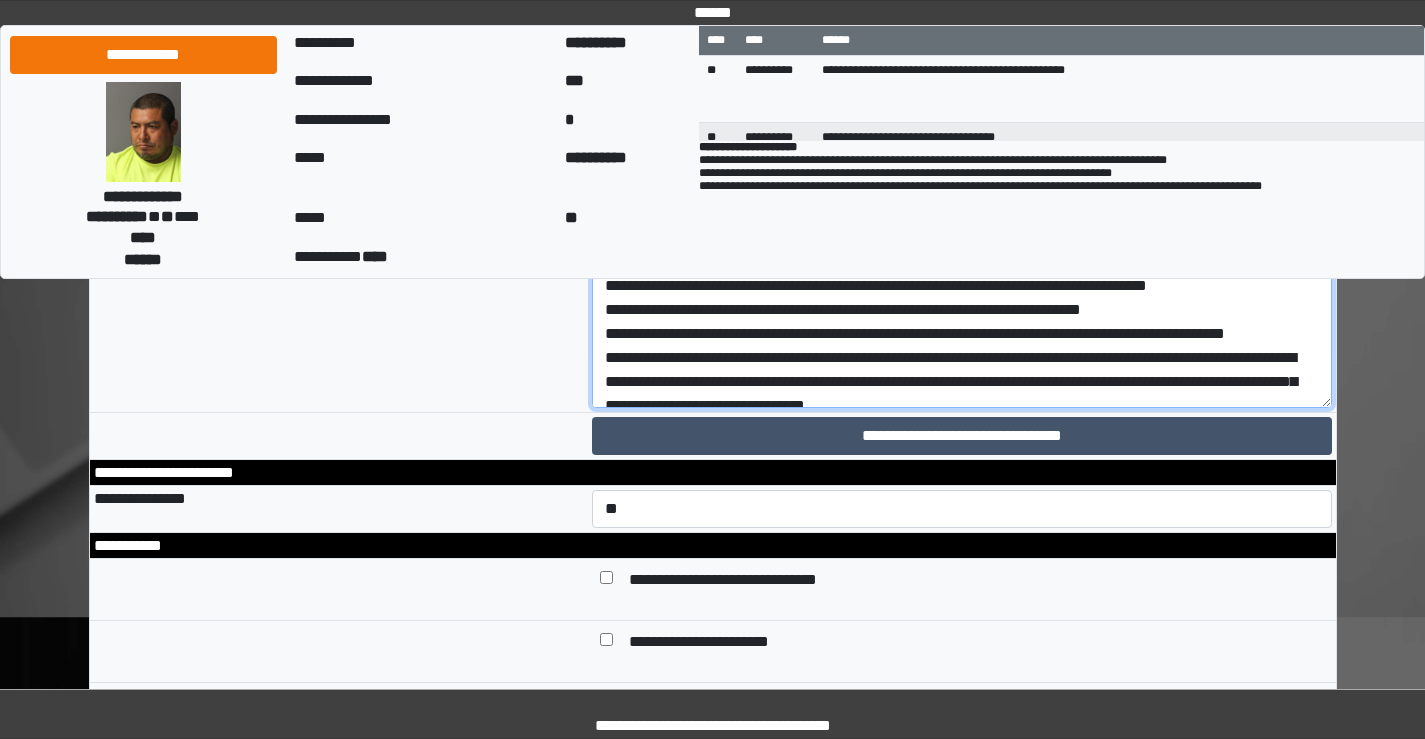 scroll, scrollTop: 250, scrollLeft: 0, axis: vertical 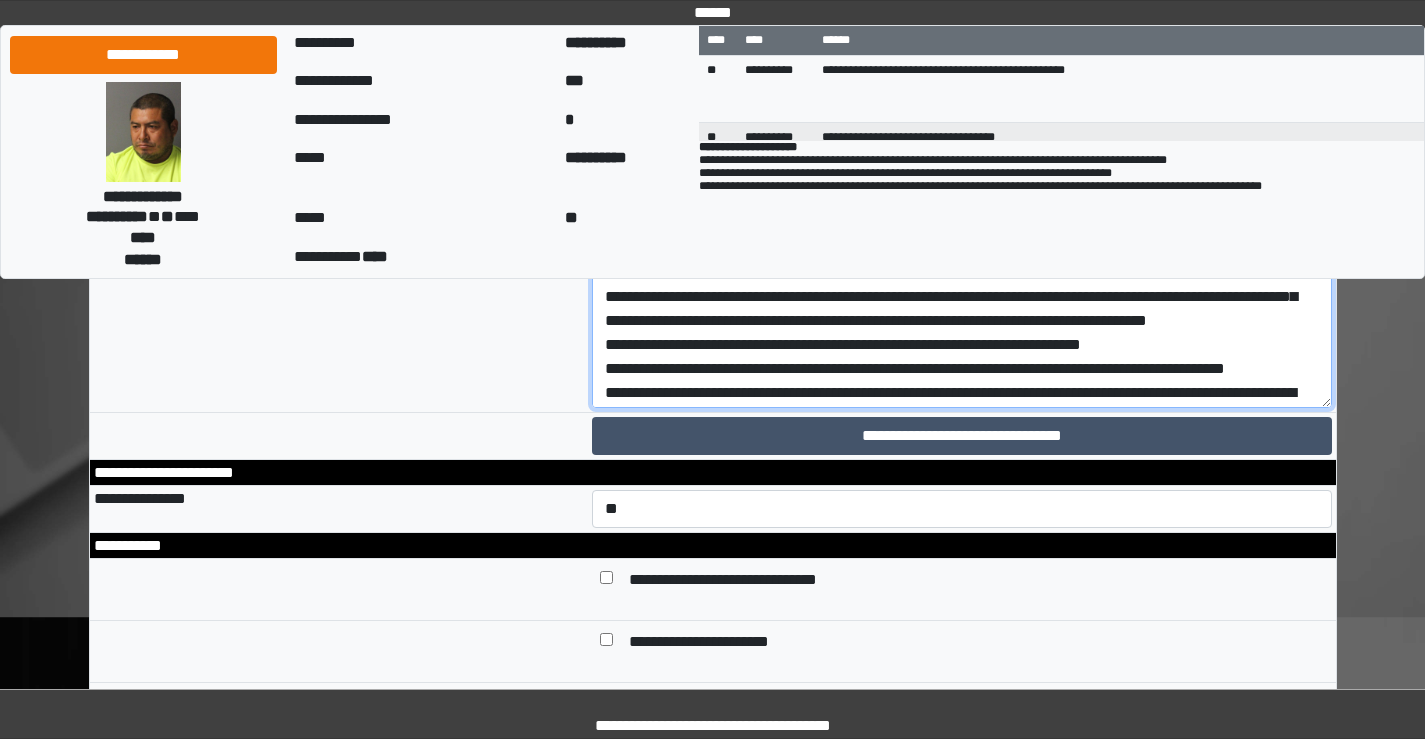 click at bounding box center (962, 96) 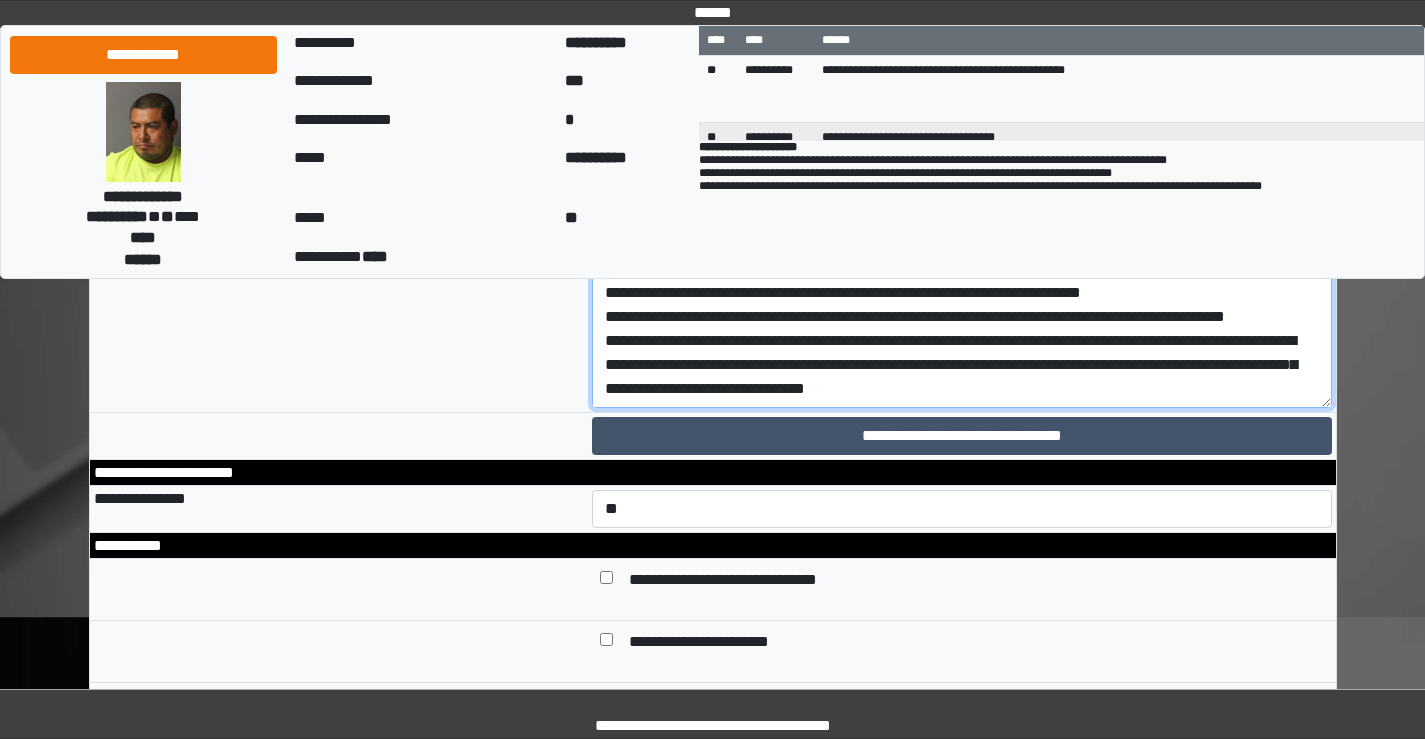 scroll, scrollTop: 350, scrollLeft: 0, axis: vertical 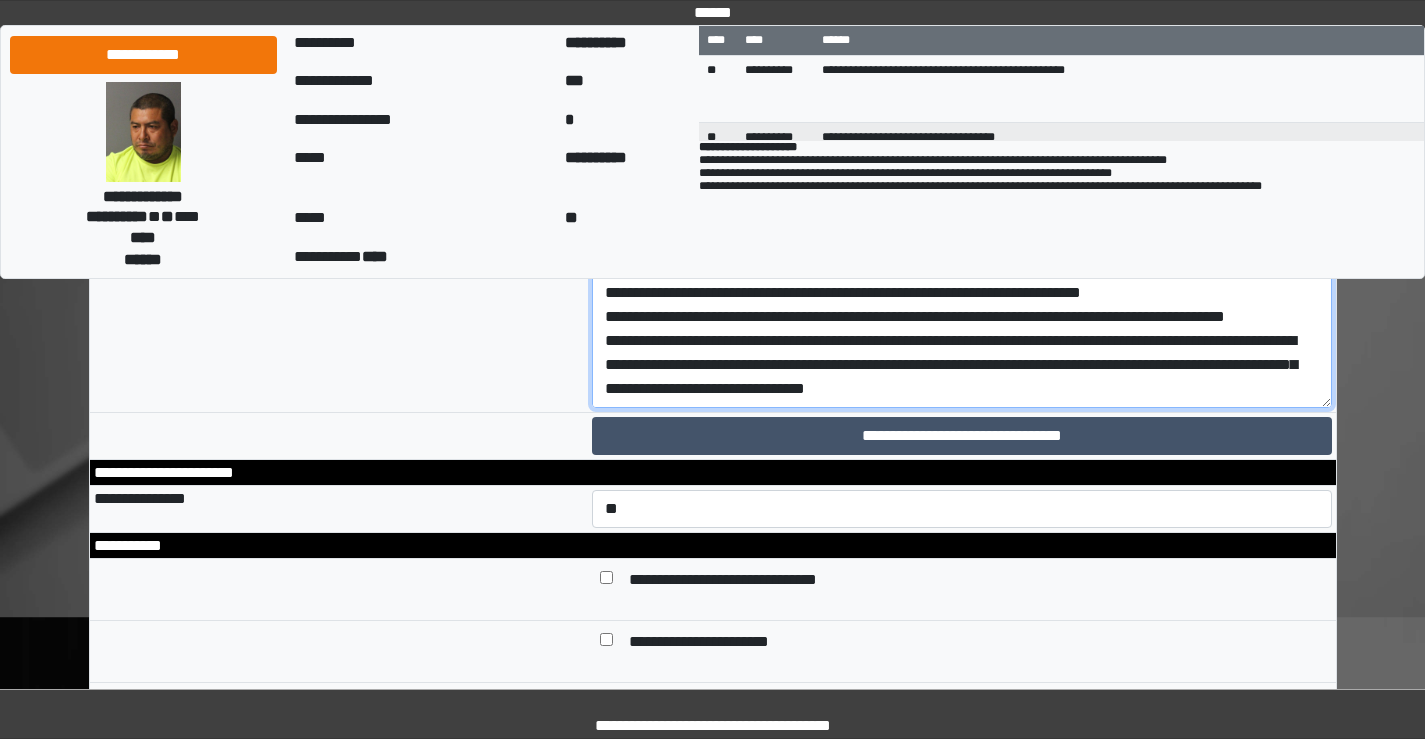 click at bounding box center (962, 96) 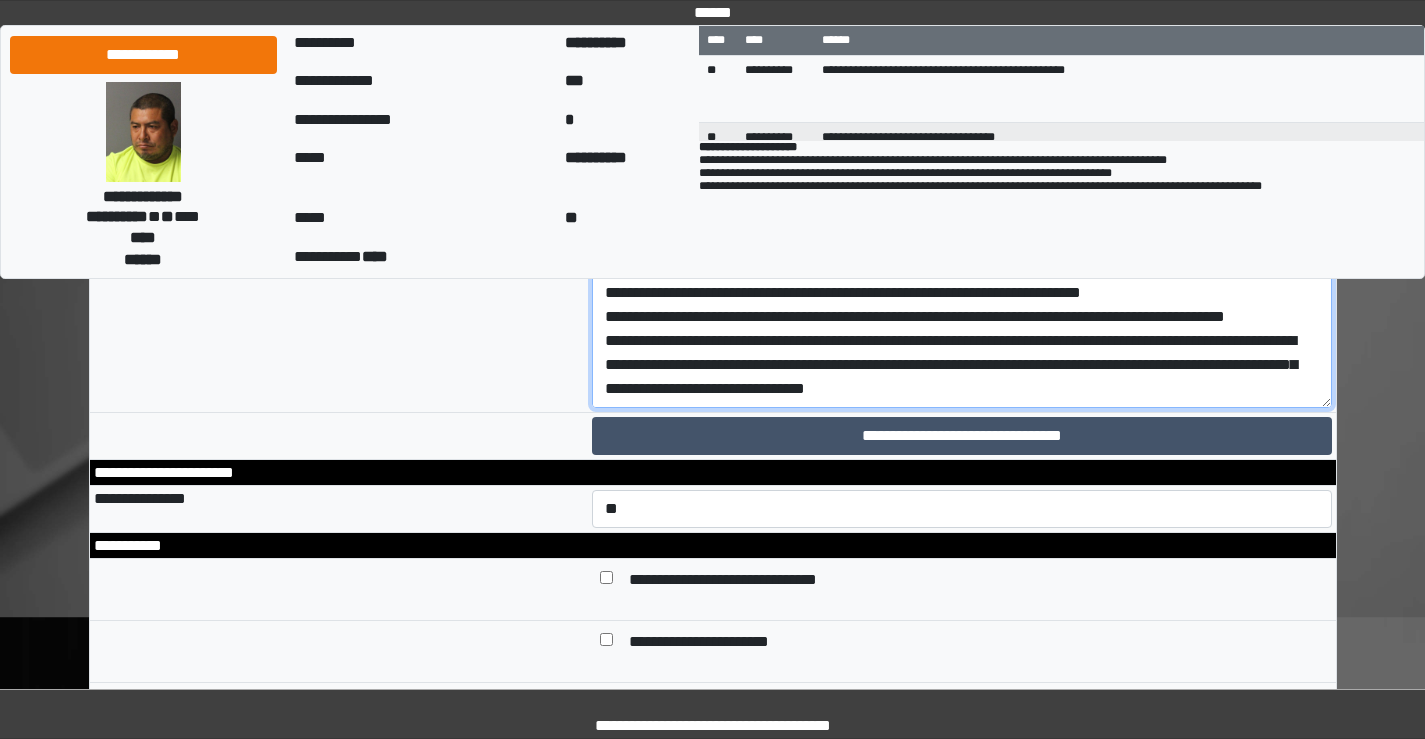 click at bounding box center (962, 96) 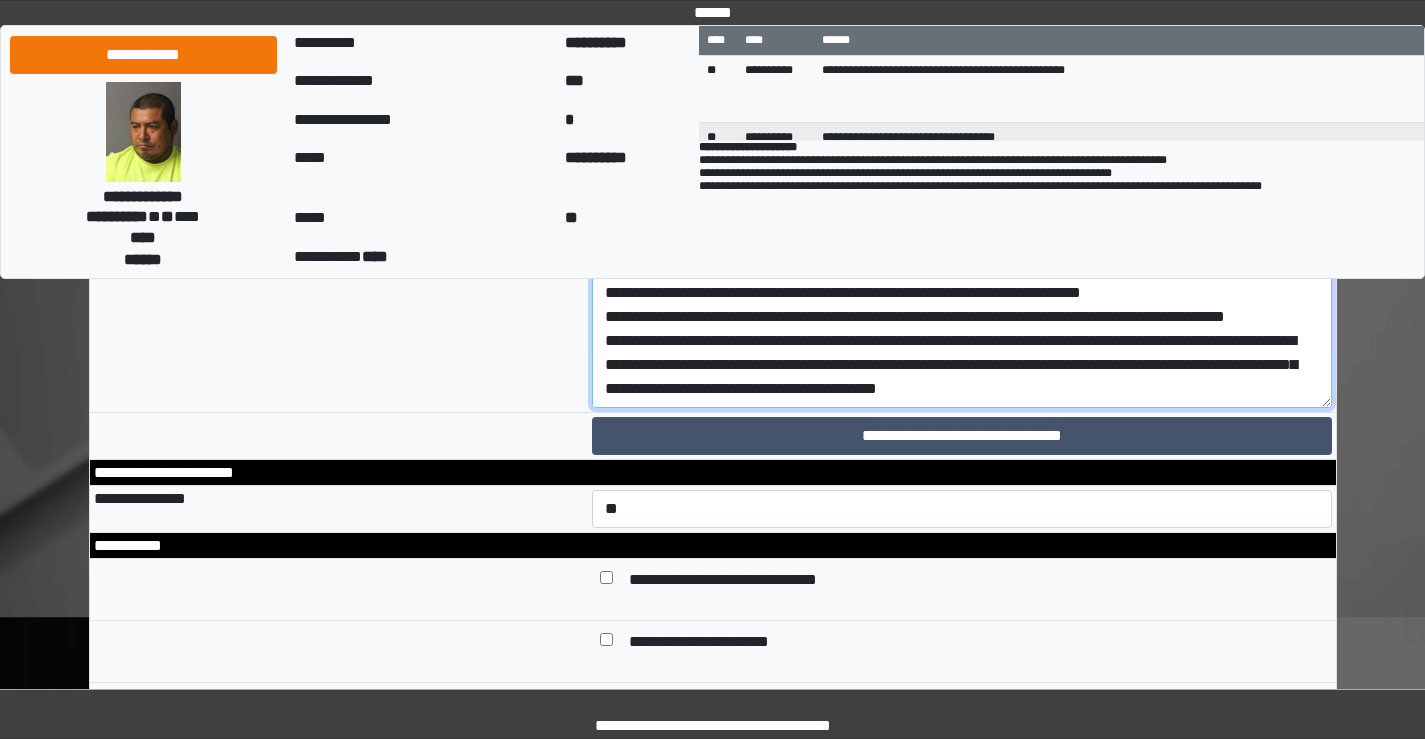 click at bounding box center [962, 96] 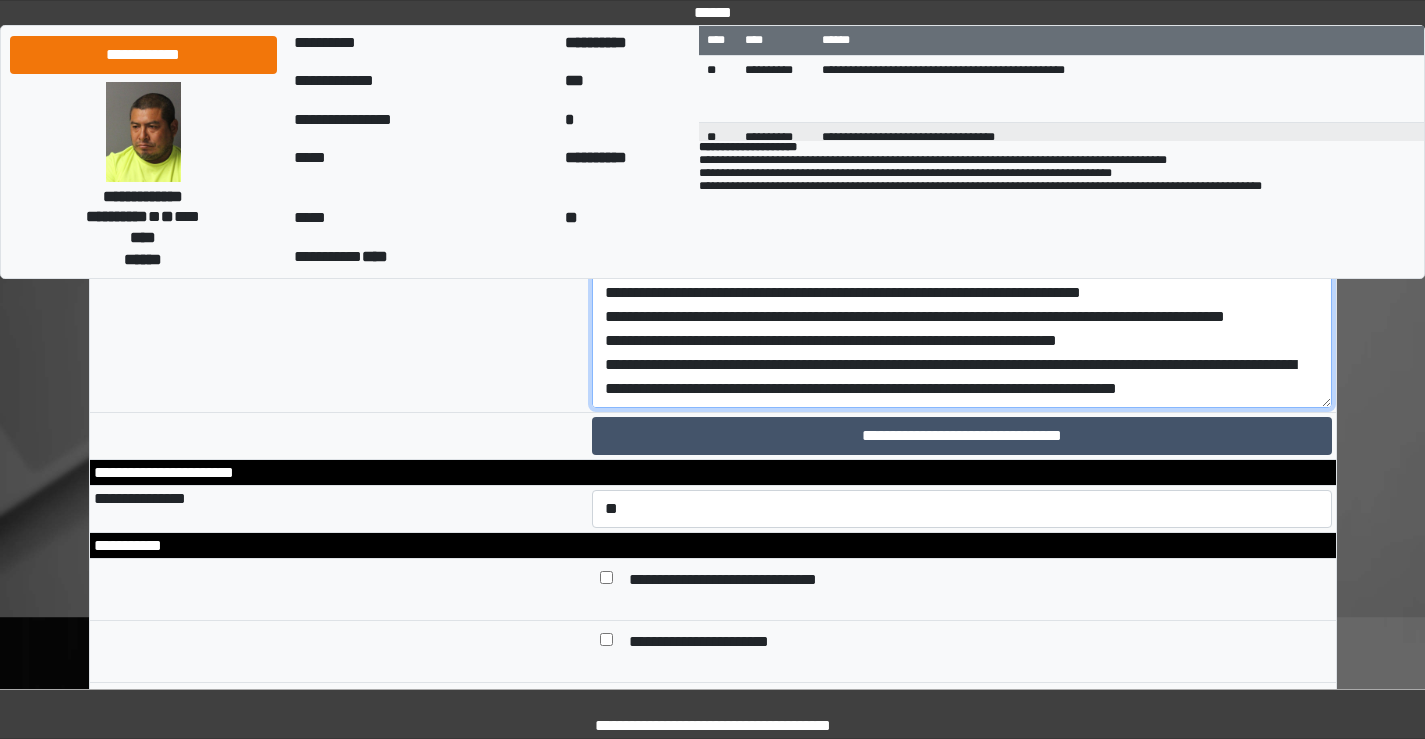 scroll, scrollTop: 422, scrollLeft: 0, axis: vertical 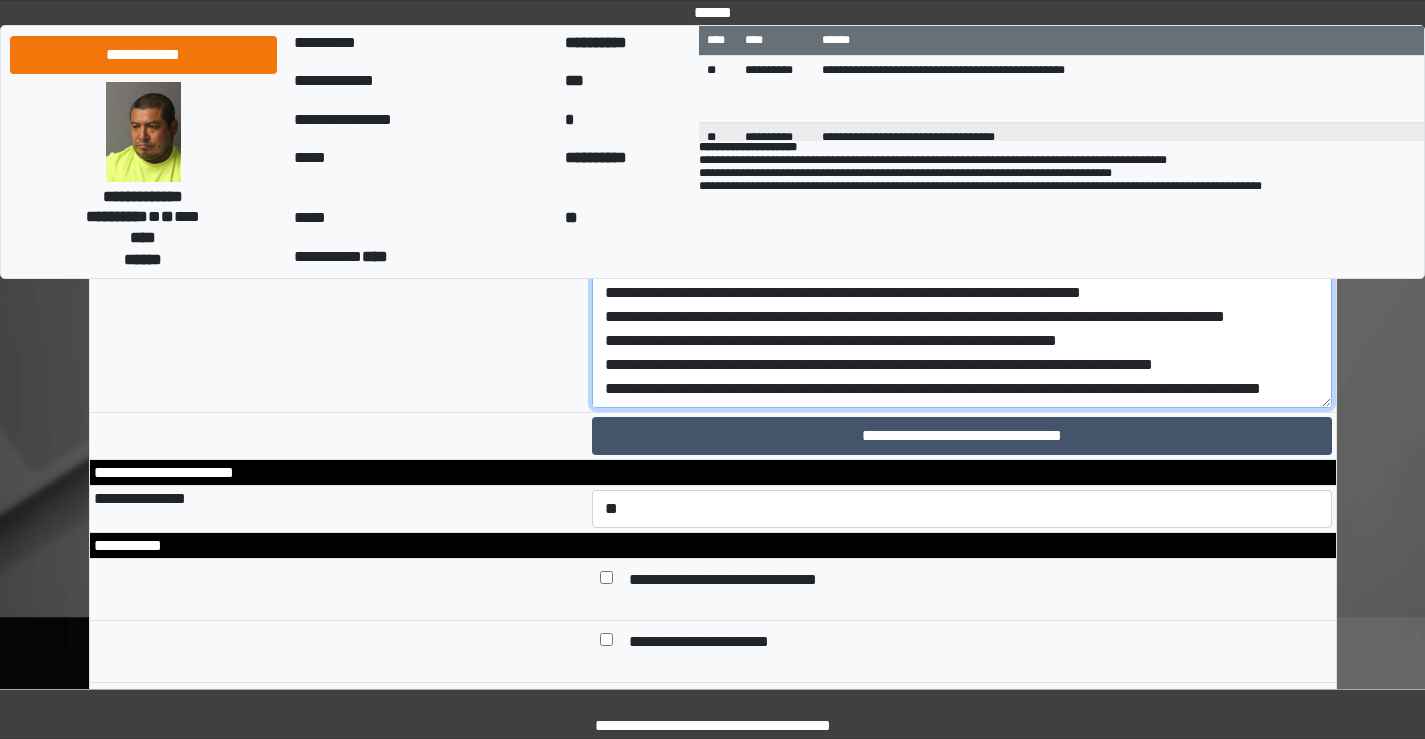 drag, startPoint x: 919, startPoint y: 602, endPoint x: 1198, endPoint y: 603, distance: 279.0018 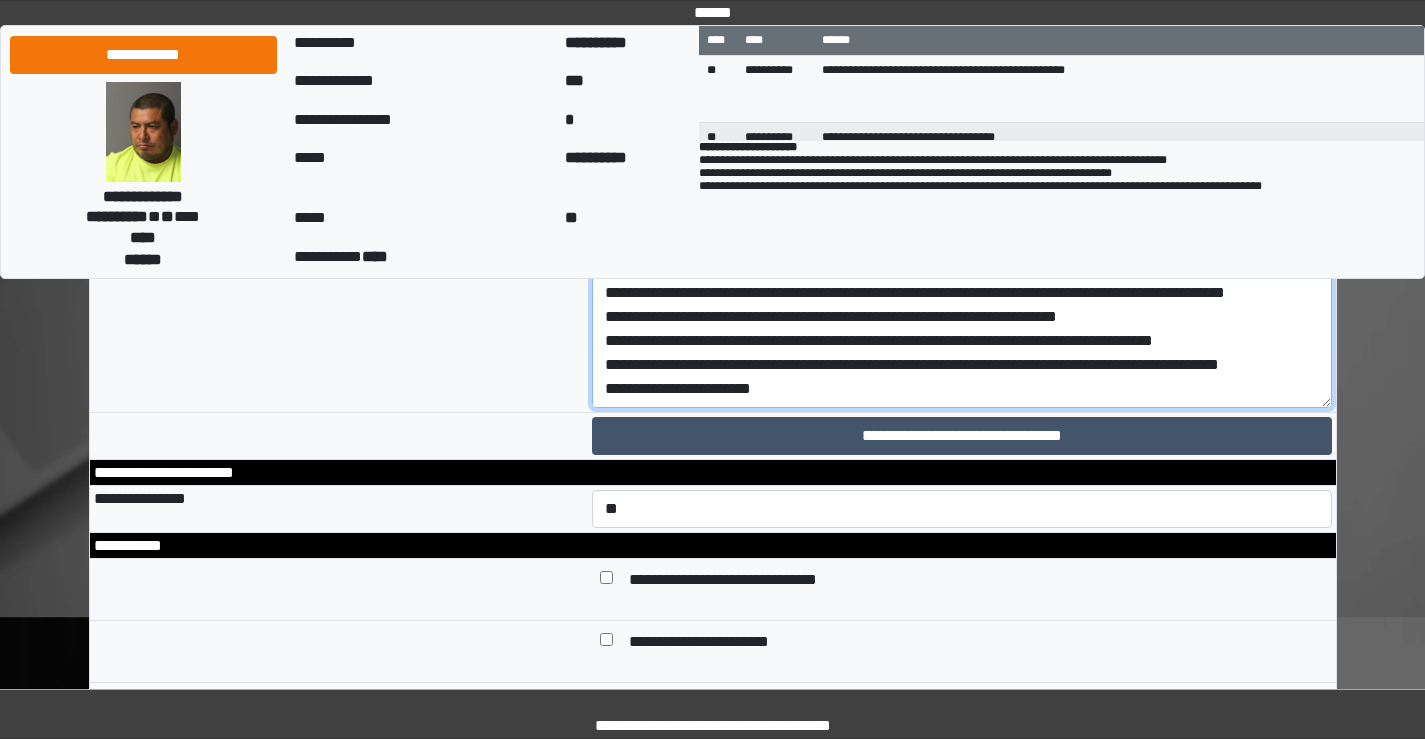 scroll, scrollTop: 446, scrollLeft: 0, axis: vertical 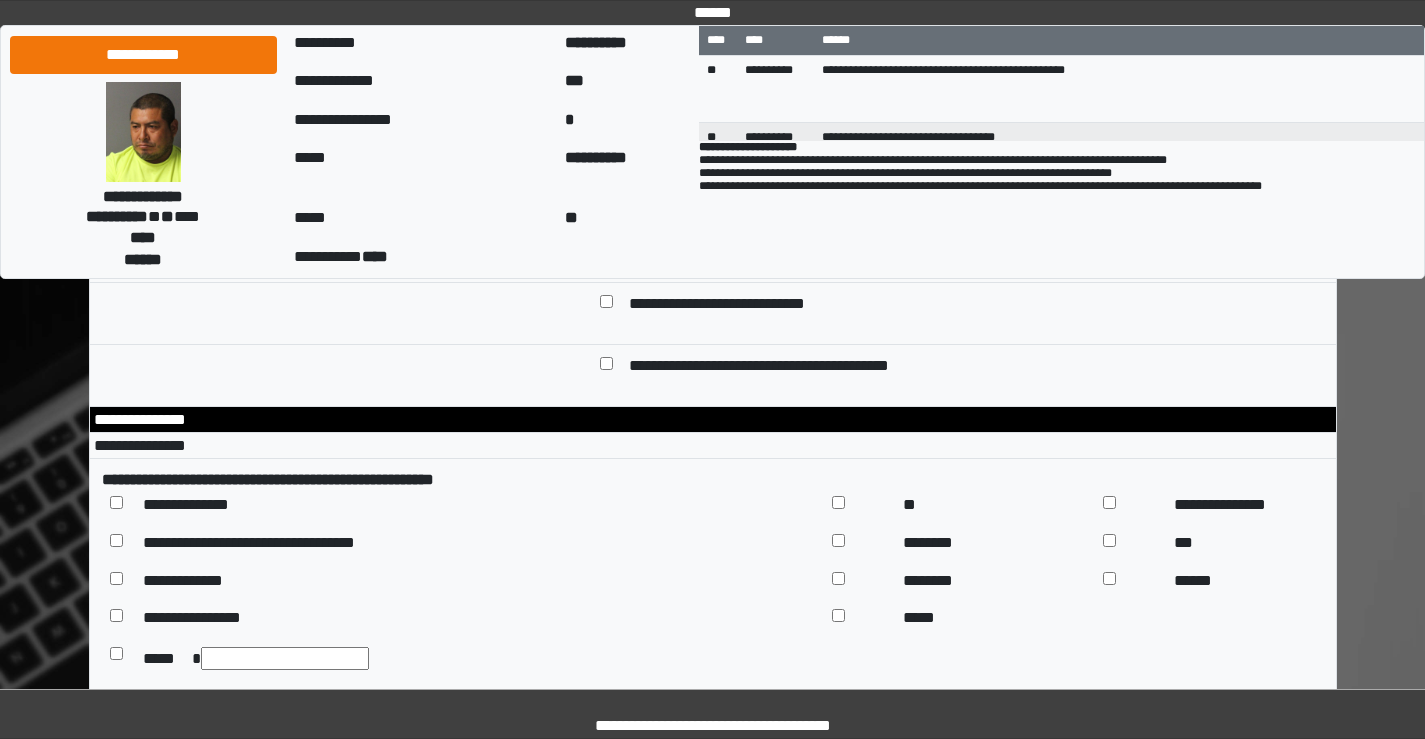 type on "**********" 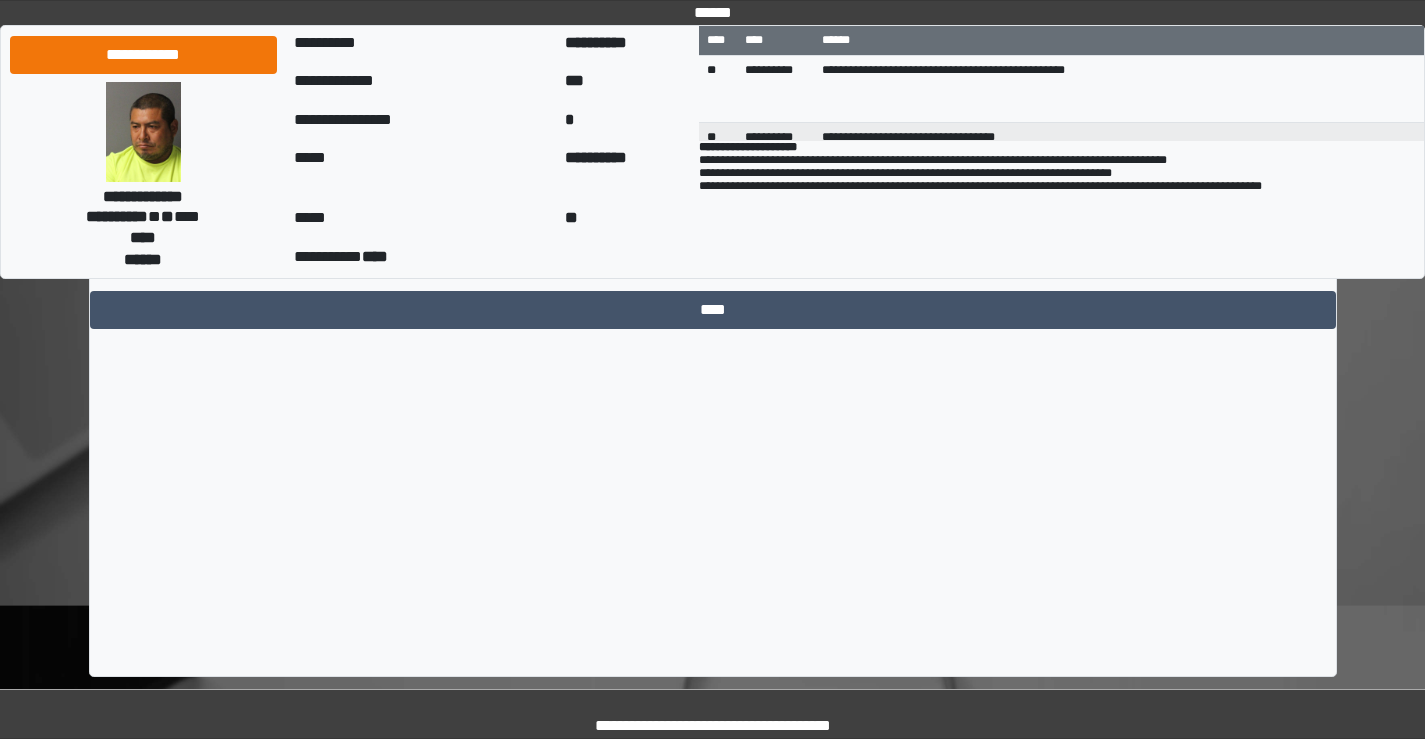 scroll, scrollTop: 10223, scrollLeft: 0, axis: vertical 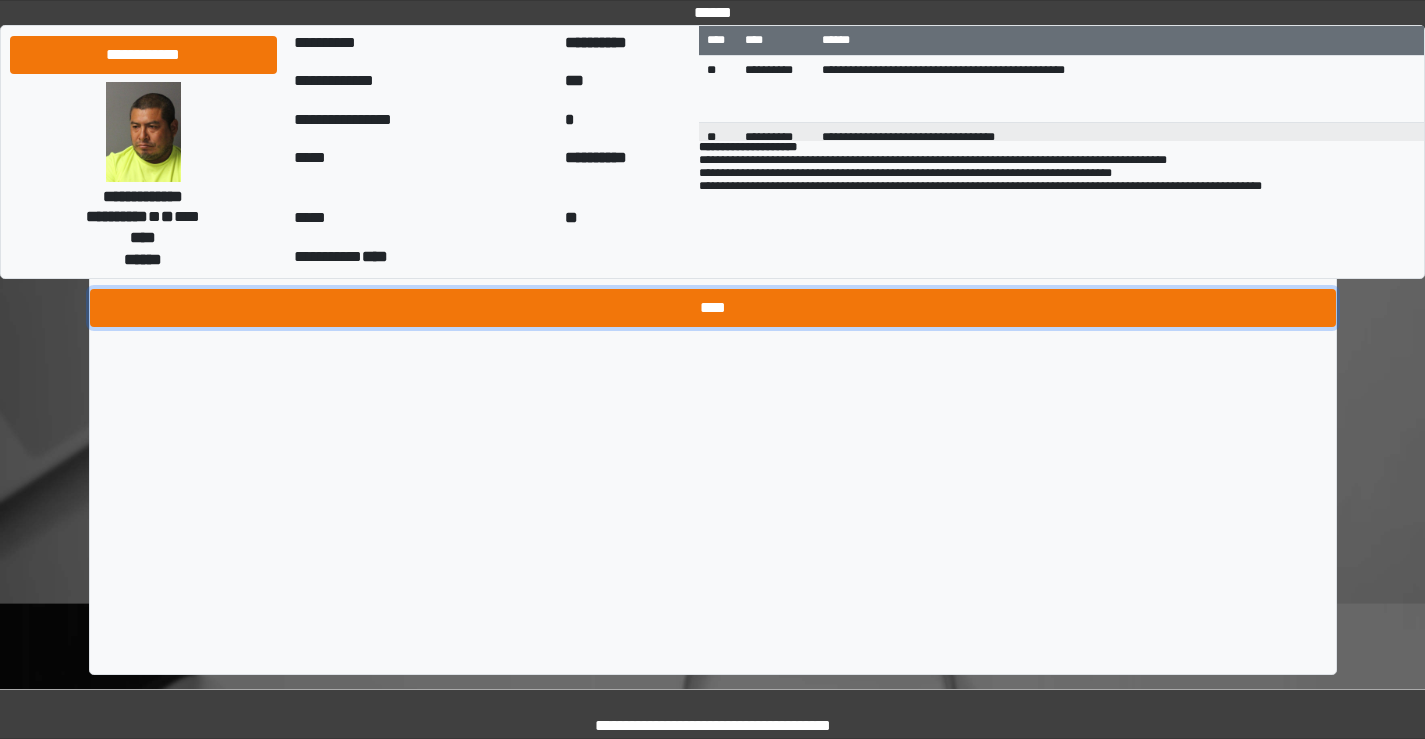 click on "****" at bounding box center (713, 308) 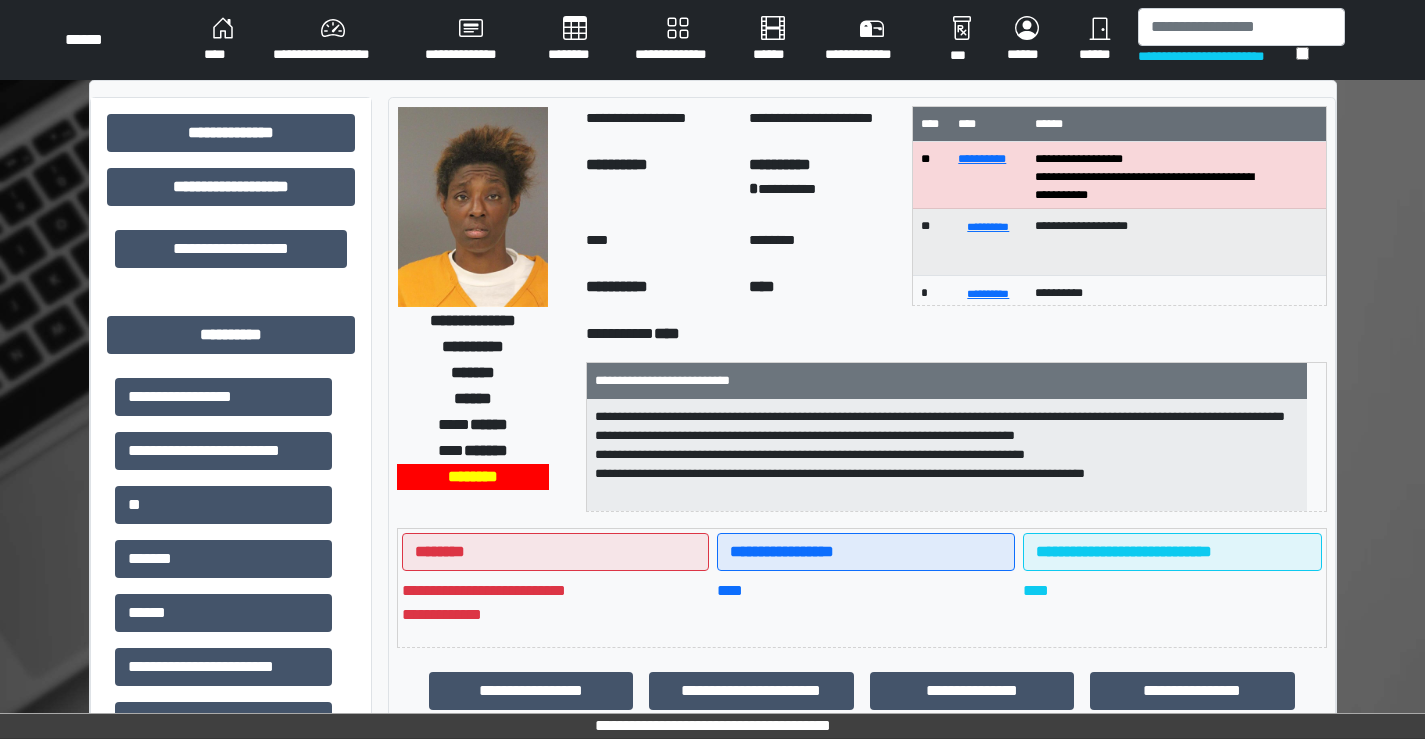 scroll, scrollTop: 500, scrollLeft: 0, axis: vertical 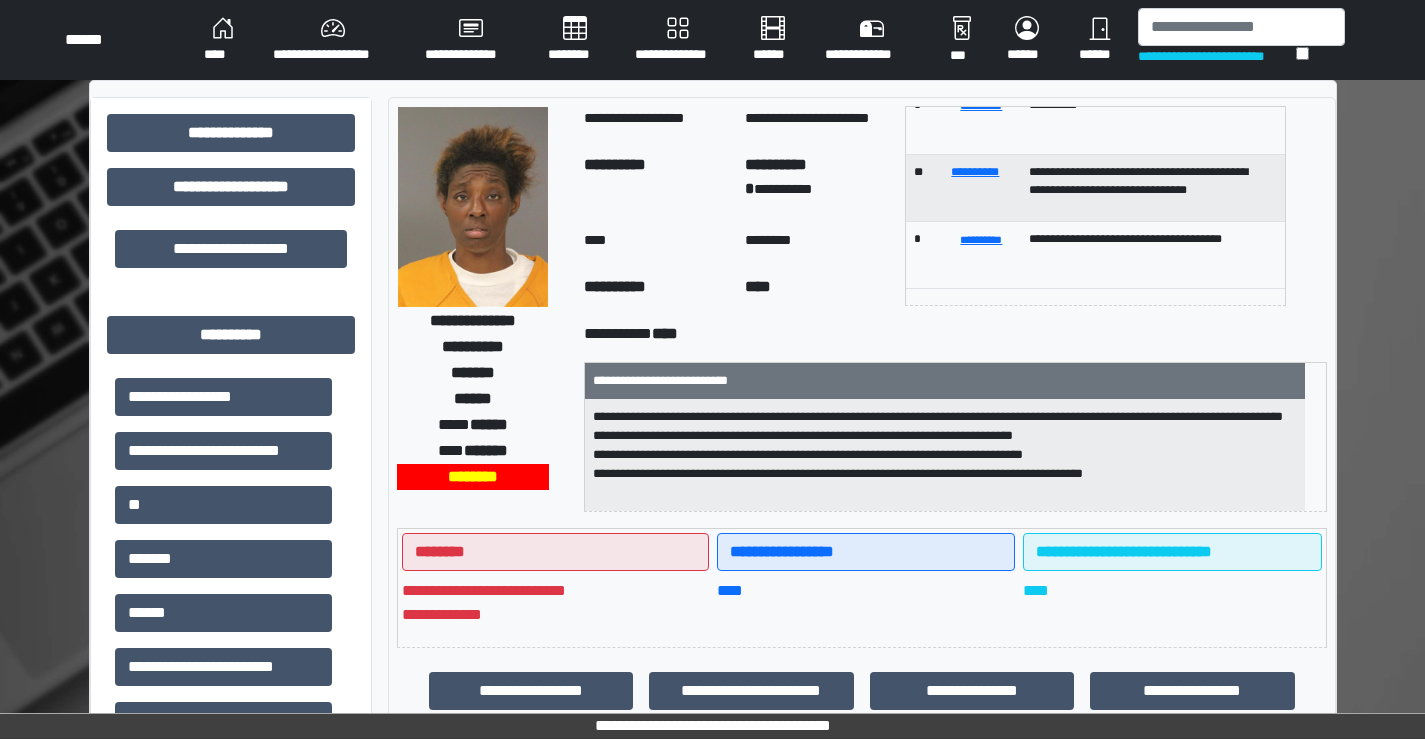 click at bounding box center [473, 207] 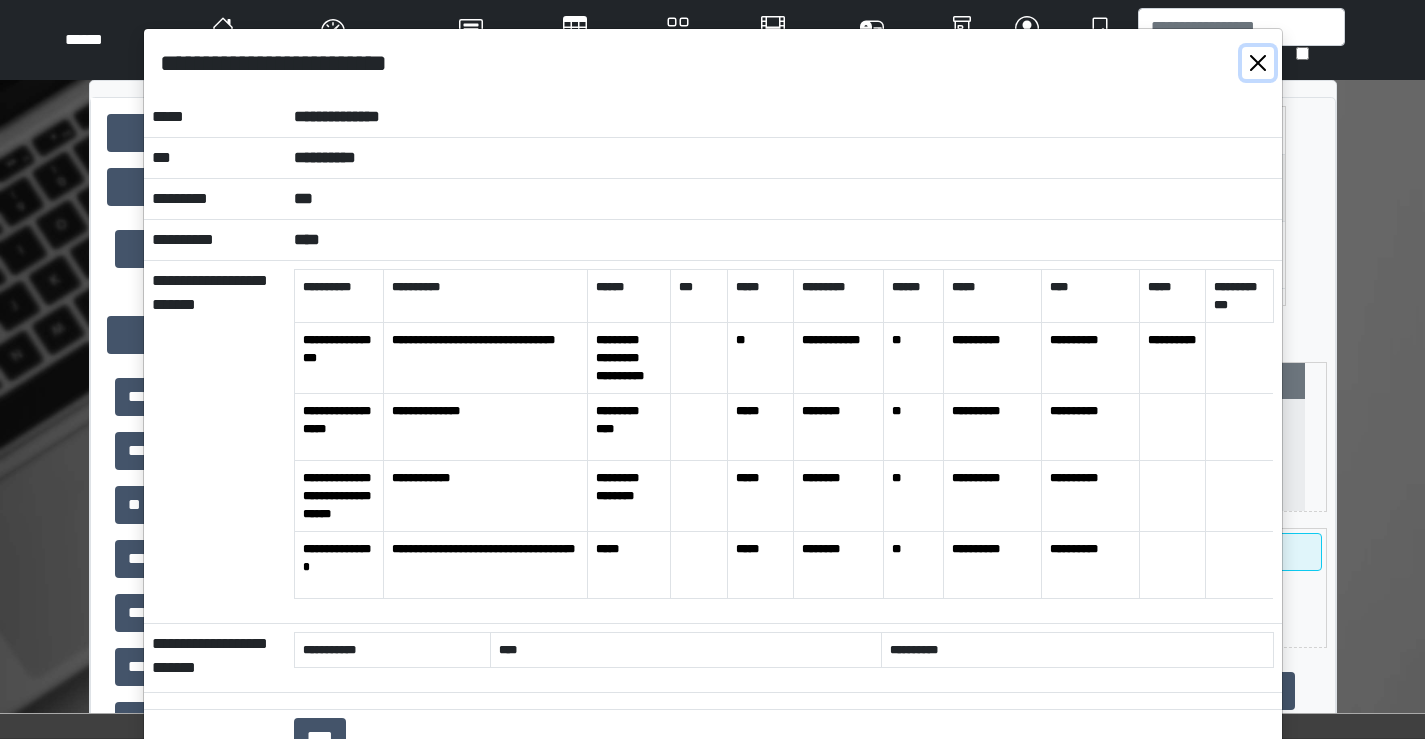 click at bounding box center [1258, 63] 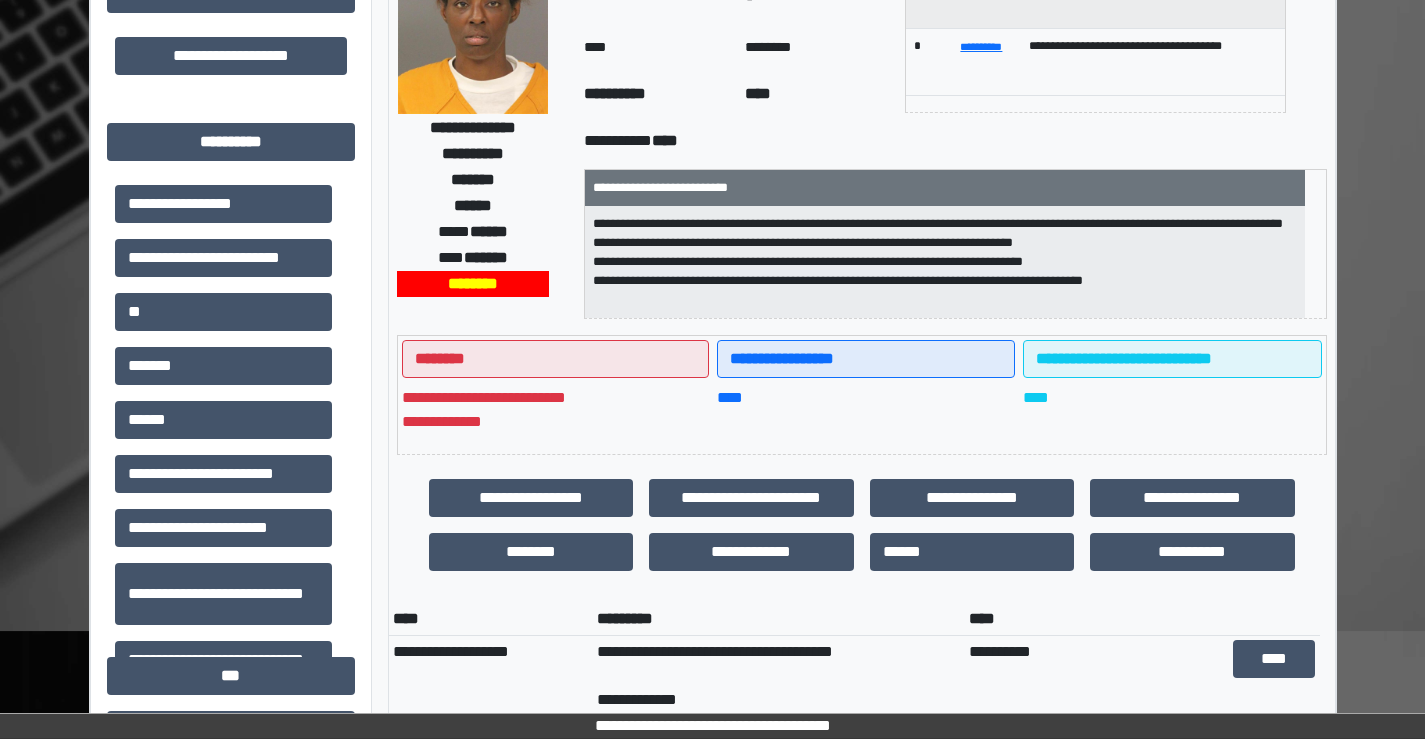 scroll, scrollTop: 200, scrollLeft: 0, axis: vertical 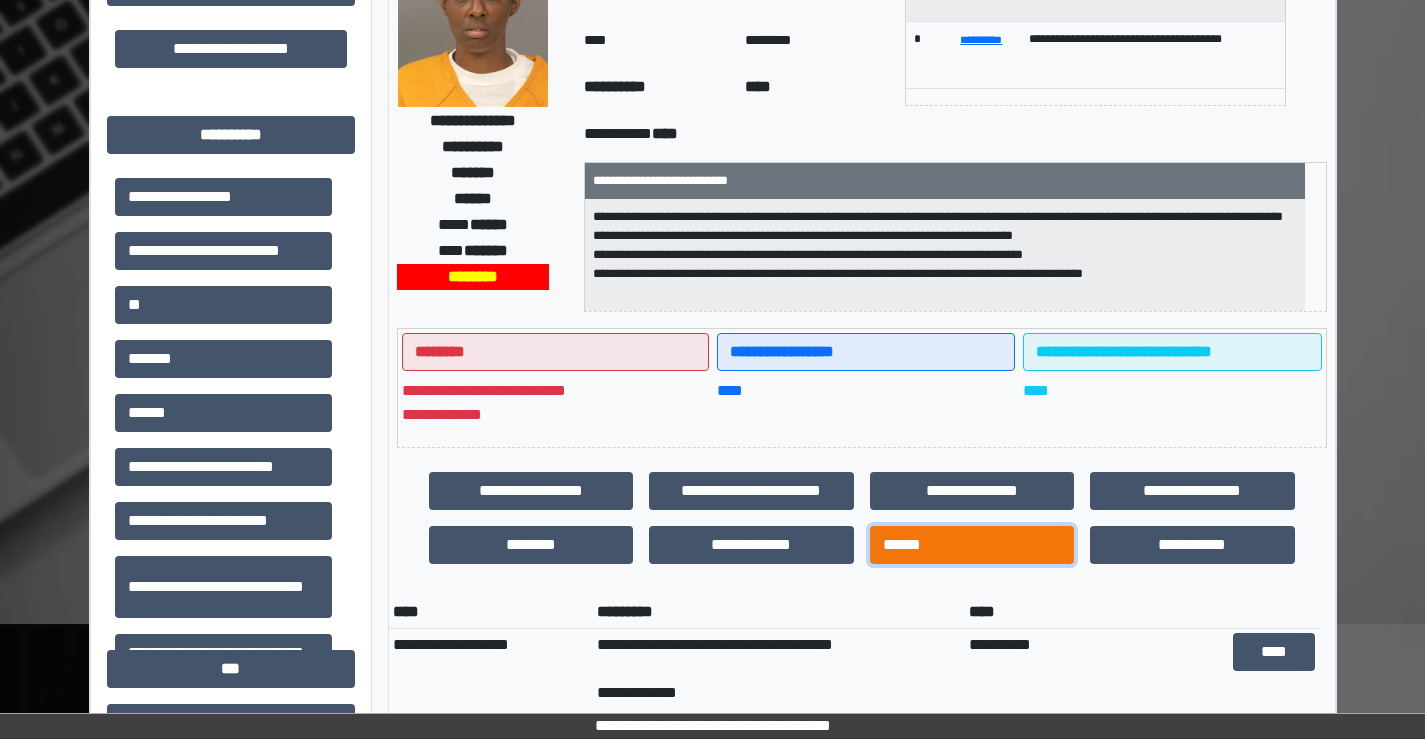 click on "******" at bounding box center [972, 545] 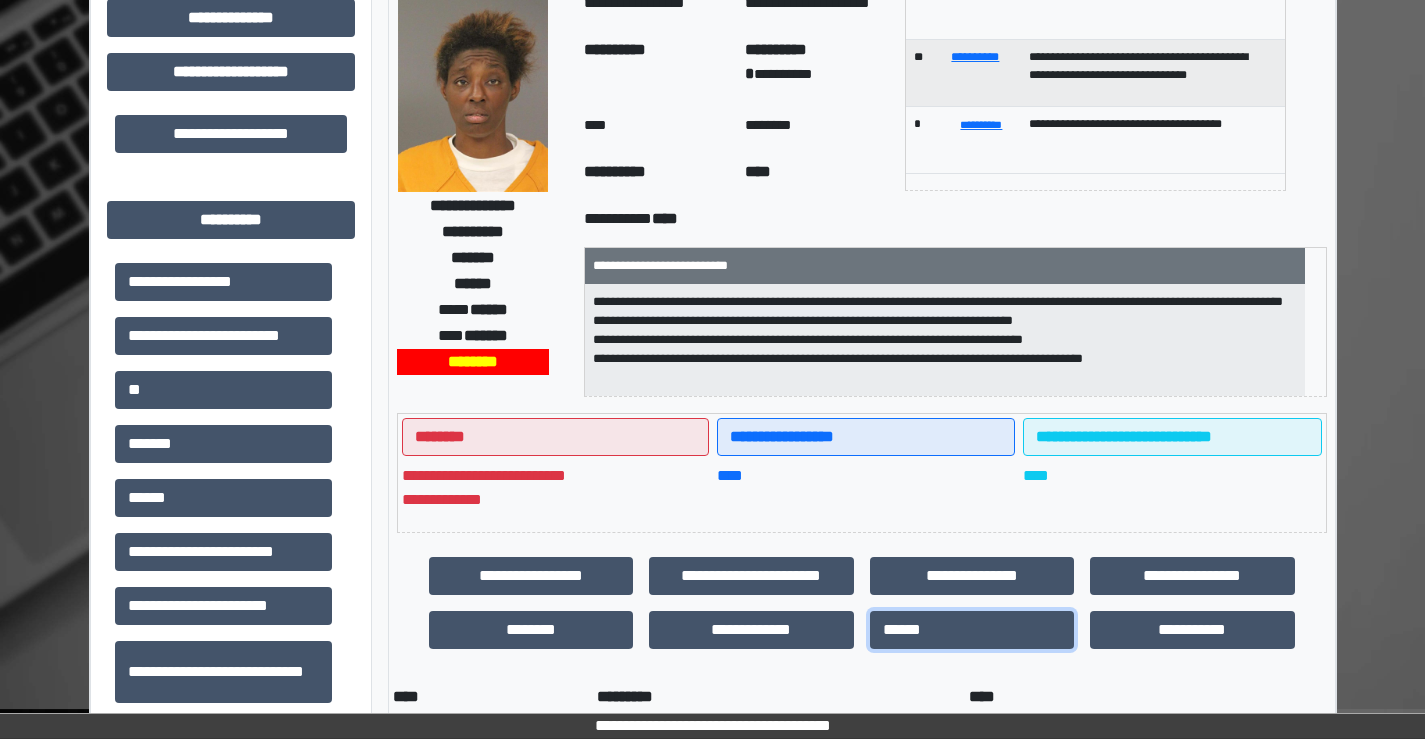scroll, scrollTop: 0, scrollLeft: 0, axis: both 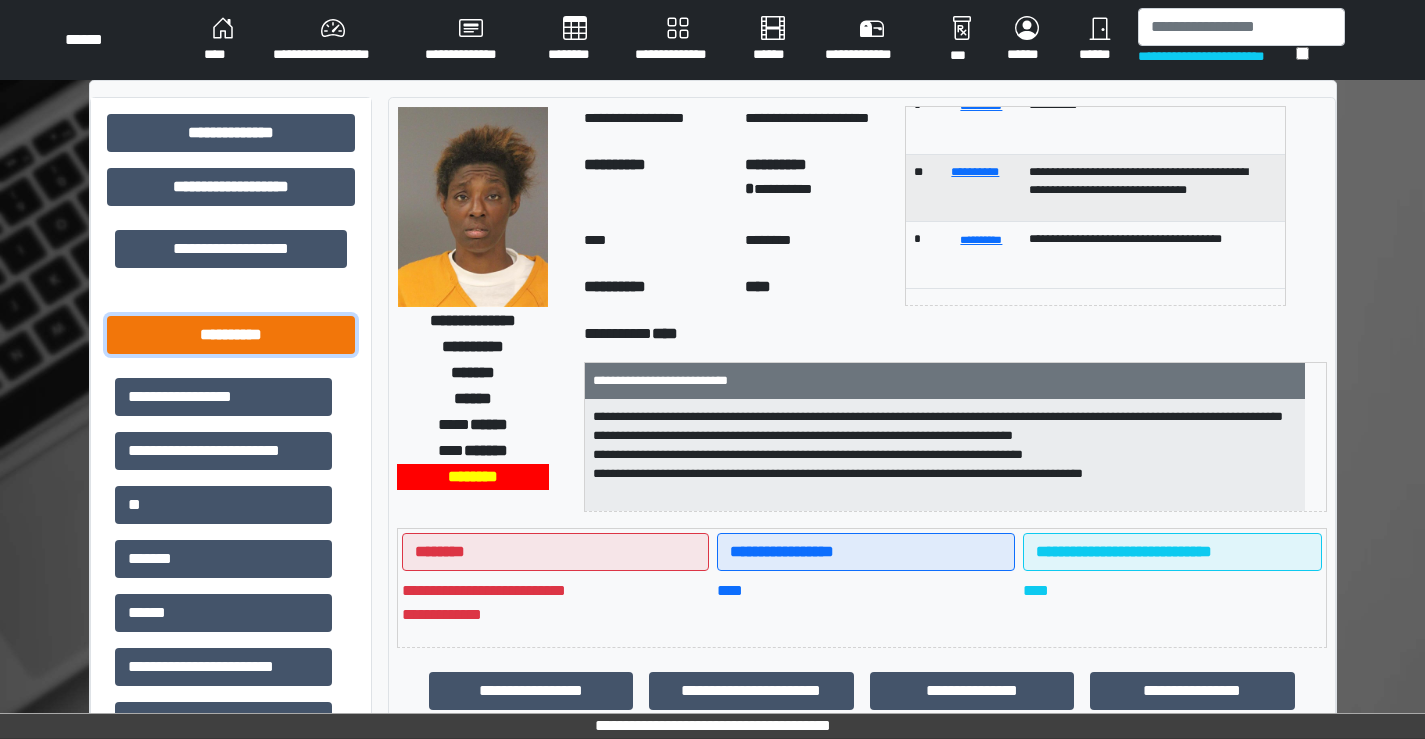 click on "**********" at bounding box center [231, 335] 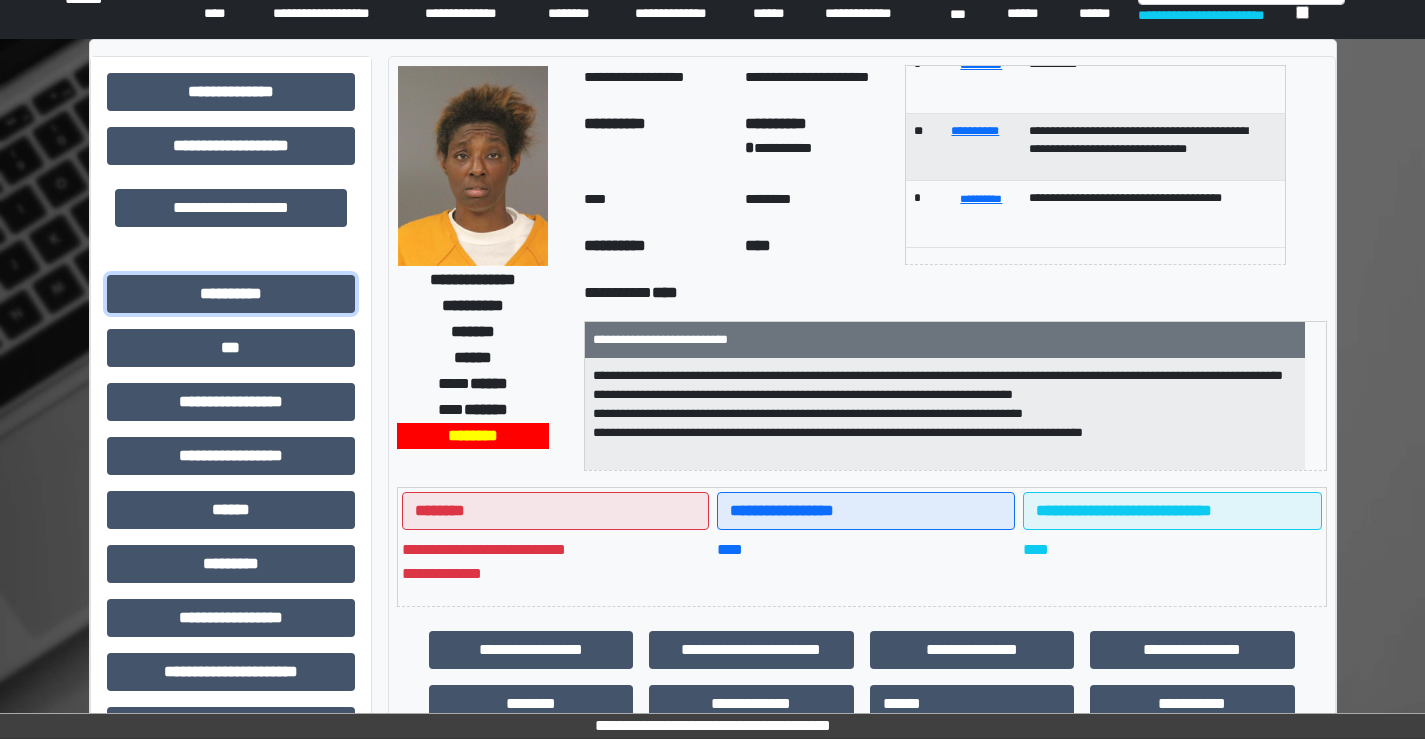 scroll, scrollTop: 0, scrollLeft: 0, axis: both 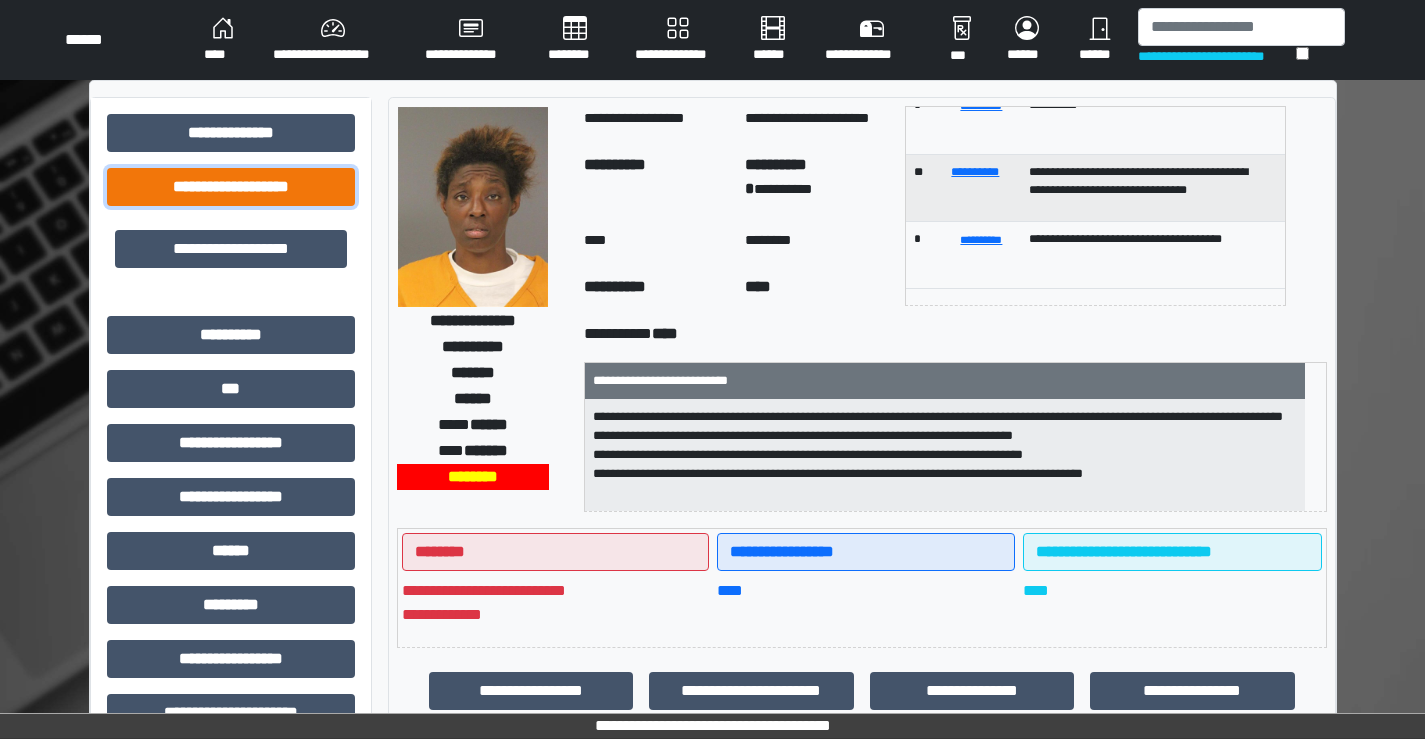 click on "**********" at bounding box center (231, 187) 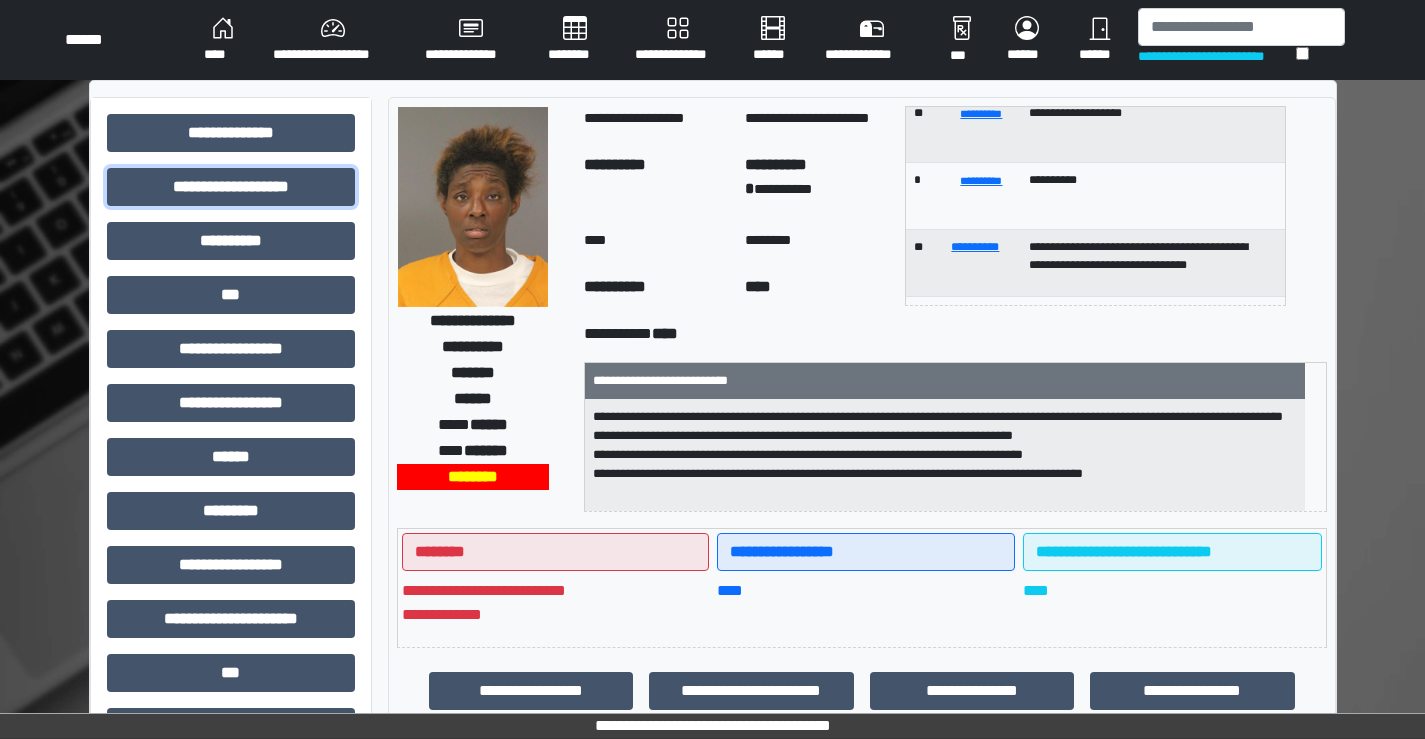 scroll, scrollTop: 0, scrollLeft: 0, axis: both 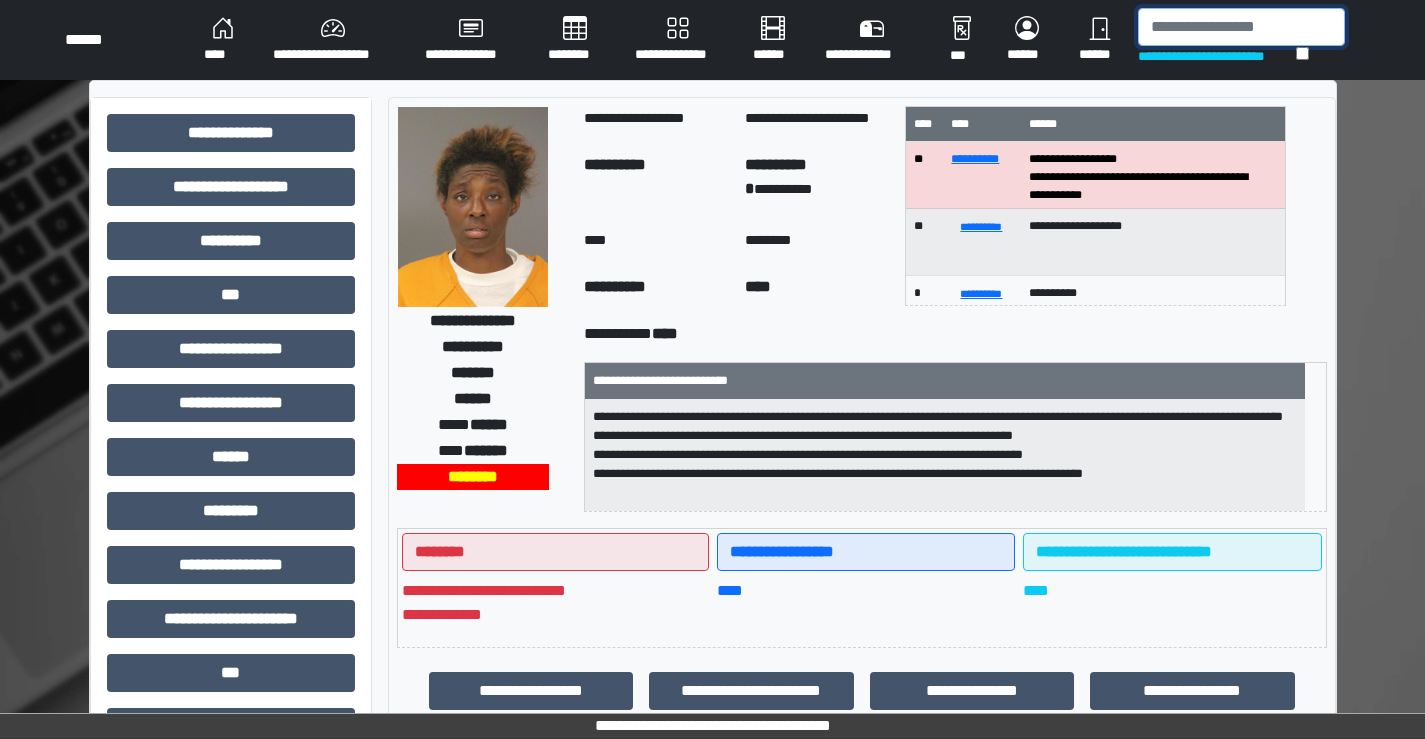click at bounding box center [1241, 27] 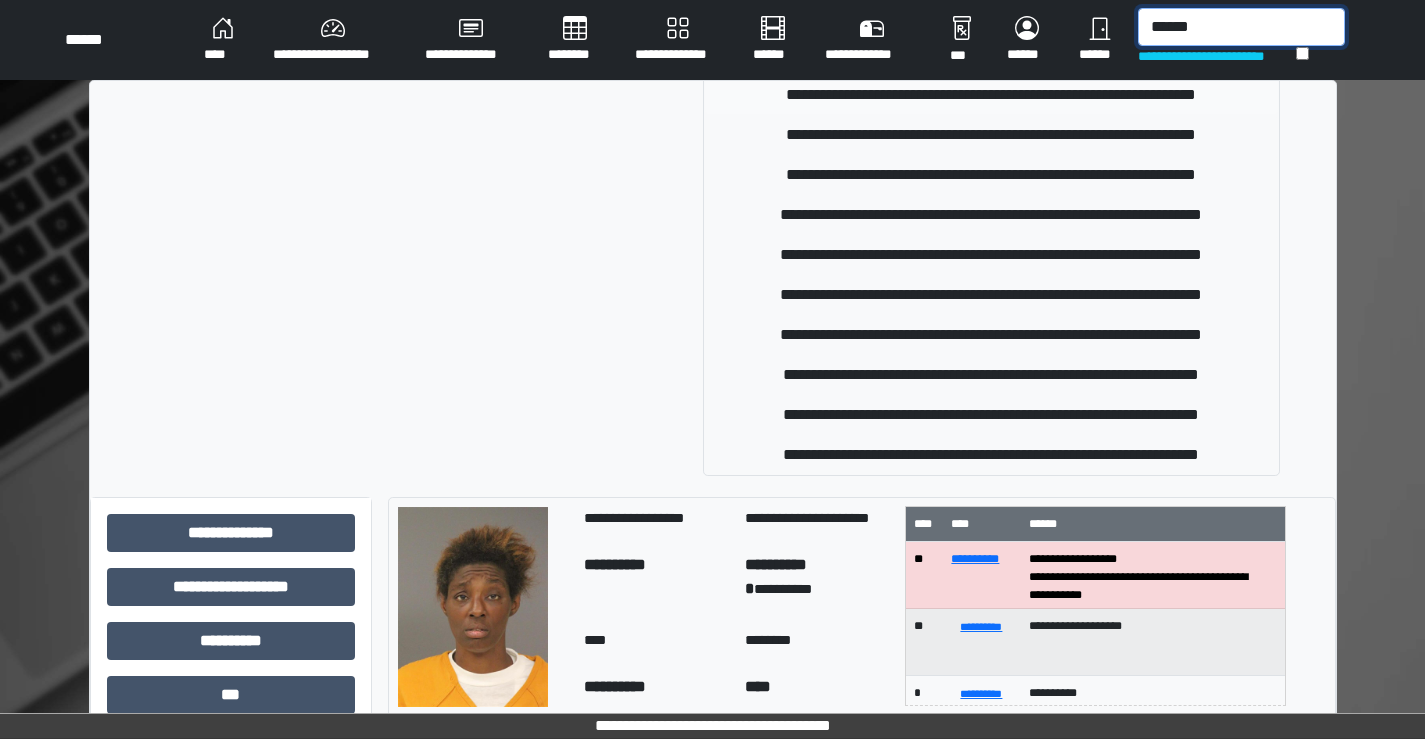 scroll, scrollTop: 178, scrollLeft: 0, axis: vertical 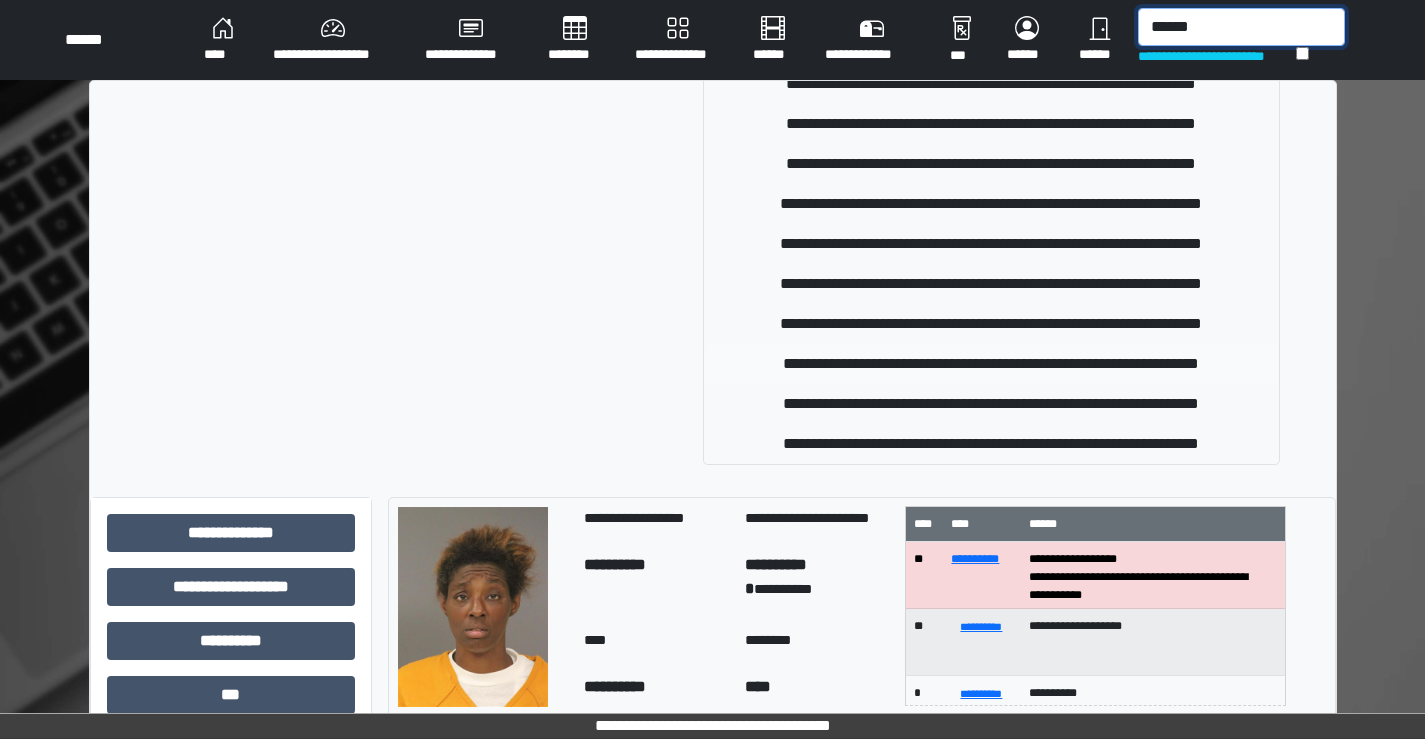 type on "******" 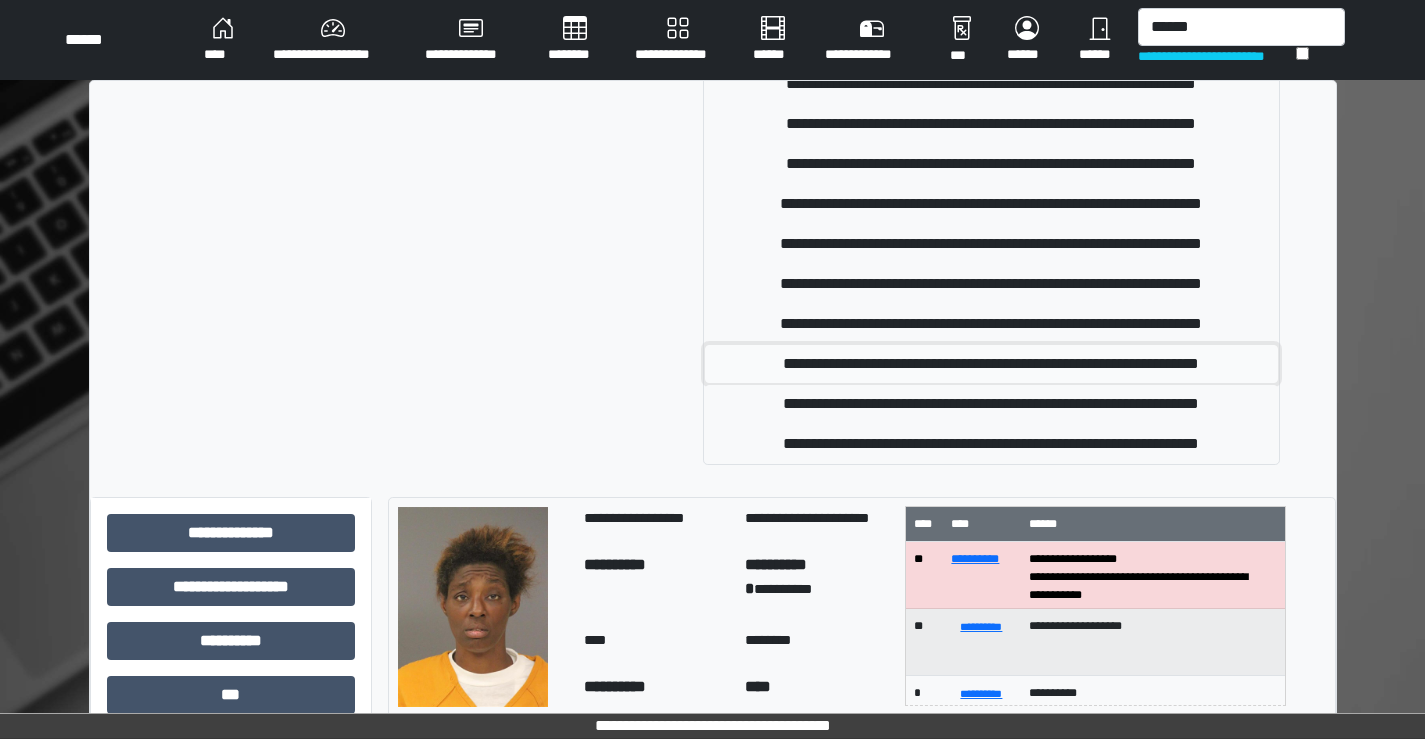 click on "**********" at bounding box center [991, 364] 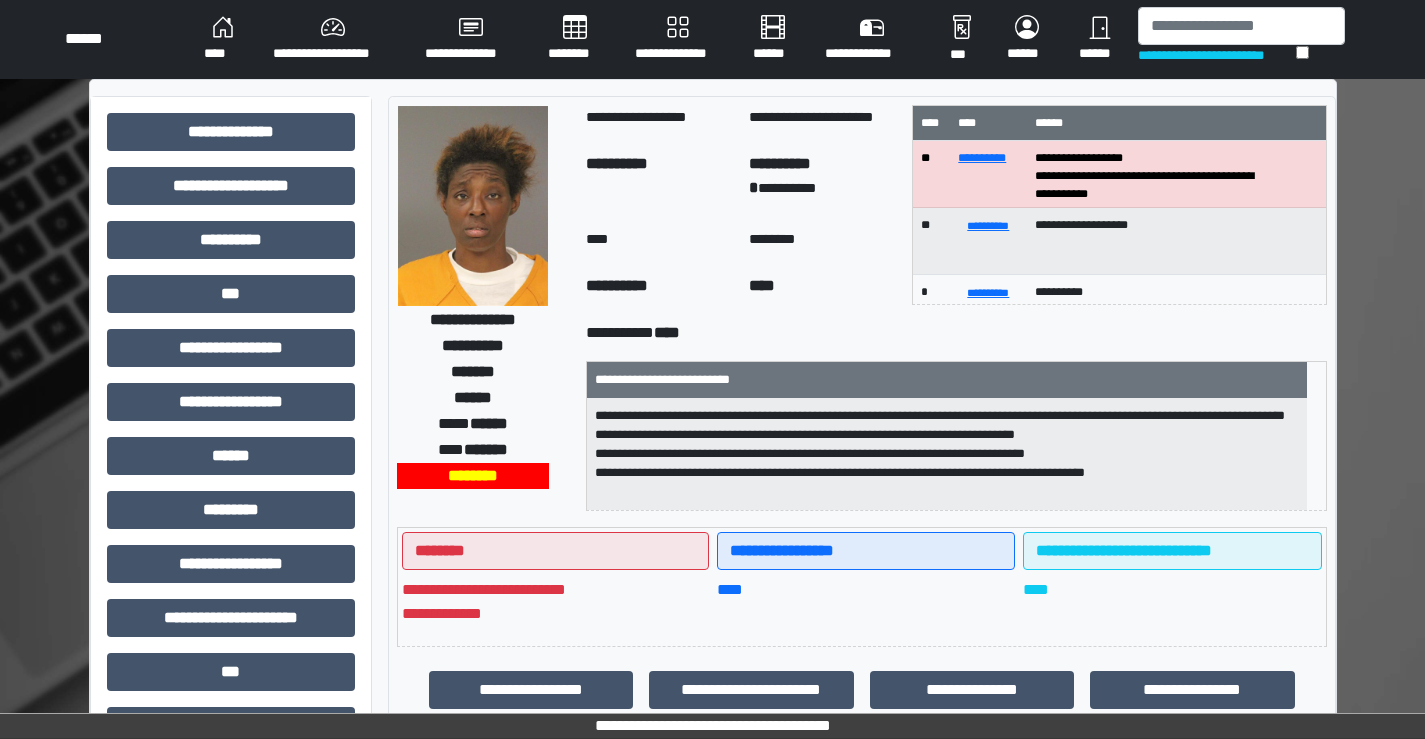scroll, scrollTop: 0, scrollLeft: 0, axis: both 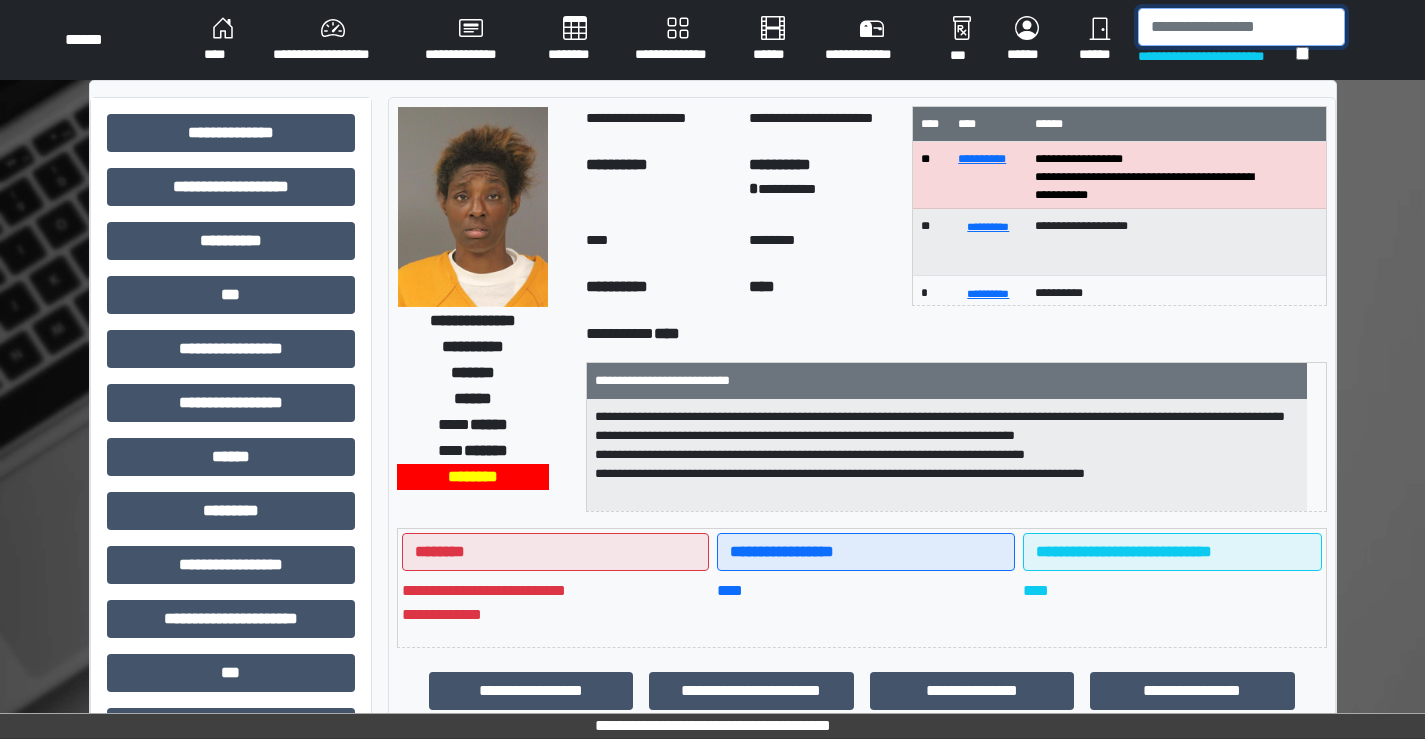 click at bounding box center (1241, 27) 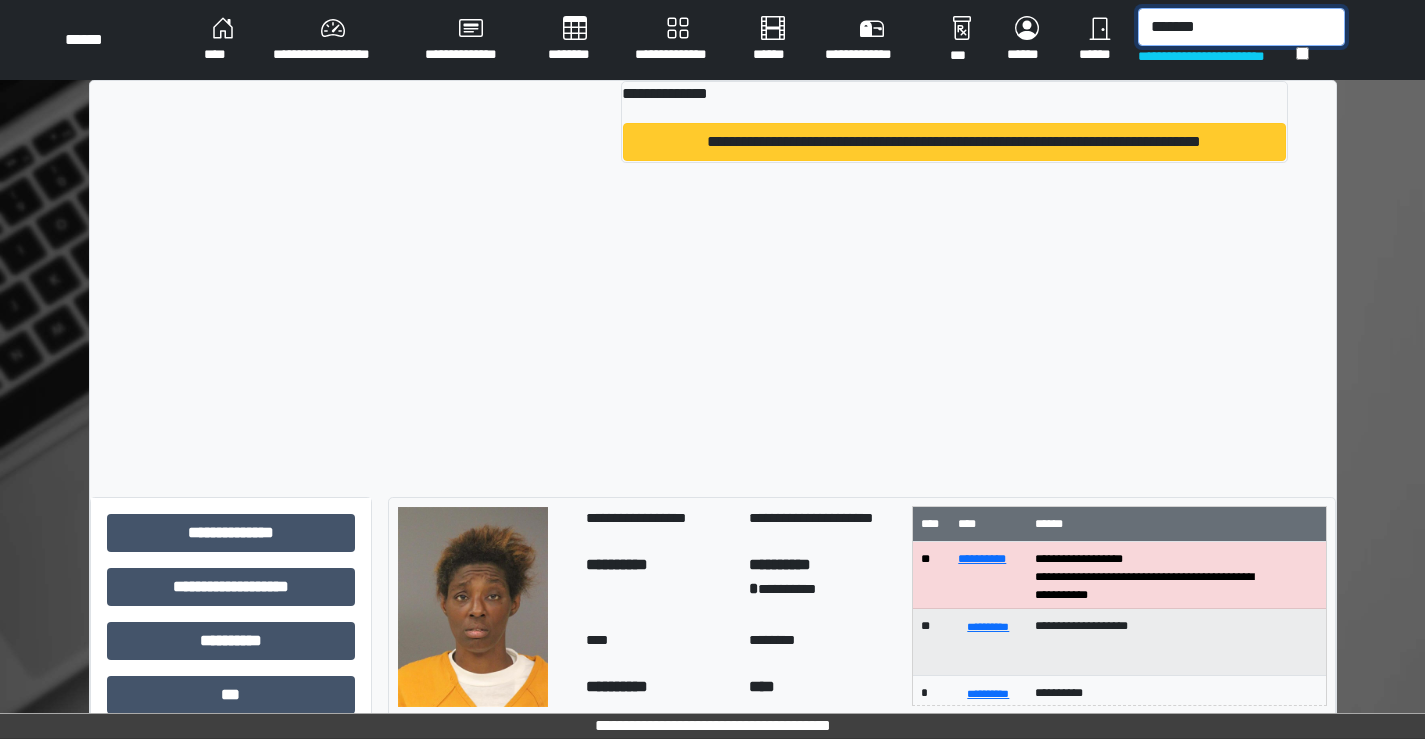 type on "*******" 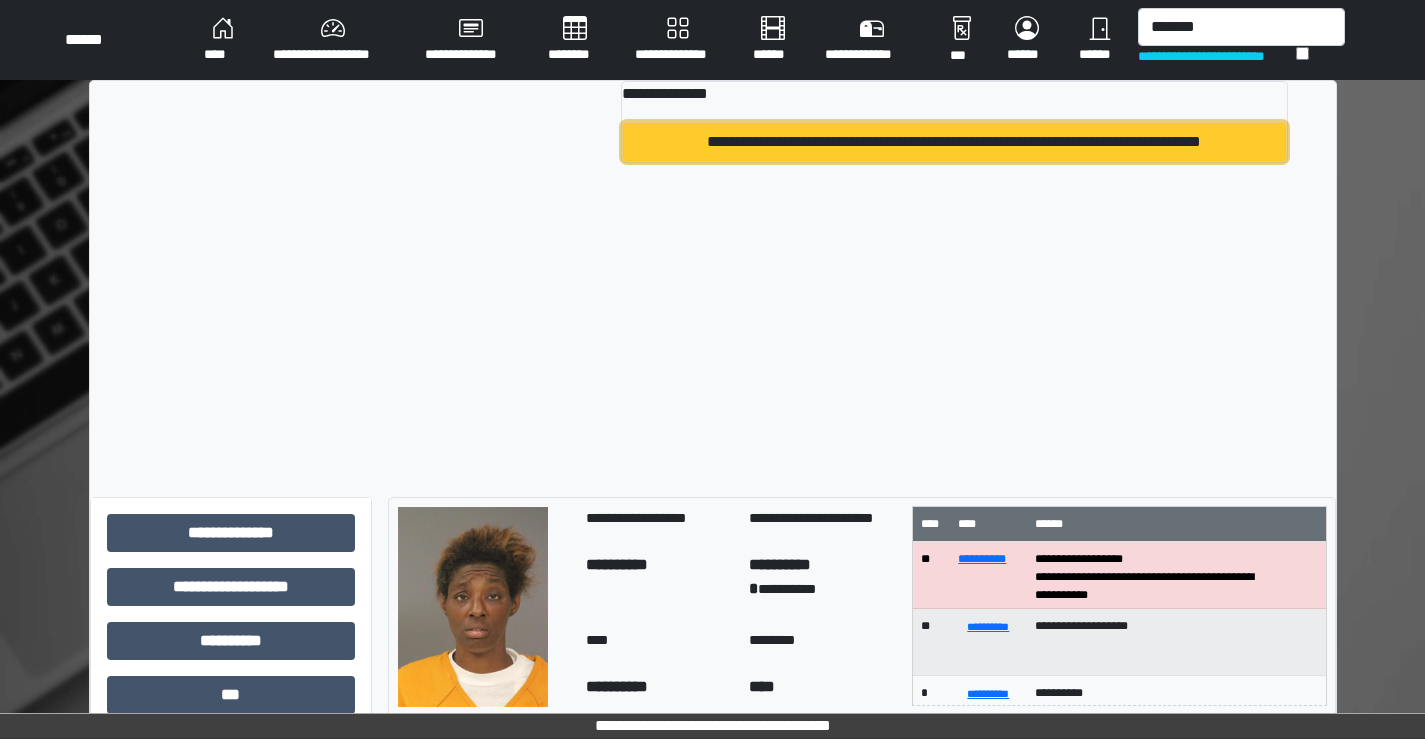 click on "**********" at bounding box center [954, 142] 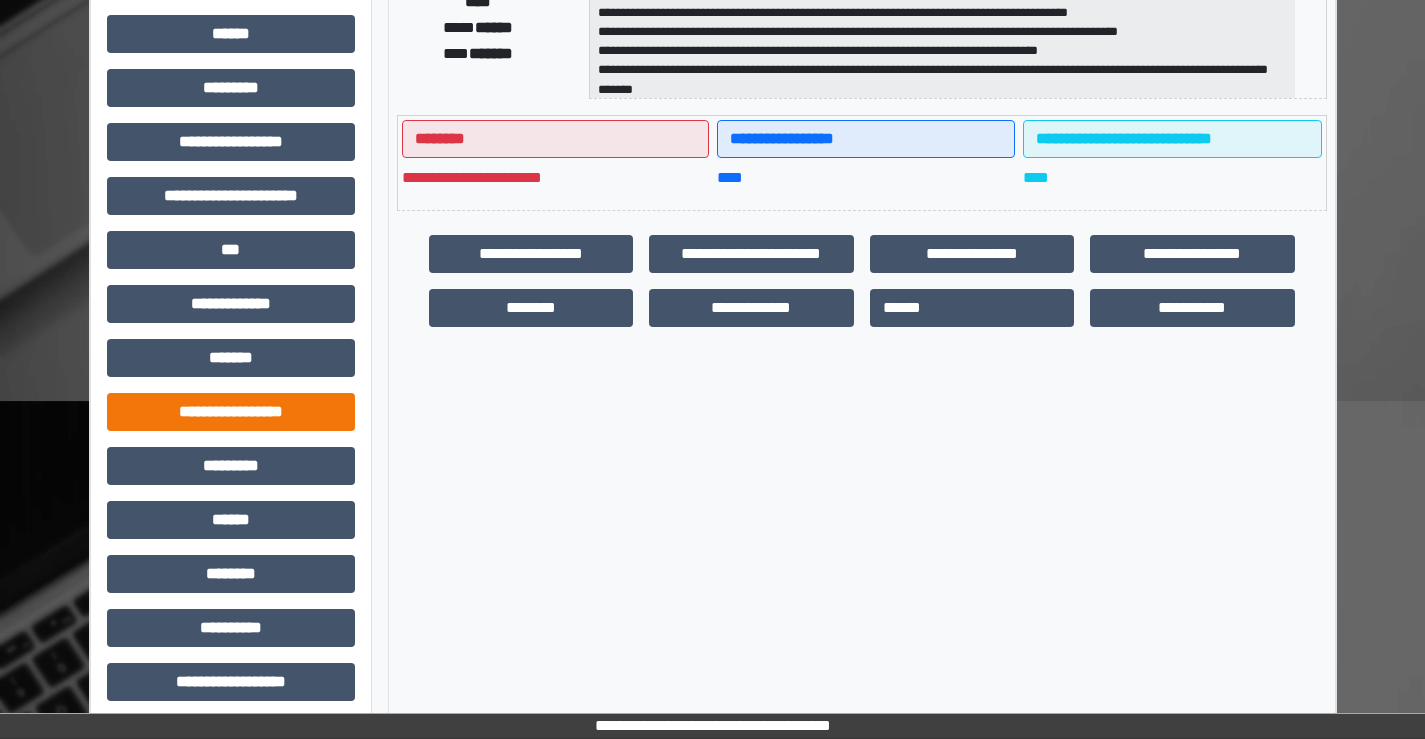 scroll, scrollTop: 435, scrollLeft: 0, axis: vertical 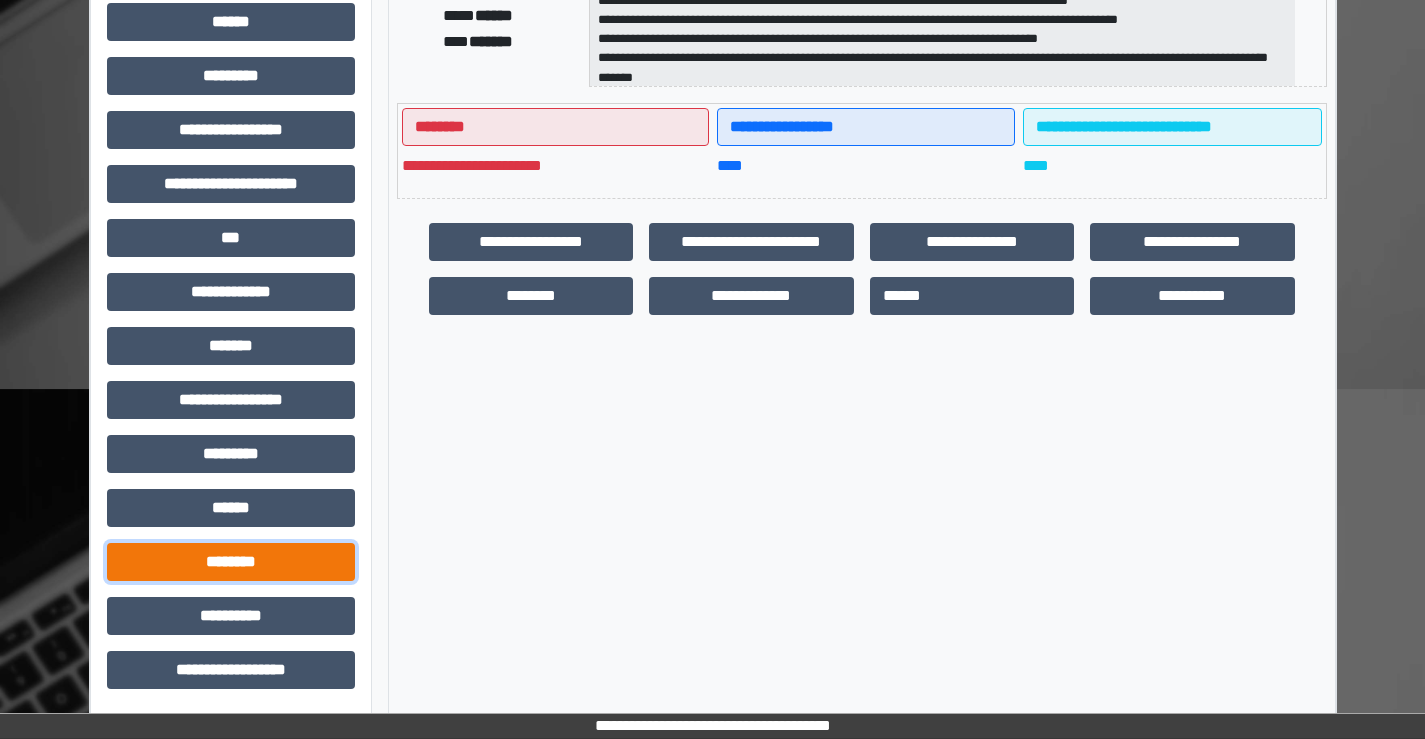 click on "********" at bounding box center (231, 562) 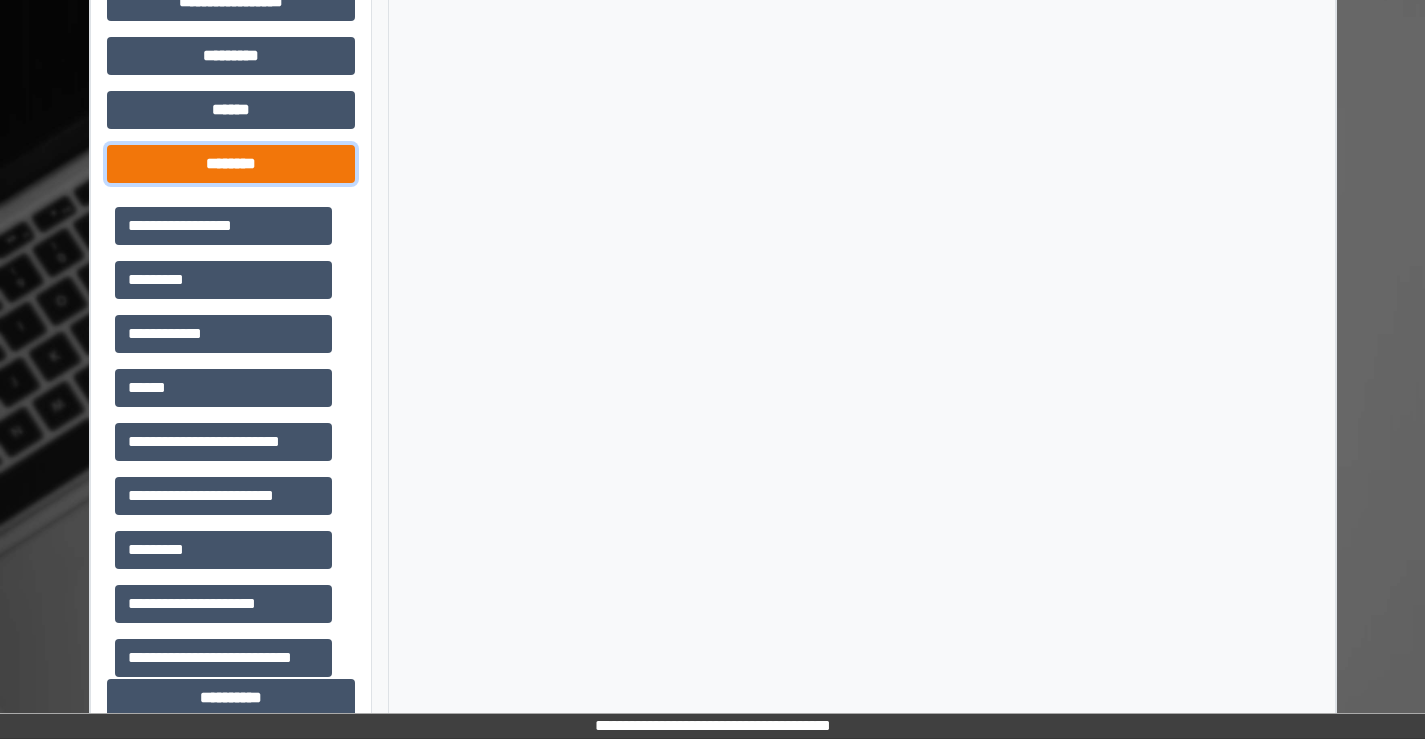 scroll, scrollTop: 835, scrollLeft: 0, axis: vertical 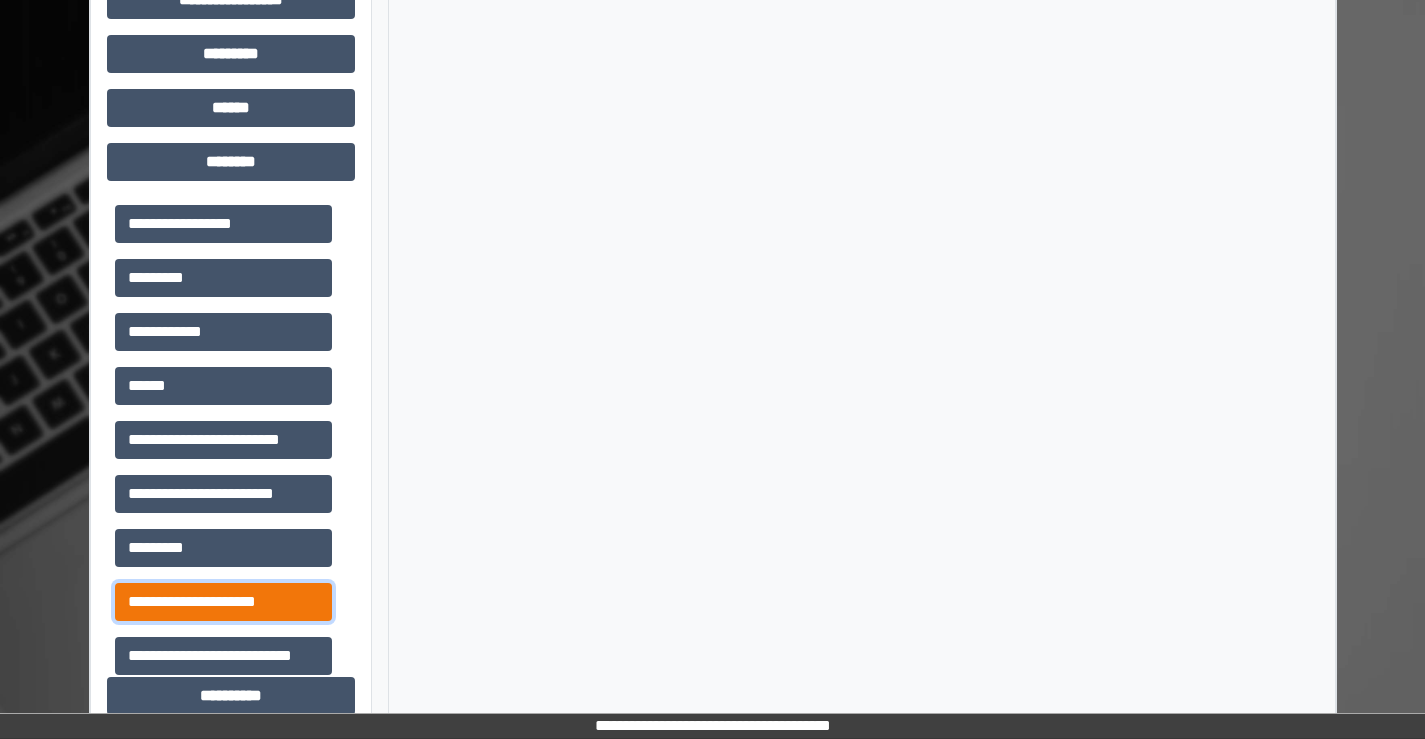 drag, startPoint x: 215, startPoint y: 590, endPoint x: 225, endPoint y: 587, distance: 10.440307 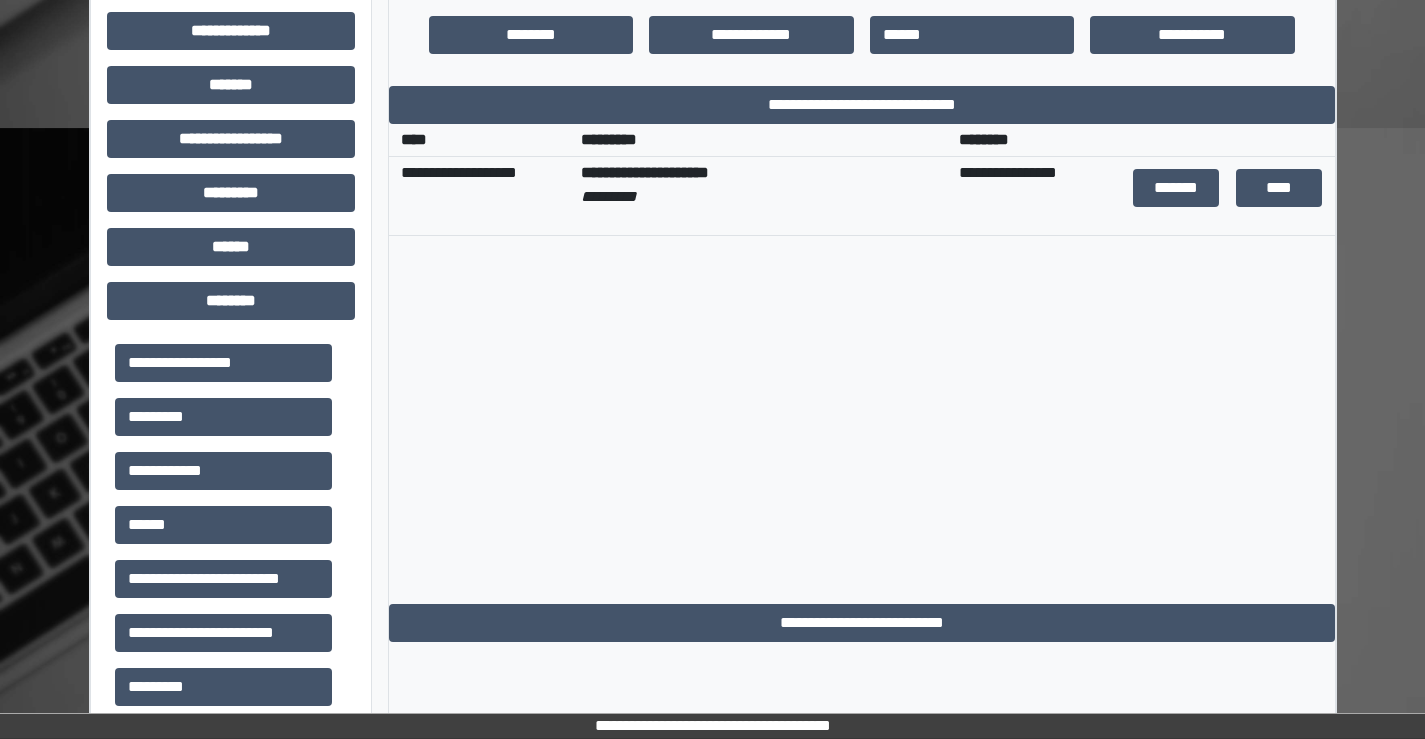 scroll, scrollTop: 435, scrollLeft: 0, axis: vertical 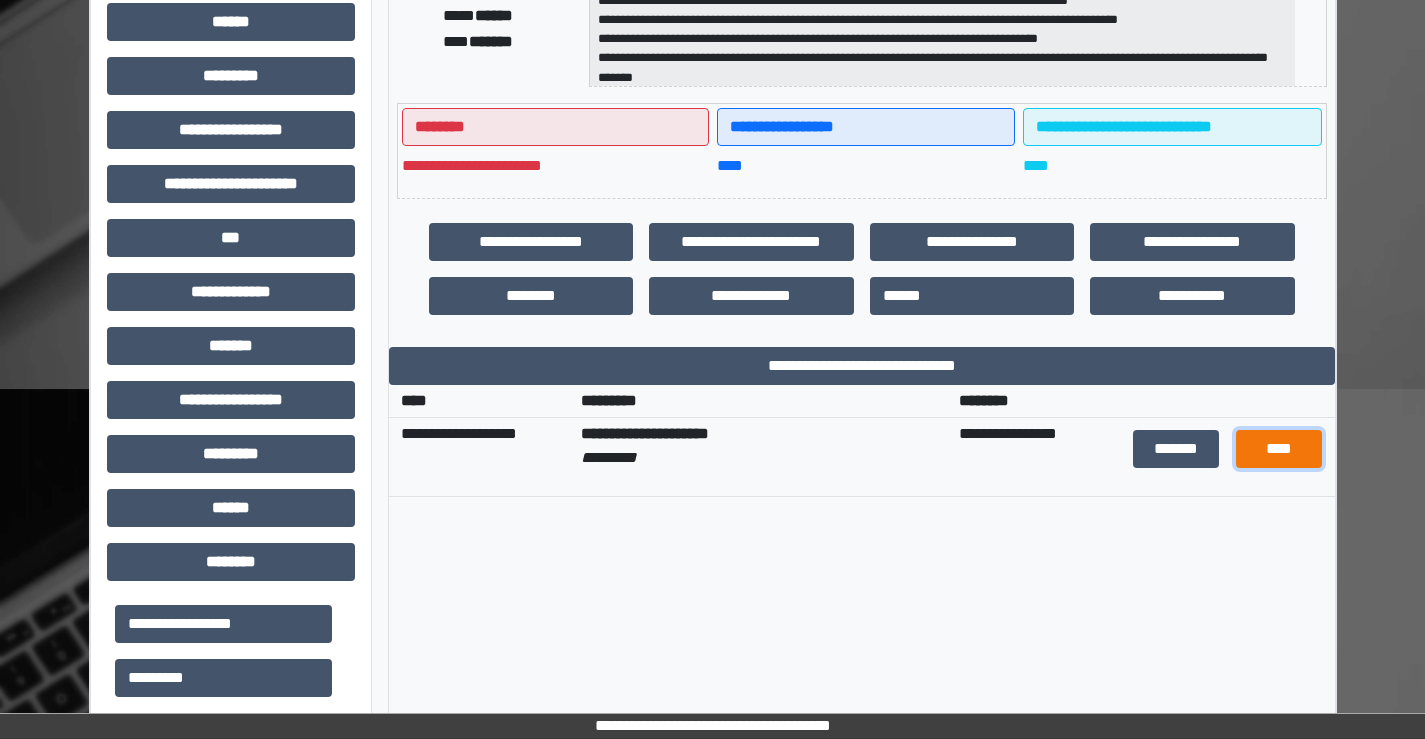 click on "****" at bounding box center (1279, 449) 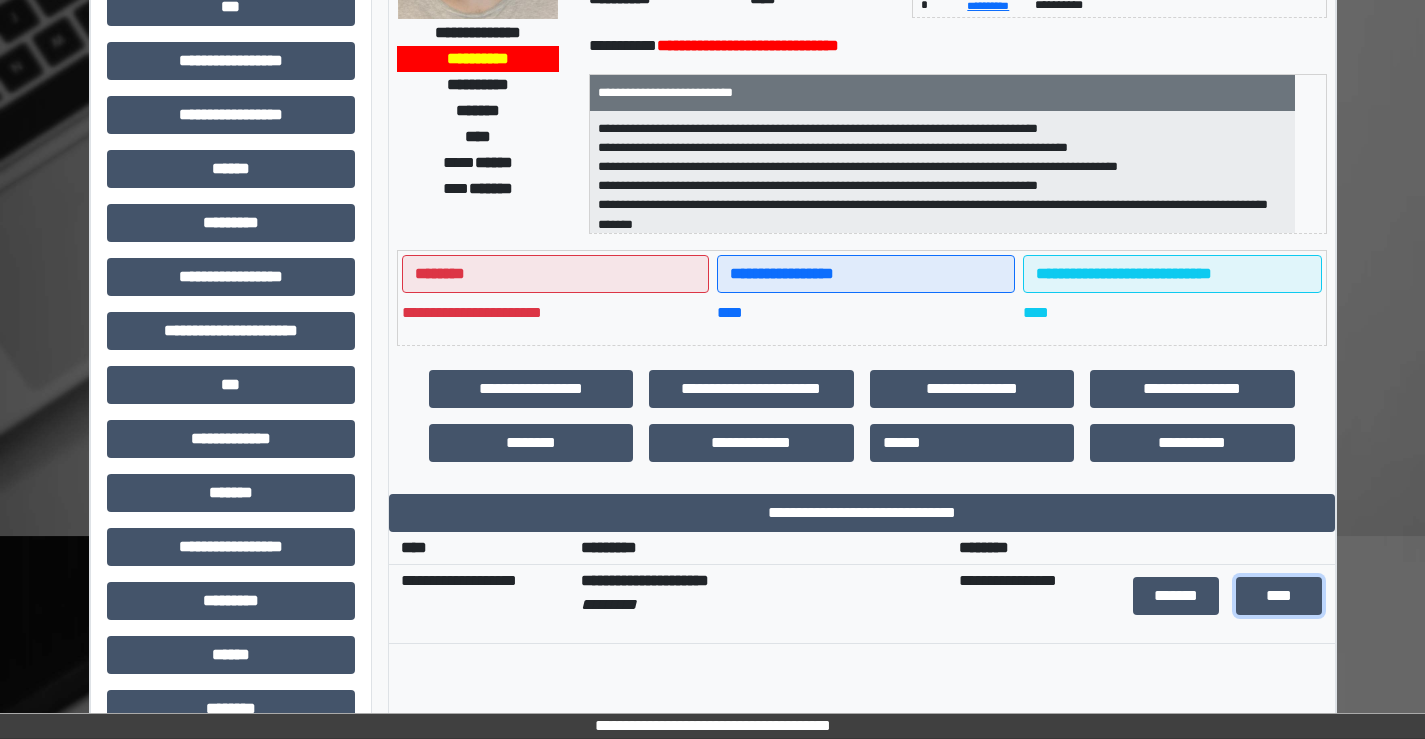 scroll, scrollTop: 0, scrollLeft: 0, axis: both 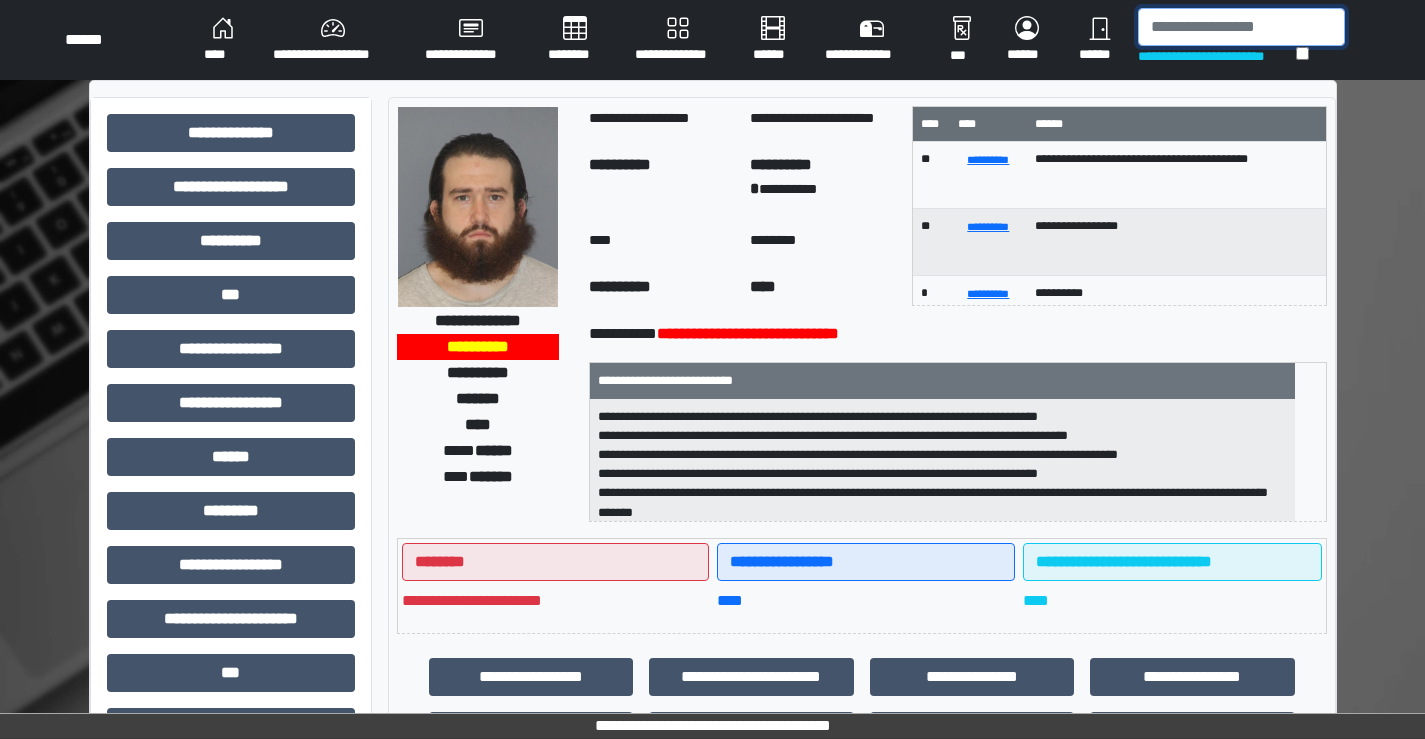 click at bounding box center (1241, 27) 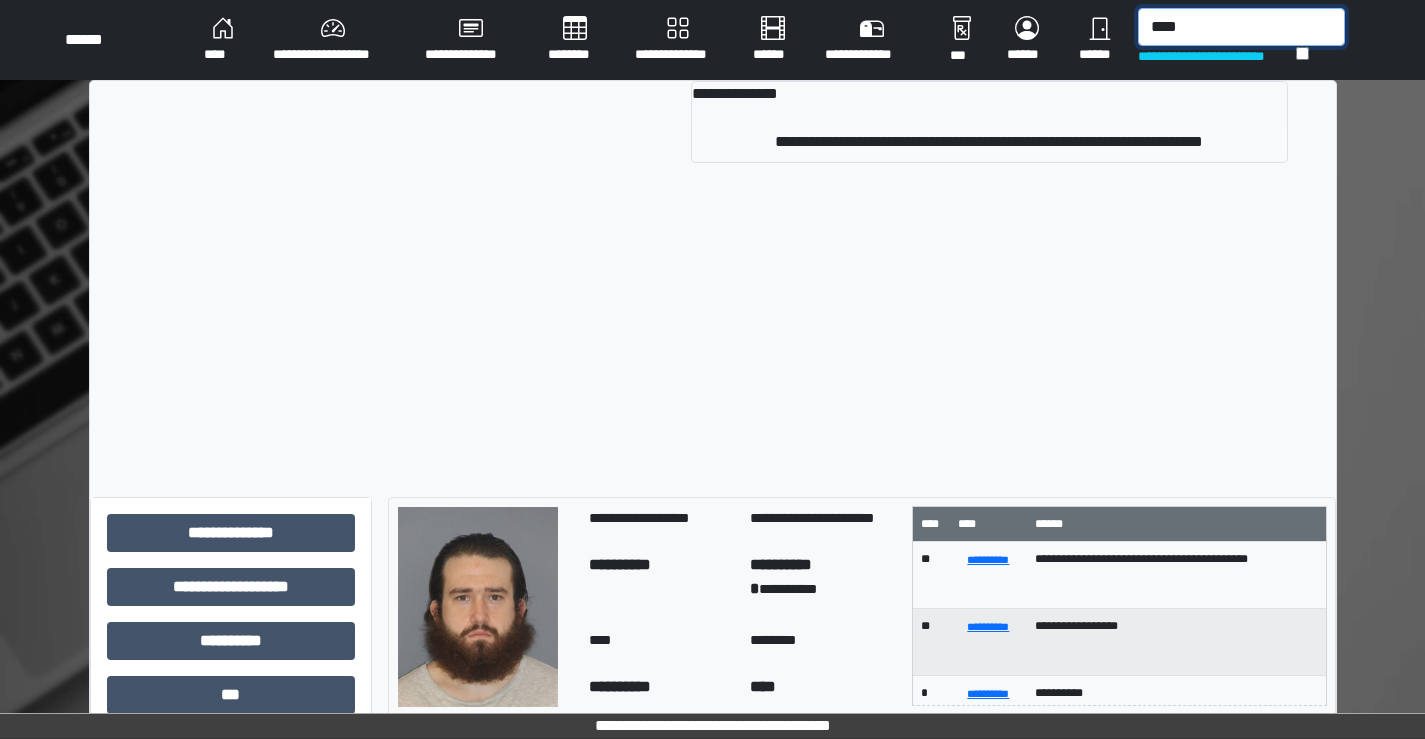 type on "****" 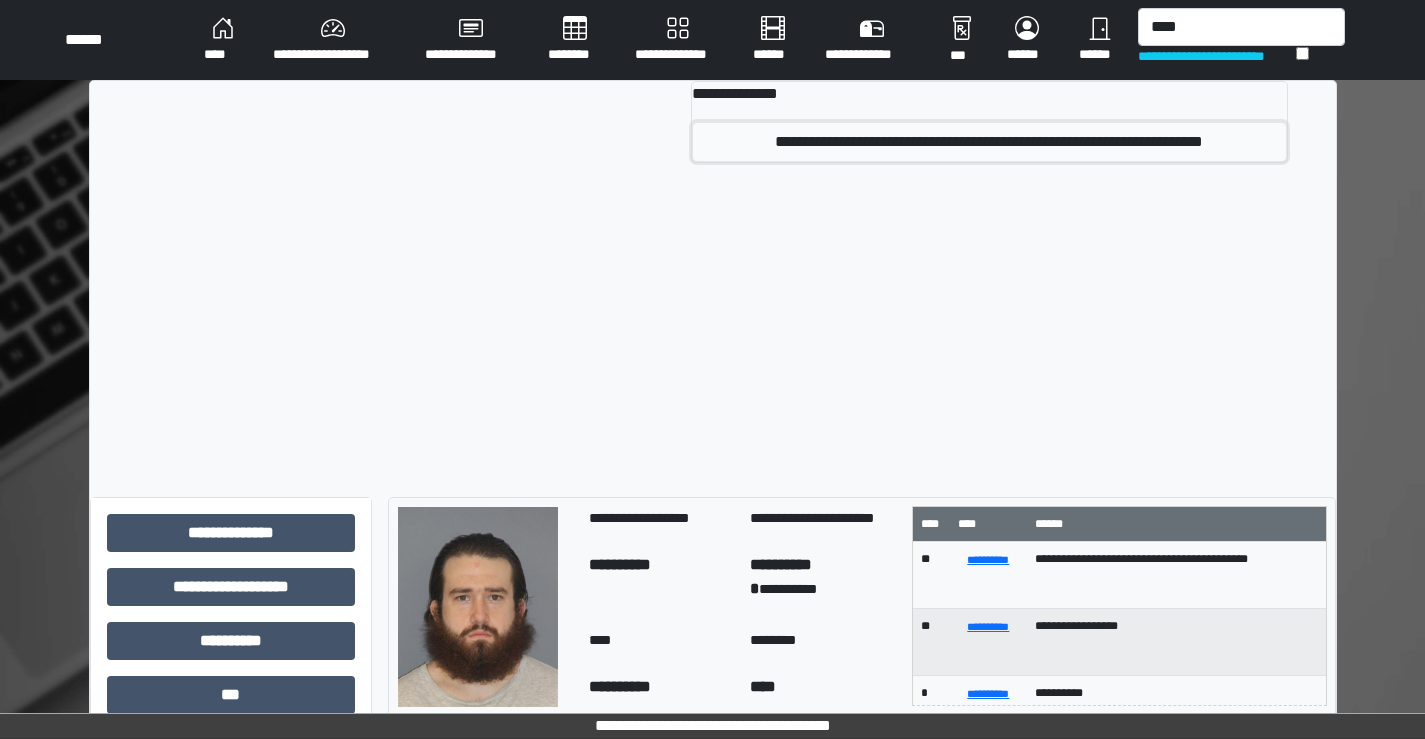 click on "**********" at bounding box center [989, 142] 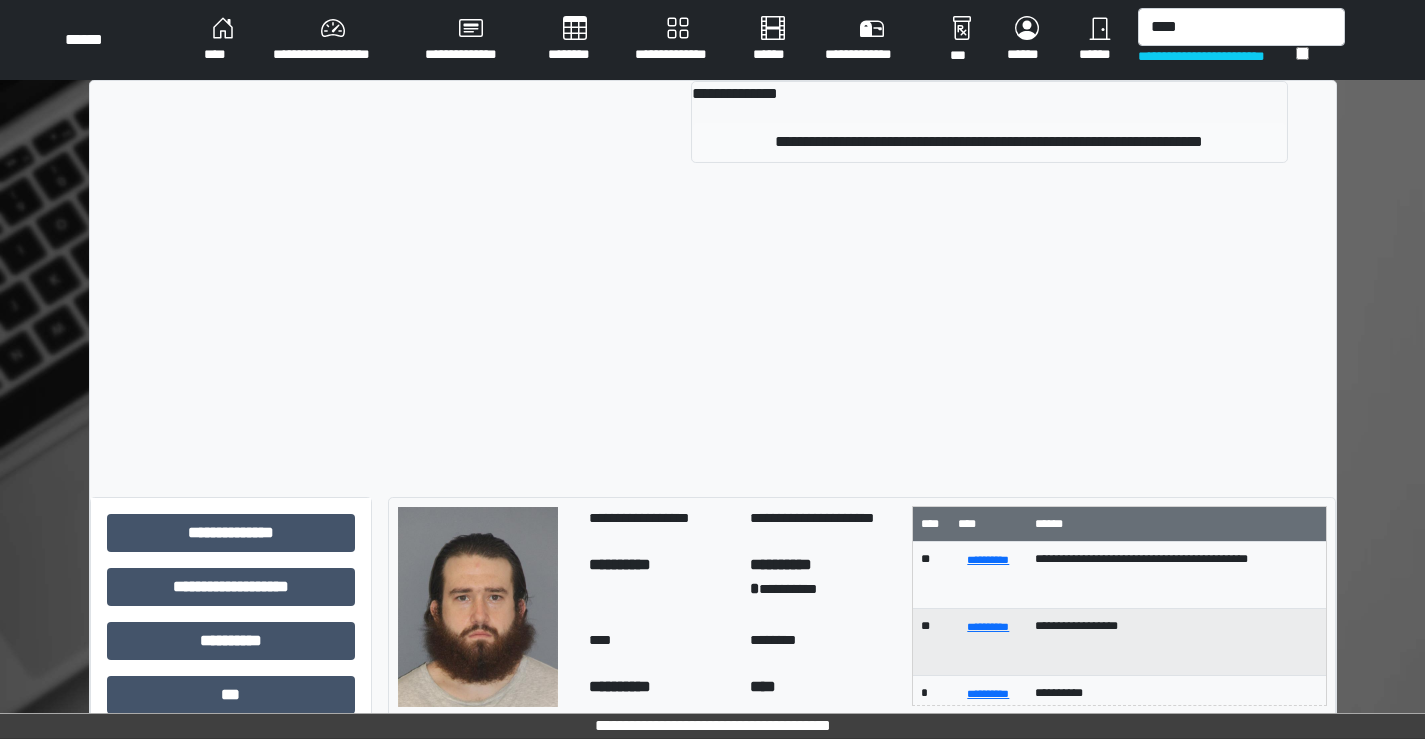 type 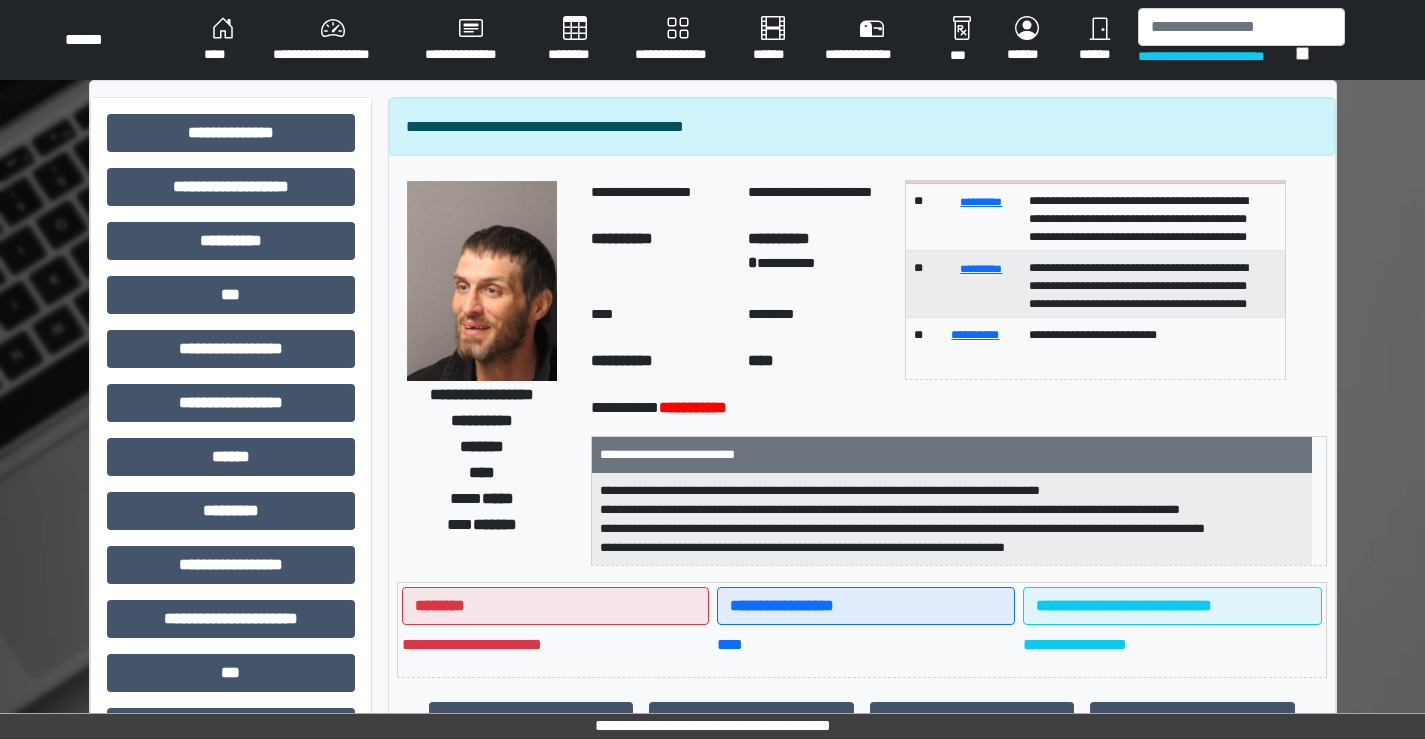 scroll, scrollTop: 200, scrollLeft: 0, axis: vertical 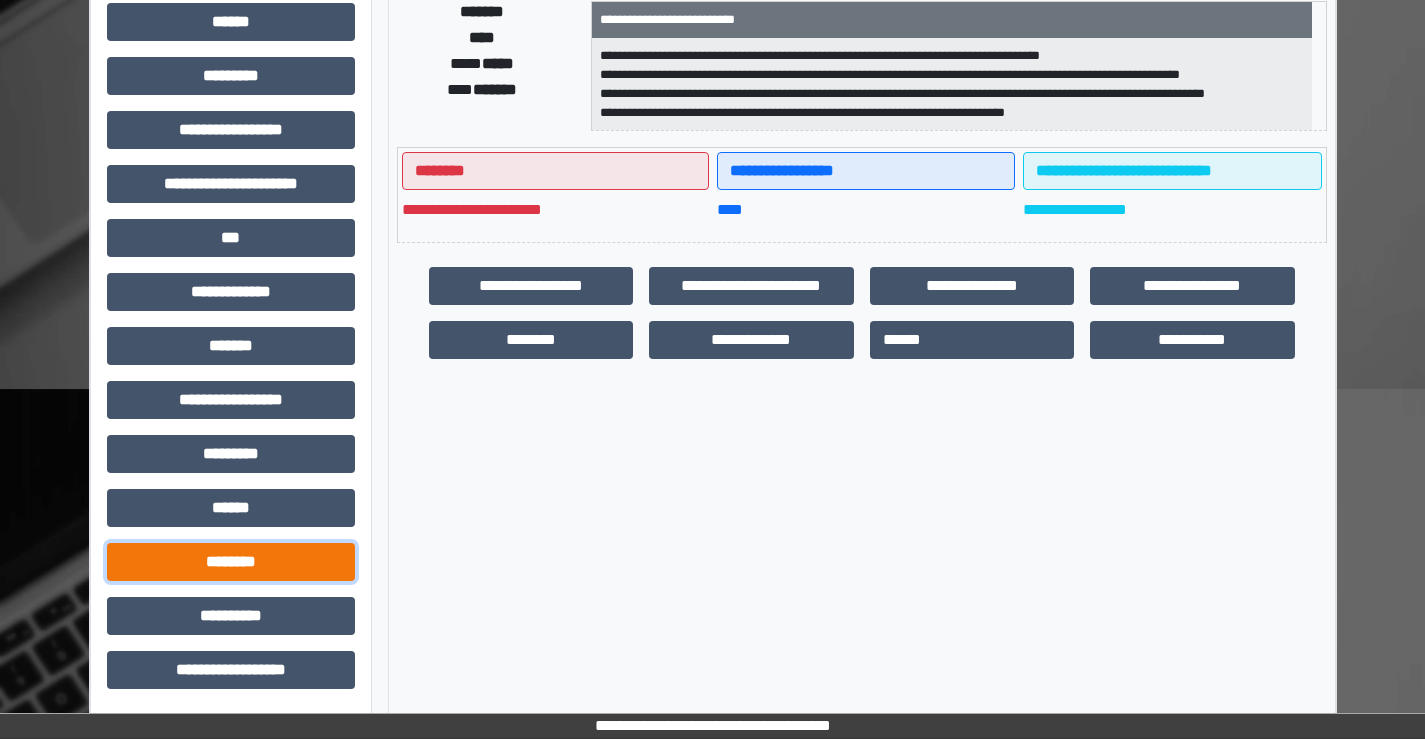 click on "********" at bounding box center [231, 562] 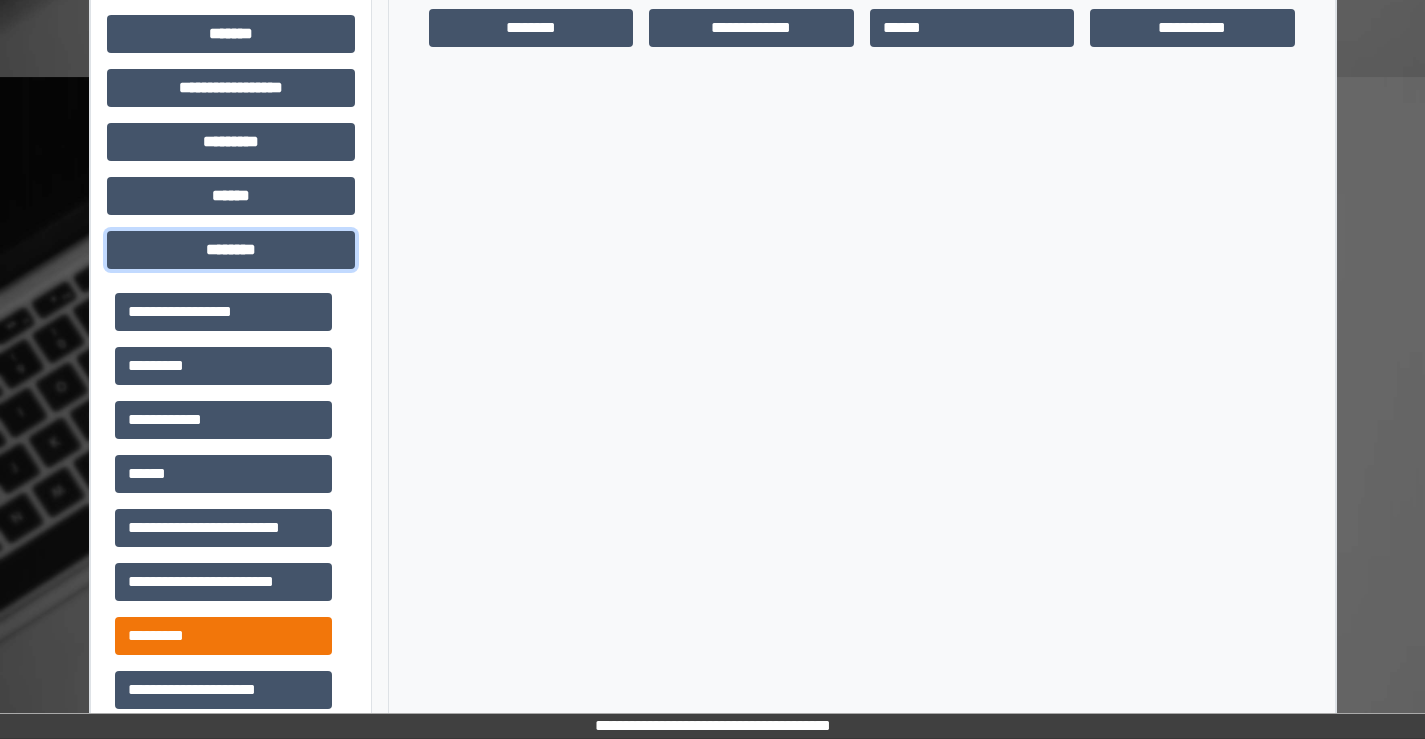 scroll, scrollTop: 835, scrollLeft: 0, axis: vertical 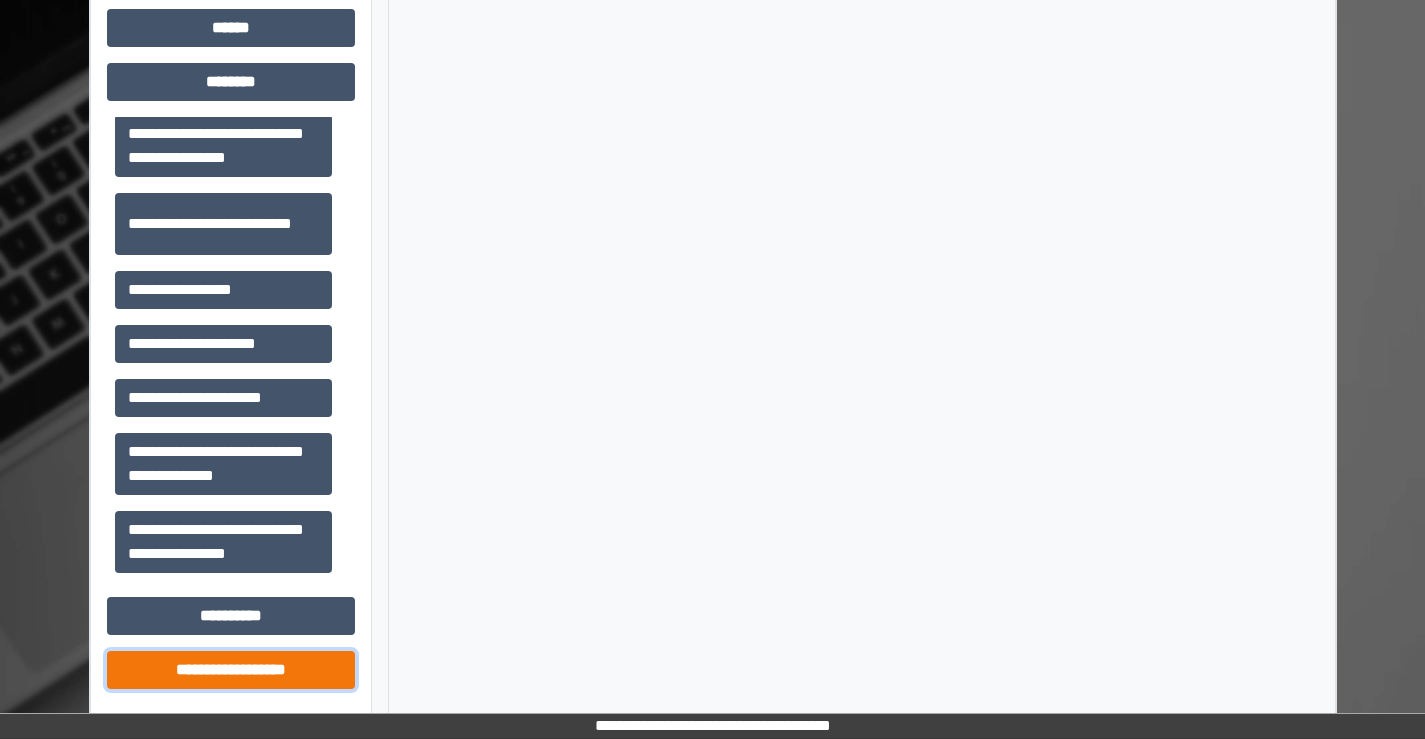 click on "**********" at bounding box center [231, 670] 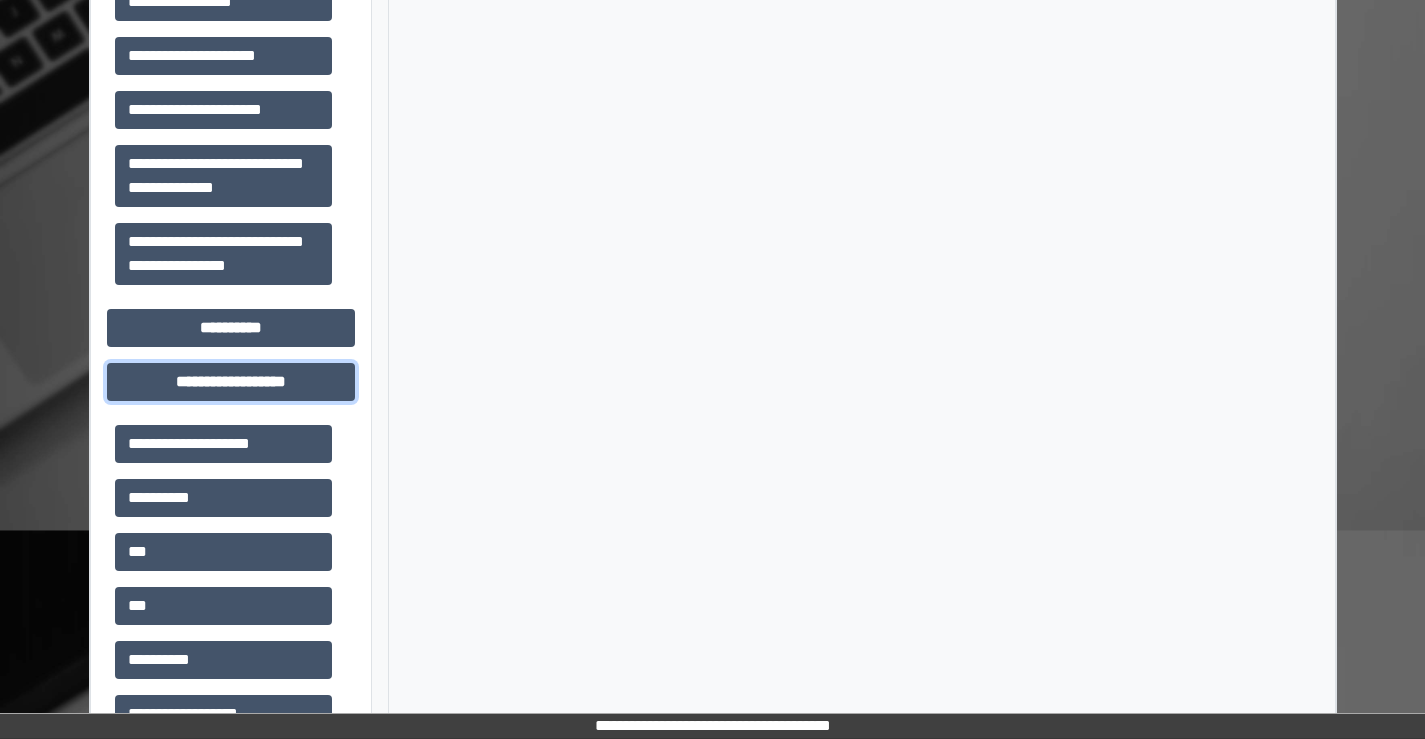 scroll, scrollTop: 1215, scrollLeft: 0, axis: vertical 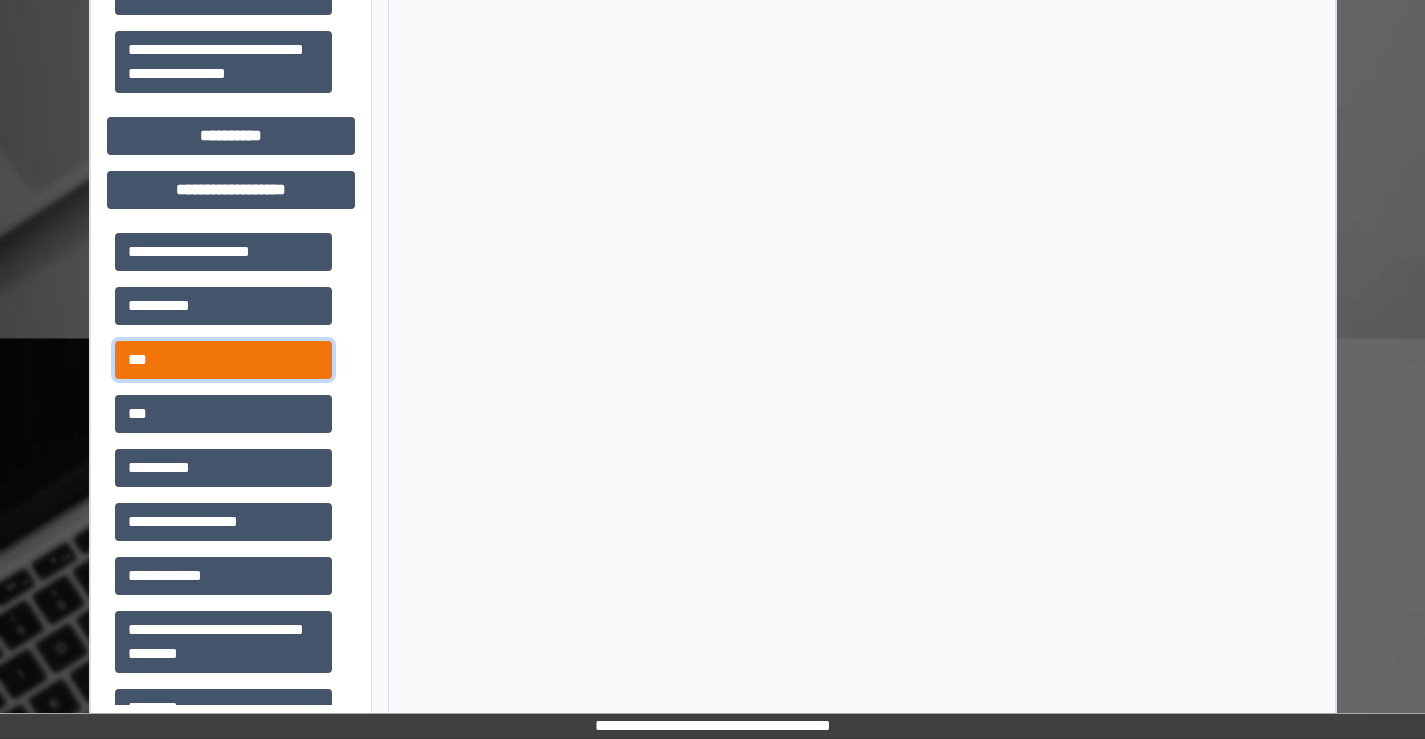 click on "***" at bounding box center [223, 360] 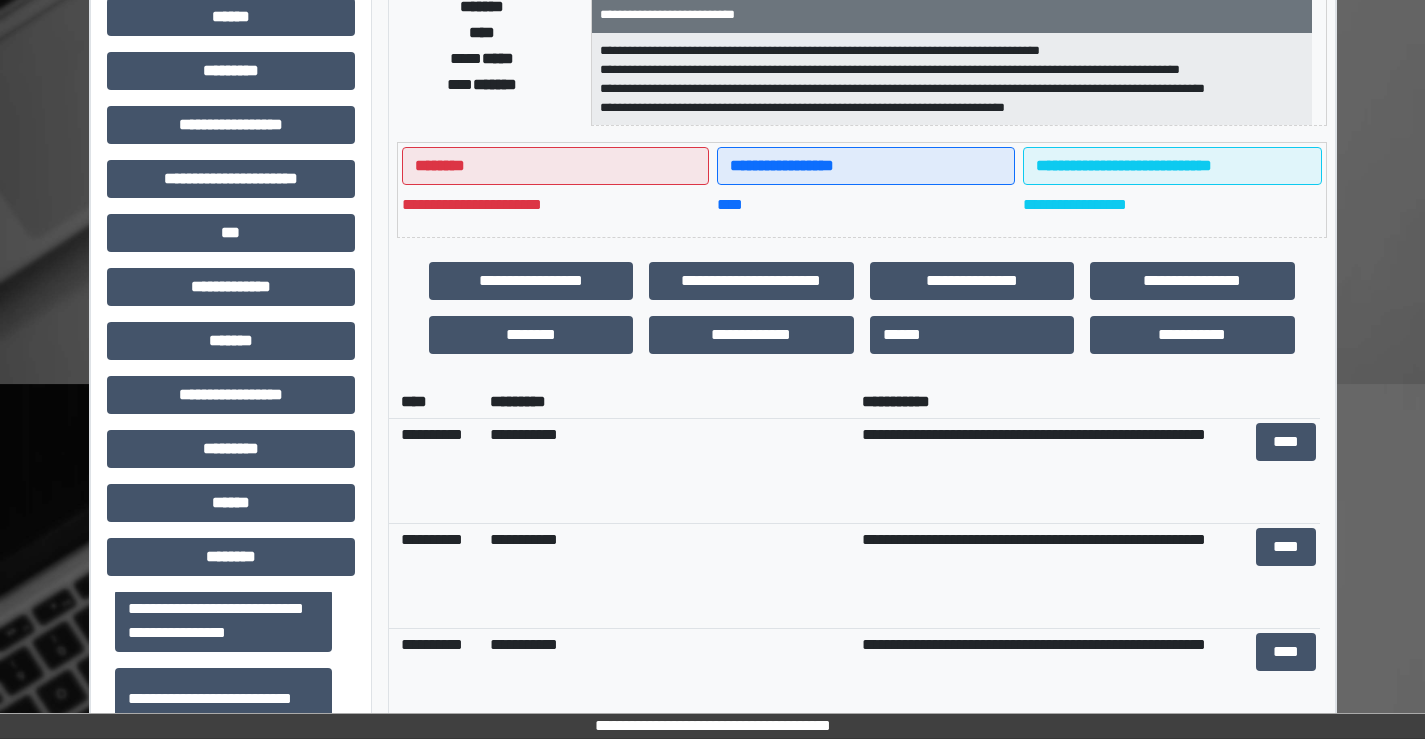 scroll, scrollTop: 395, scrollLeft: 0, axis: vertical 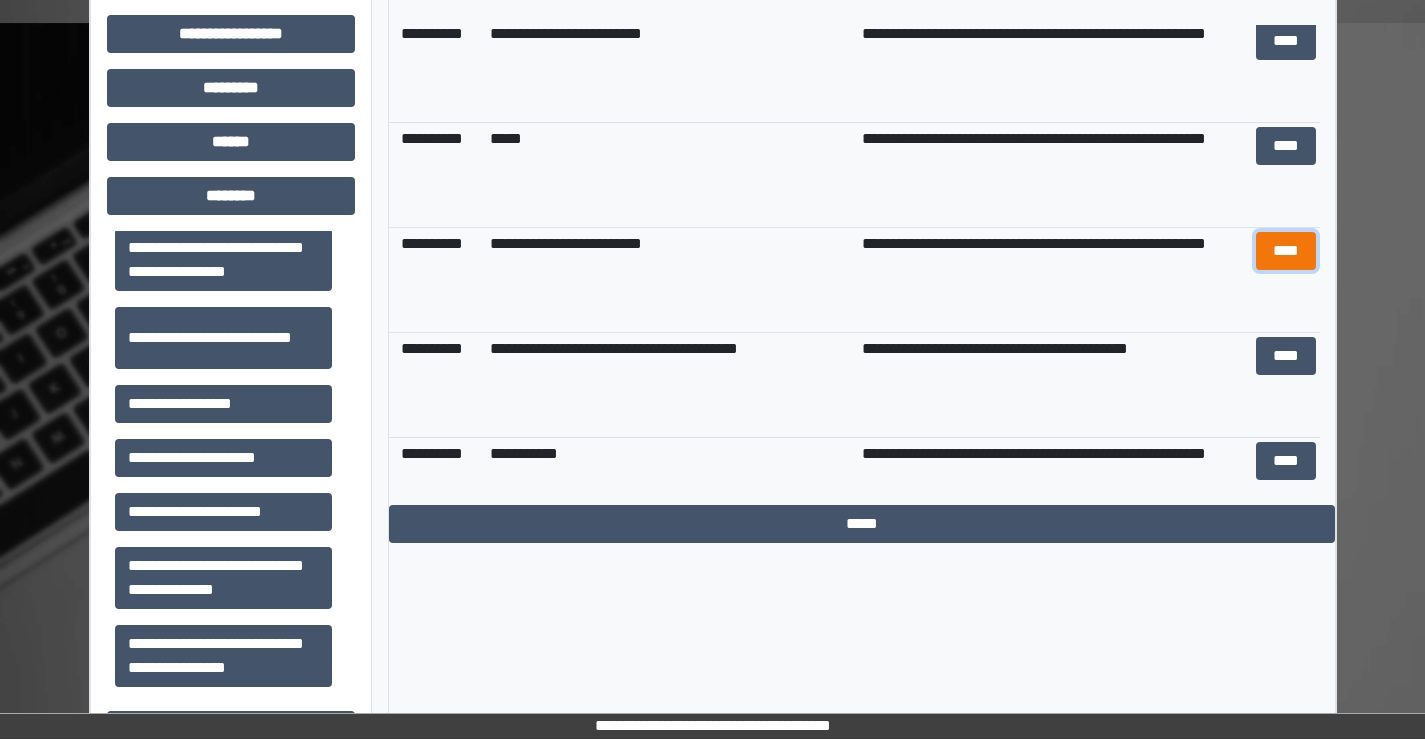 click on "****" at bounding box center (1286, 251) 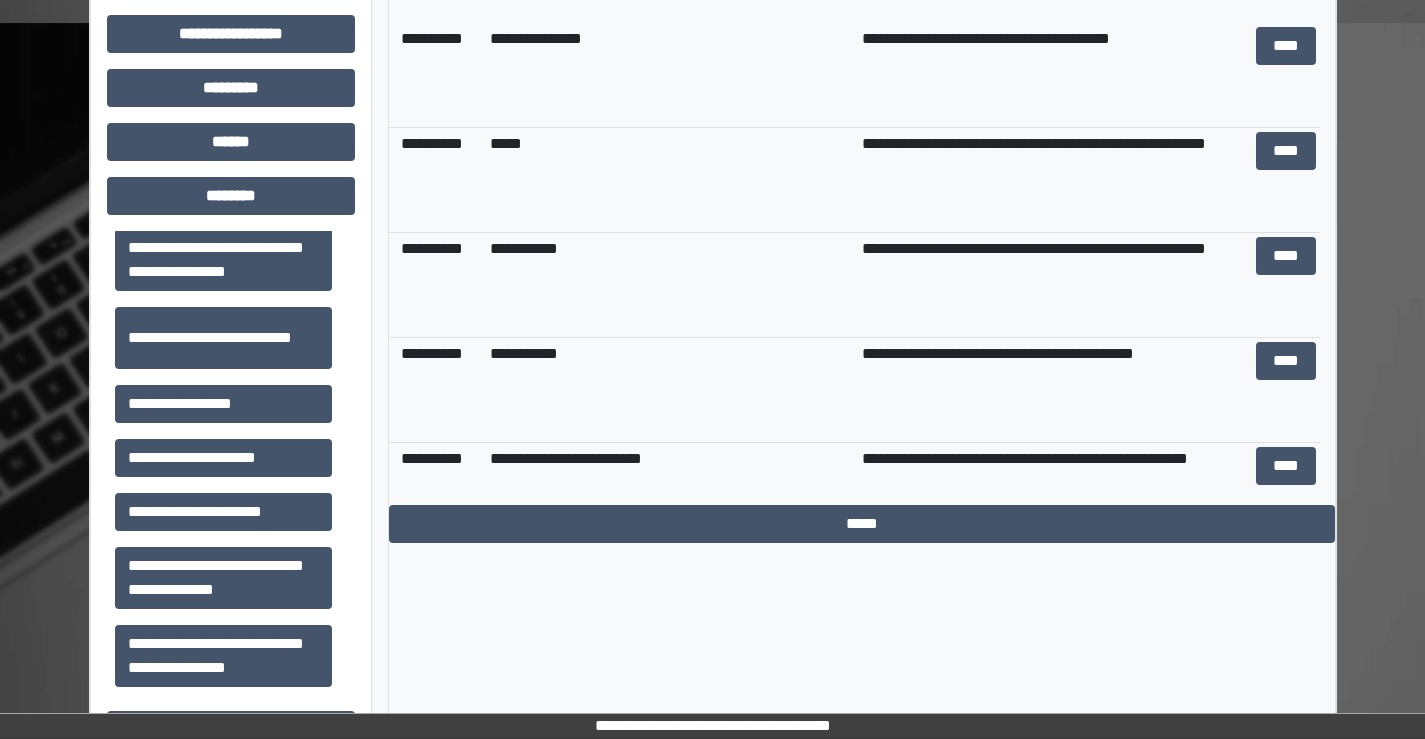 scroll, scrollTop: 5659, scrollLeft: 0, axis: vertical 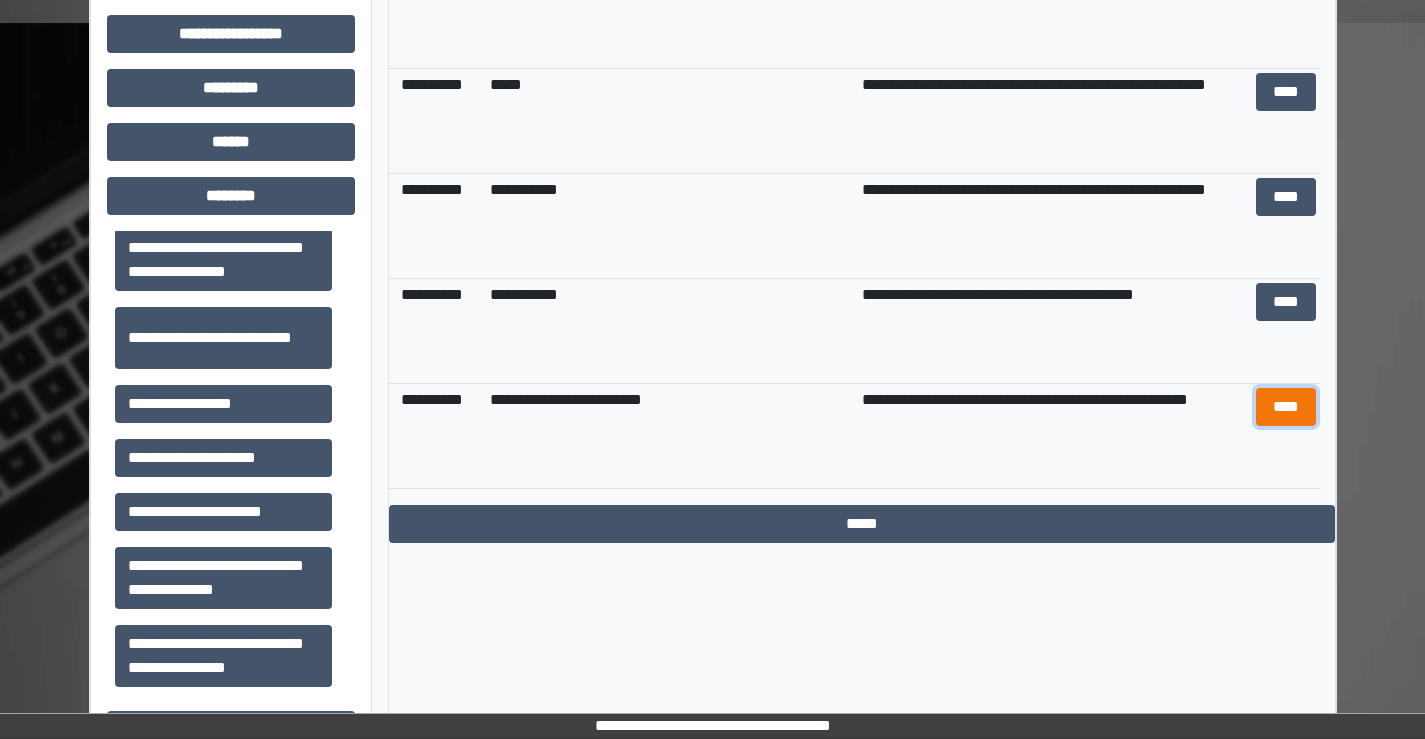 click on "****" at bounding box center [1286, 407] 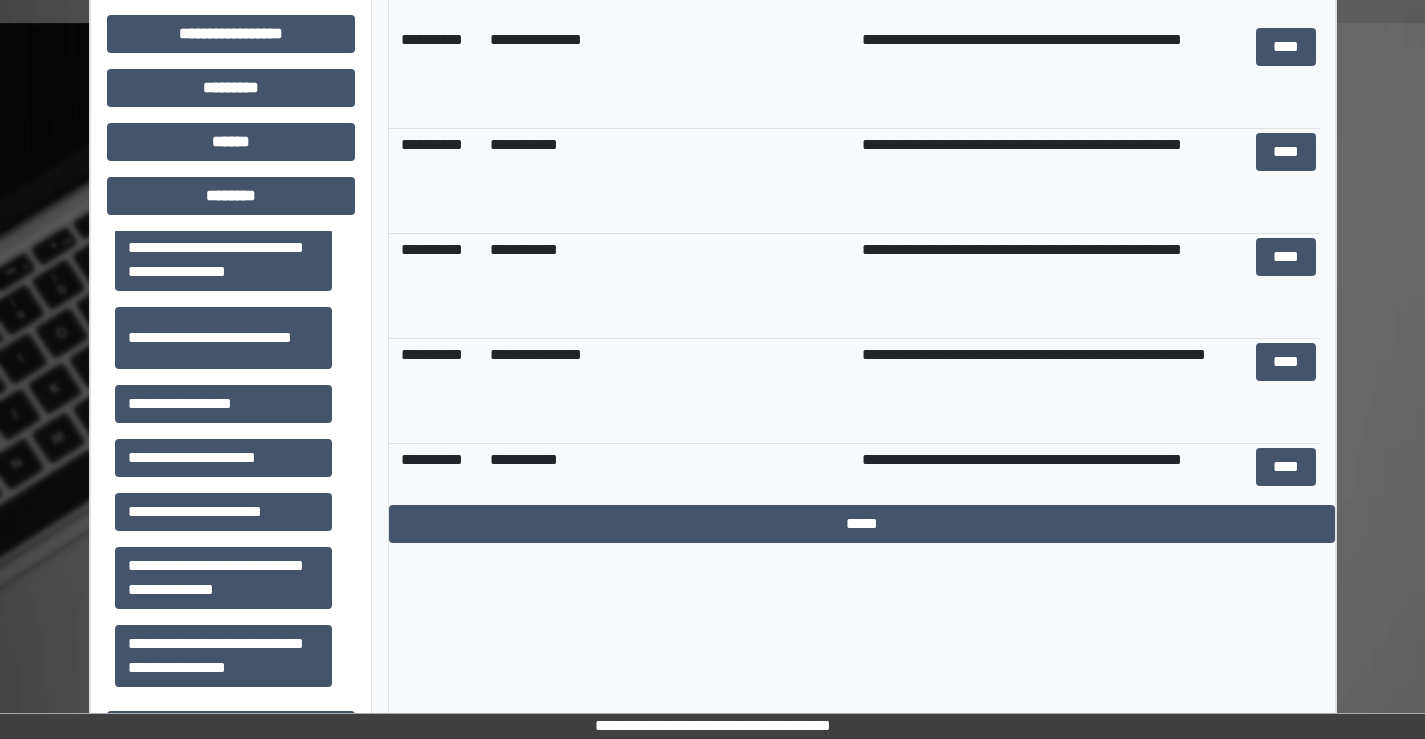 scroll, scrollTop: 0, scrollLeft: 0, axis: both 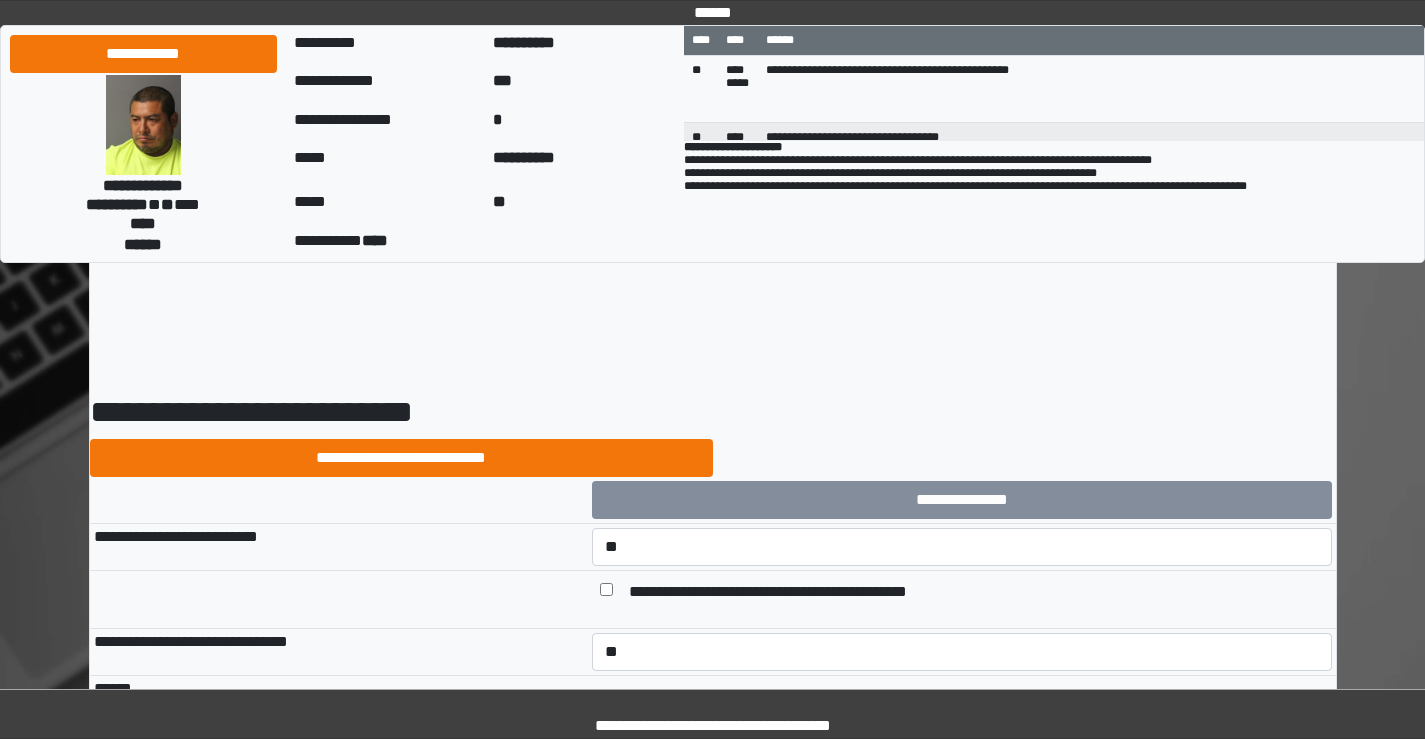 select on "*" 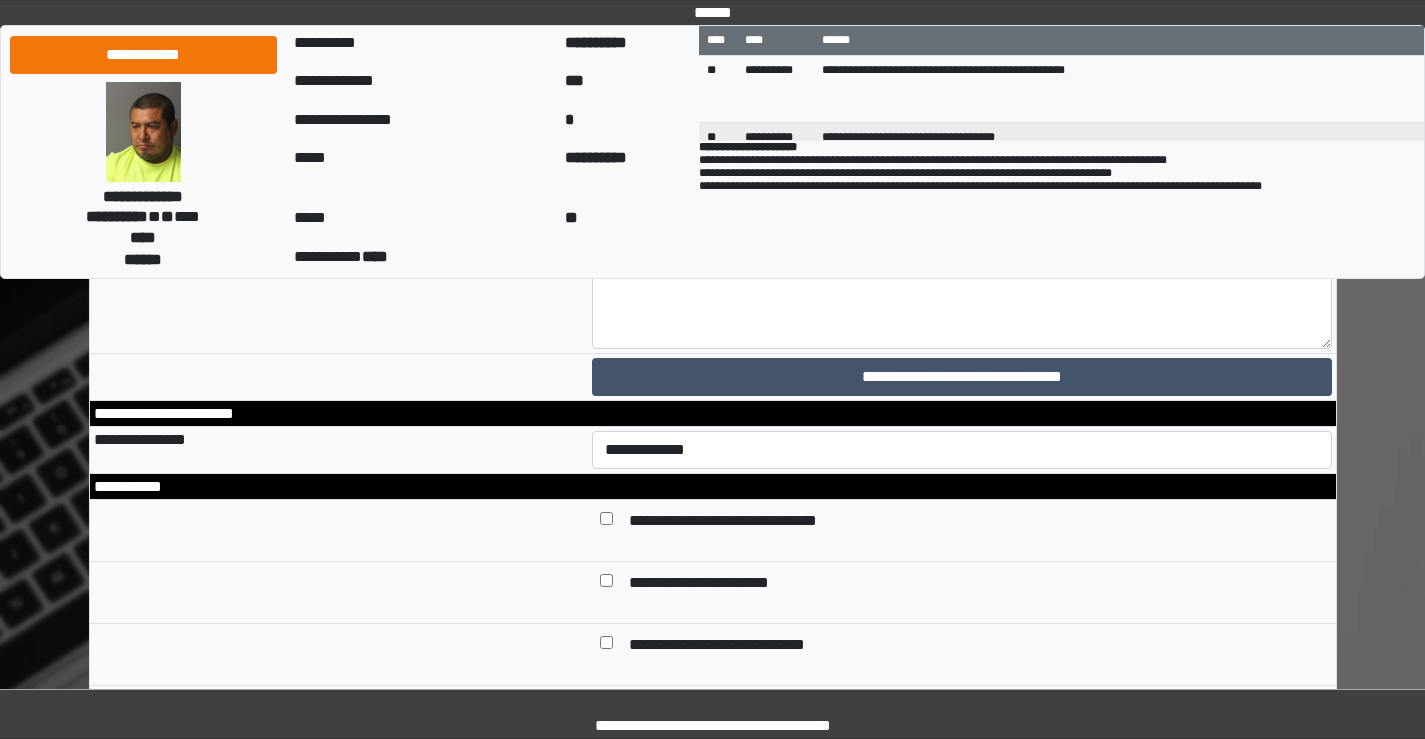 scroll, scrollTop: 9000, scrollLeft: 0, axis: vertical 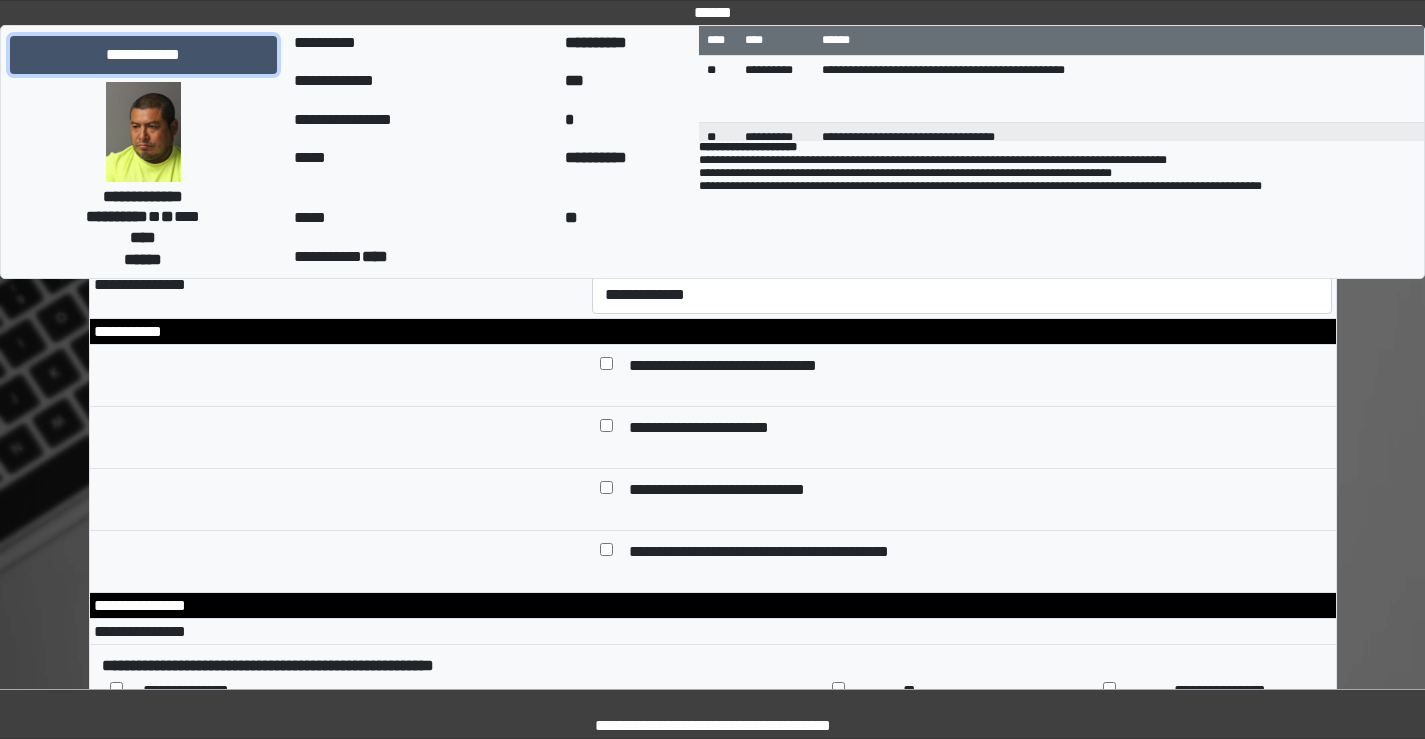 click on "**********" at bounding box center (143, 55) 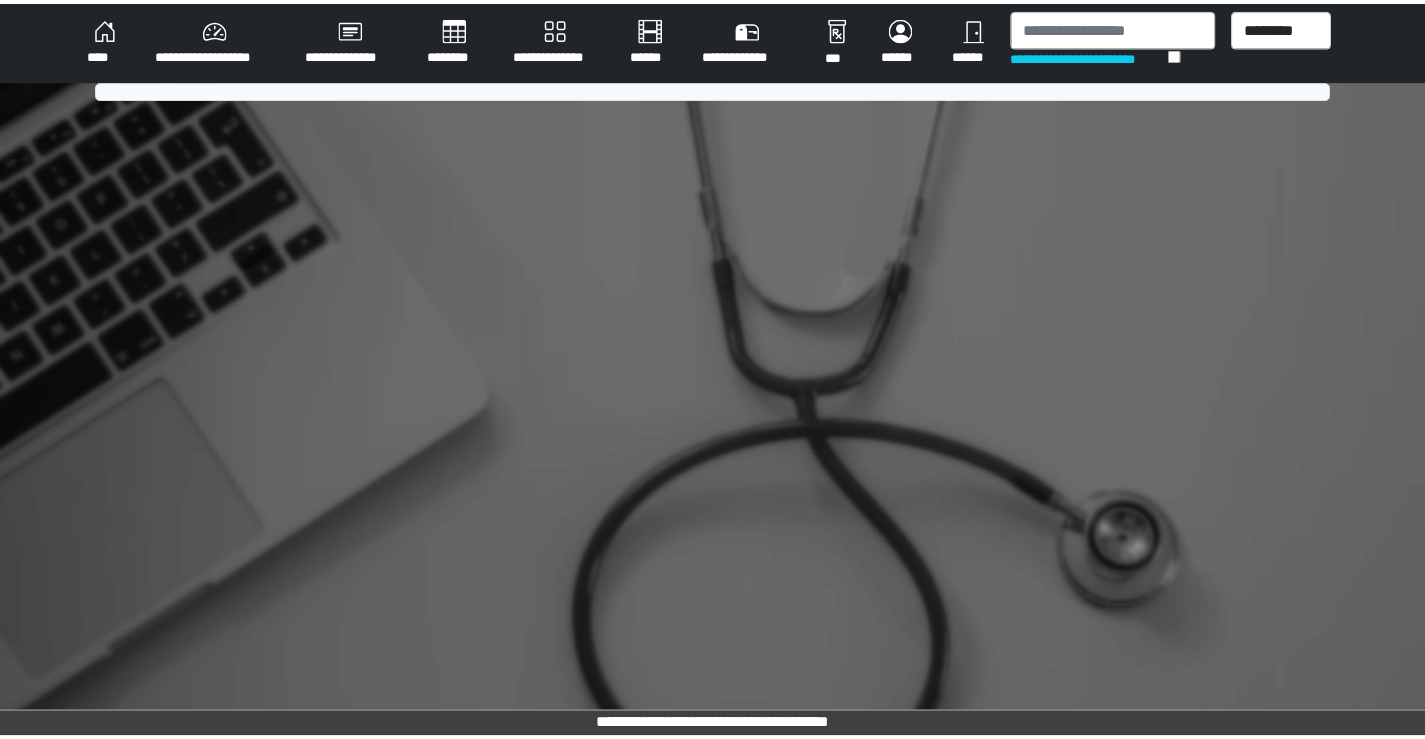 scroll, scrollTop: 0, scrollLeft: 0, axis: both 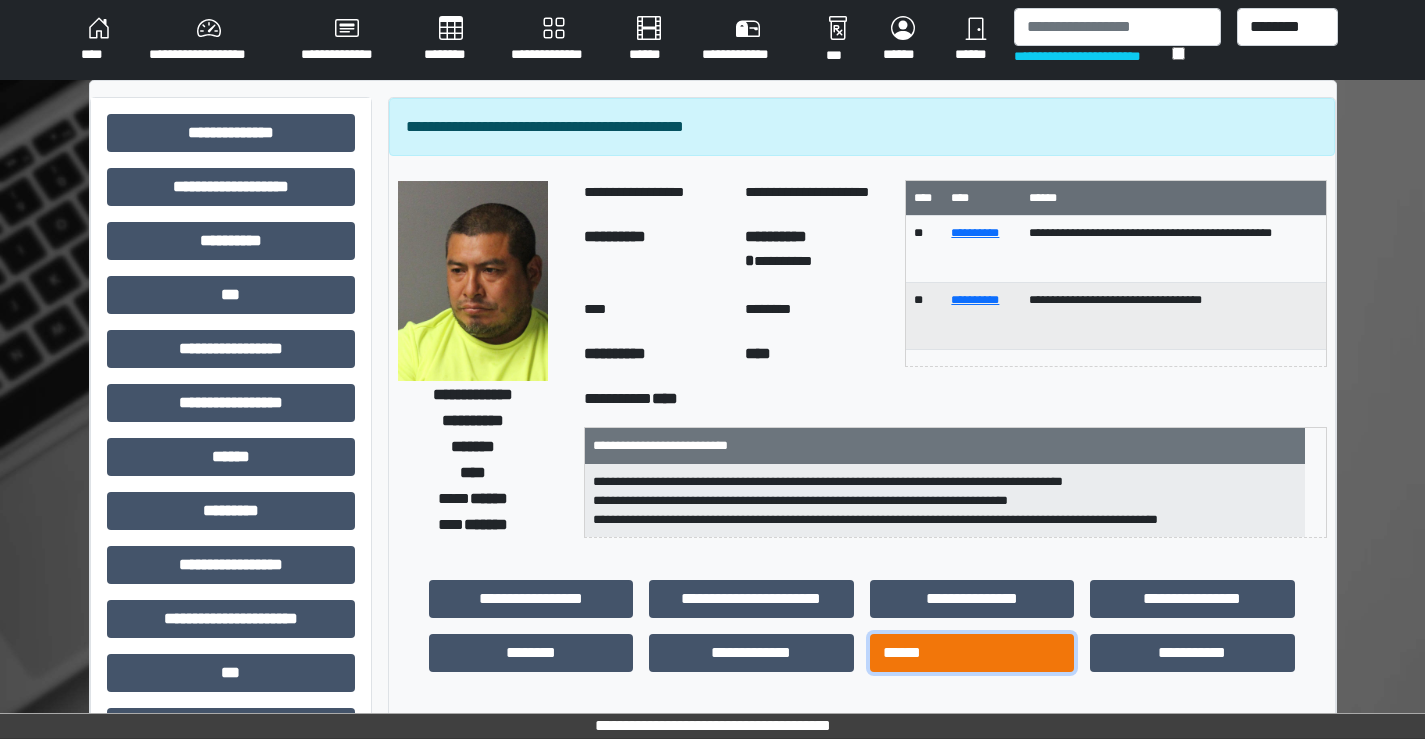 click on "******" at bounding box center [972, 653] 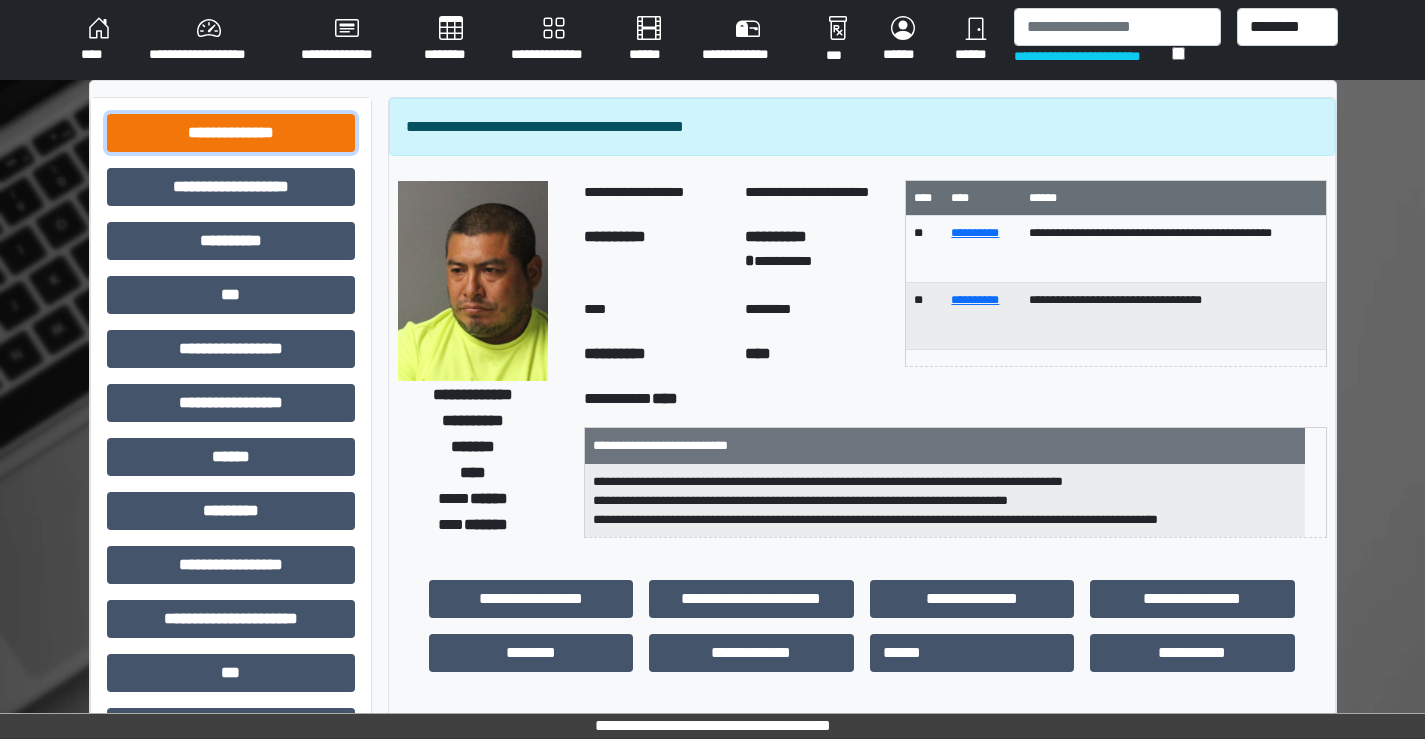 click on "**********" at bounding box center [231, 133] 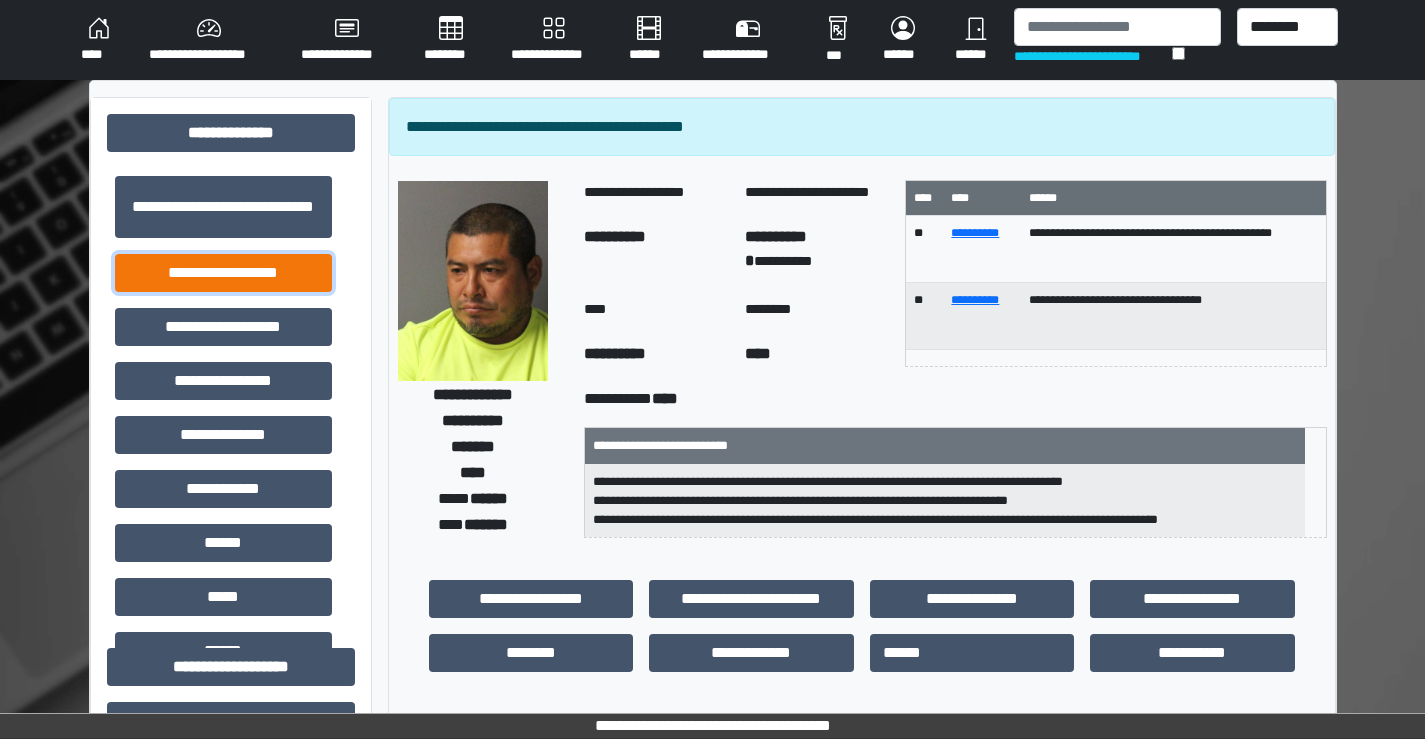 click on "**********" at bounding box center [223, 273] 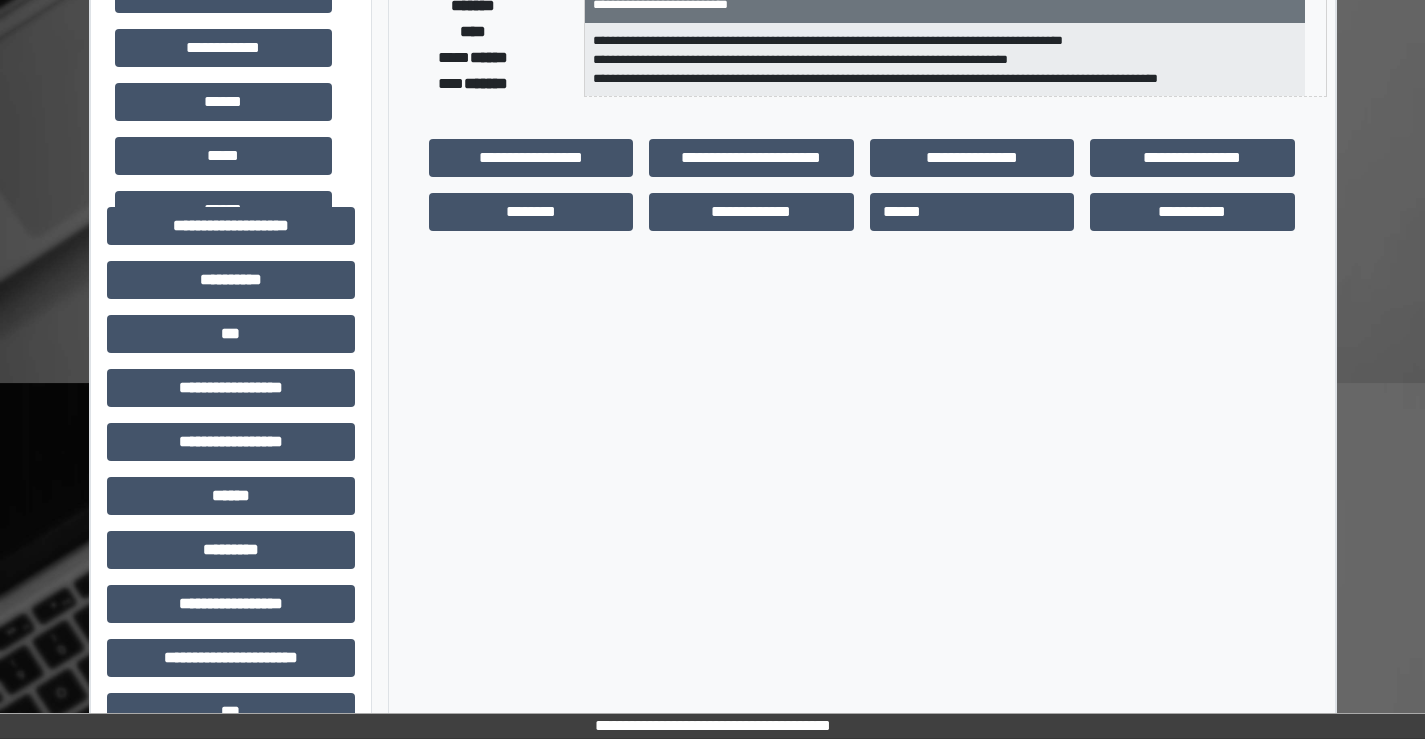 scroll, scrollTop: 500, scrollLeft: 0, axis: vertical 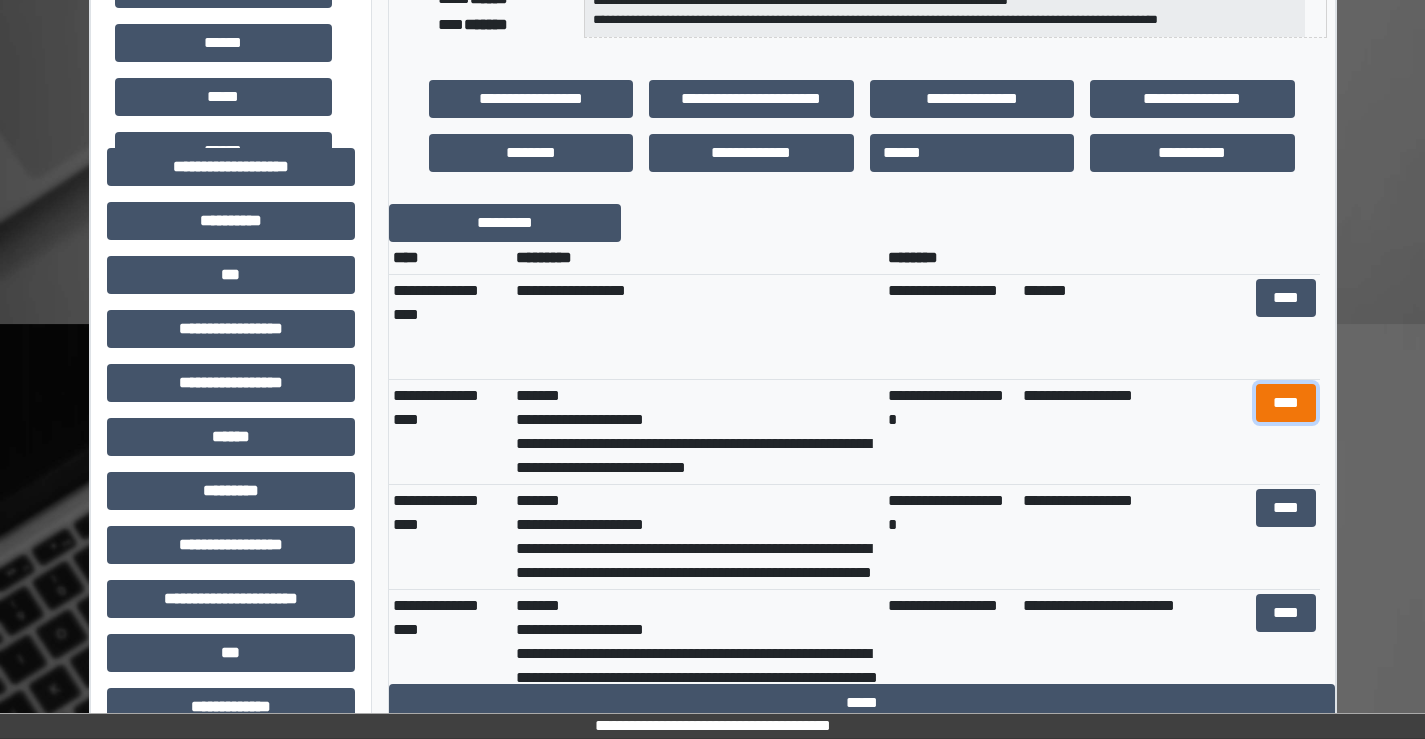 click on "****" at bounding box center (1286, 403) 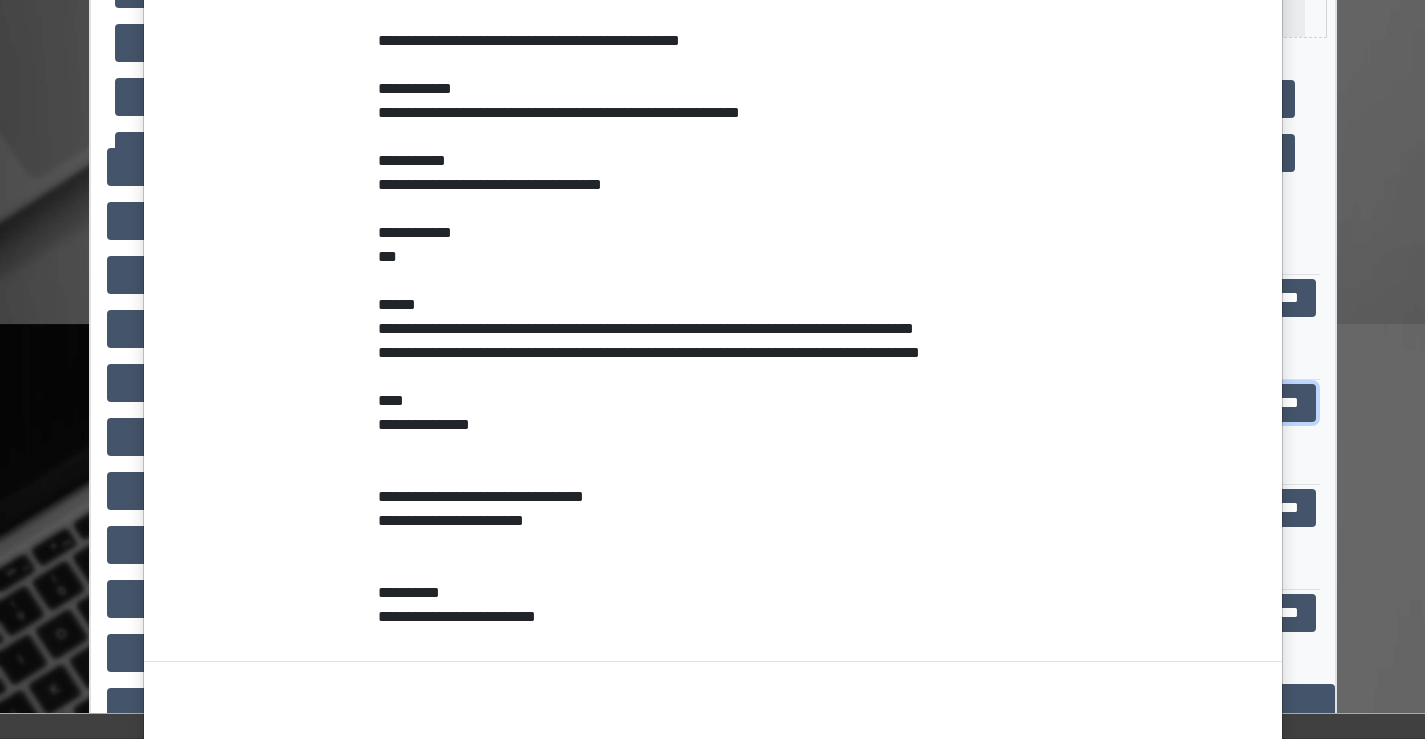 scroll, scrollTop: 700, scrollLeft: 0, axis: vertical 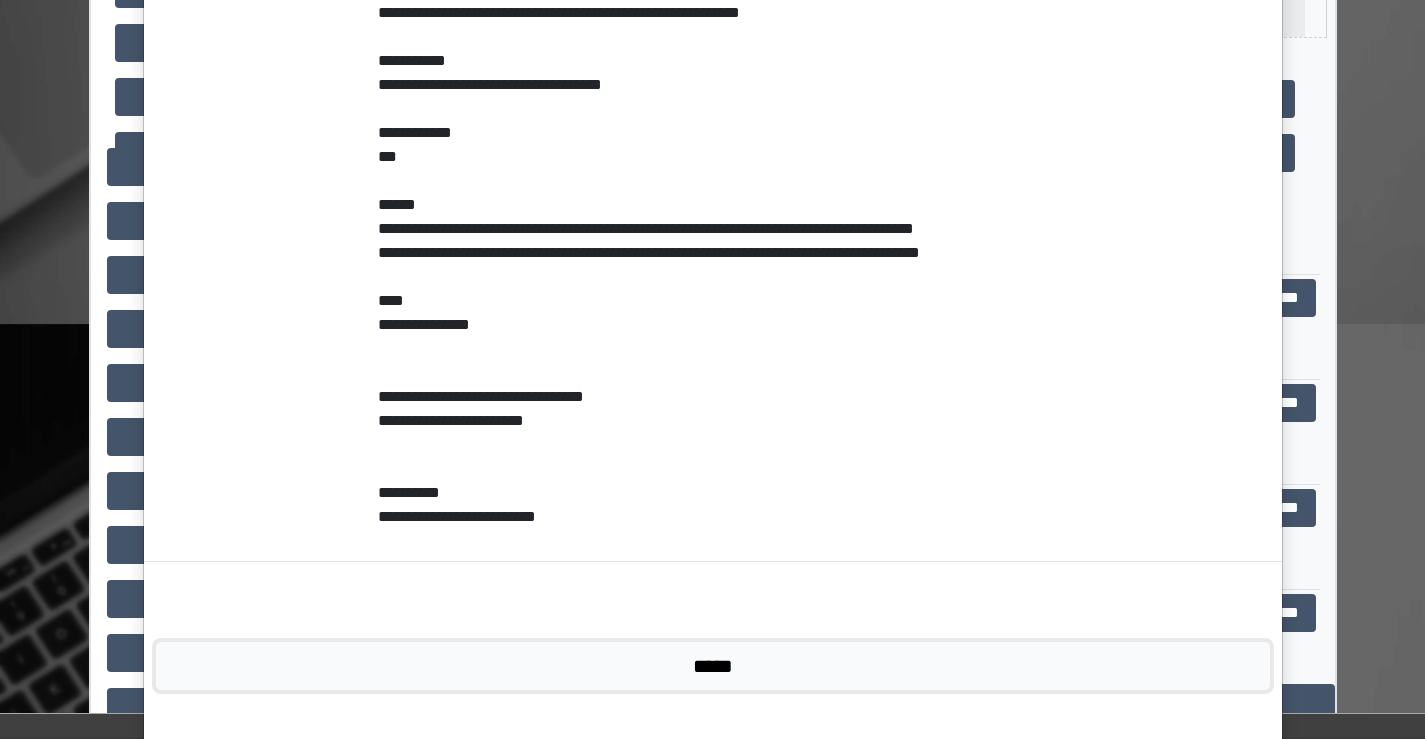 click on "*****" at bounding box center (713, 666) 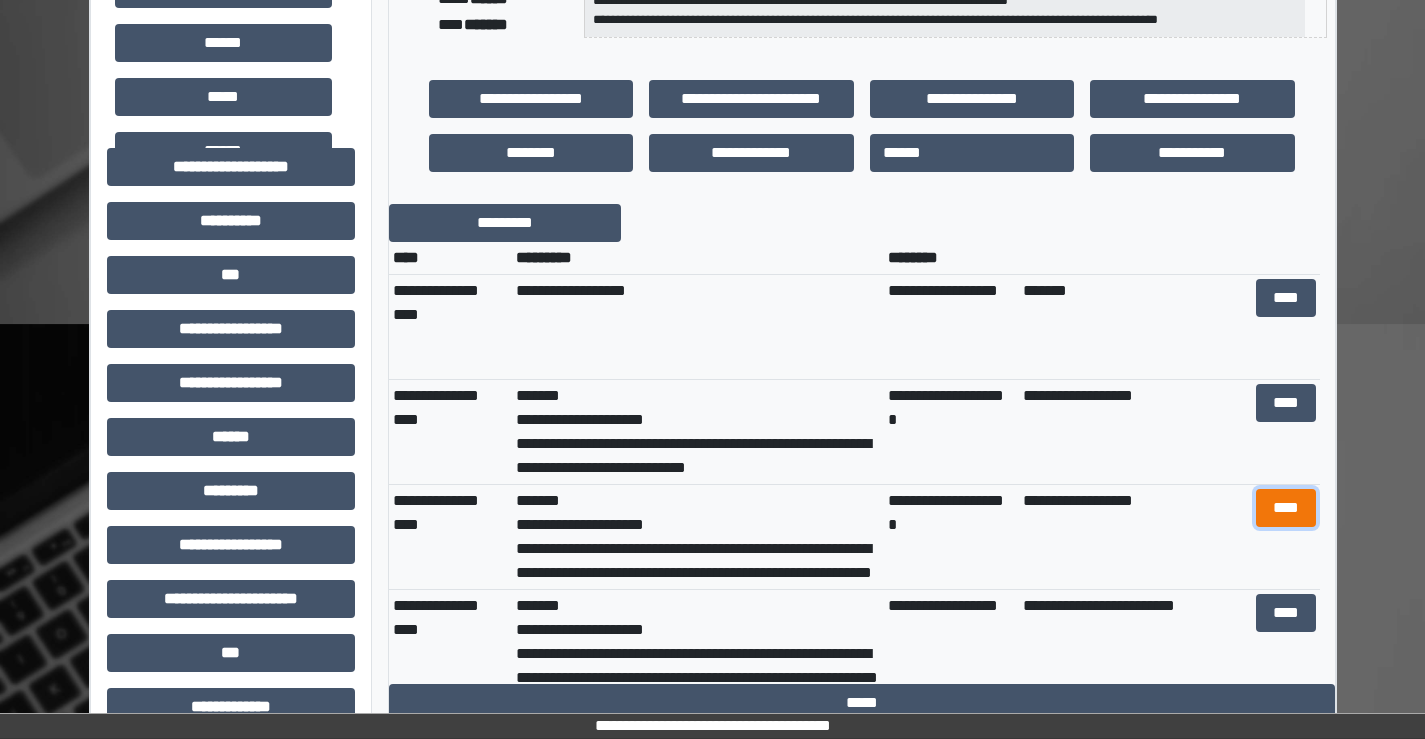 click on "****" at bounding box center (1286, 508) 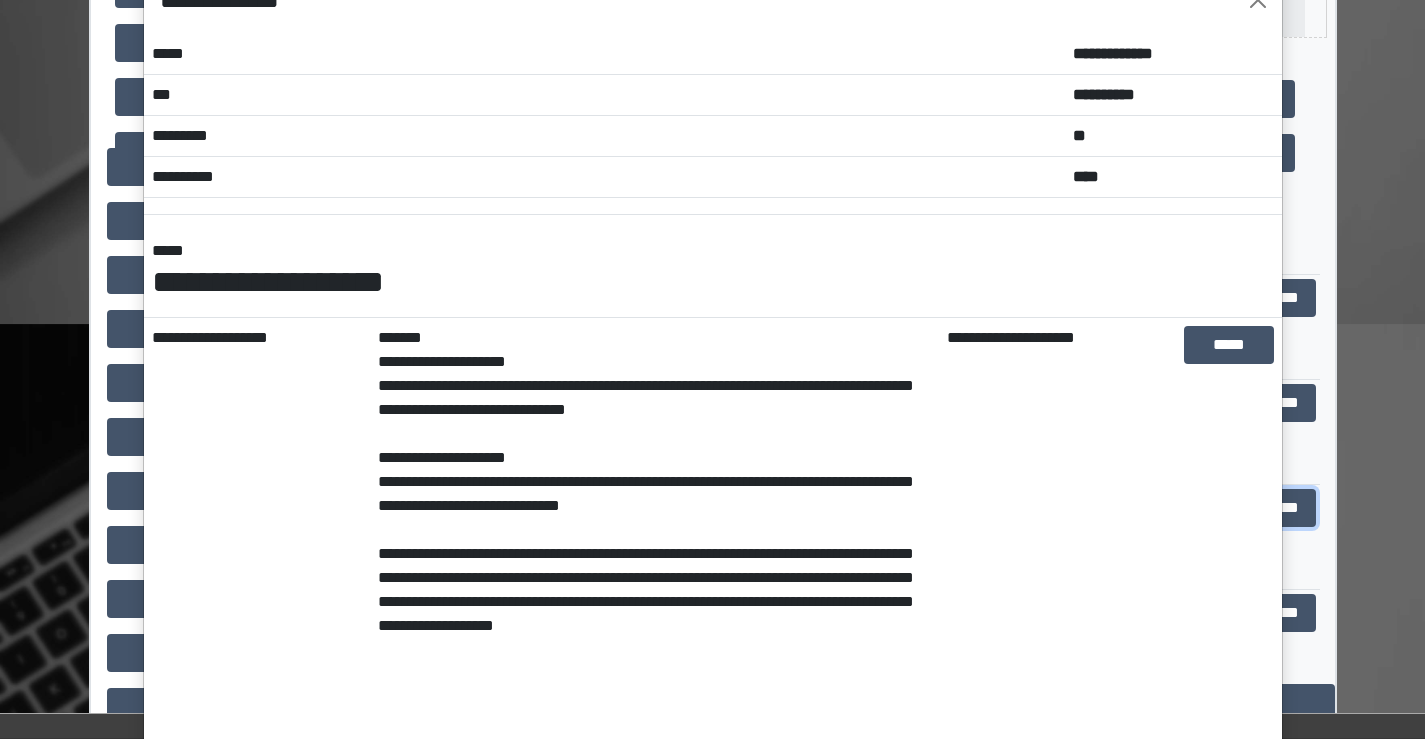 scroll, scrollTop: 0, scrollLeft: 0, axis: both 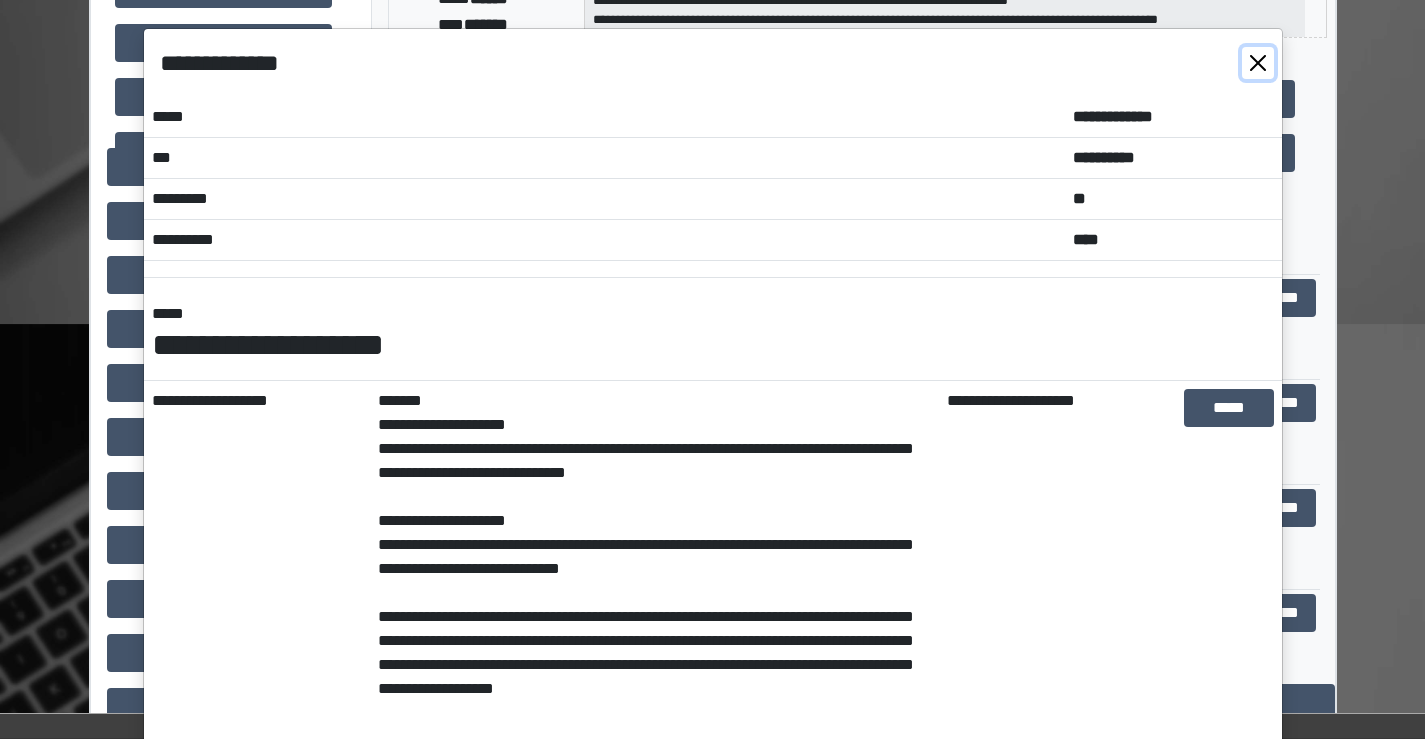 click at bounding box center (1258, 63) 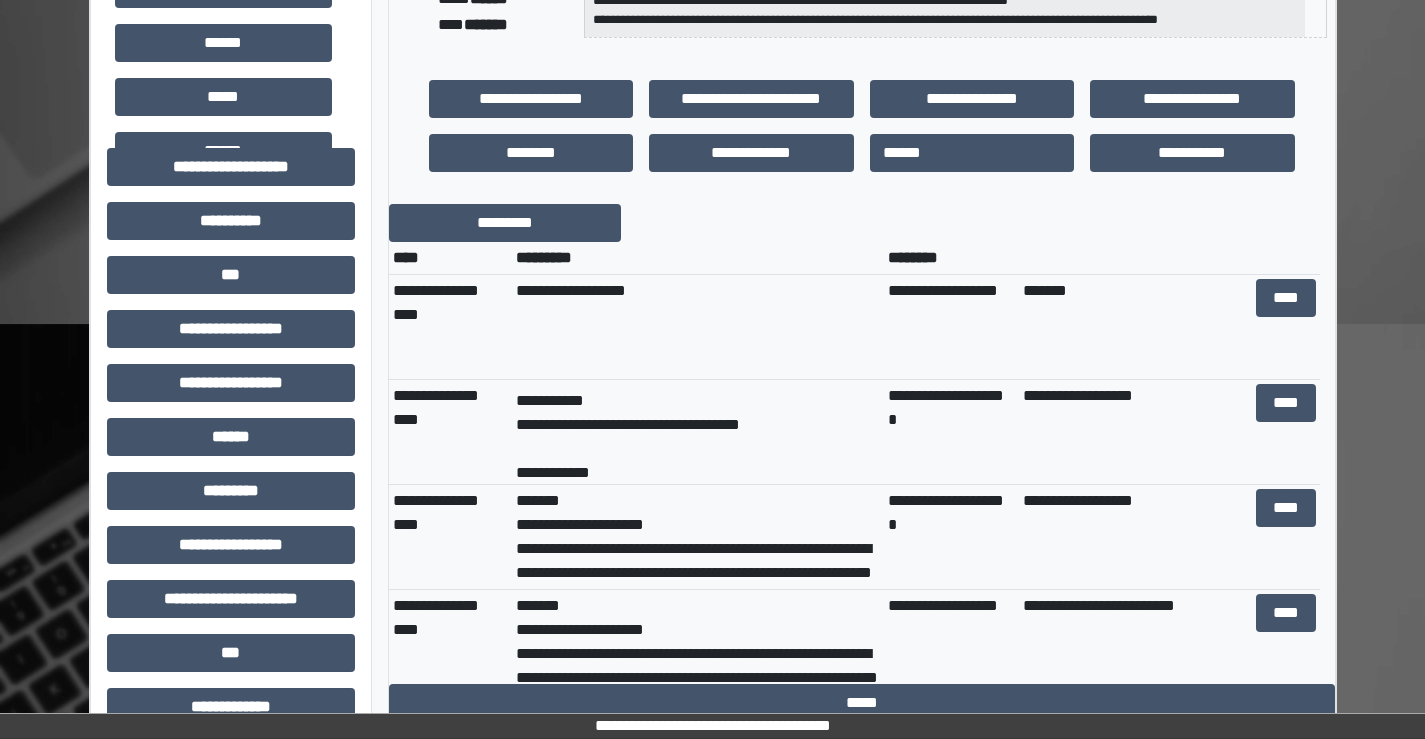 scroll, scrollTop: 400, scrollLeft: 0, axis: vertical 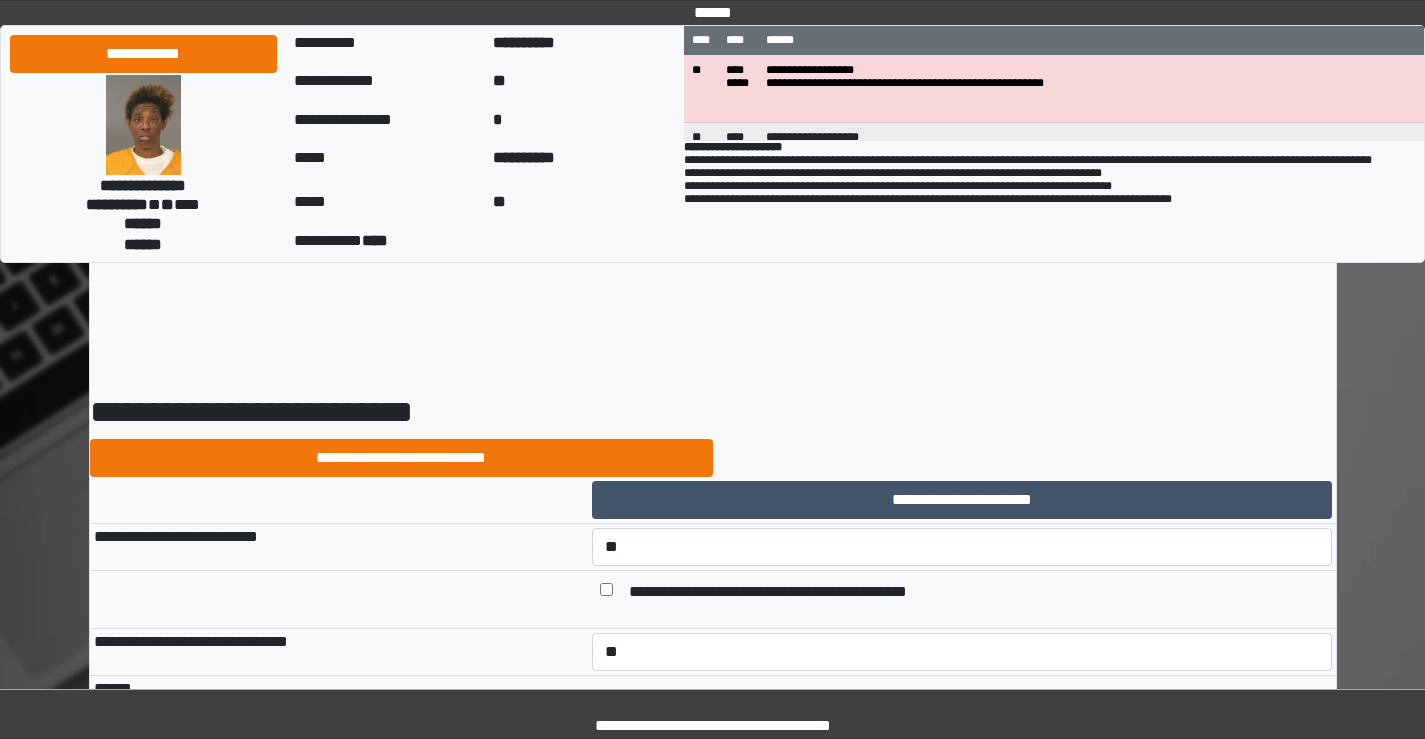 select on "*" 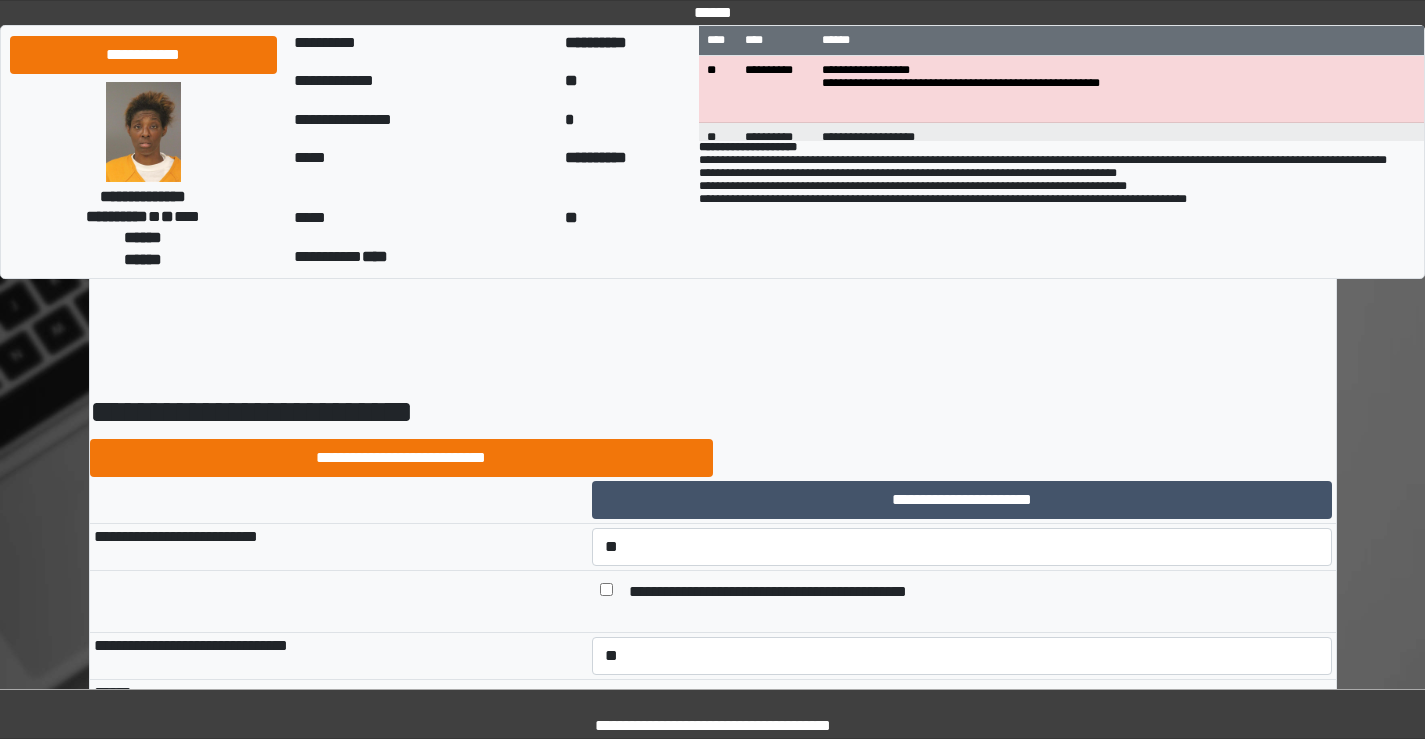scroll, scrollTop: 9655, scrollLeft: 0, axis: vertical 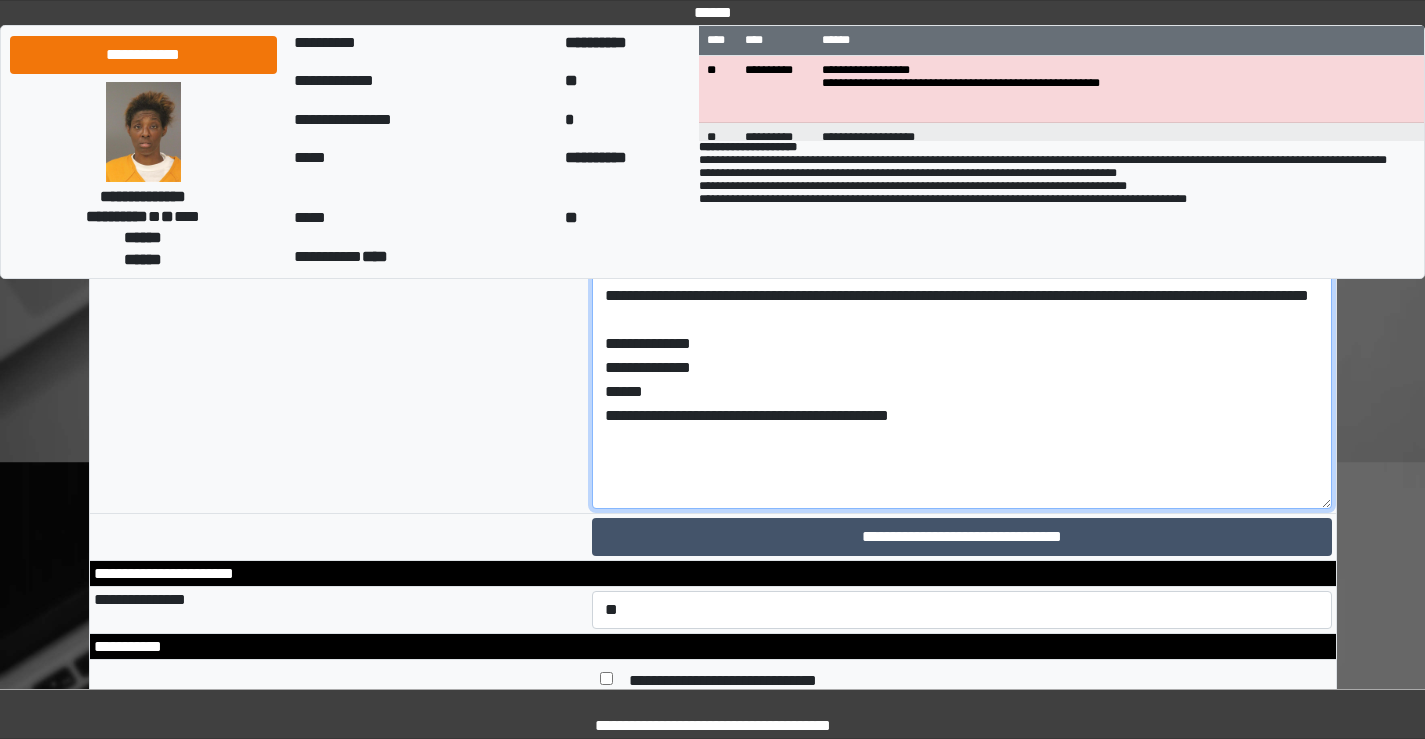 click at bounding box center (962, 69) 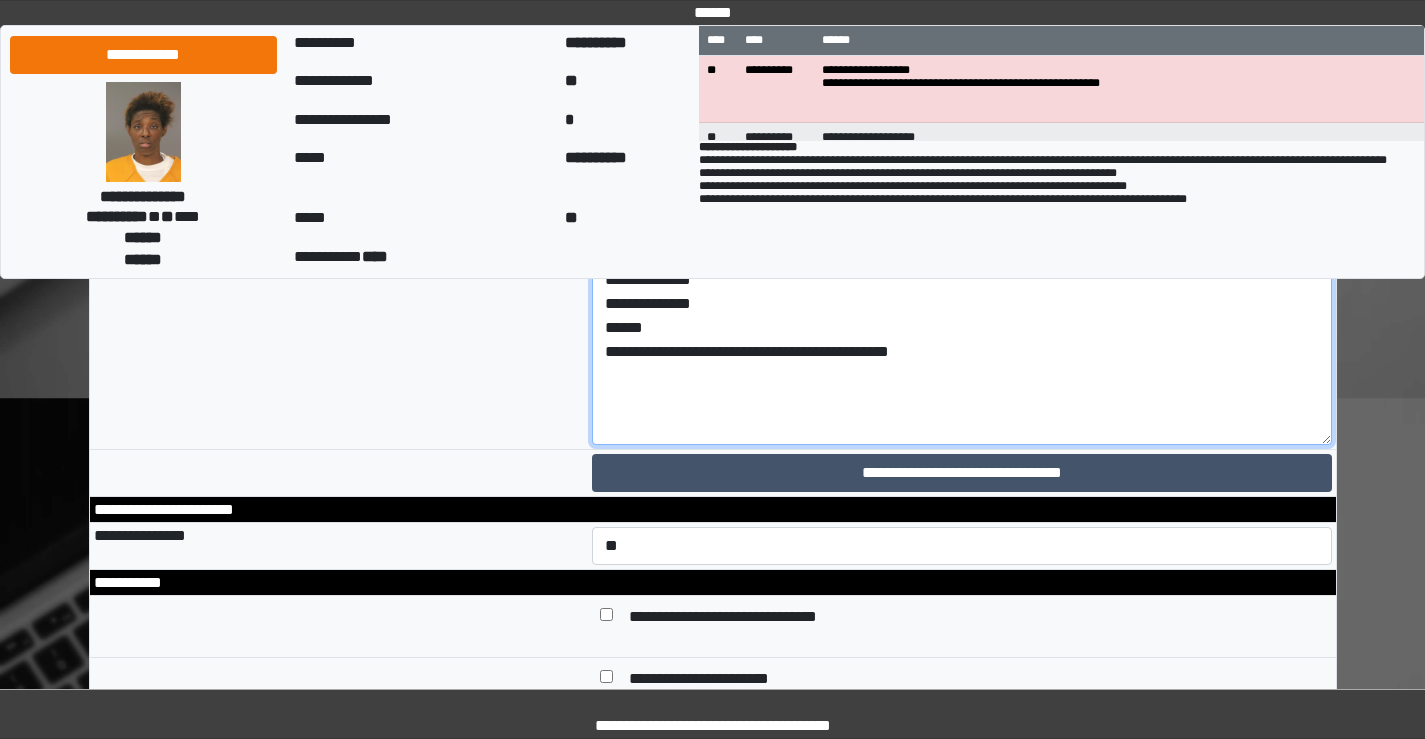 scroll, scrollTop: 9555, scrollLeft: 0, axis: vertical 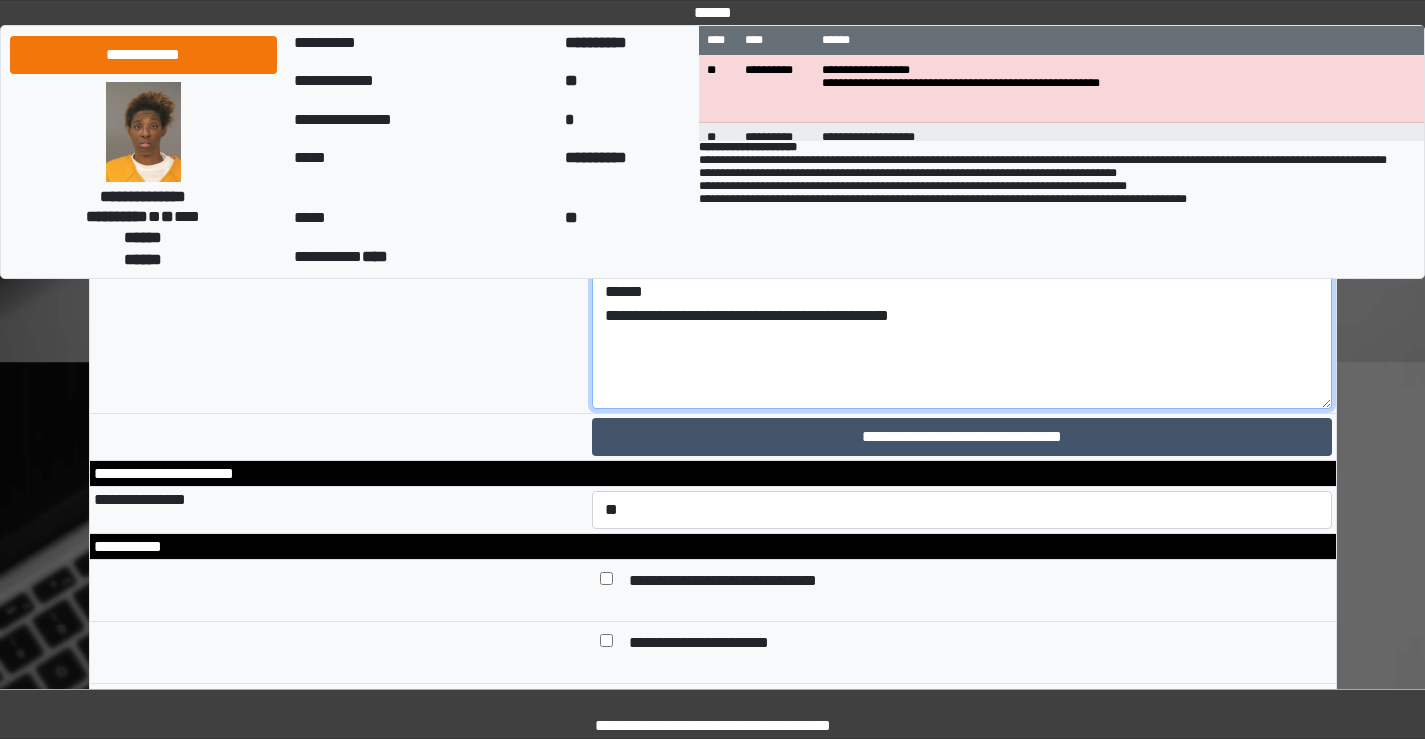 click at bounding box center (962, -31) 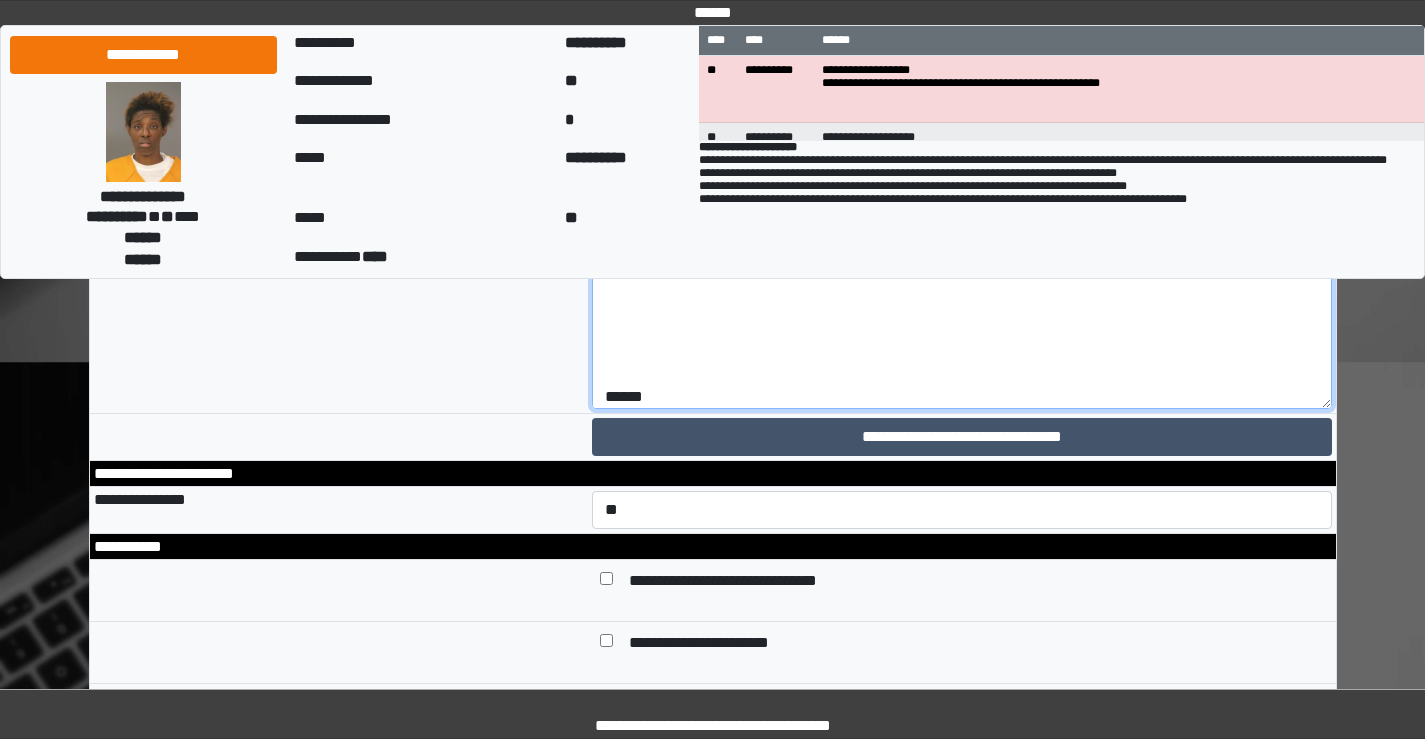 scroll, scrollTop: 63, scrollLeft: 0, axis: vertical 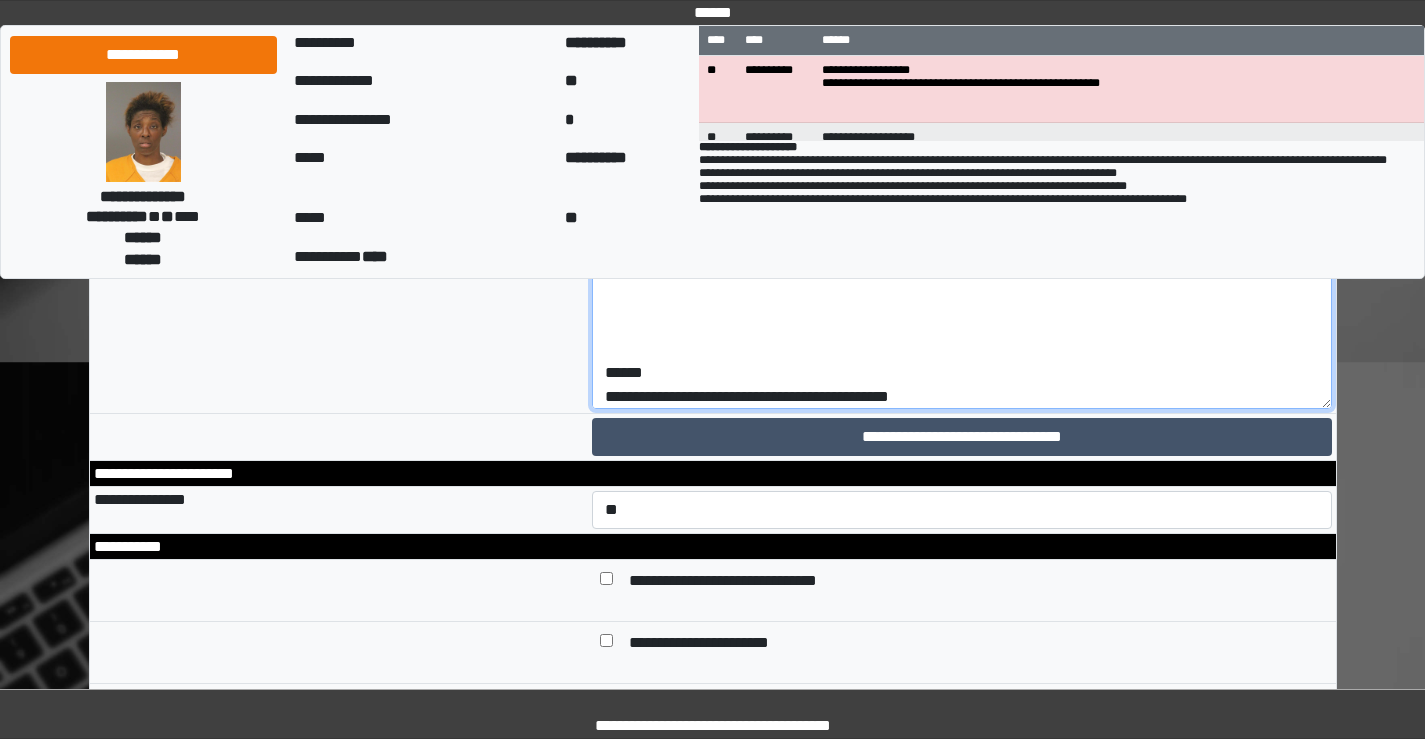 click at bounding box center [962, -31] 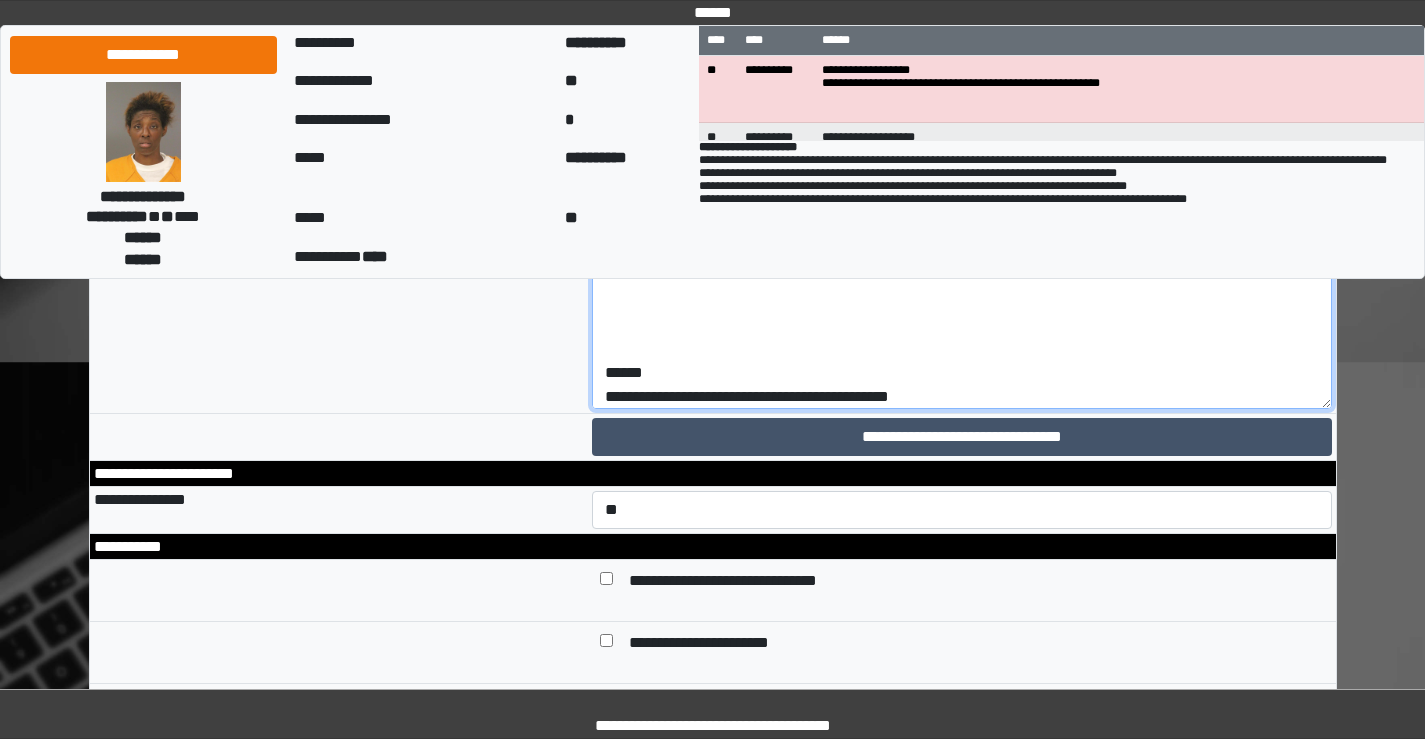 drag, startPoint x: 604, startPoint y: 460, endPoint x: 764, endPoint y: 490, distance: 162.78821 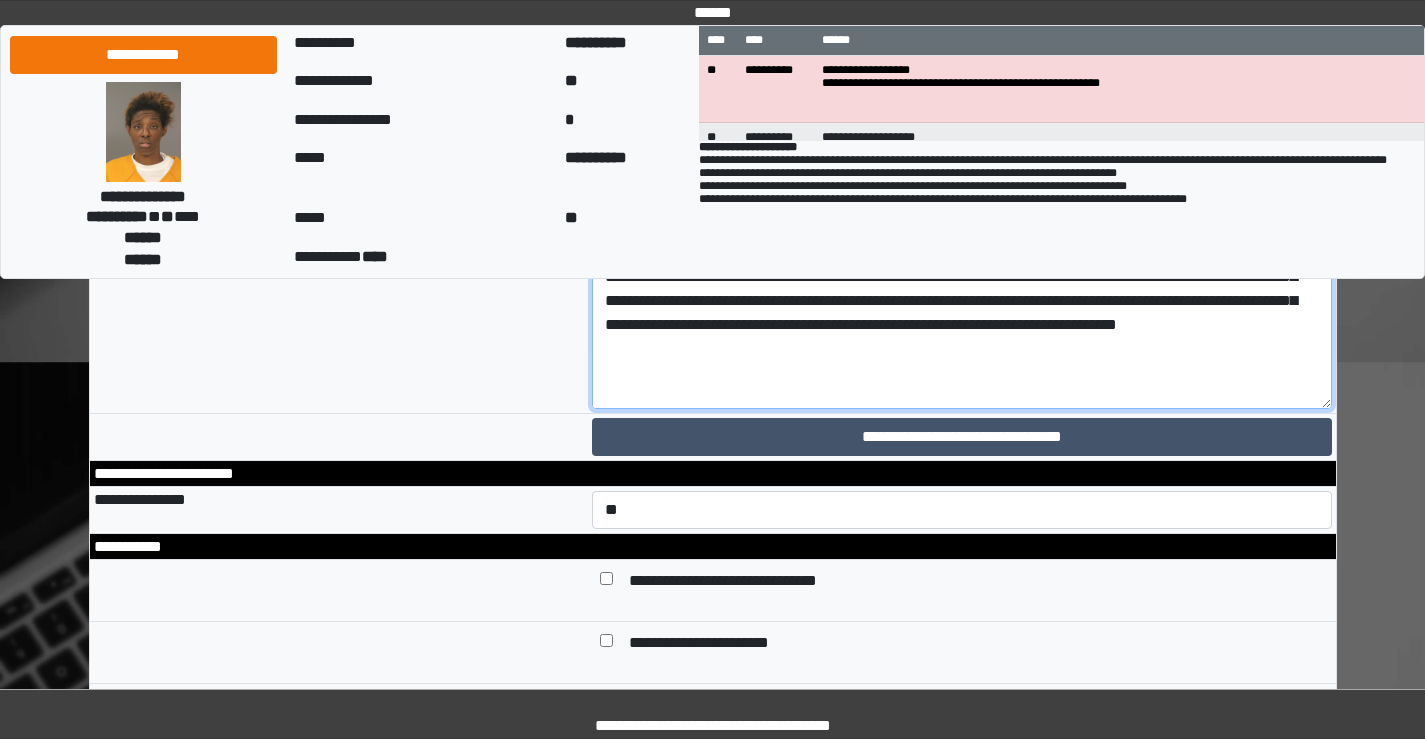drag, startPoint x: 626, startPoint y: 467, endPoint x: 674, endPoint y: 473, distance: 48.373547 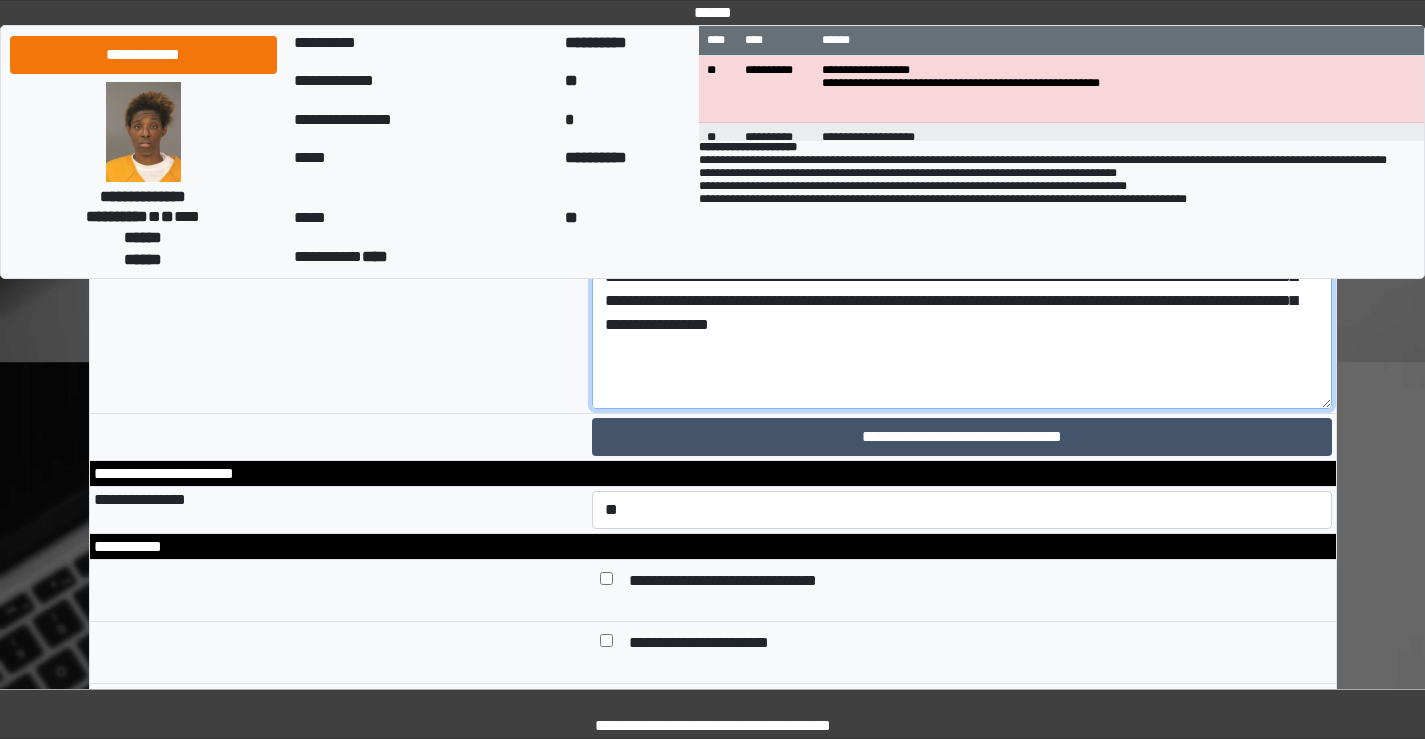 click at bounding box center (962, -31) 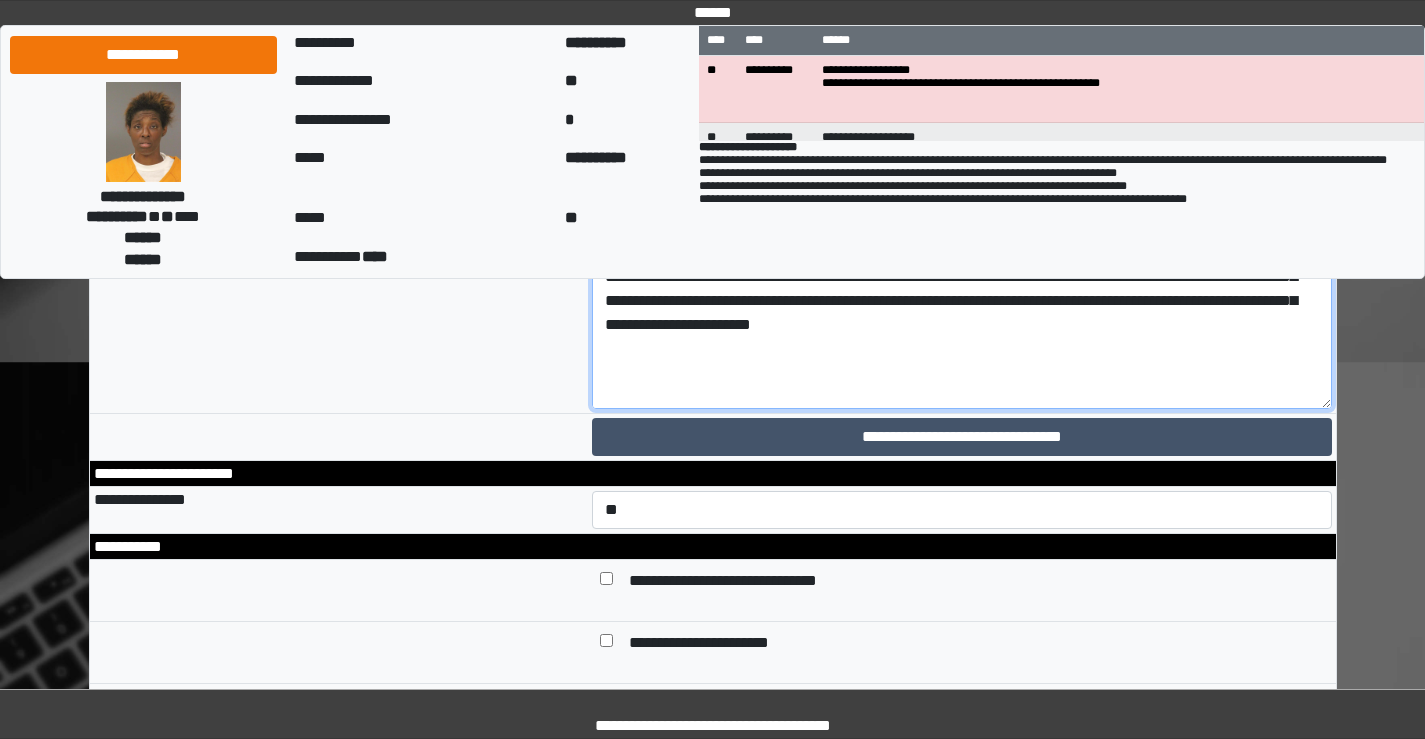 click at bounding box center (962, -31) 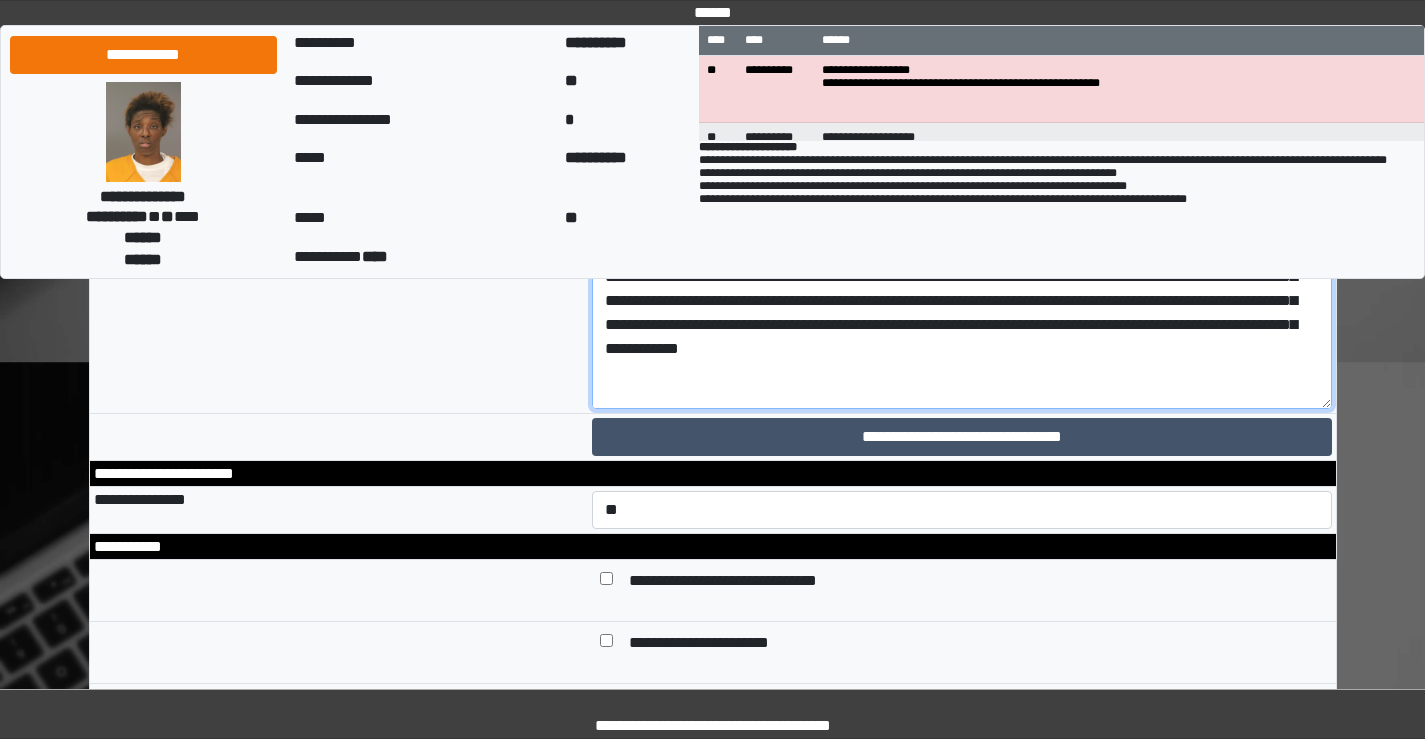 click at bounding box center [962, -31] 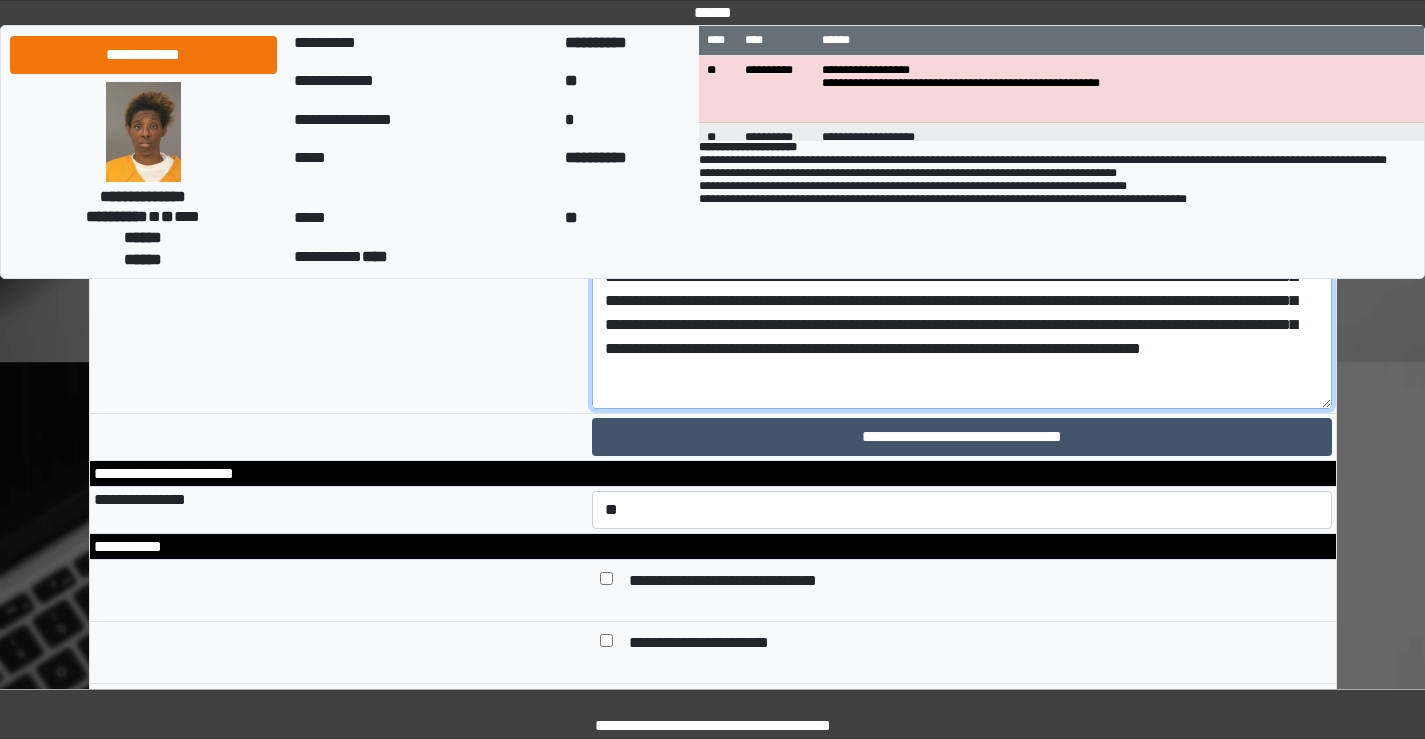 click at bounding box center (962, -31) 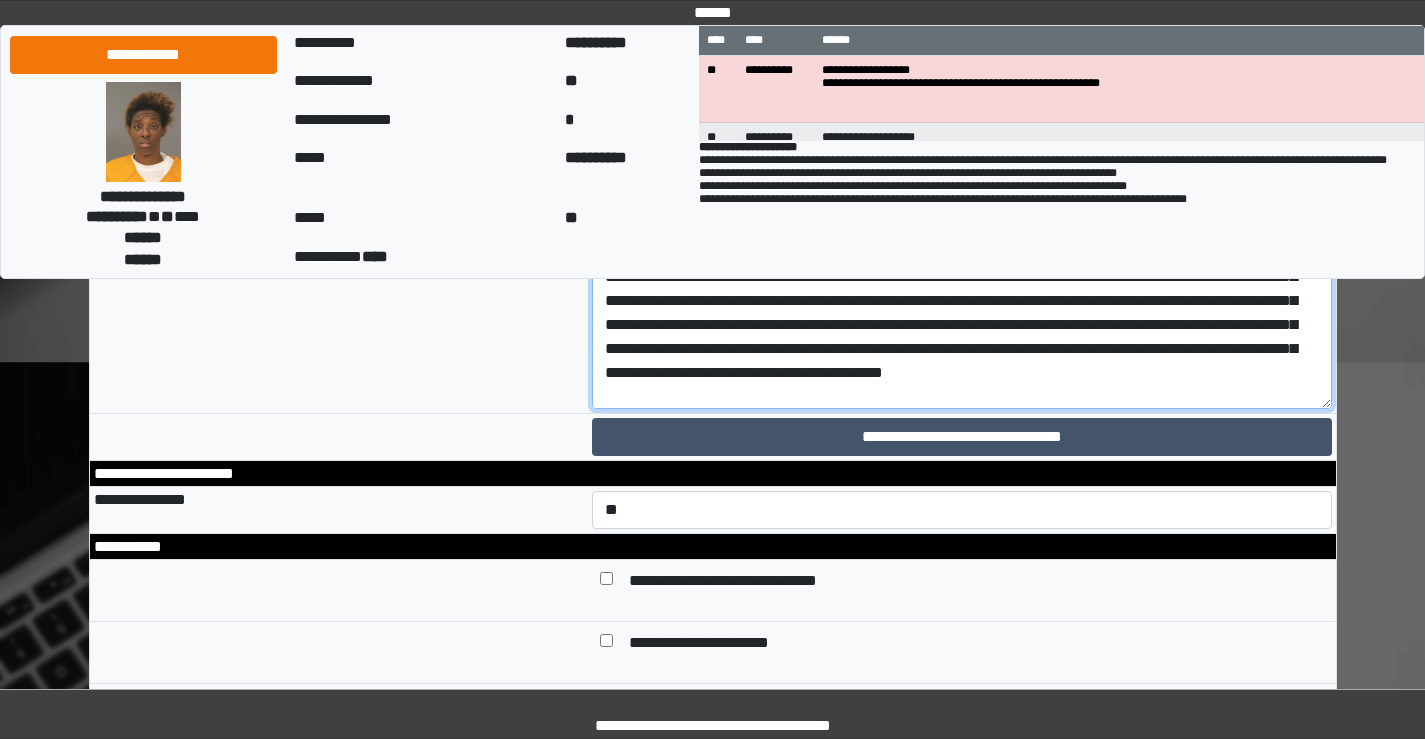 drag, startPoint x: 788, startPoint y: 540, endPoint x: 608, endPoint y: 550, distance: 180.27756 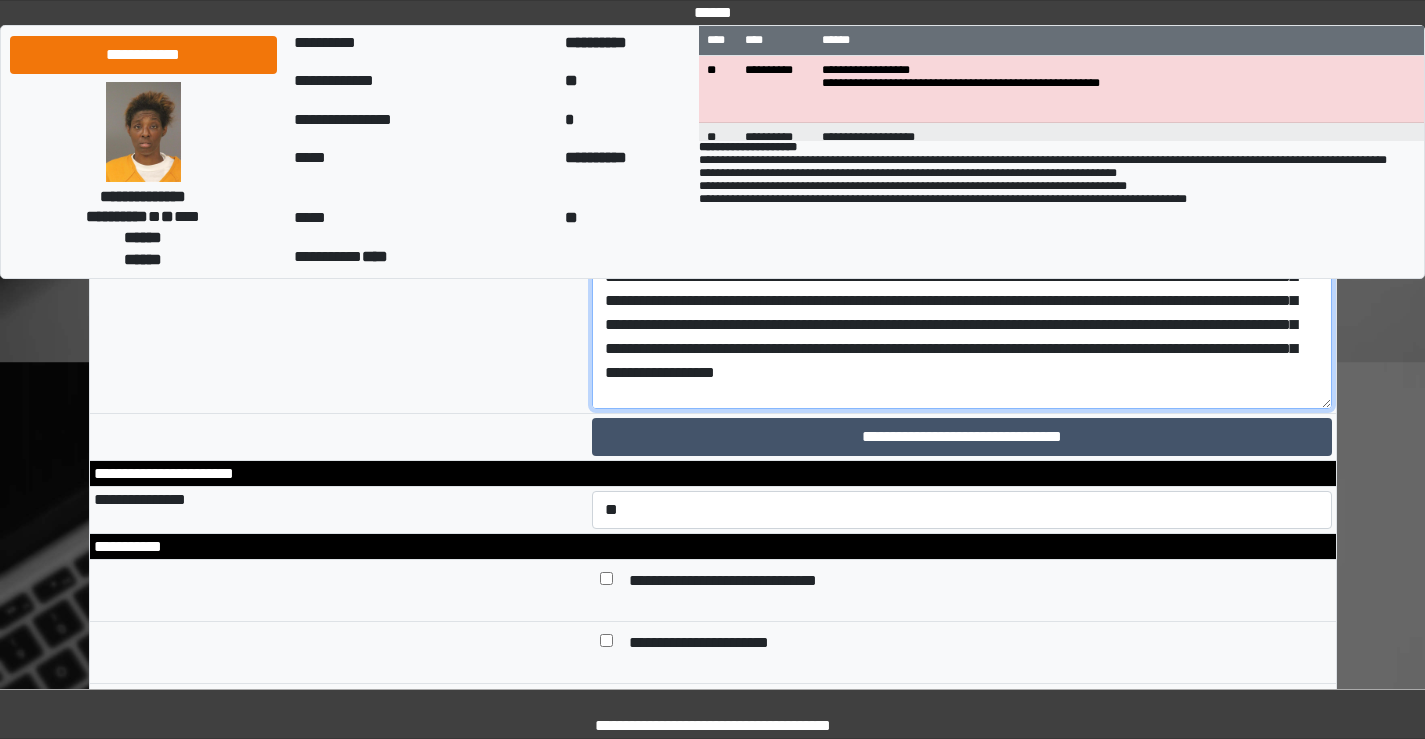 click at bounding box center (962, -31) 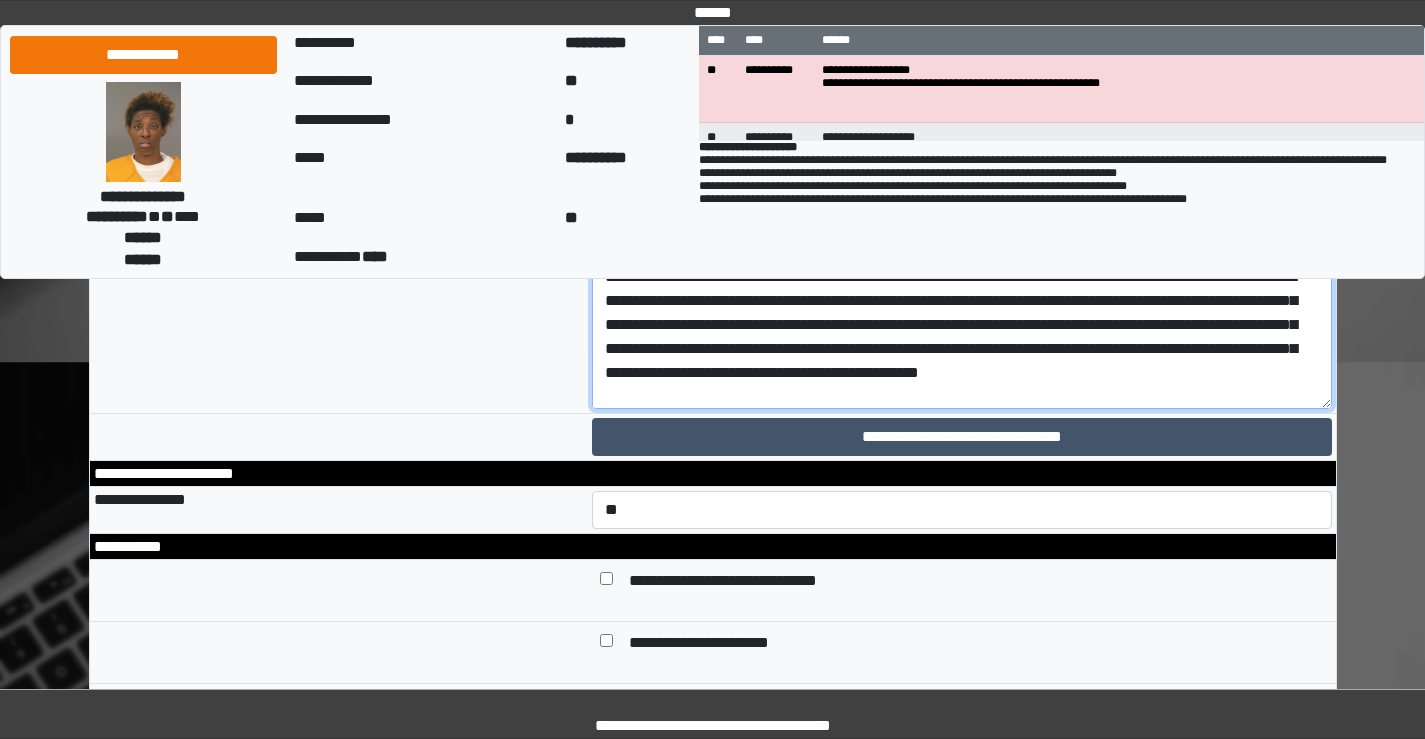 click at bounding box center [962, -31] 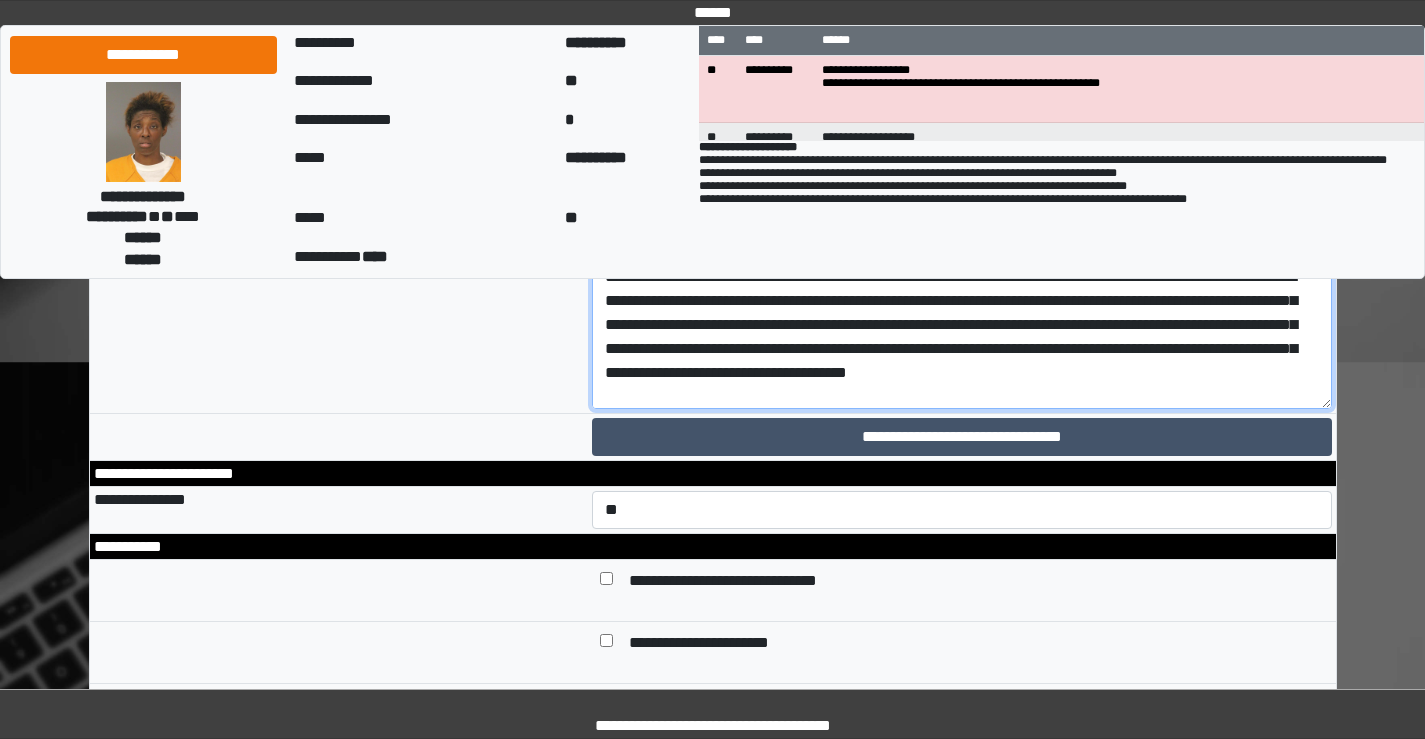 click at bounding box center [962, -31] 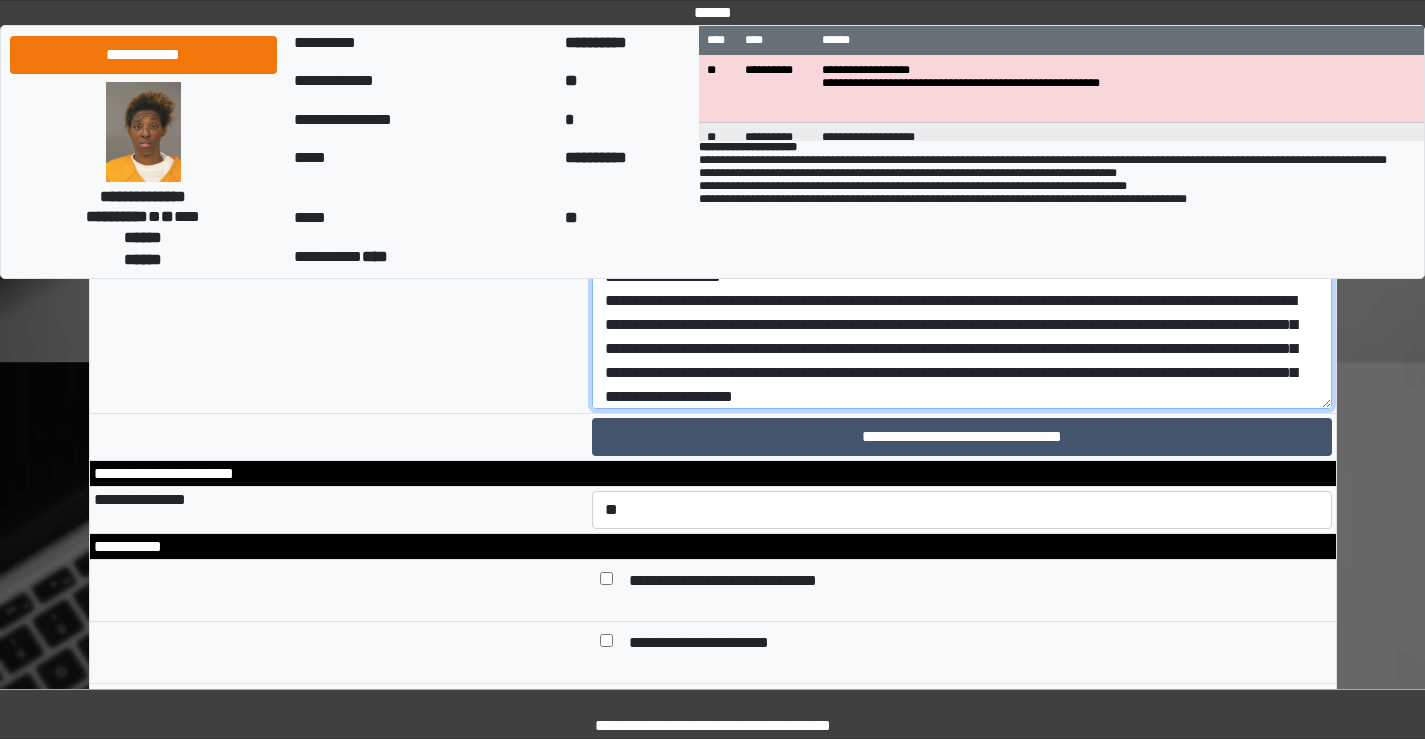 drag, startPoint x: 606, startPoint y: 345, endPoint x: 626, endPoint y: 347, distance: 20.09975 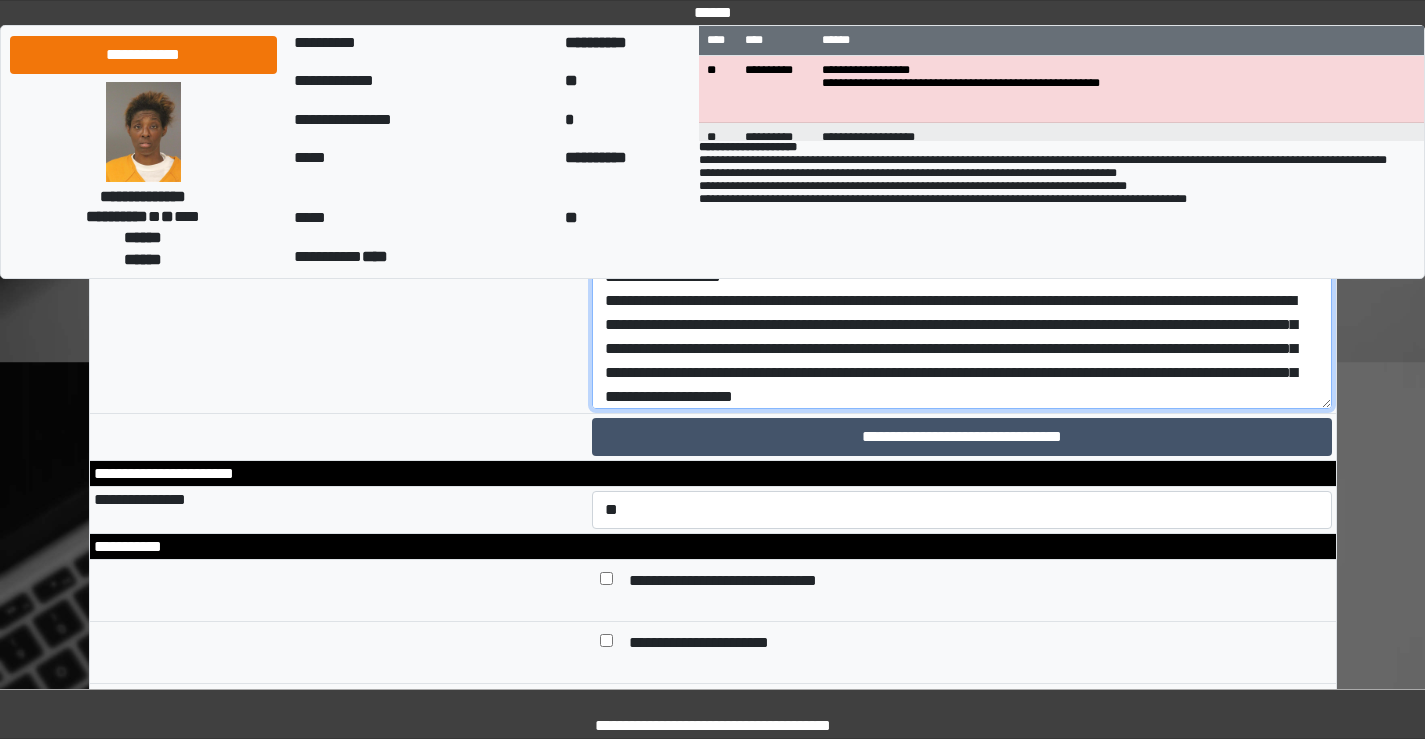 scroll, scrollTop: 0, scrollLeft: 0, axis: both 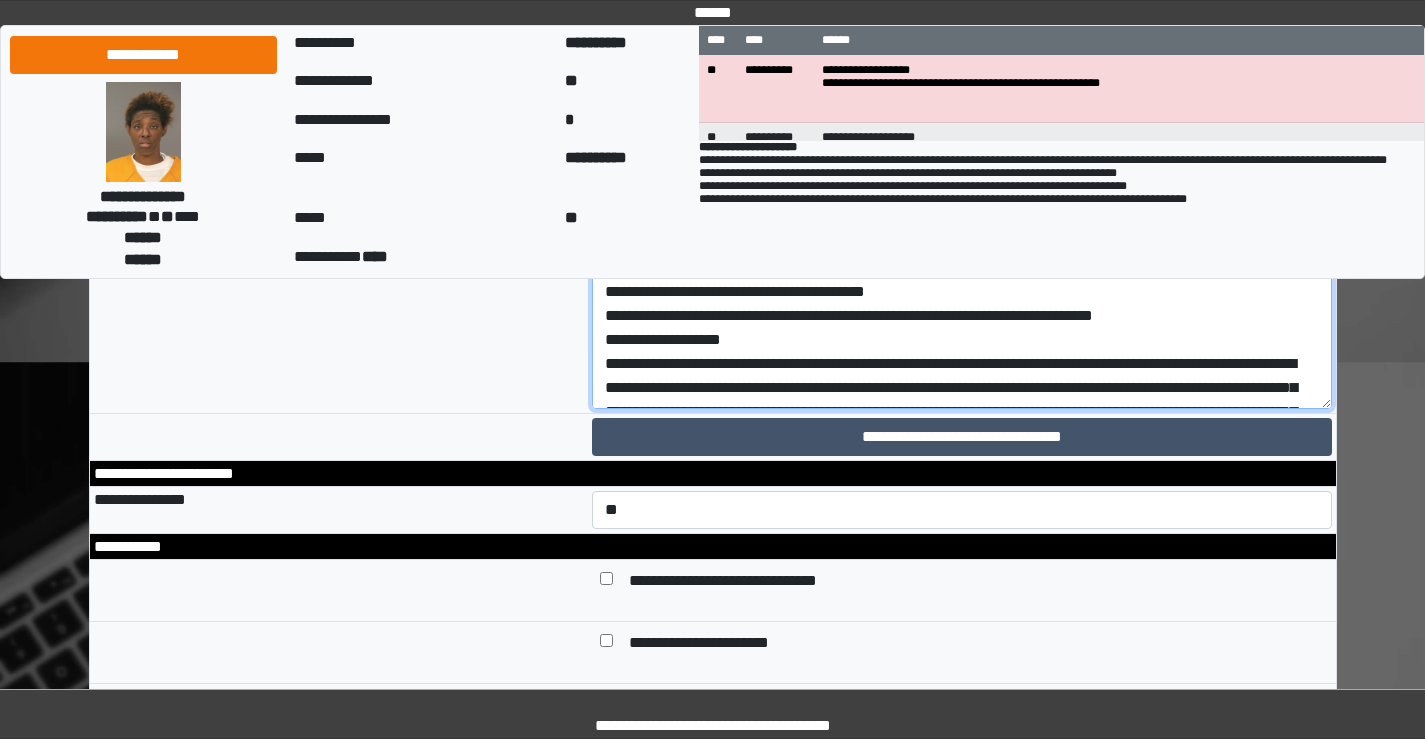 drag, startPoint x: 601, startPoint y: 337, endPoint x: 591, endPoint y: 344, distance: 12.206555 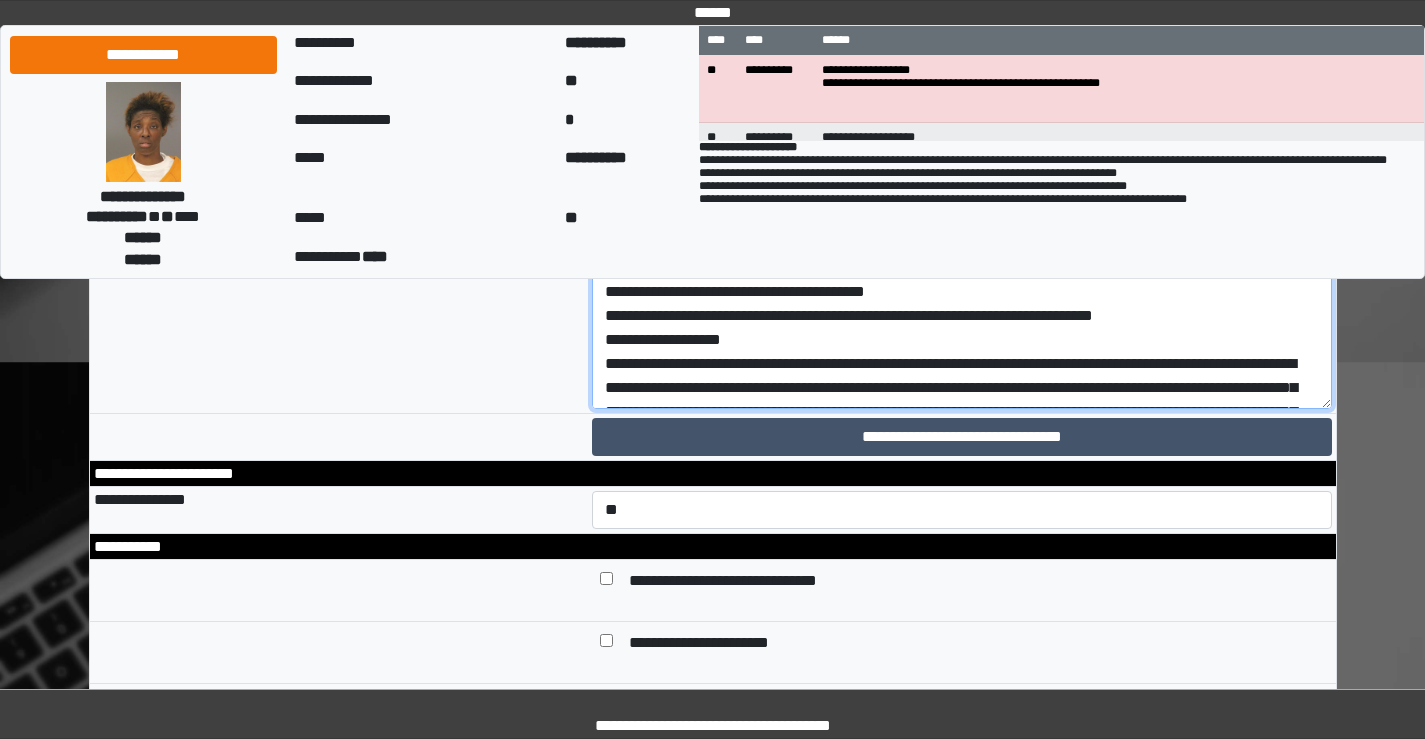 click at bounding box center (962, -31) 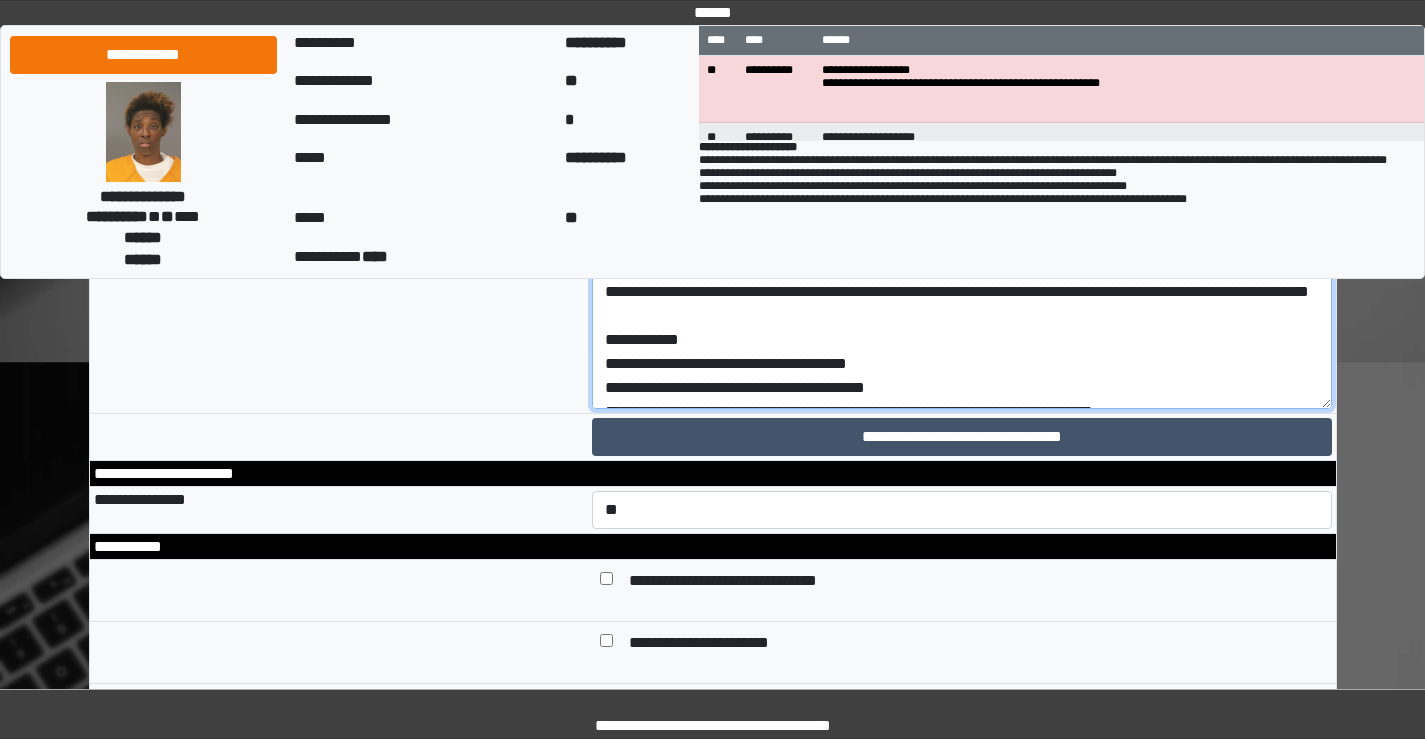 paste on "**********" 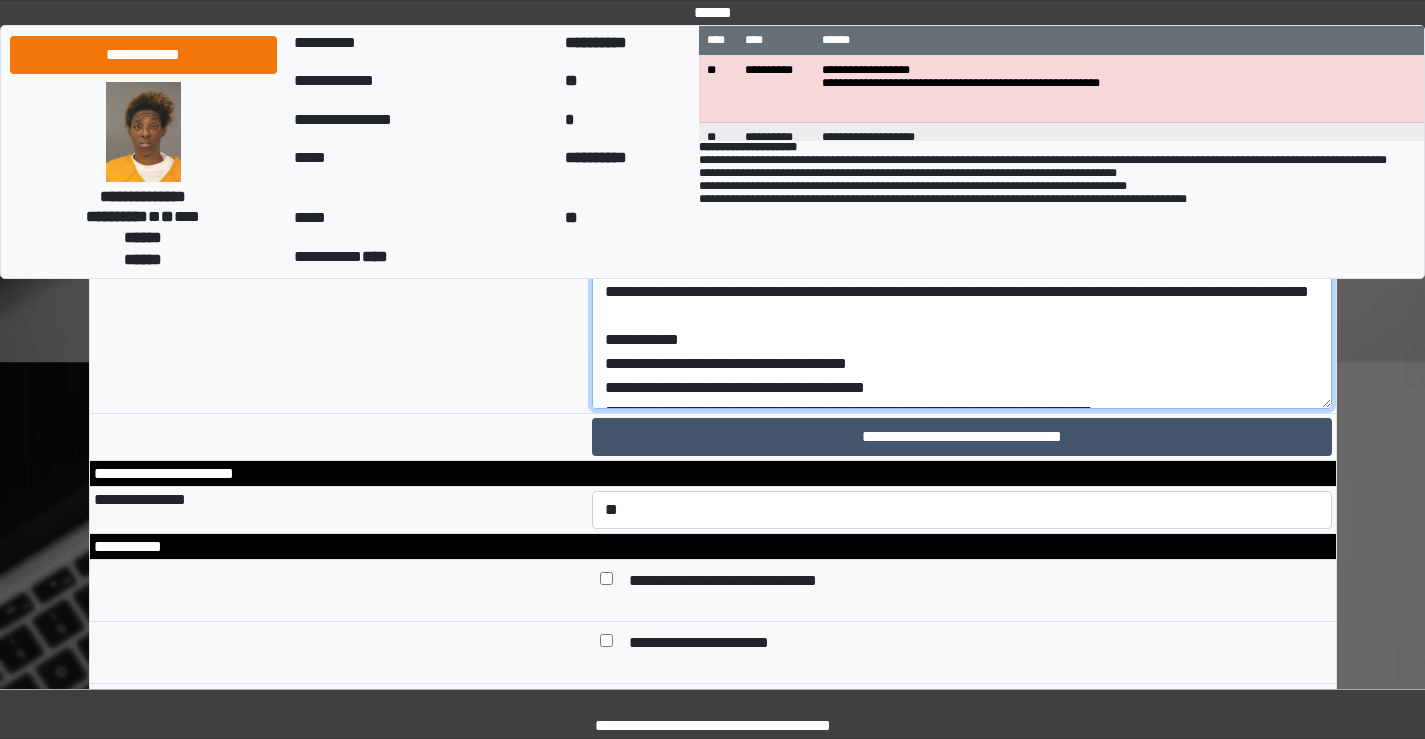 click at bounding box center (962, -31) 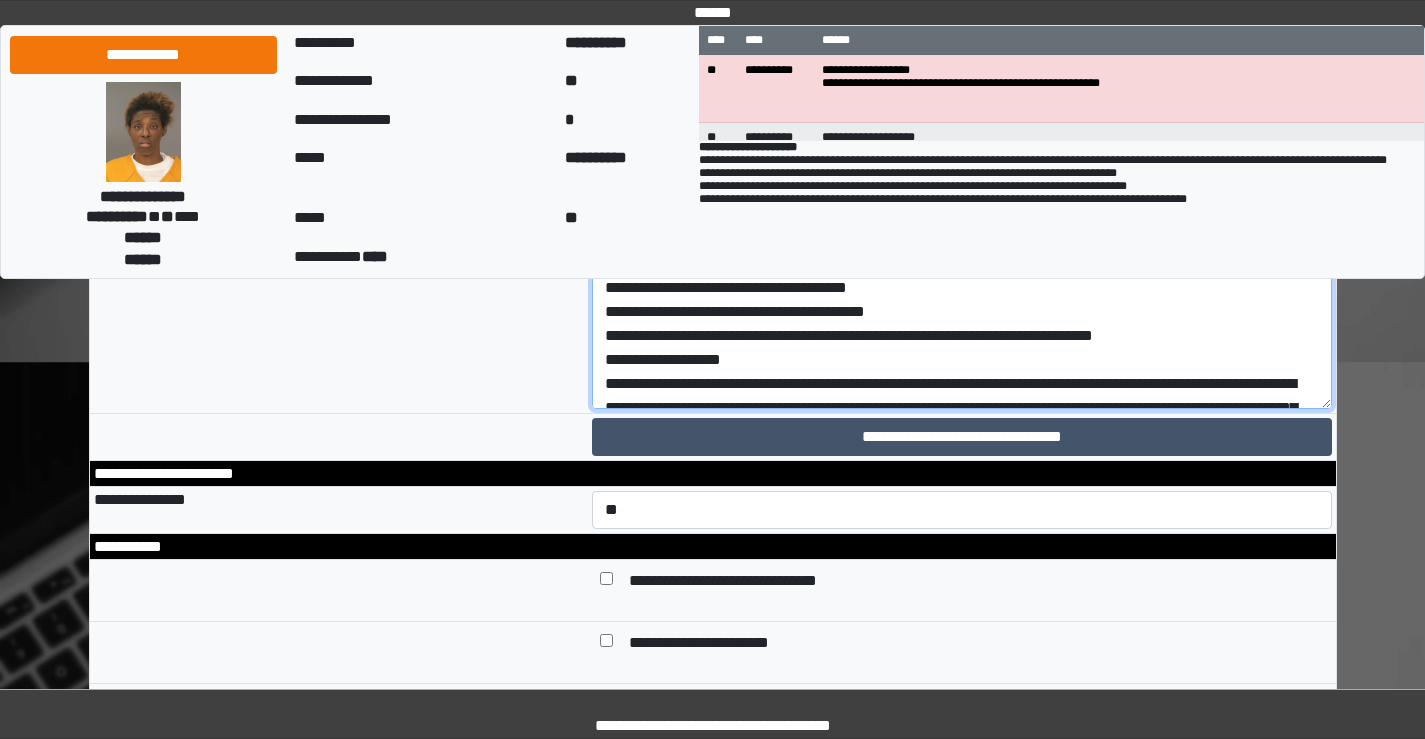 scroll, scrollTop: 200, scrollLeft: 0, axis: vertical 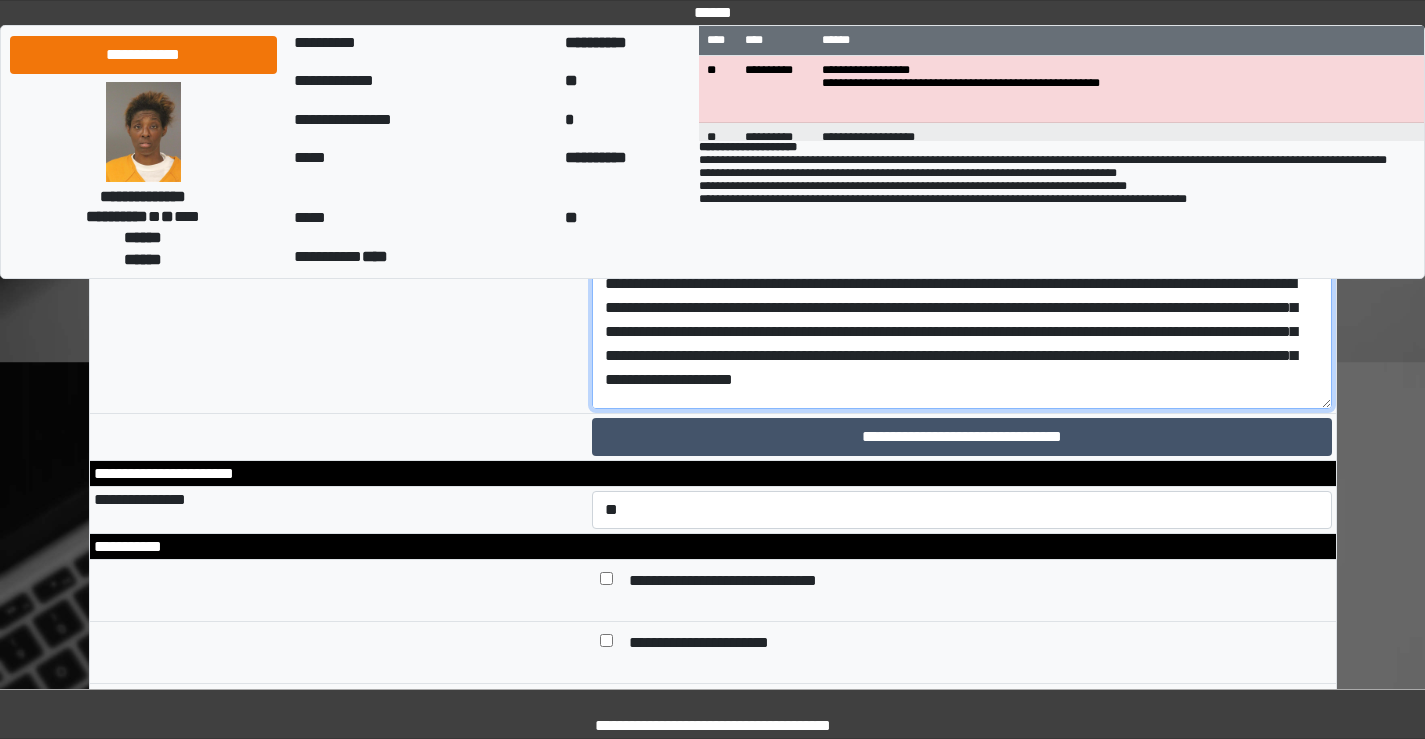 click at bounding box center (962, -31) 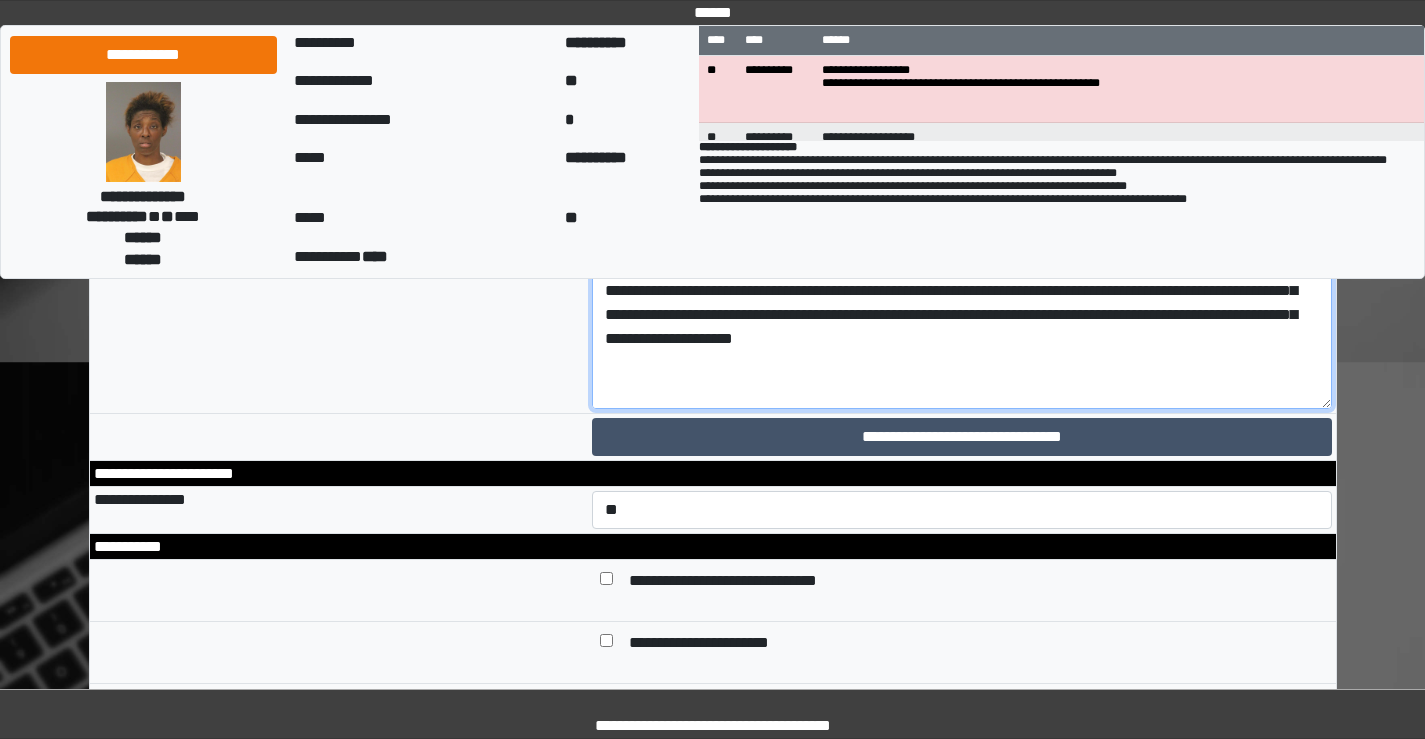 scroll, scrollTop: 300, scrollLeft: 0, axis: vertical 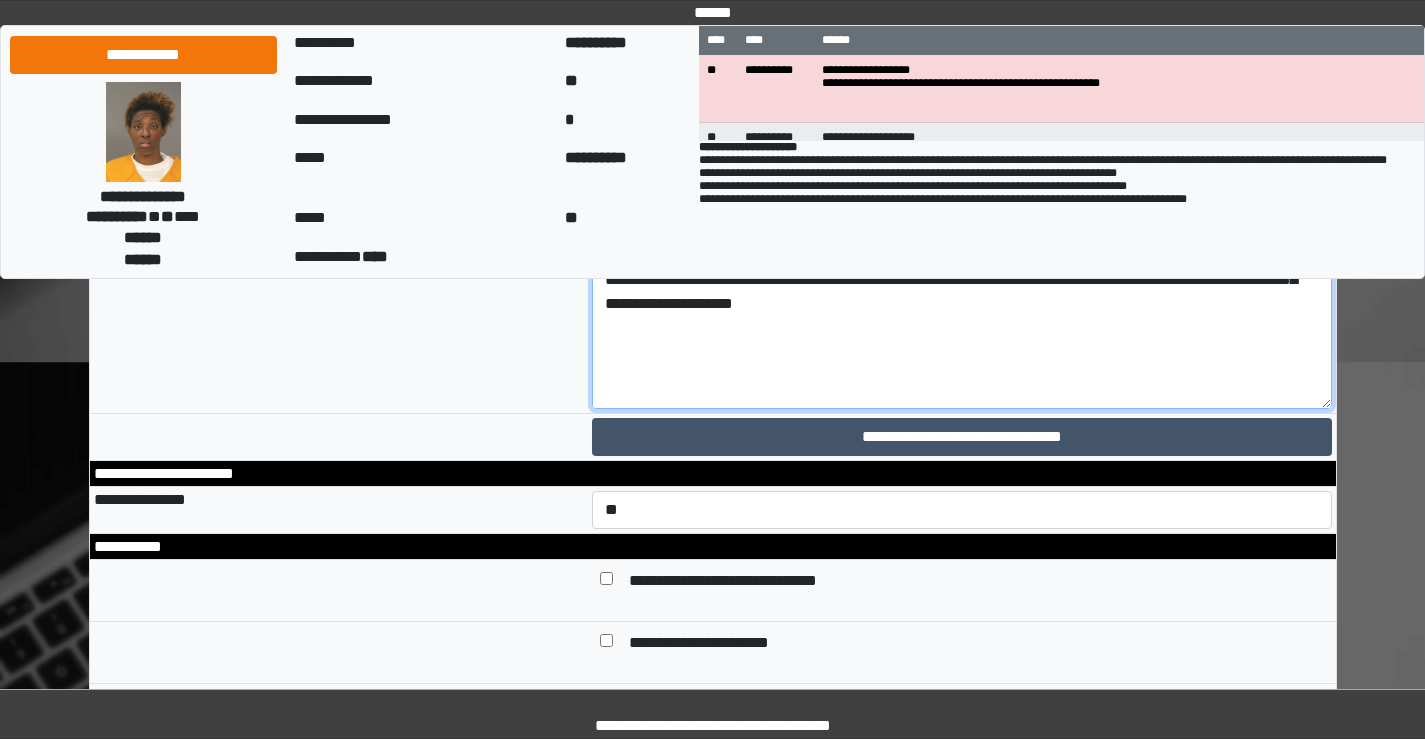click at bounding box center (962, -31) 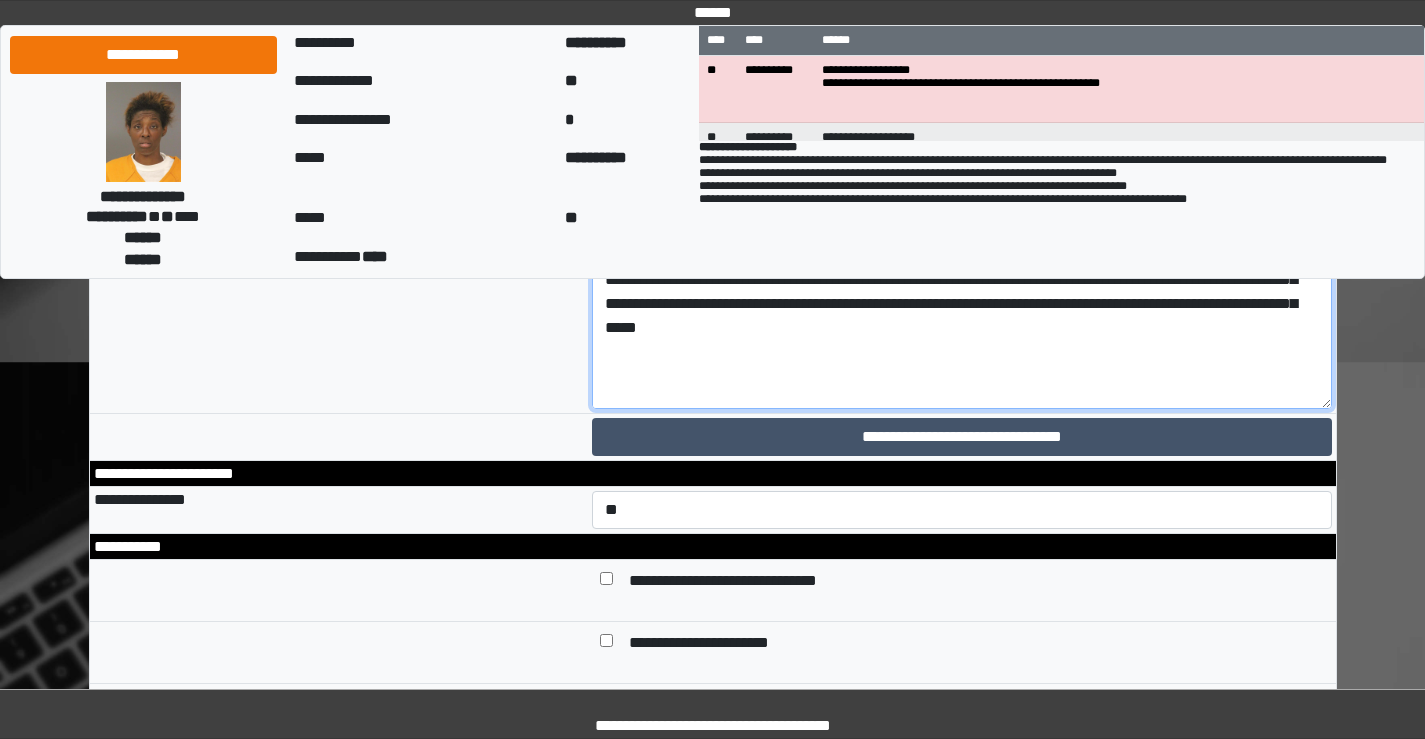 click at bounding box center [962, -31] 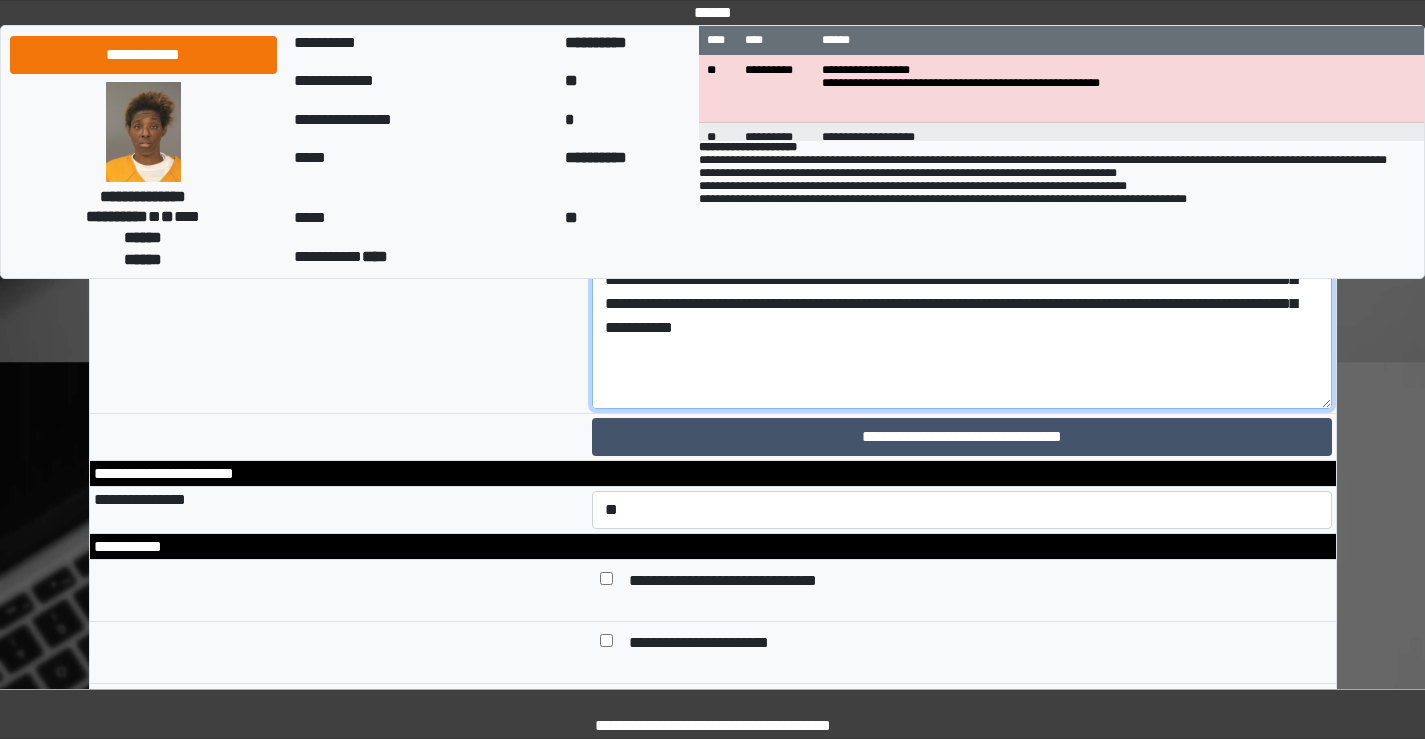 click at bounding box center [962, -31] 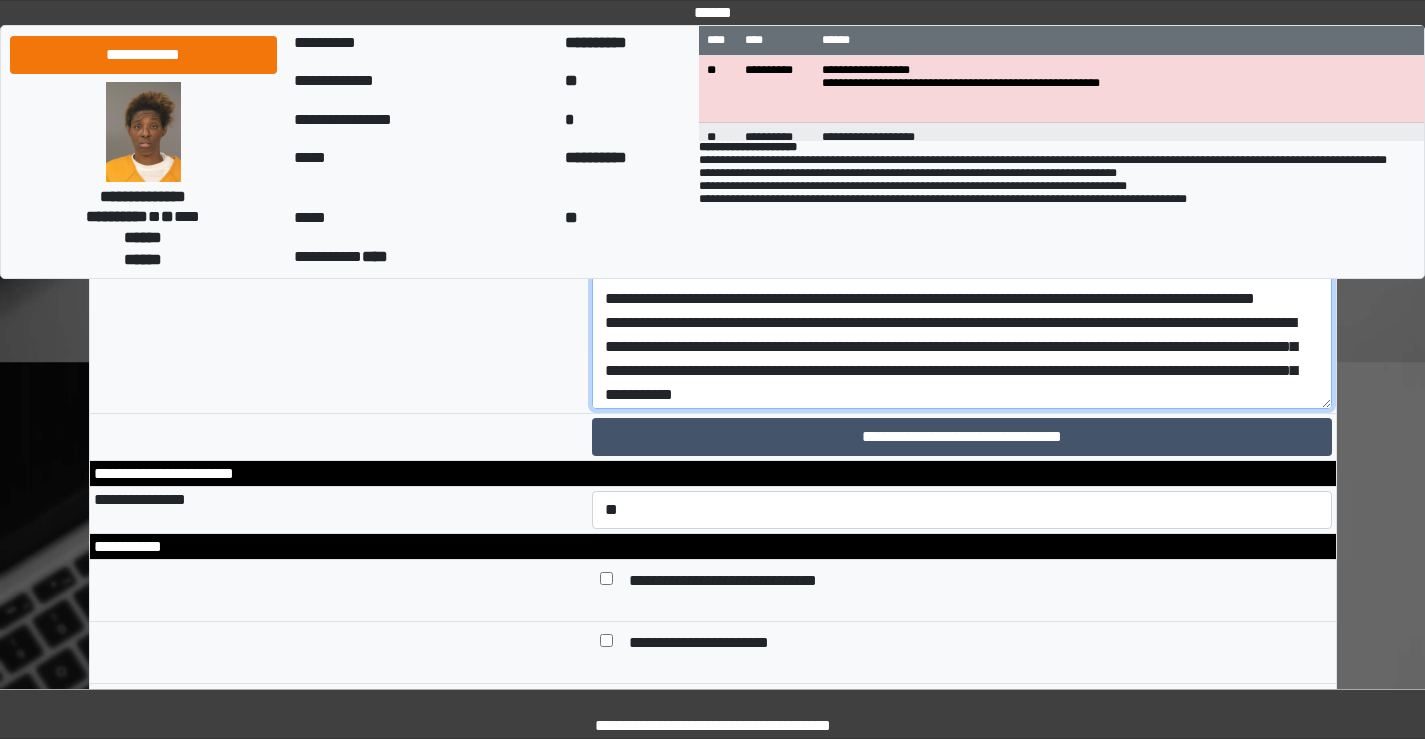 scroll, scrollTop: 200, scrollLeft: 0, axis: vertical 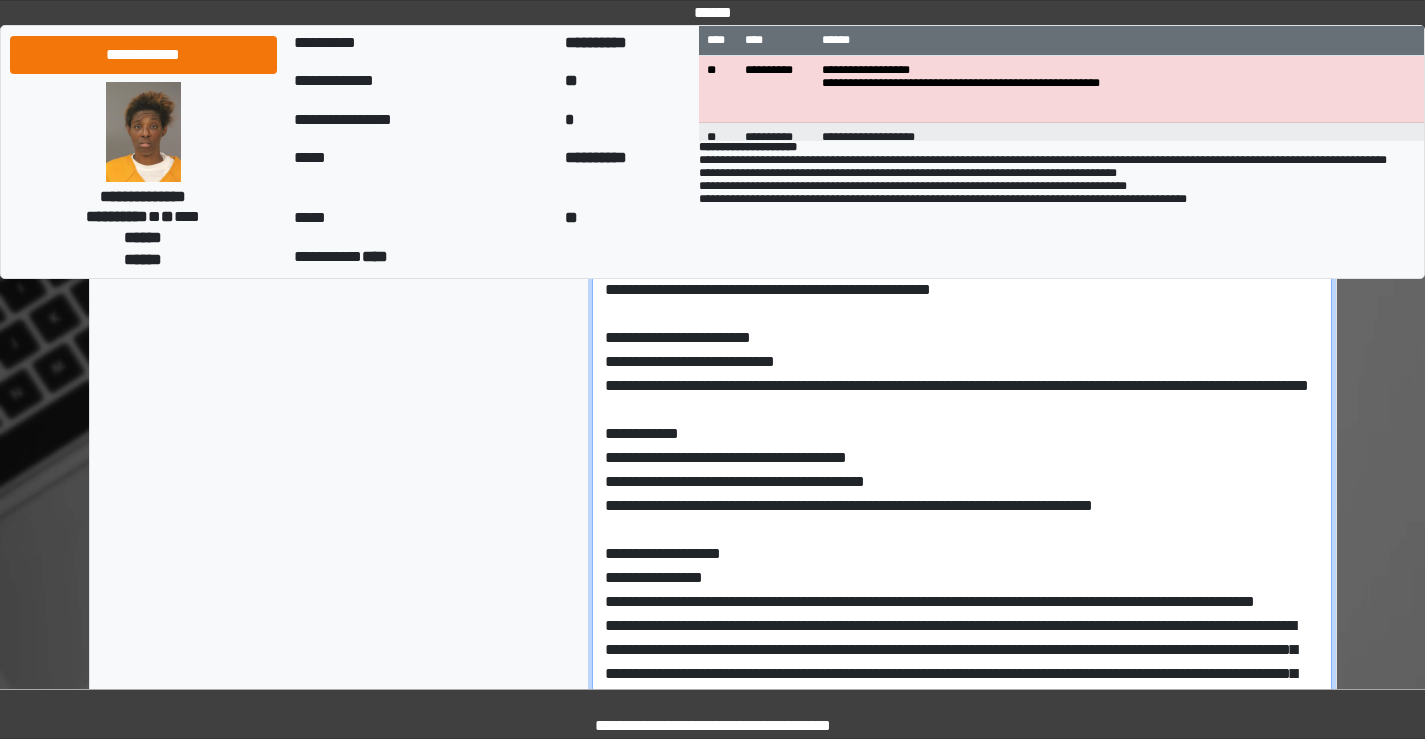 click at bounding box center [962, 469] 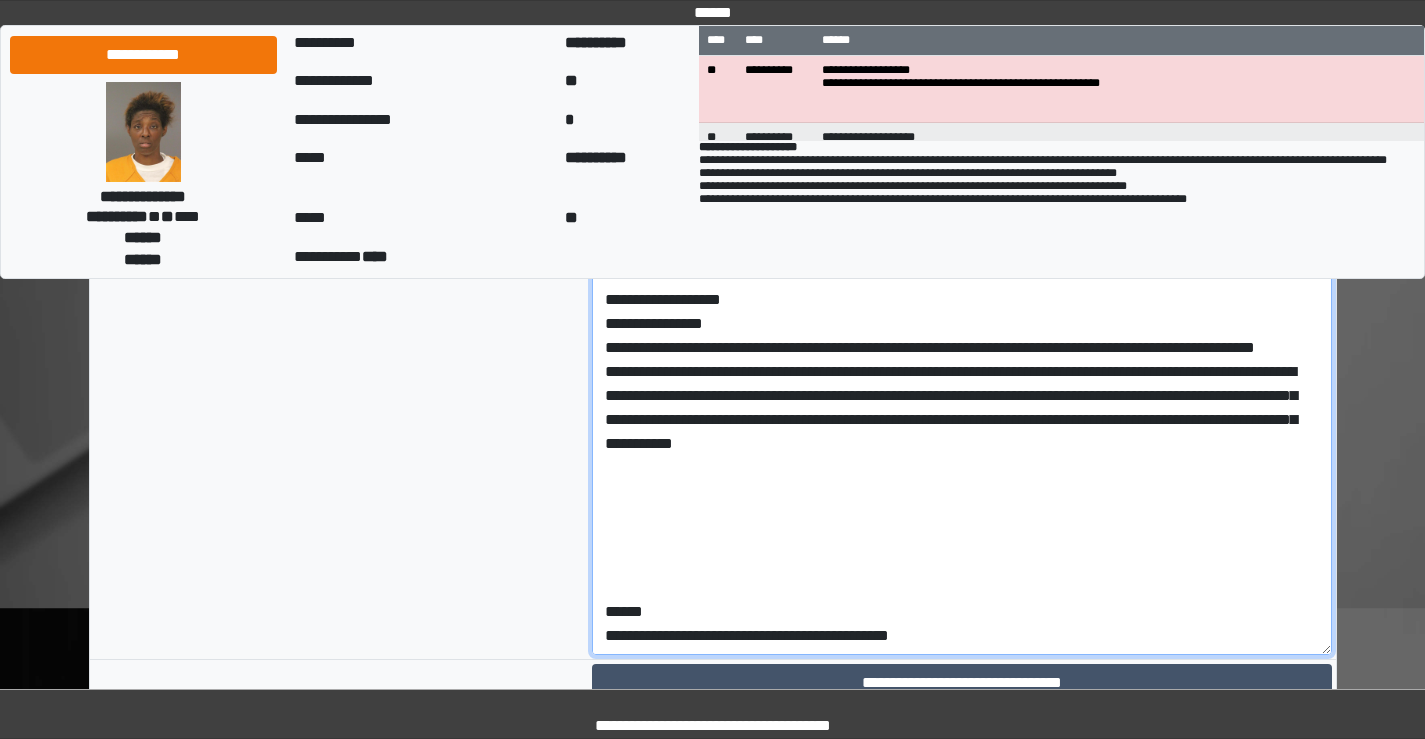 scroll, scrollTop: 9355, scrollLeft: 0, axis: vertical 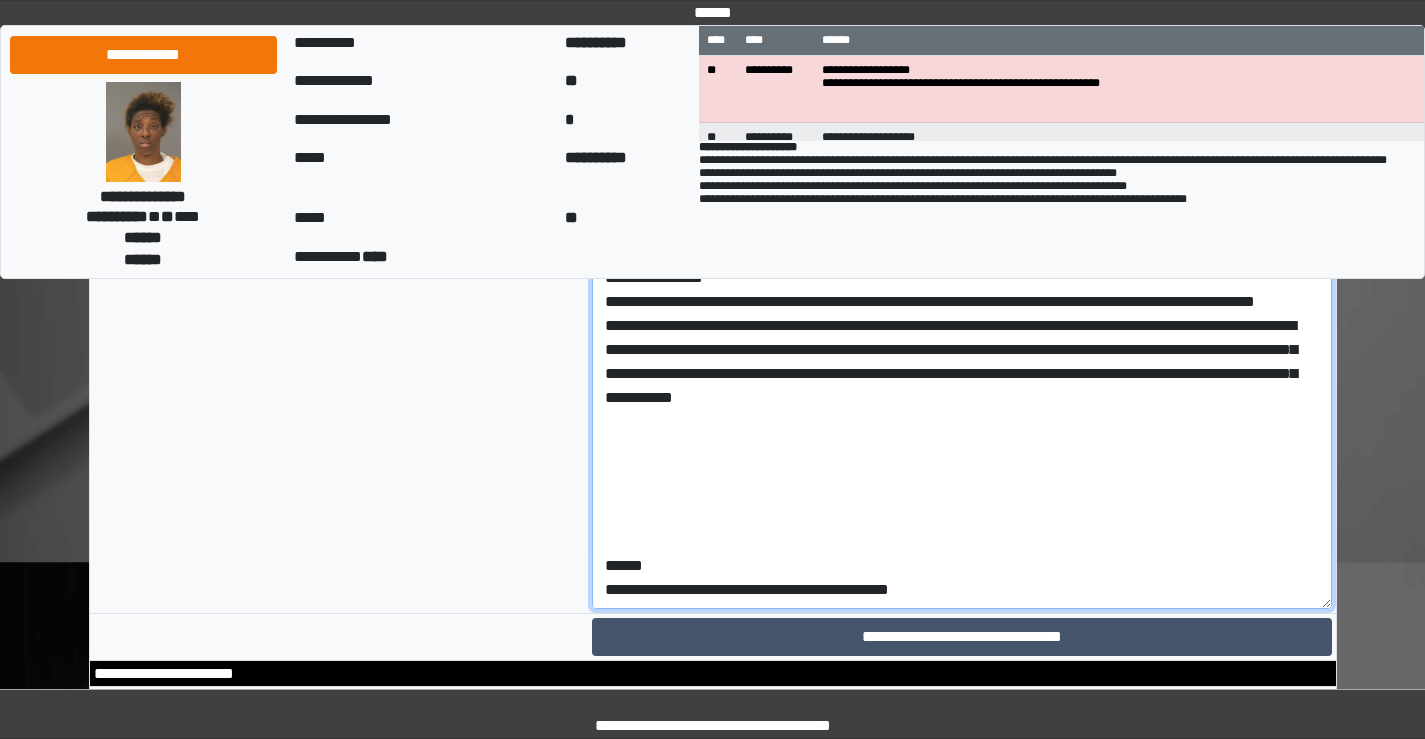 click at bounding box center (962, 169) 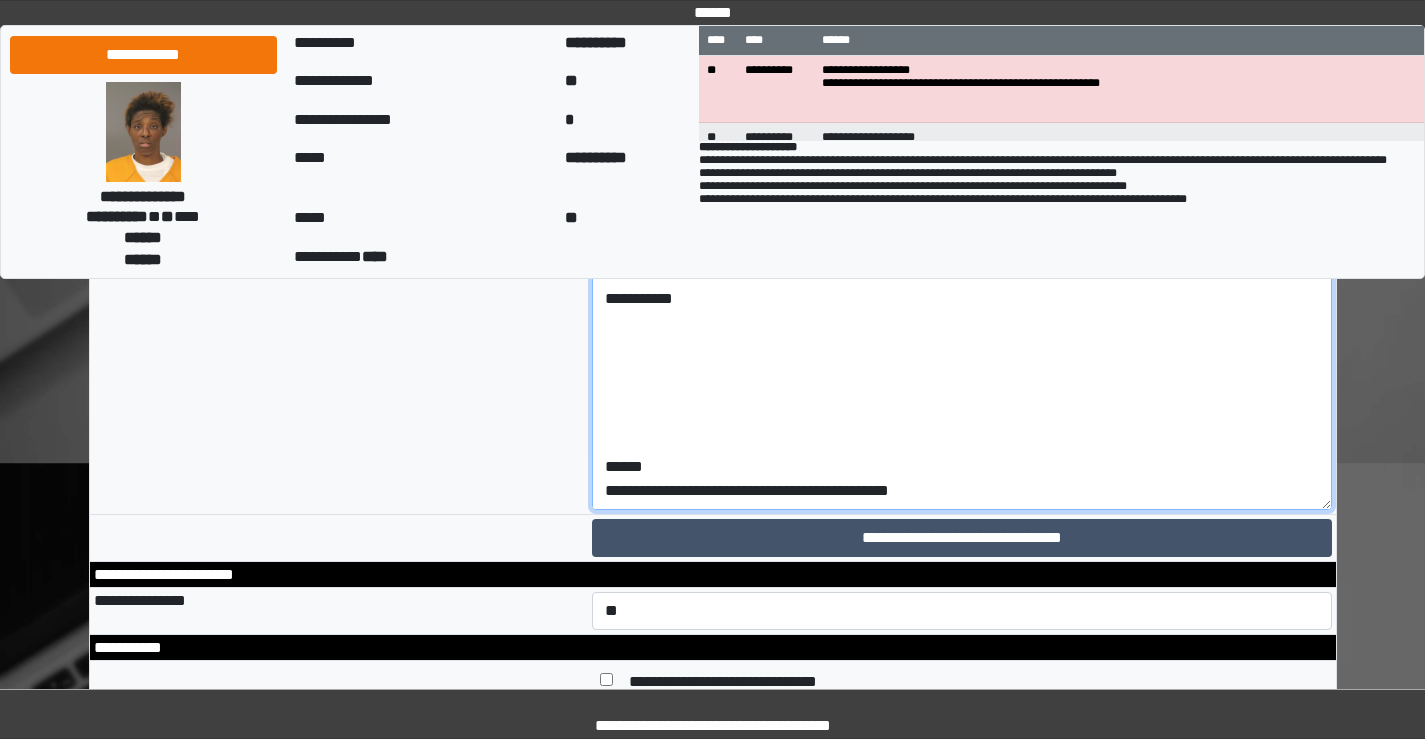 scroll, scrollTop: 9455, scrollLeft: 0, axis: vertical 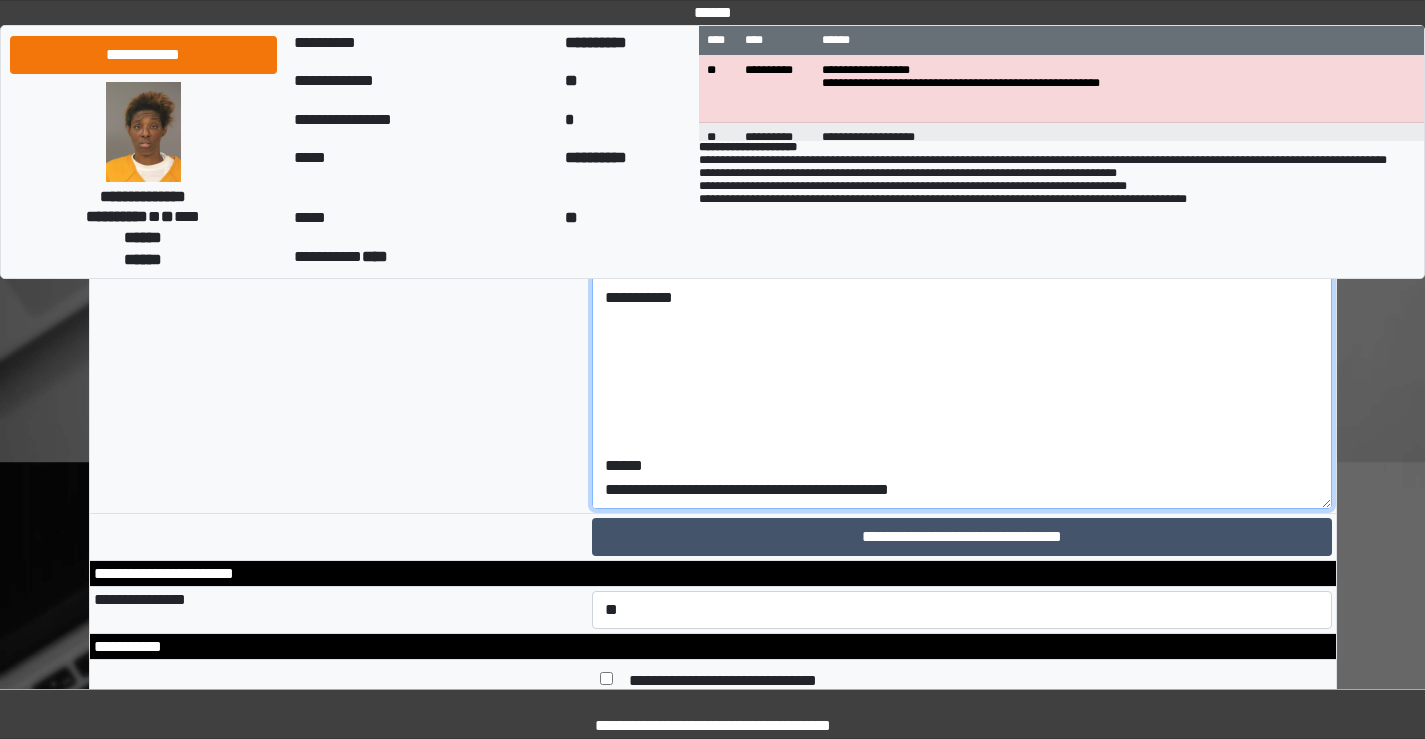 drag, startPoint x: 987, startPoint y: 438, endPoint x: 1003, endPoint y: 434, distance: 16.492422 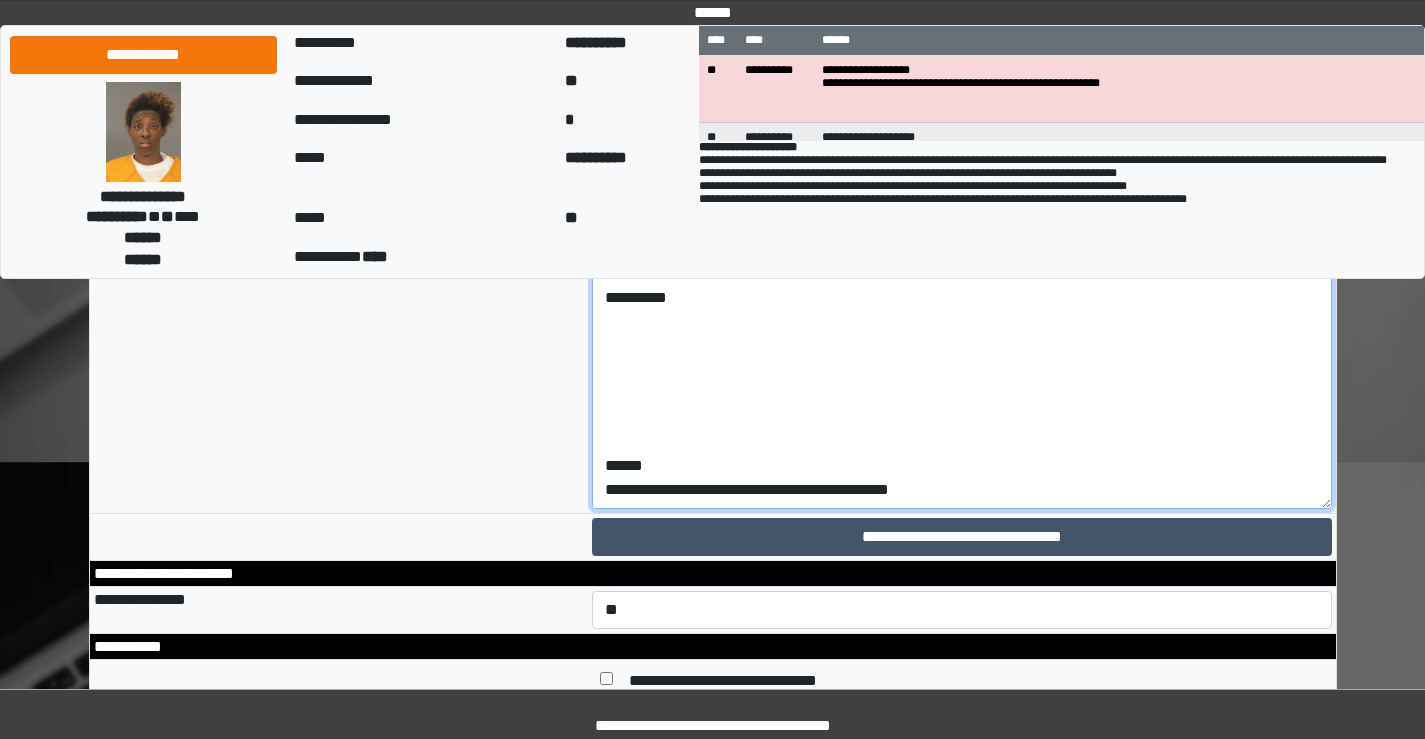 click at bounding box center (962, 69) 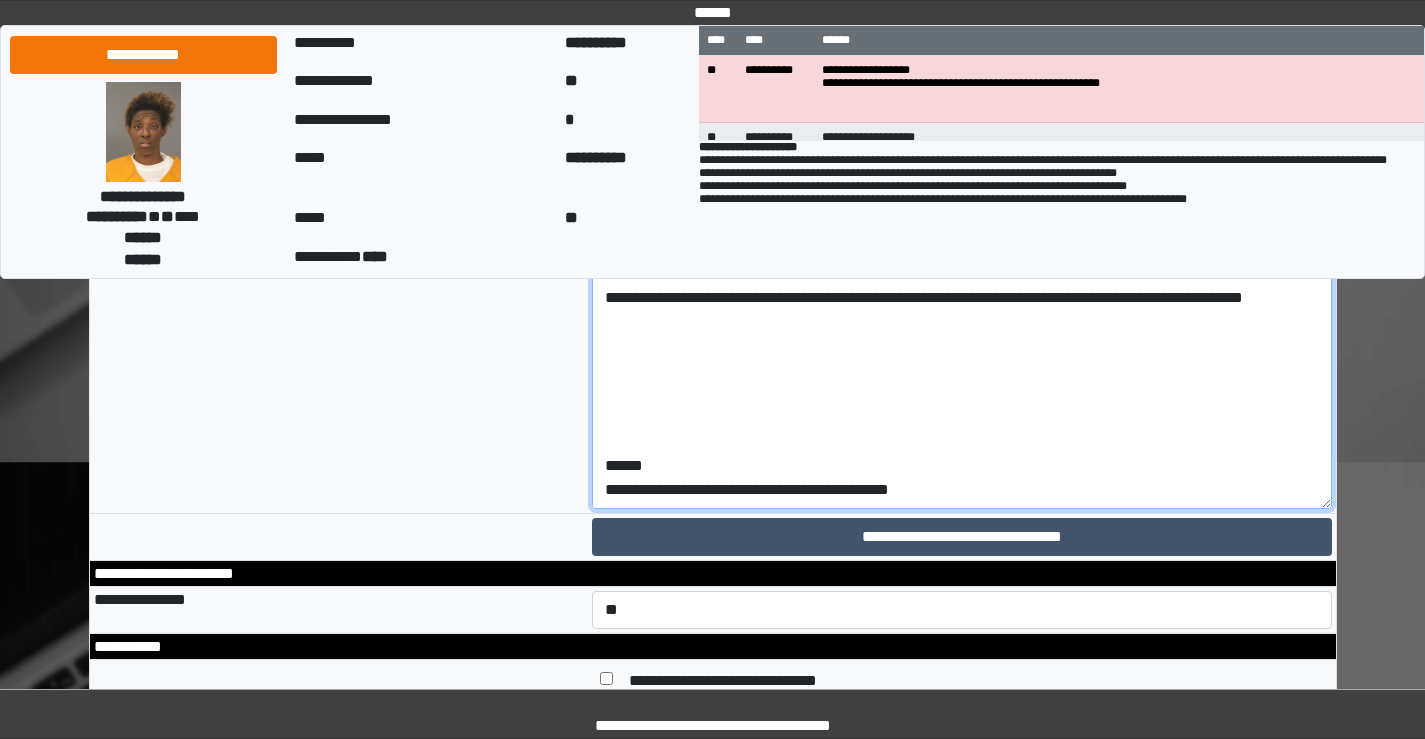 drag, startPoint x: 674, startPoint y: 565, endPoint x: 691, endPoint y: 562, distance: 17.262676 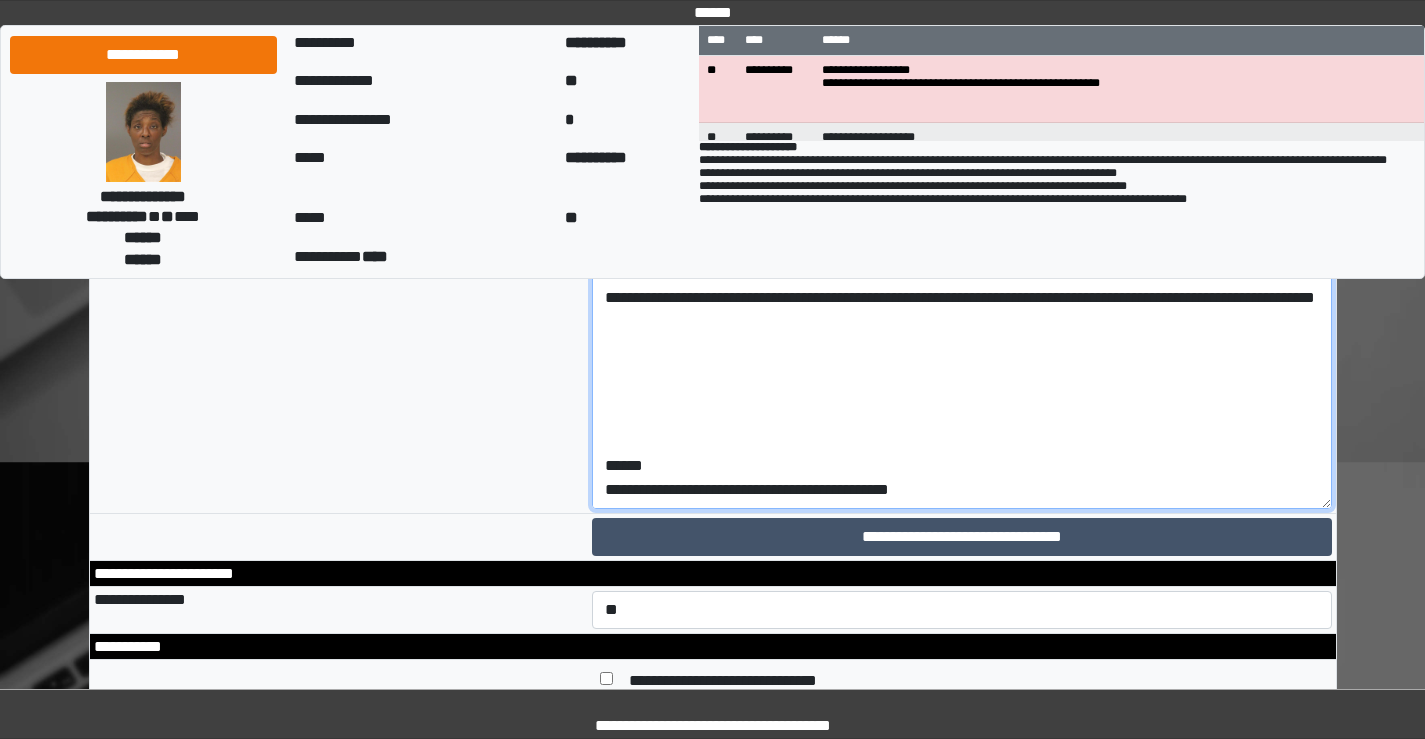 click at bounding box center (962, 69) 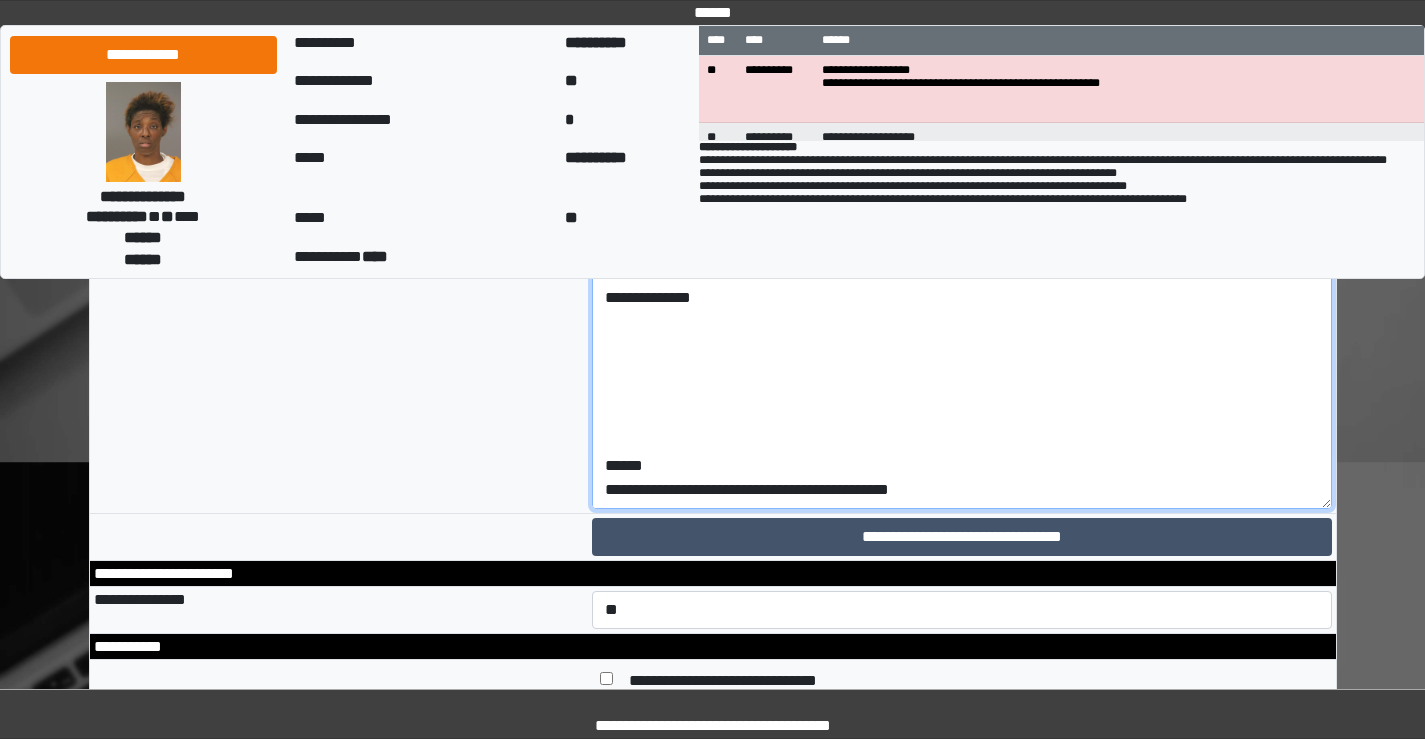 click at bounding box center [962, 69] 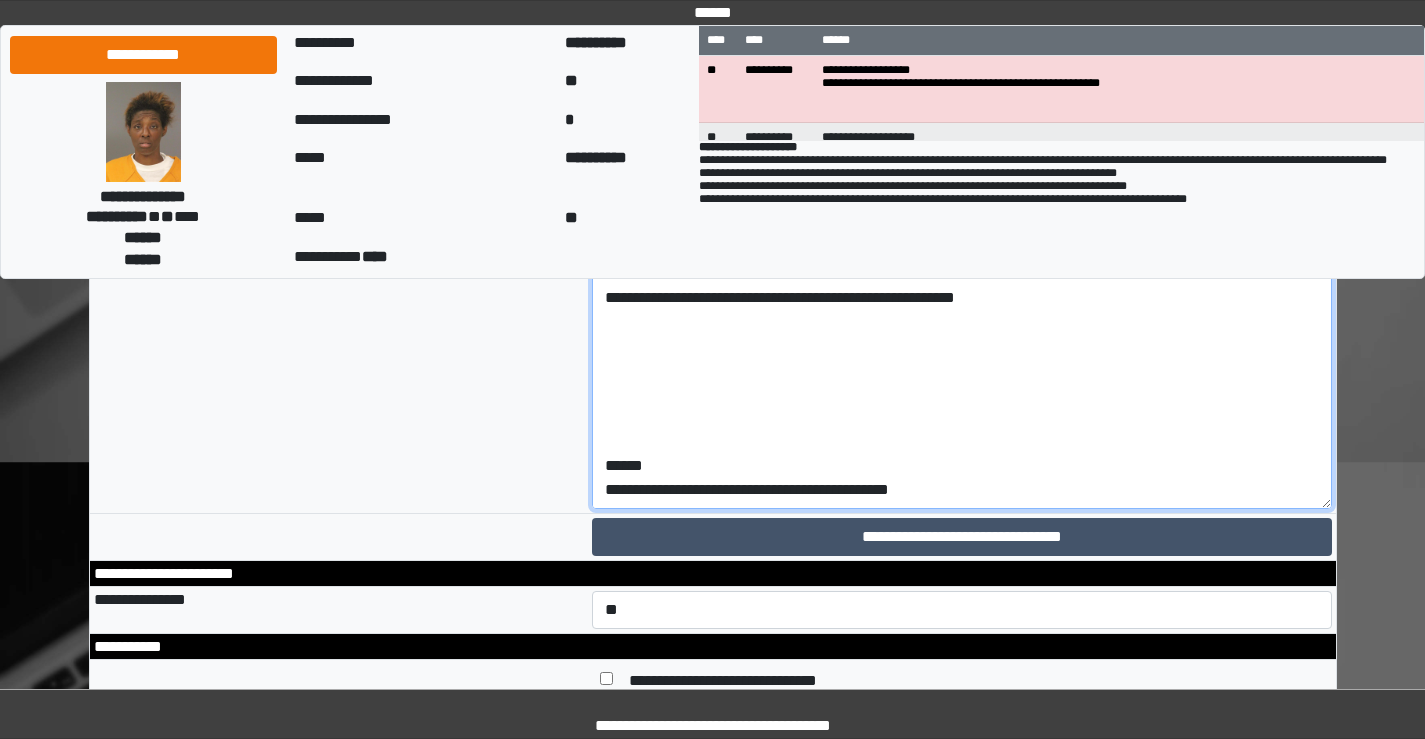 scroll, scrollTop: 622, scrollLeft: 0, axis: vertical 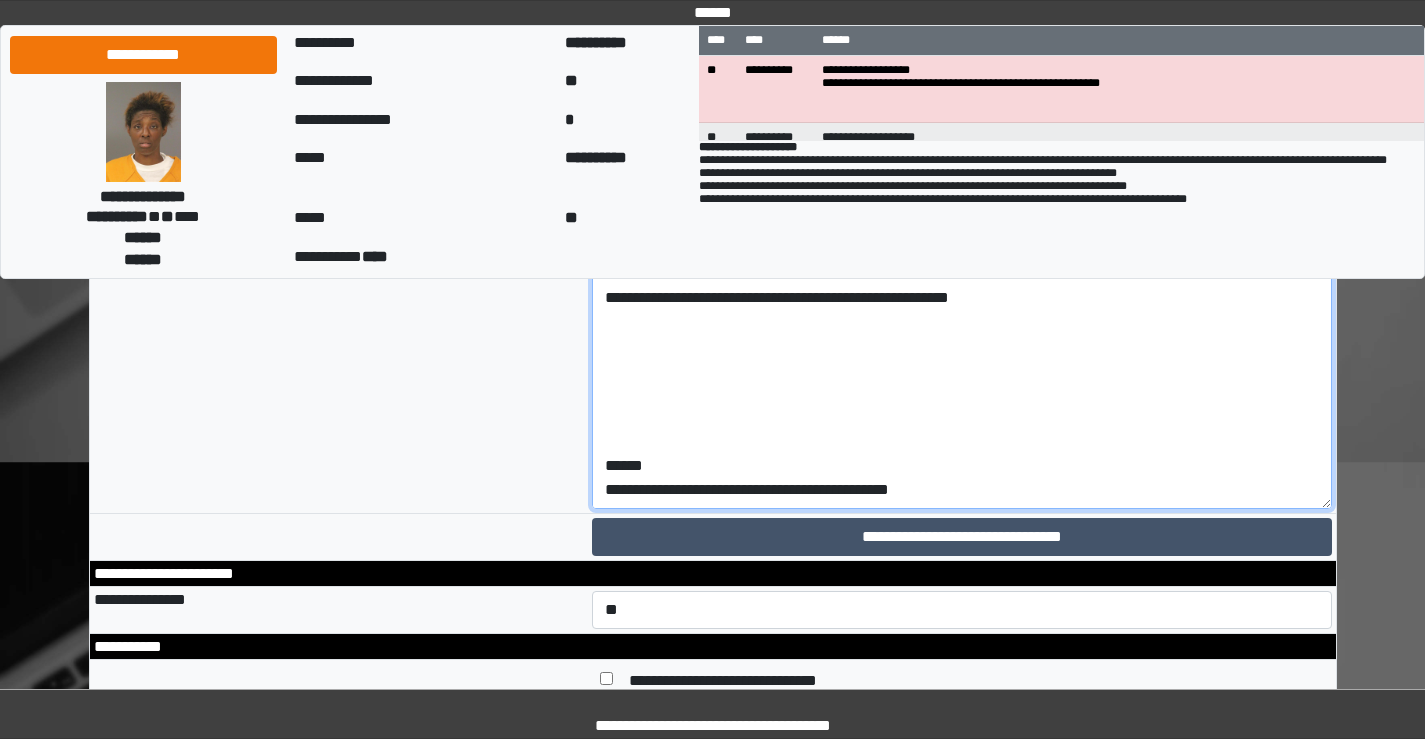 click at bounding box center (962, 69) 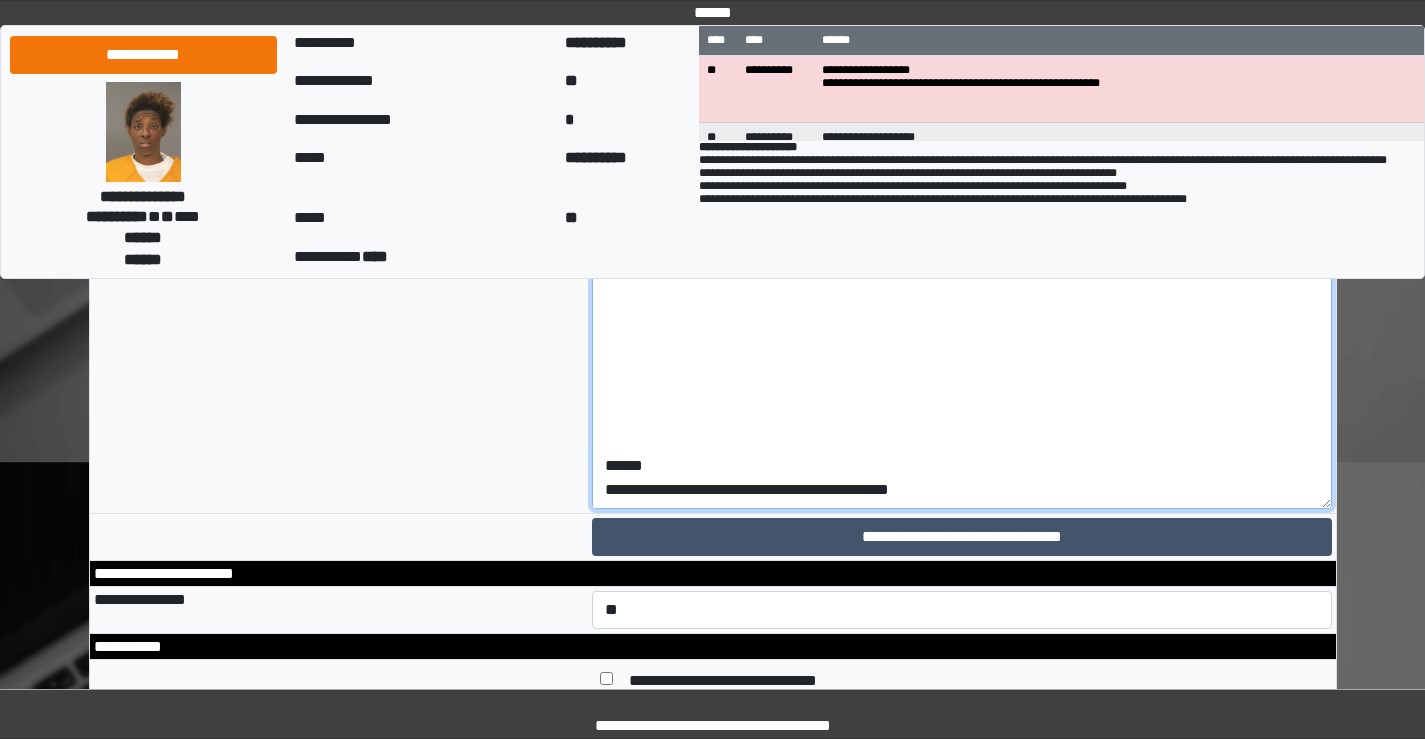 paste on "**********" 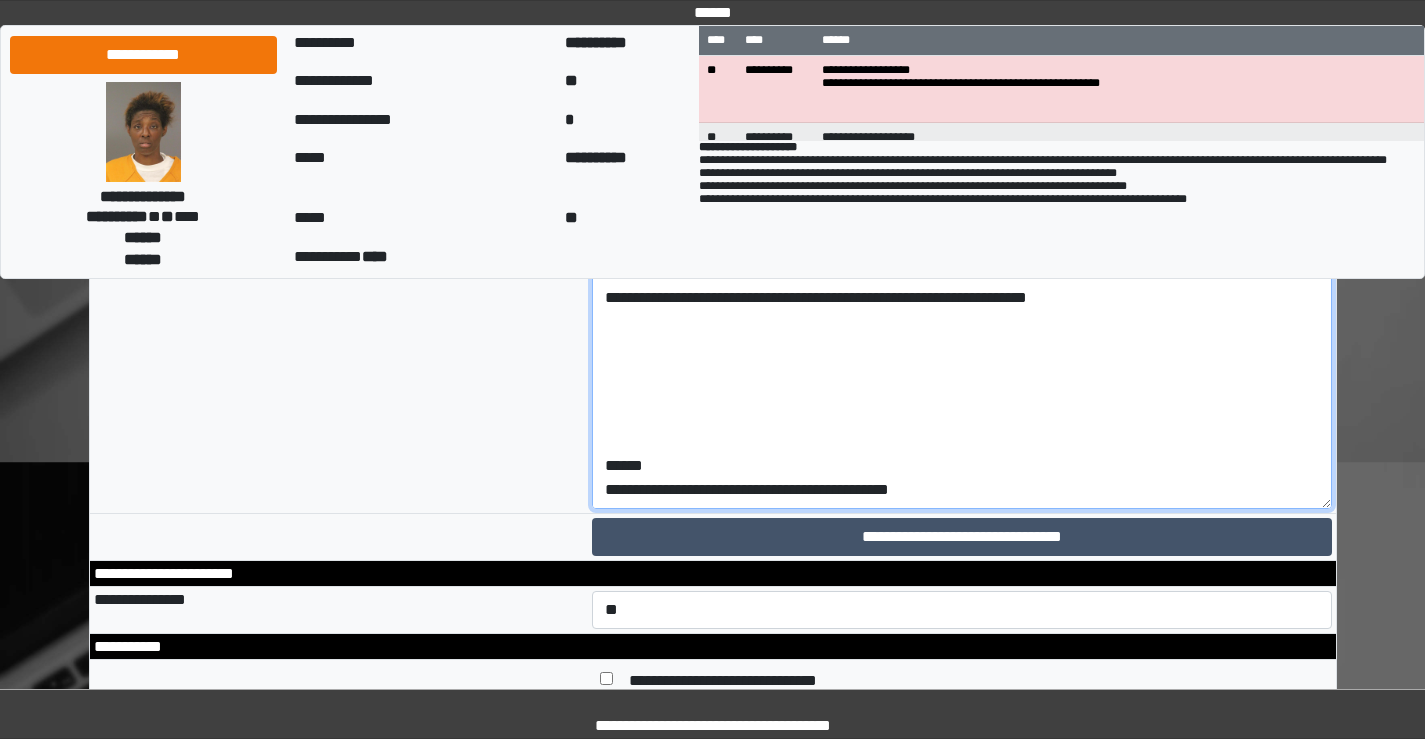 click at bounding box center (962, 69) 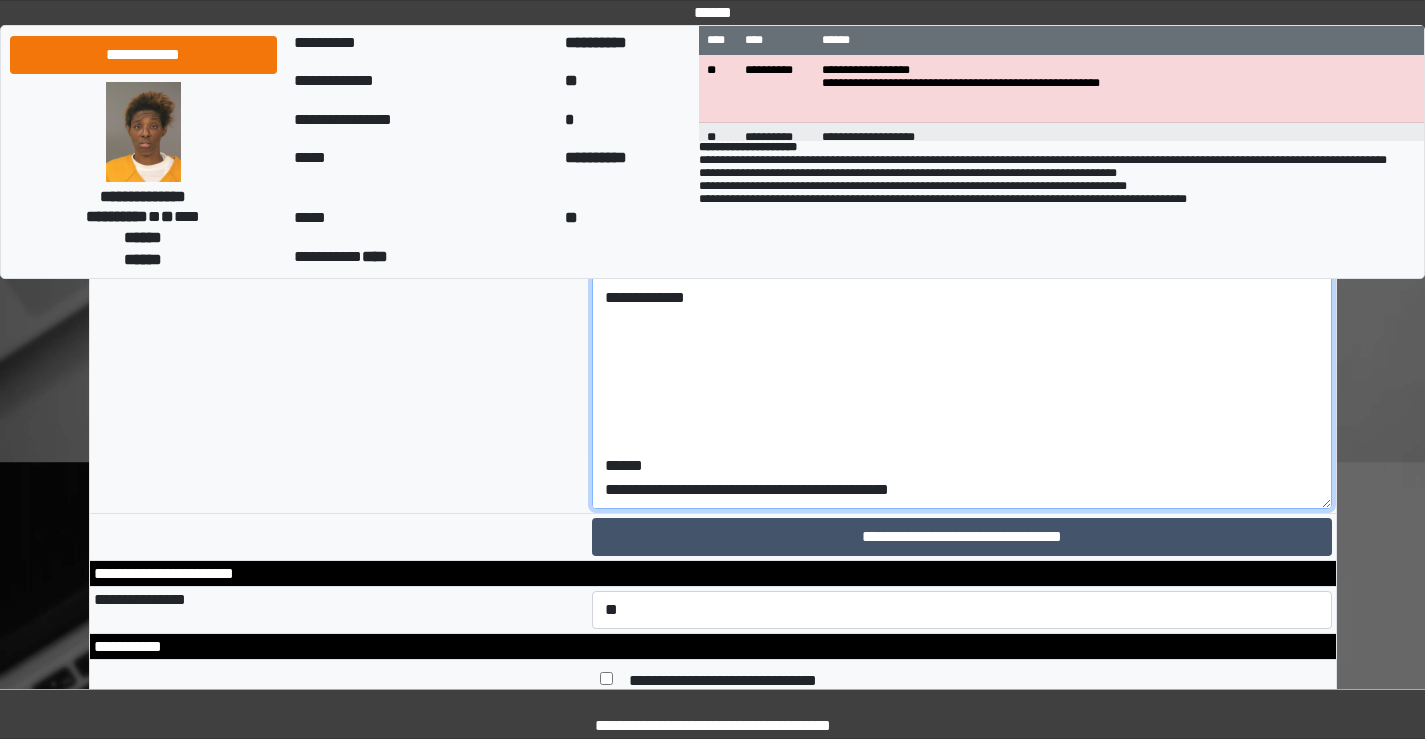 click at bounding box center [962, 69] 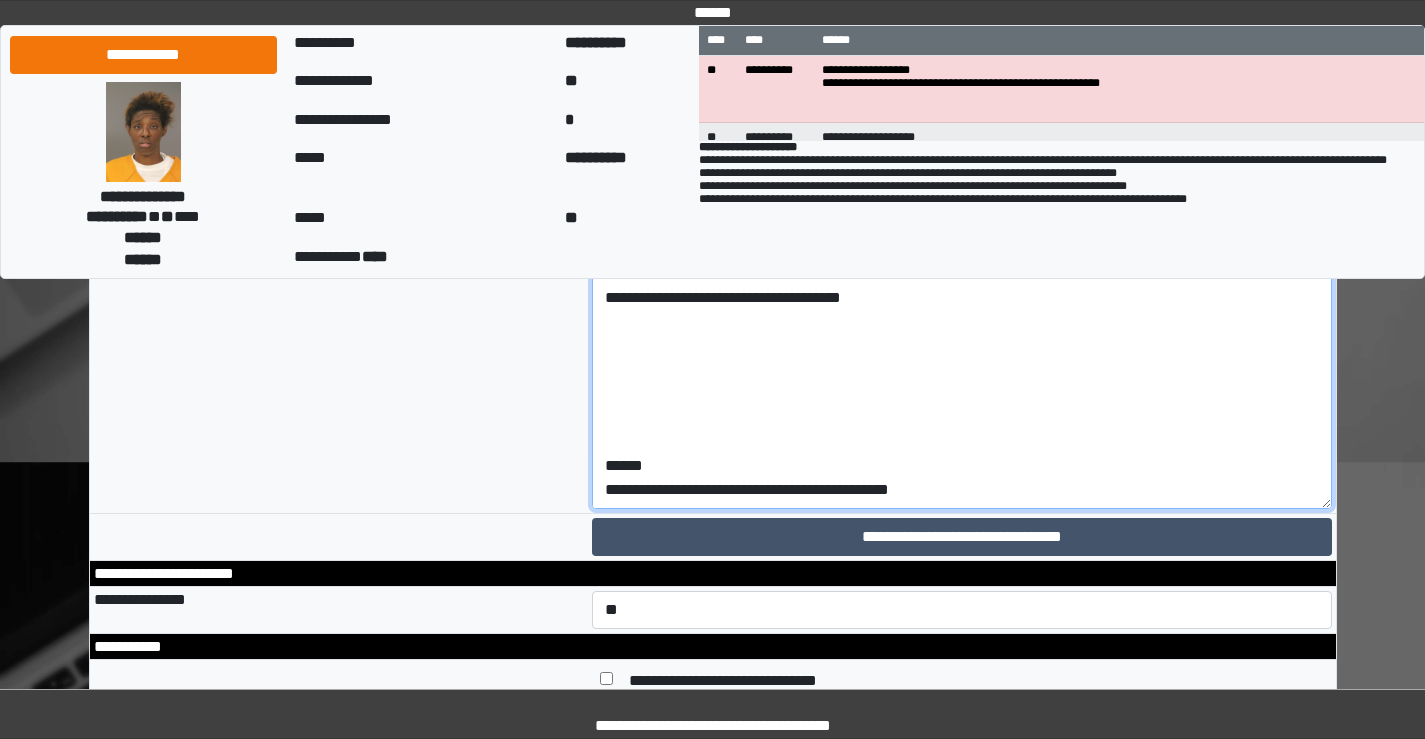 click at bounding box center (962, 69) 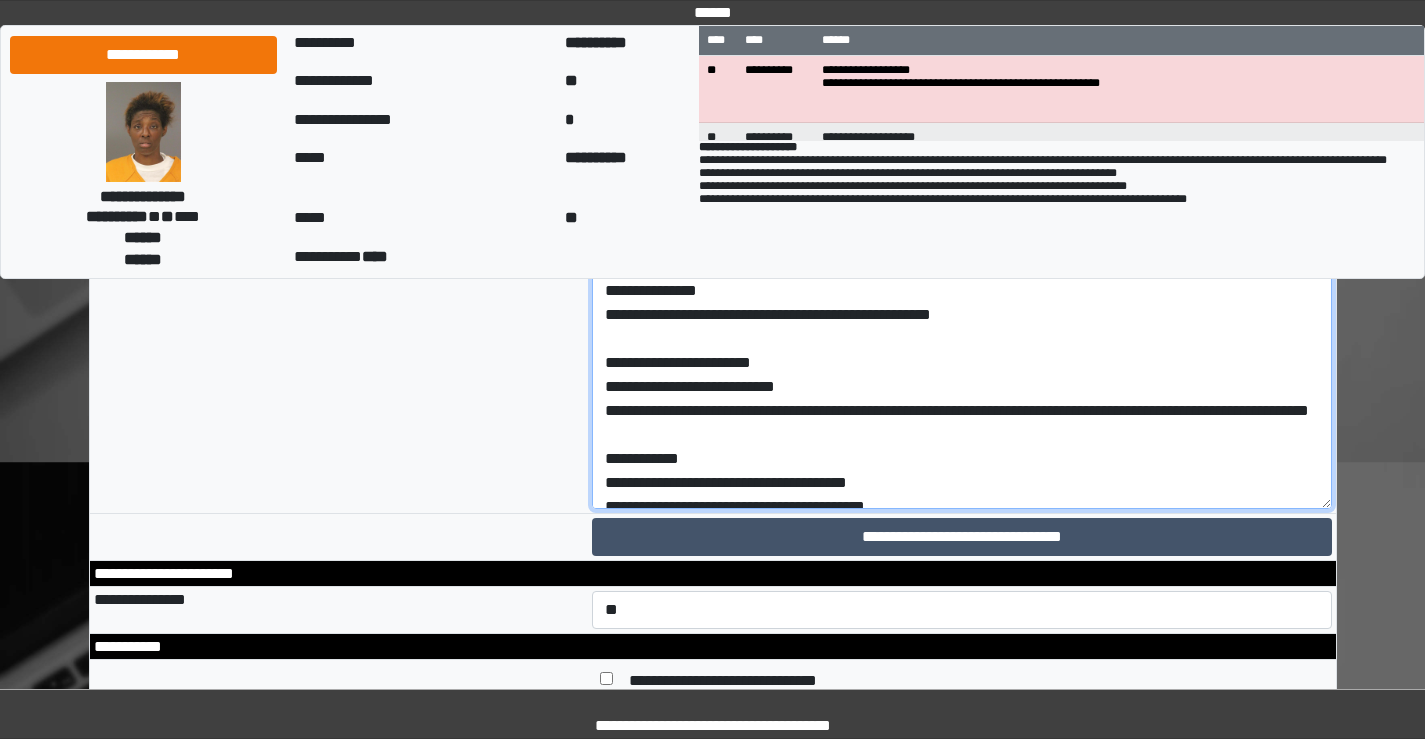 scroll, scrollTop: 0, scrollLeft: 0, axis: both 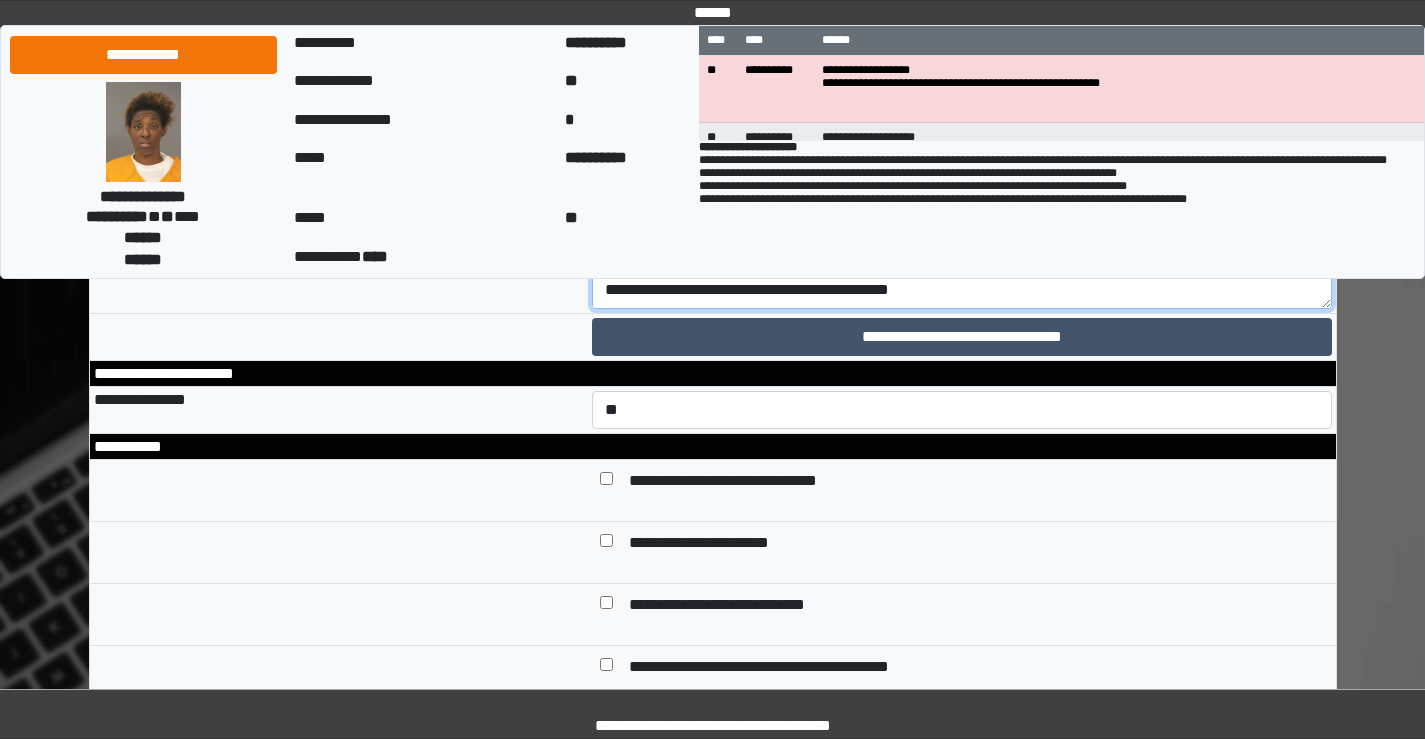 click at bounding box center (962, -131) 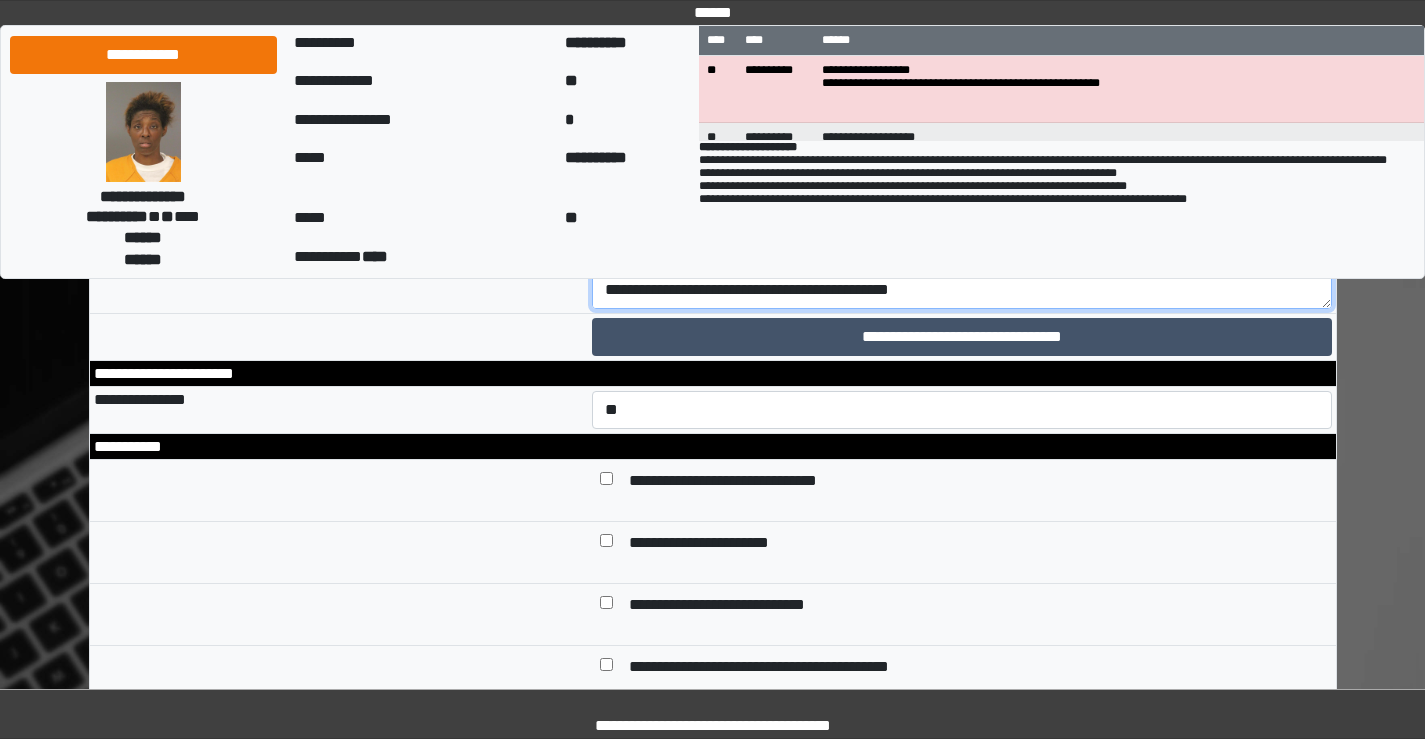 scroll, scrollTop: 598, scrollLeft: 0, axis: vertical 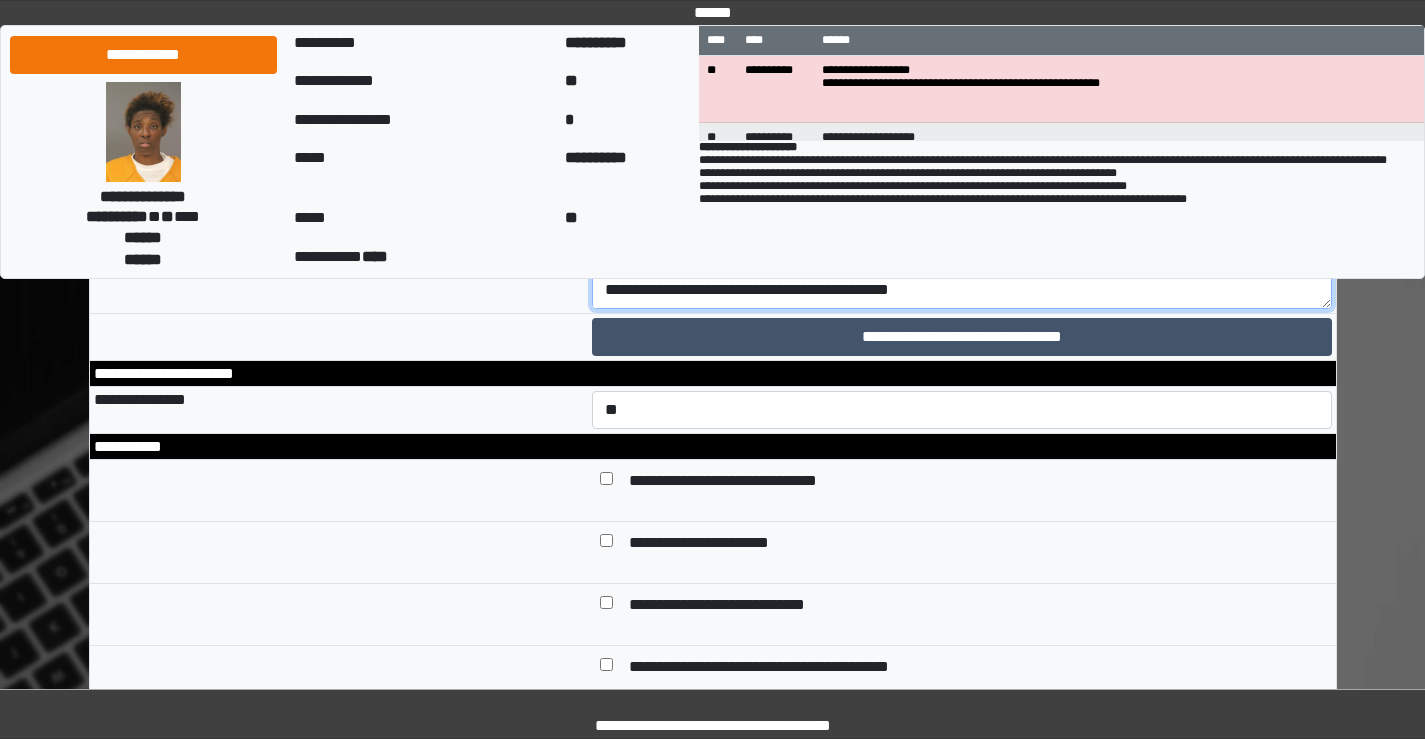 drag, startPoint x: 606, startPoint y: 510, endPoint x: 953, endPoint y: 509, distance: 347.00143 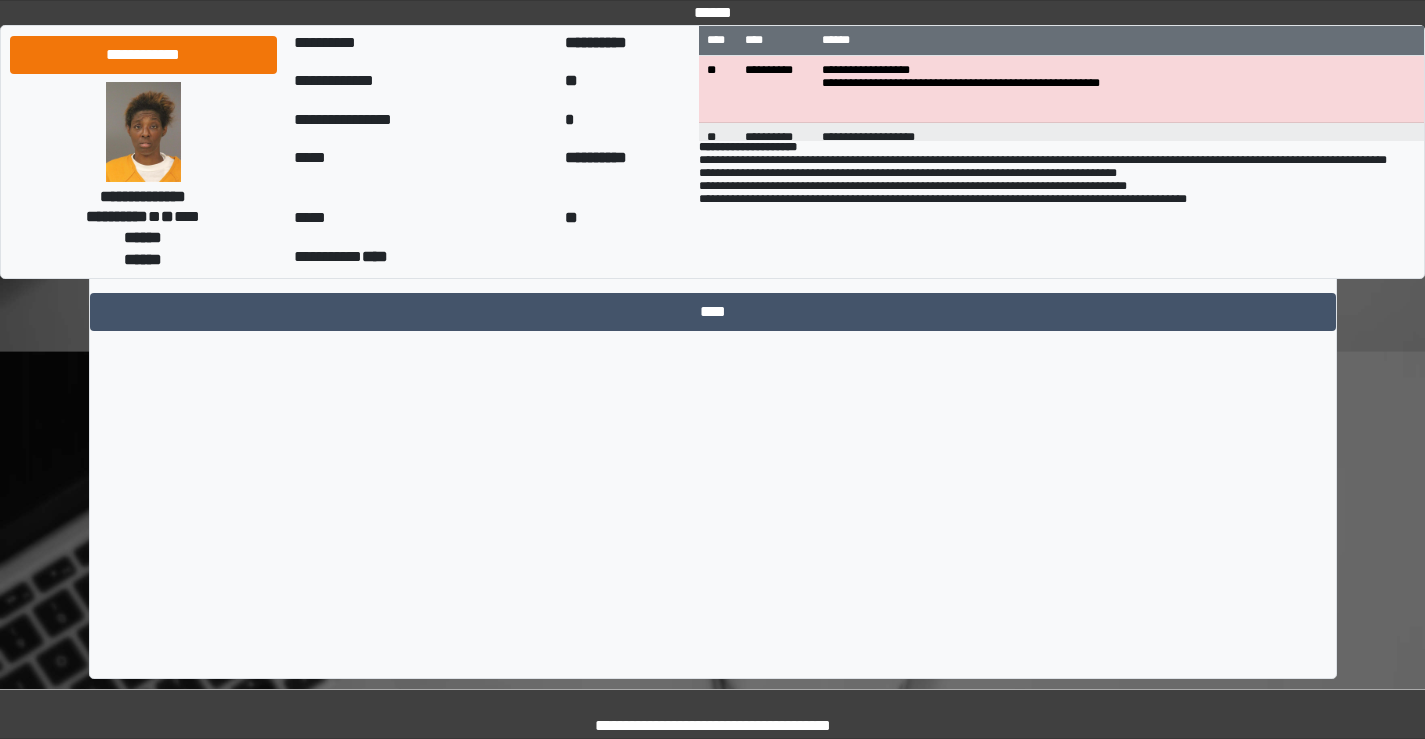 scroll, scrollTop: 10479, scrollLeft: 0, axis: vertical 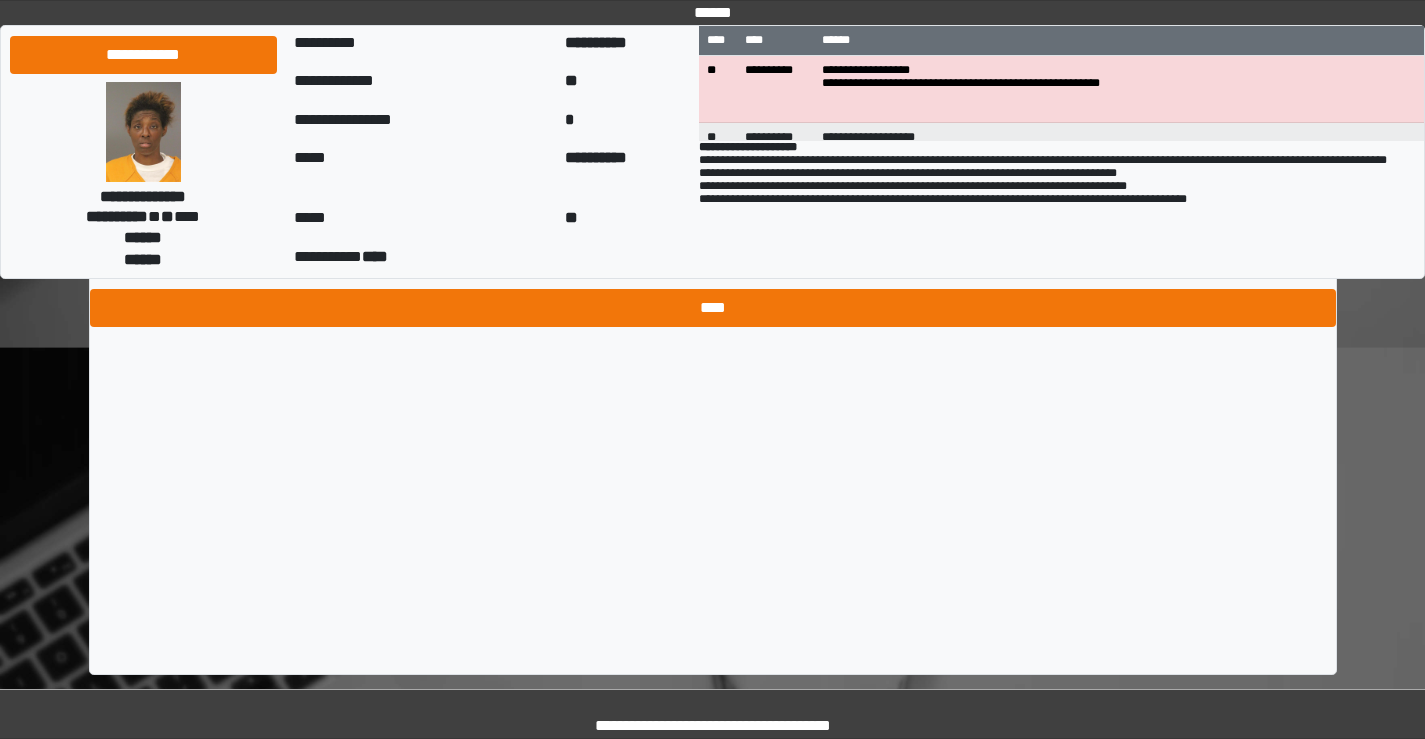 type on "**********" 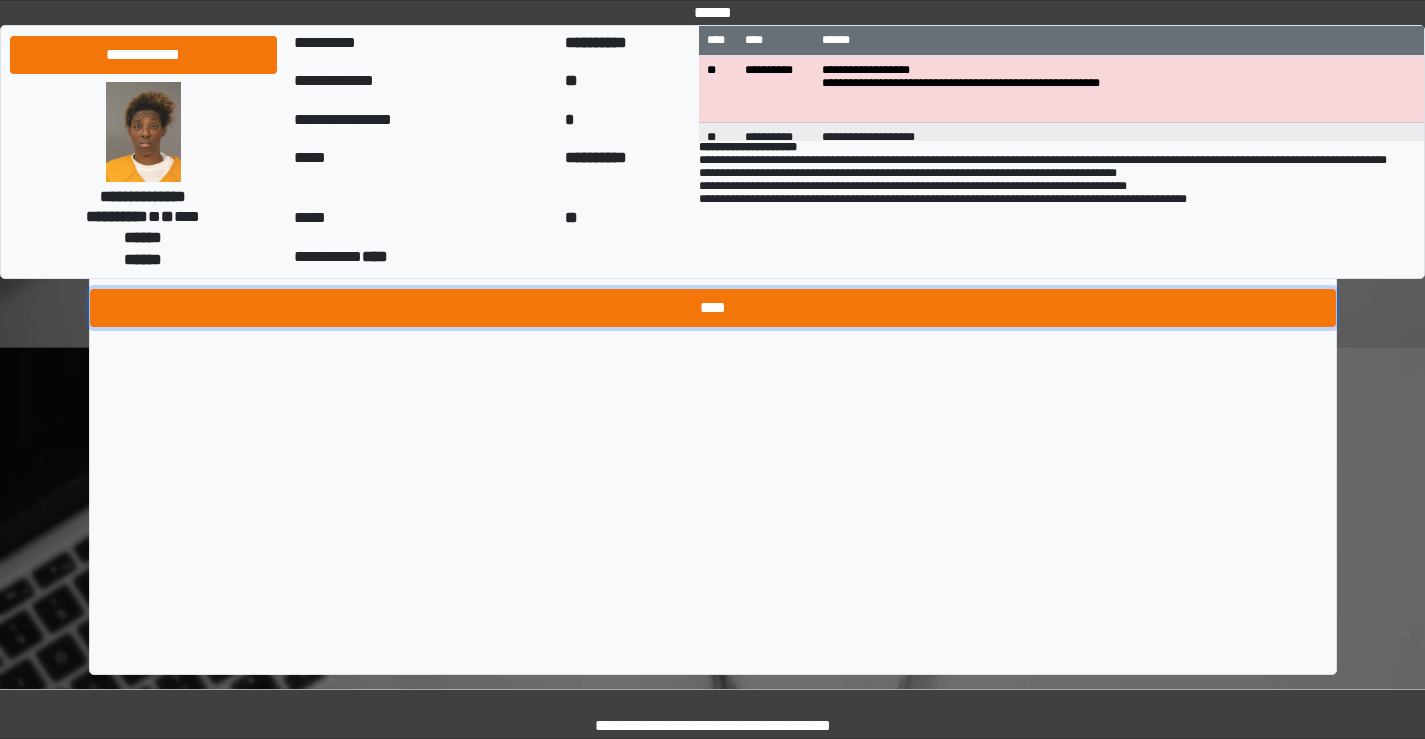 click on "****" at bounding box center (713, 308) 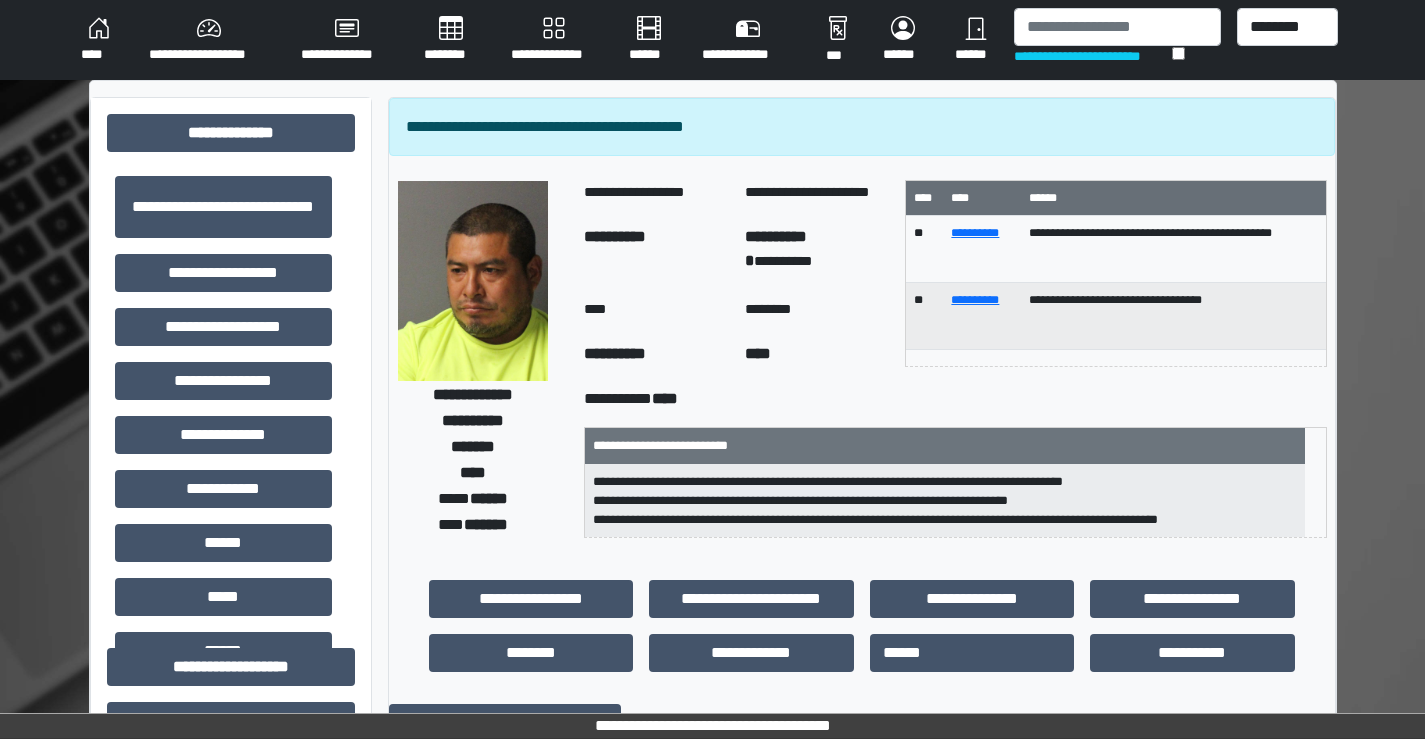 scroll, scrollTop: 400, scrollLeft: 0, axis: vertical 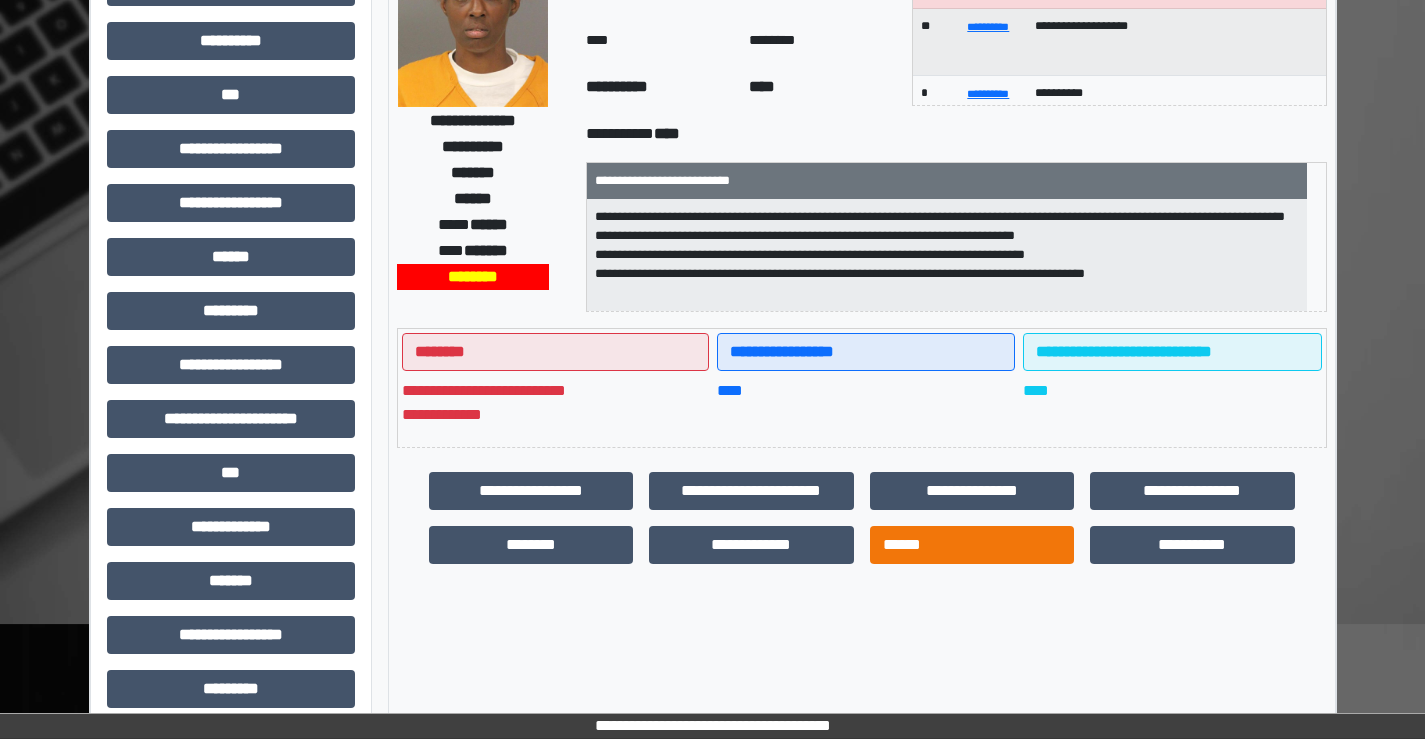 click on "******" at bounding box center [972, 545] 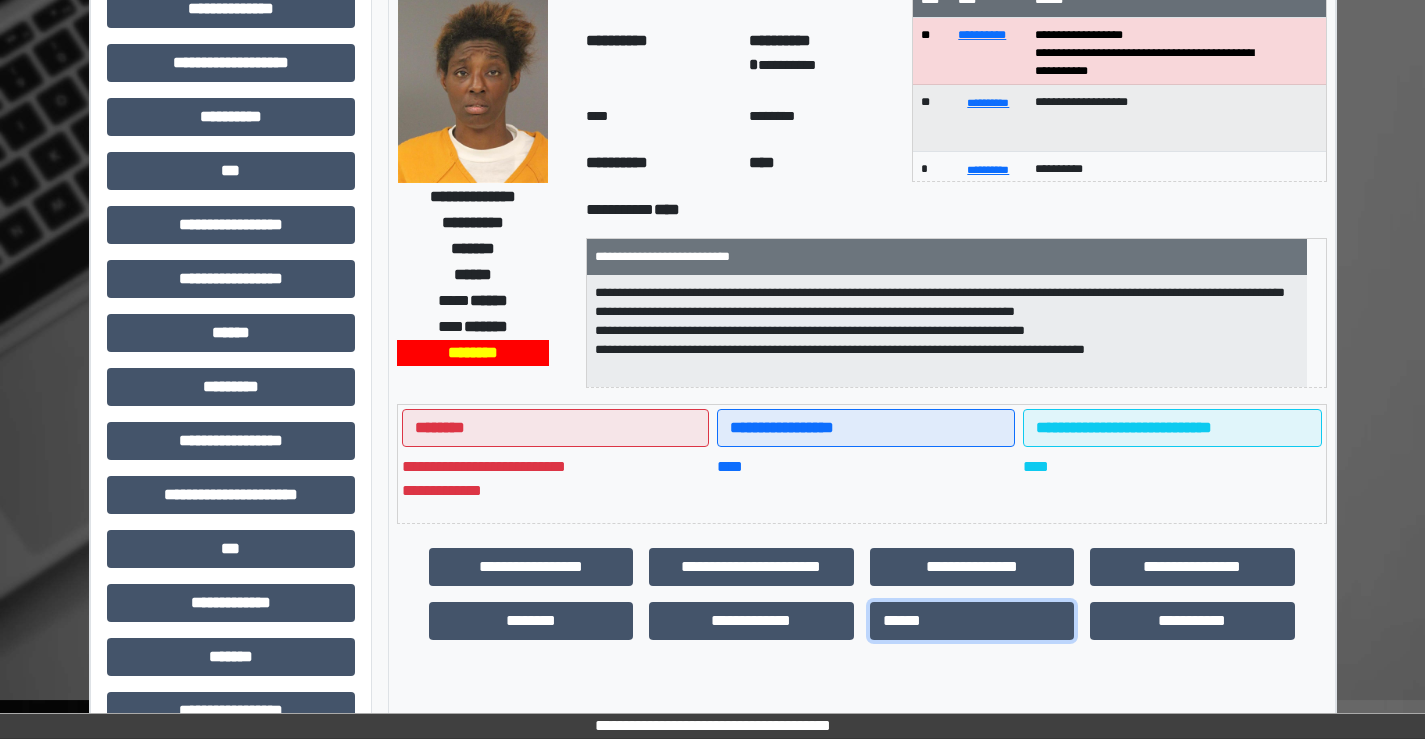 scroll, scrollTop: 0, scrollLeft: 0, axis: both 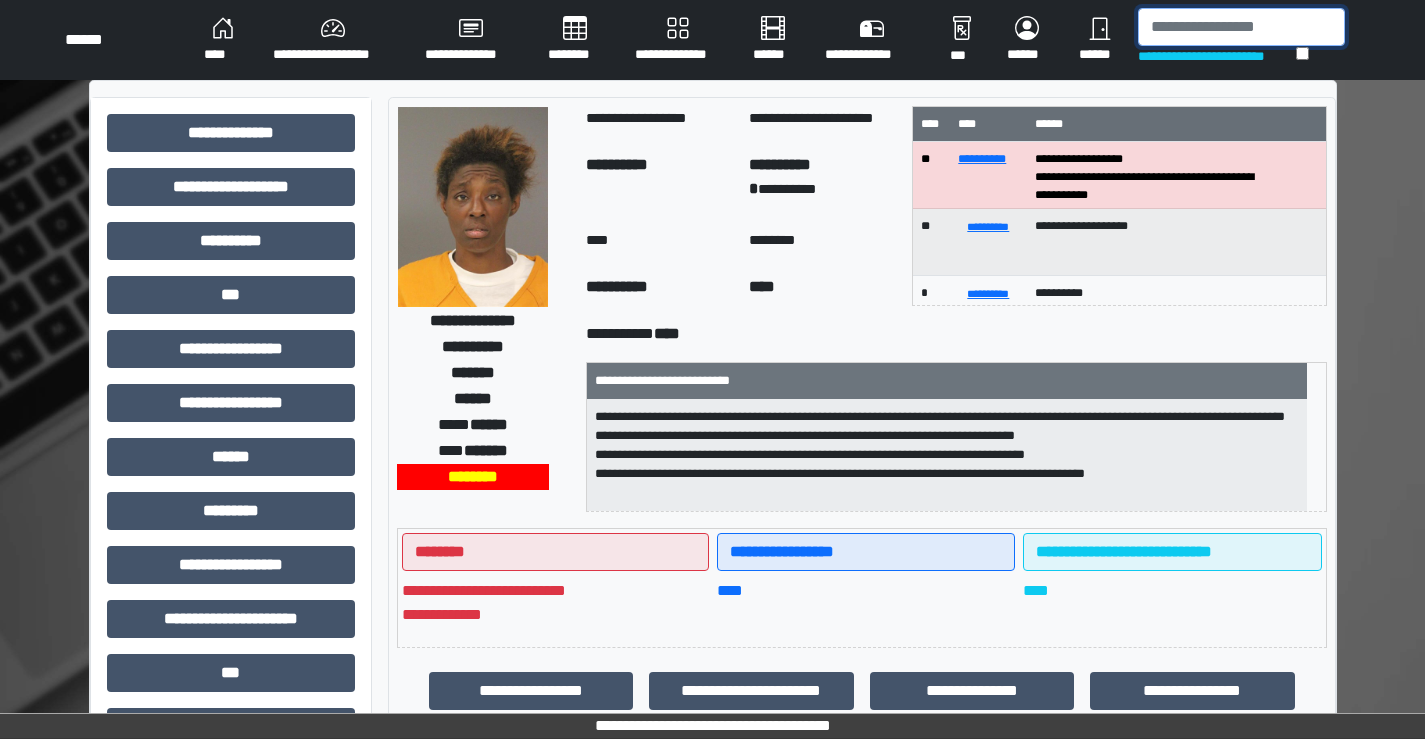 click at bounding box center [1241, 27] 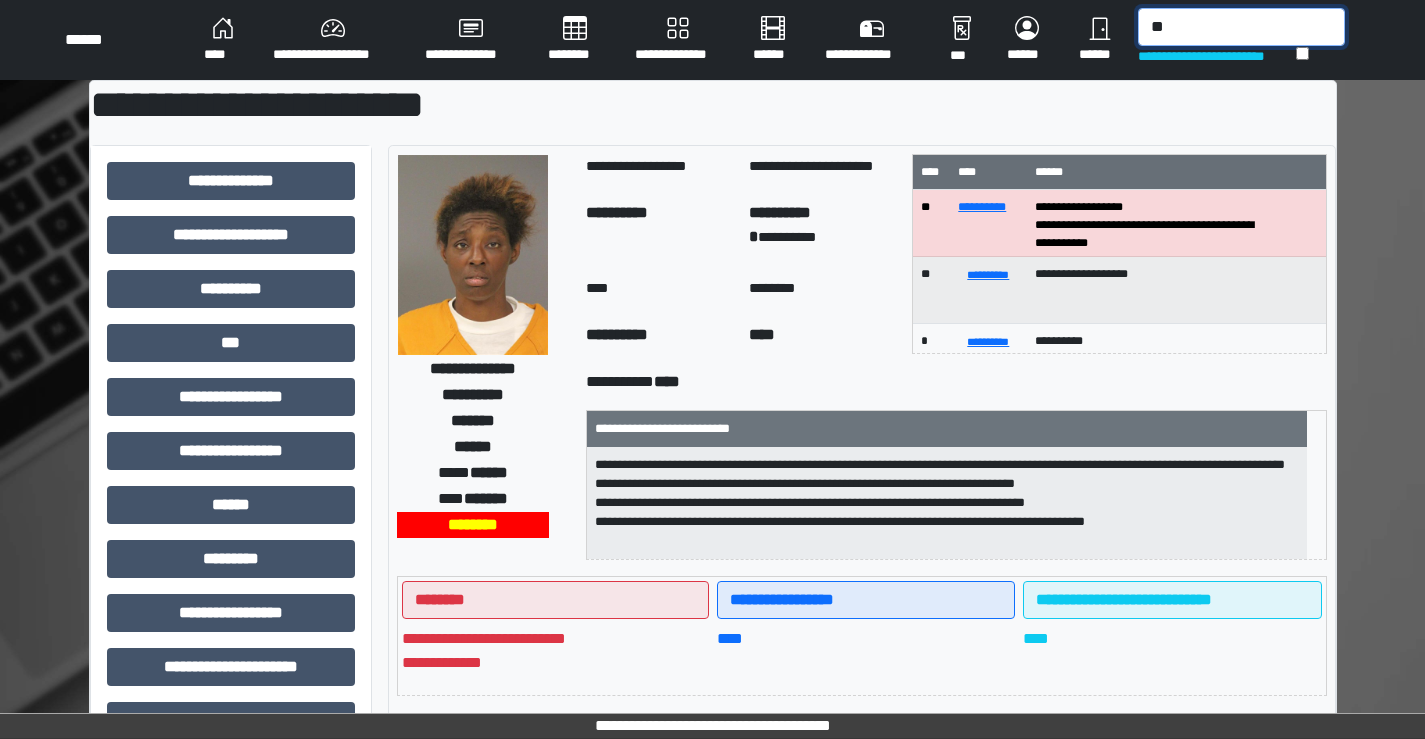 type on "*" 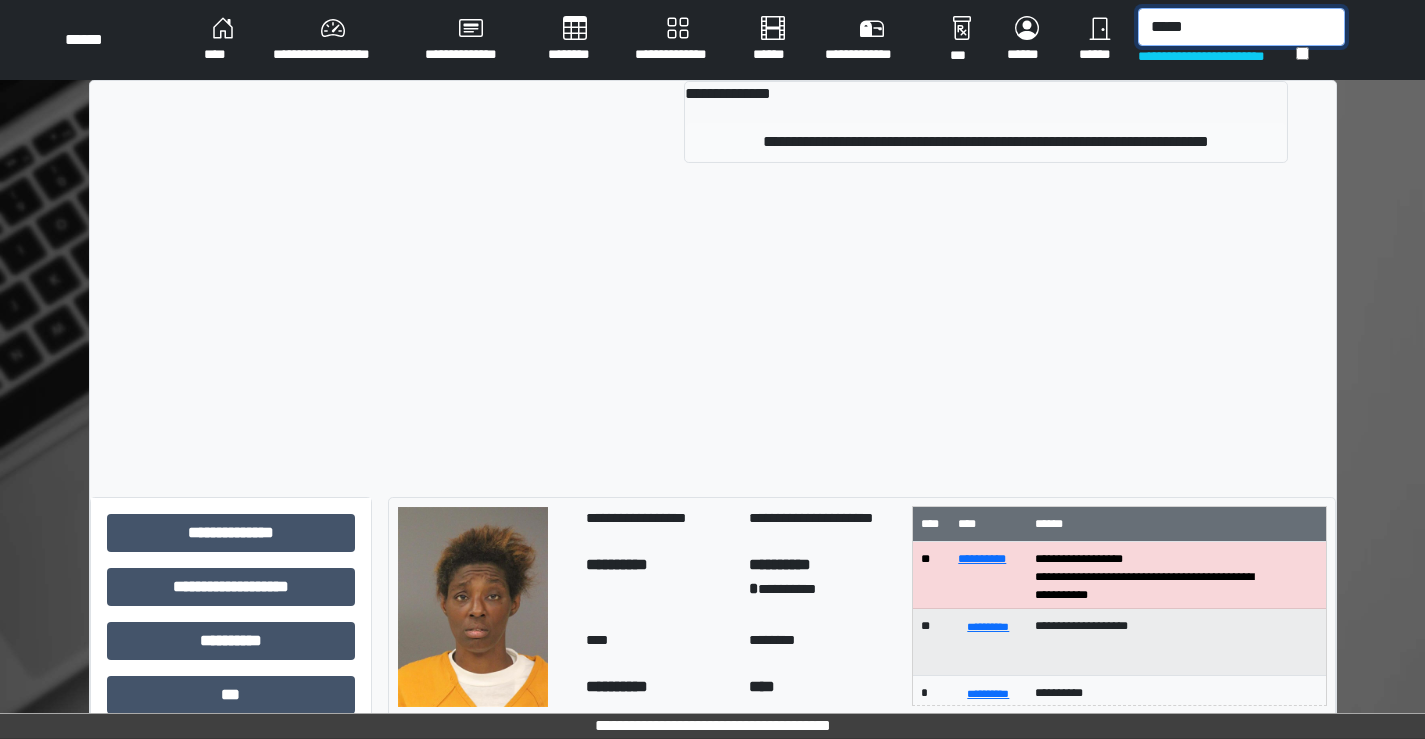 type on "*****" 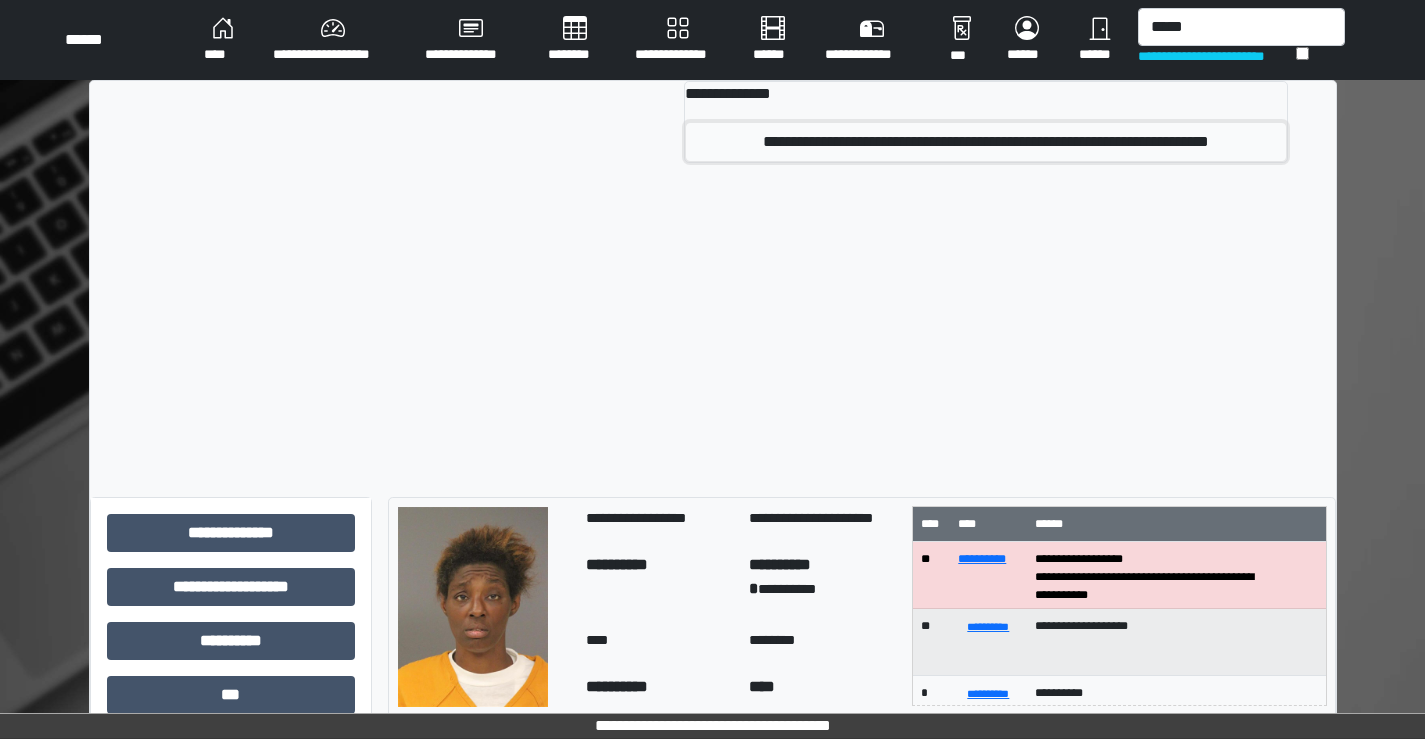 click on "**********" at bounding box center (985, 142) 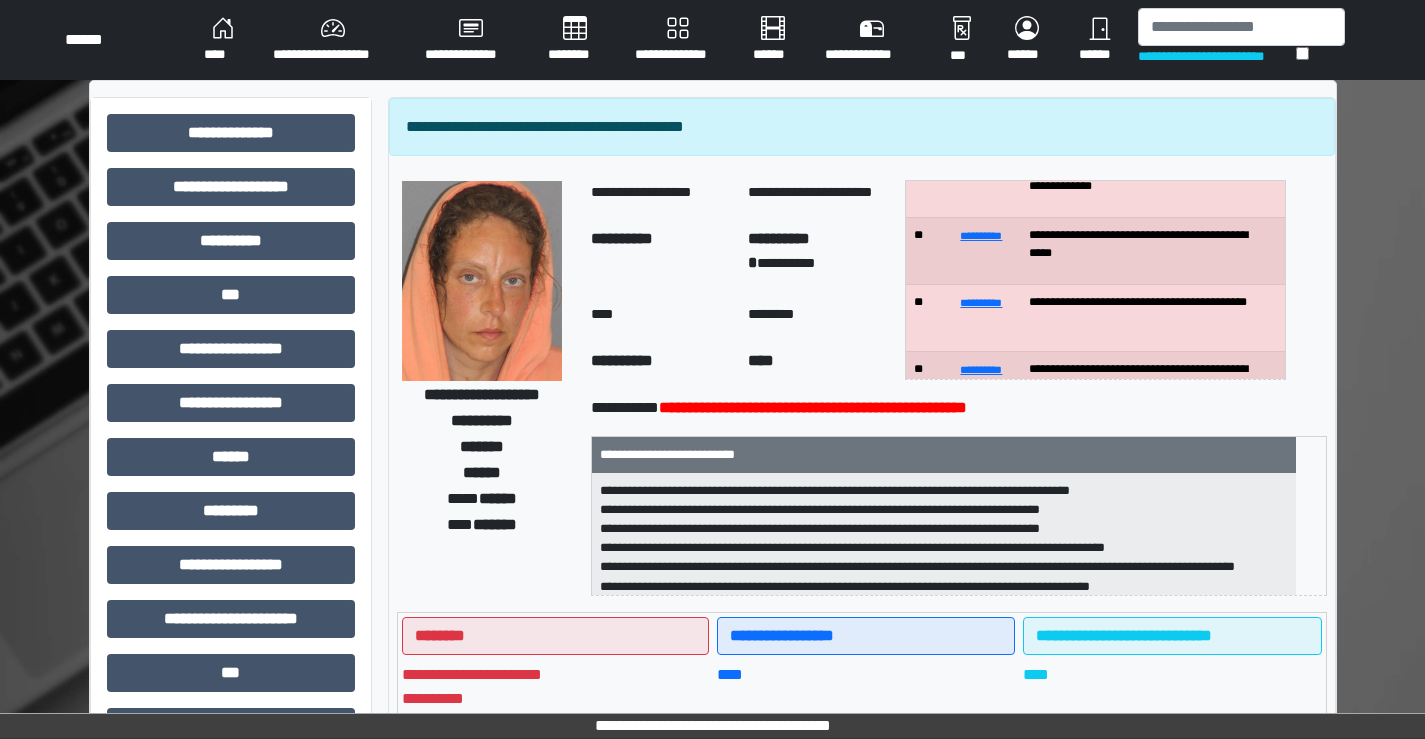 scroll, scrollTop: 100, scrollLeft: 0, axis: vertical 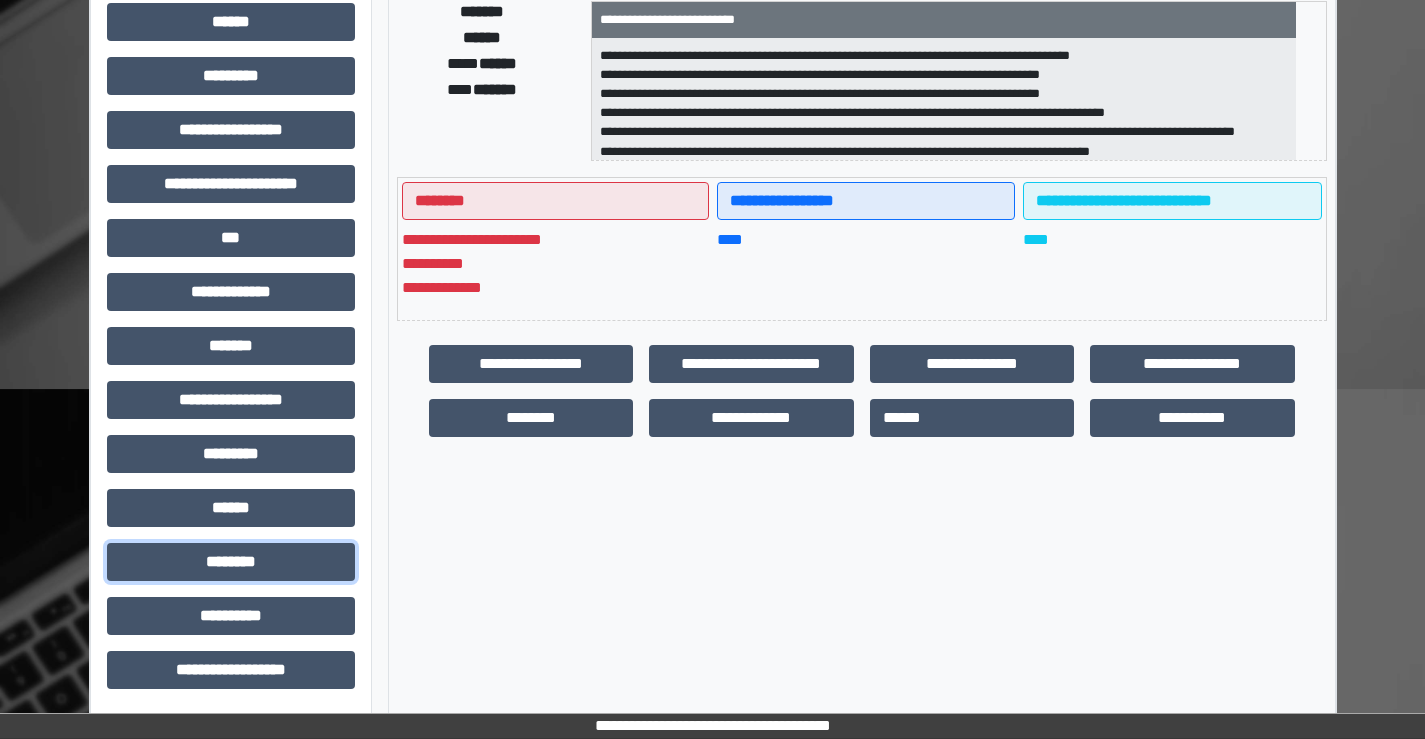 drag, startPoint x: 258, startPoint y: 560, endPoint x: 272, endPoint y: 529, distance: 34.0147 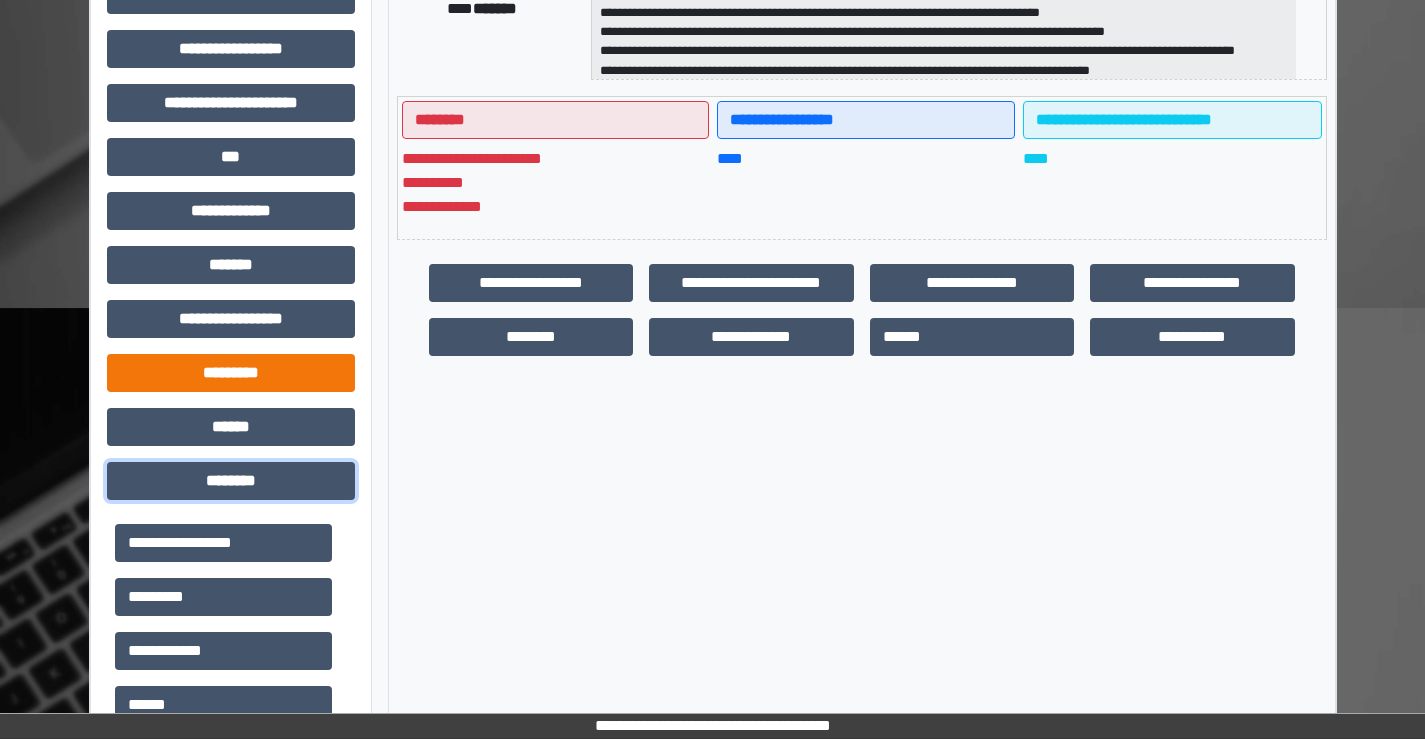 scroll, scrollTop: 735, scrollLeft: 0, axis: vertical 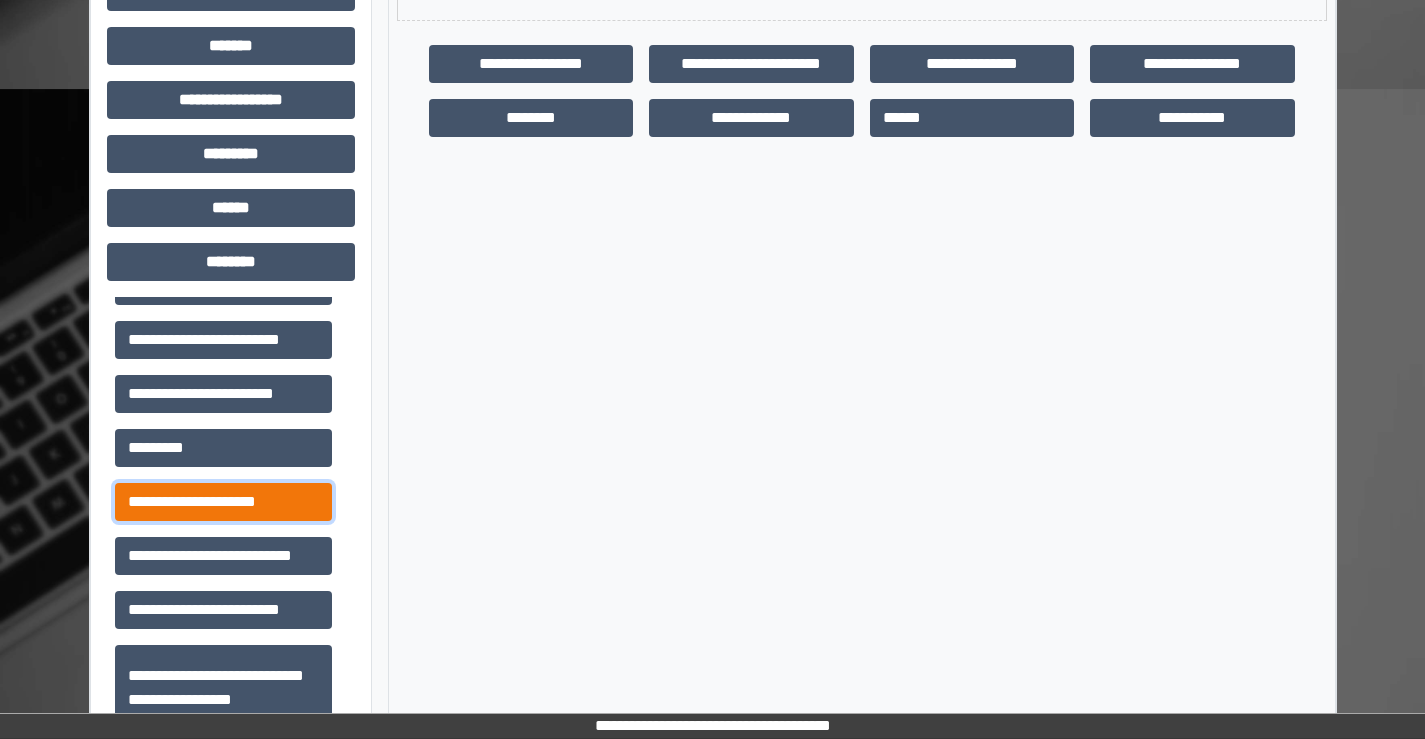 click on "**********" at bounding box center (223, 502) 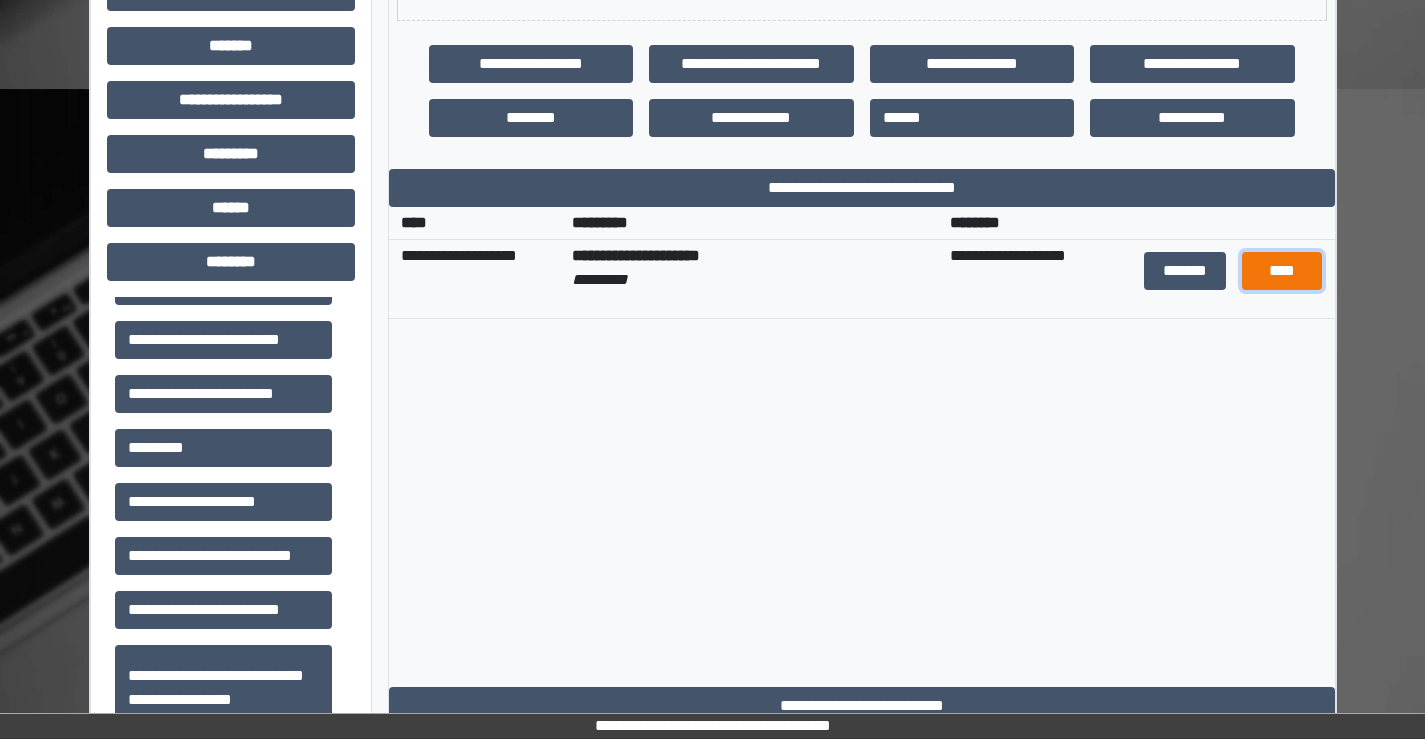 click on "****" at bounding box center (1282, 271) 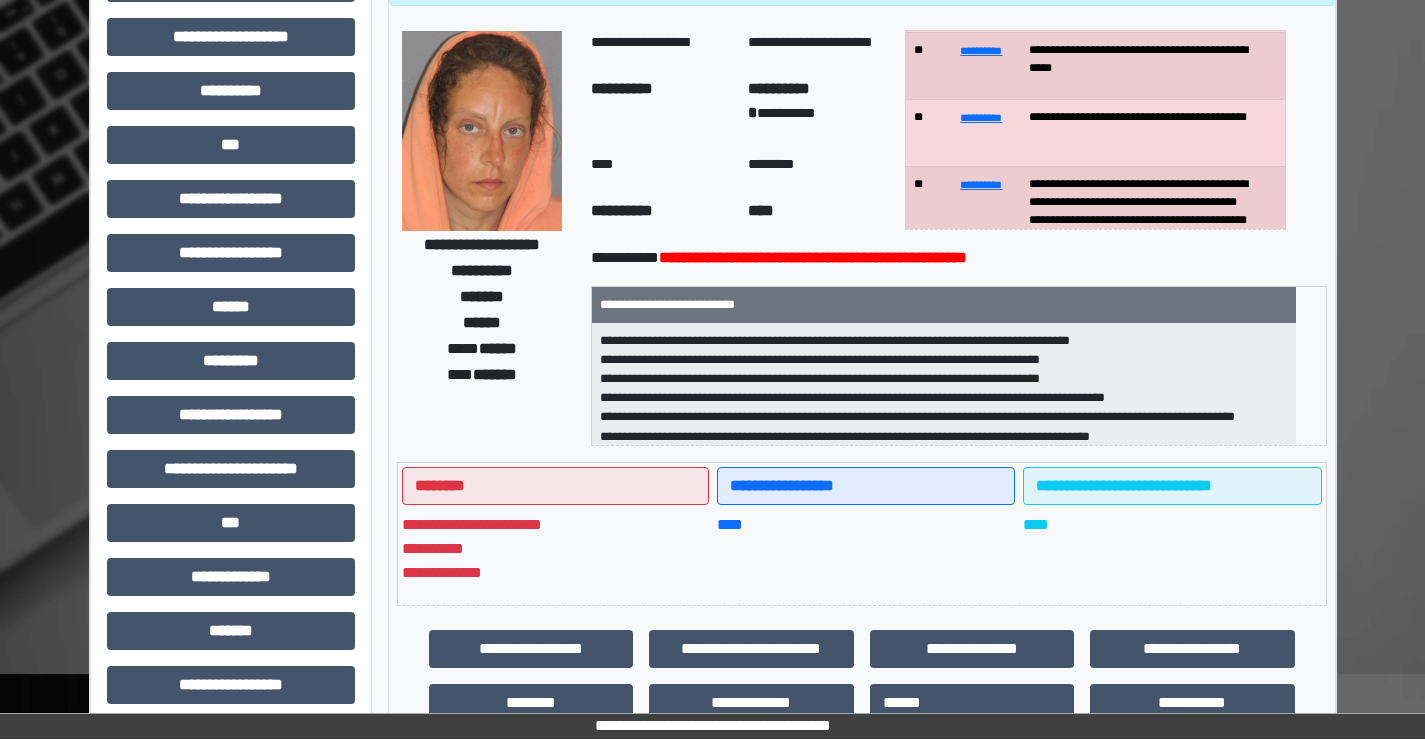 scroll, scrollTop: 135, scrollLeft: 0, axis: vertical 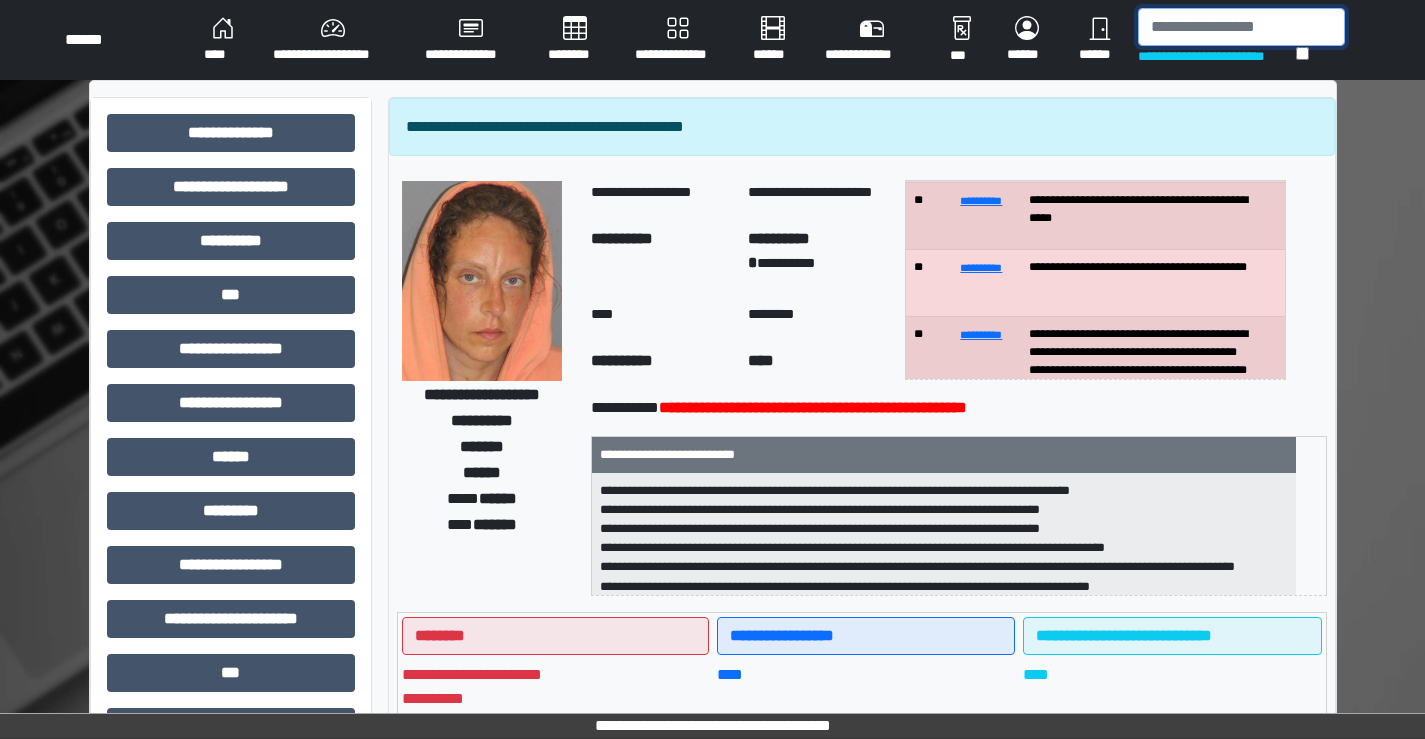 click at bounding box center [1241, 27] 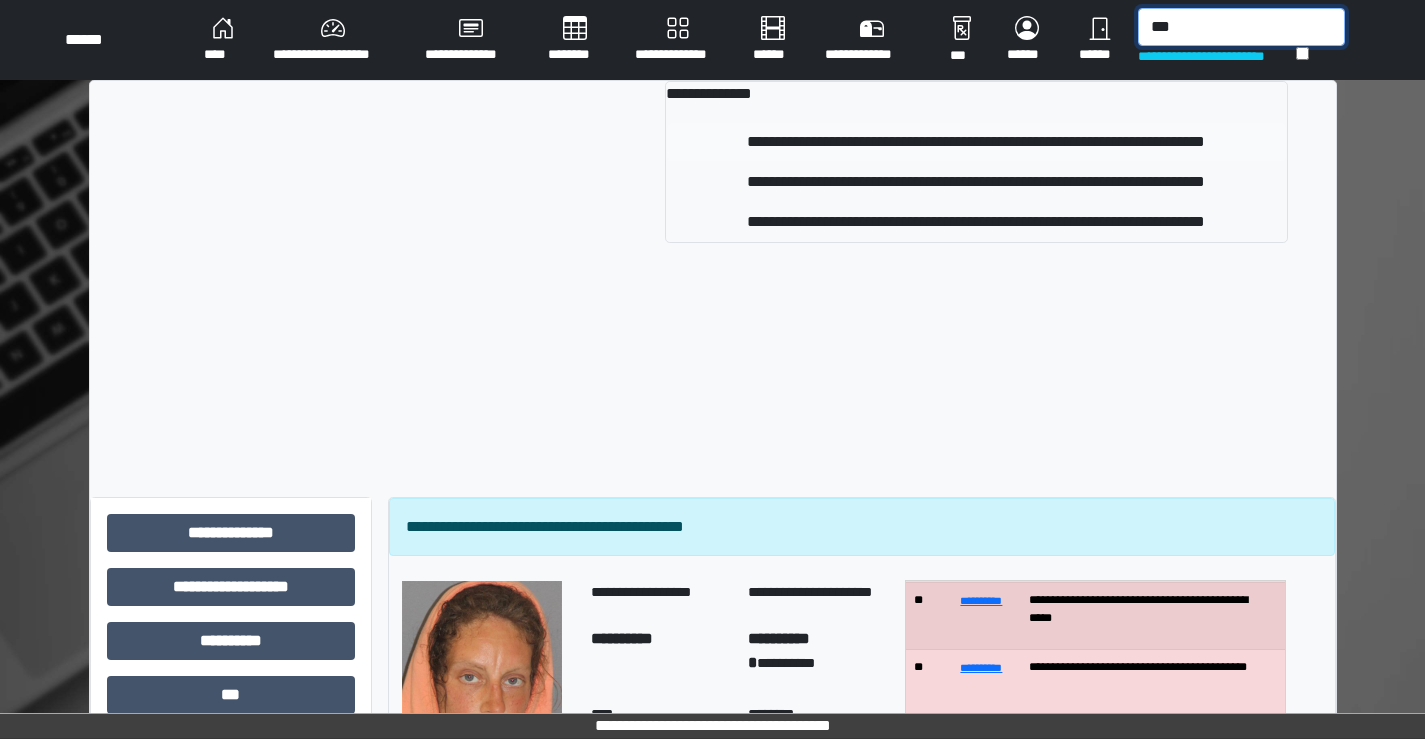 type on "***" 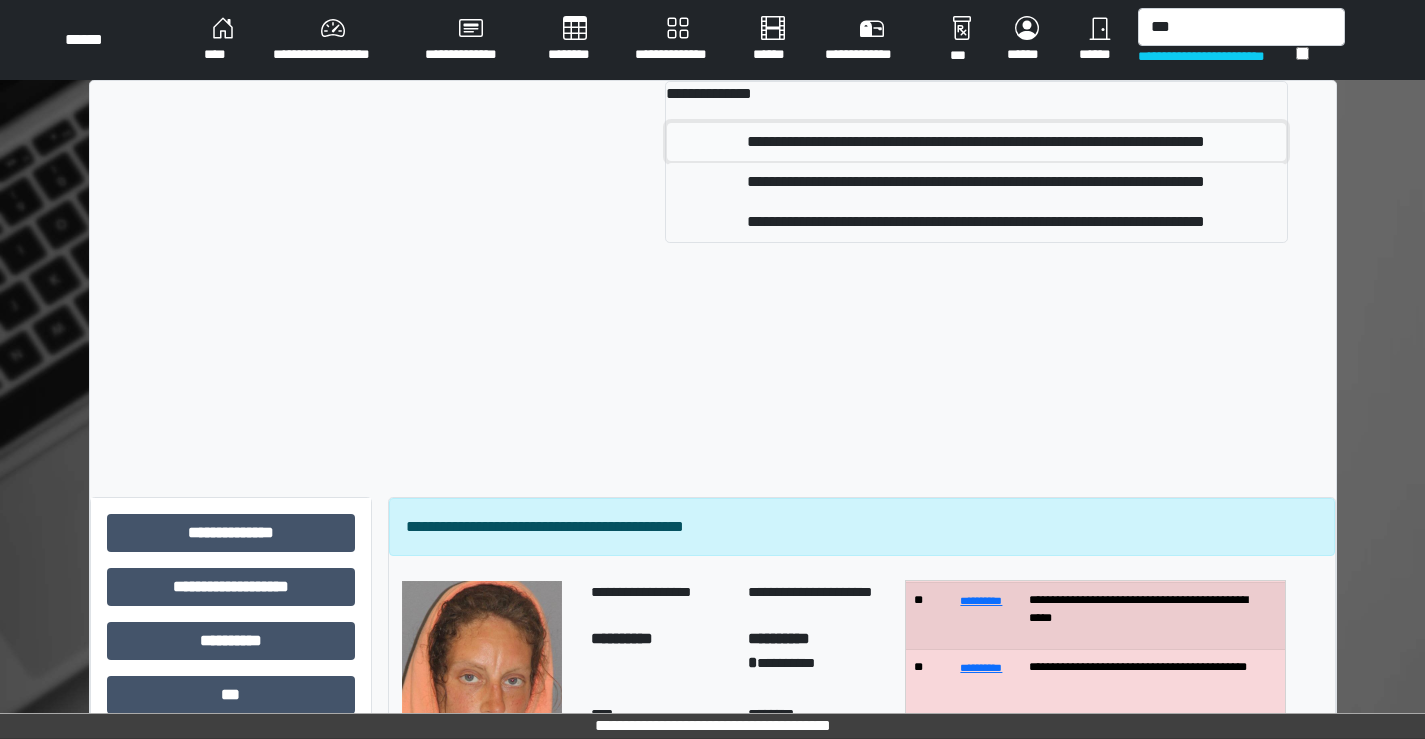 click on "**********" at bounding box center (976, 142) 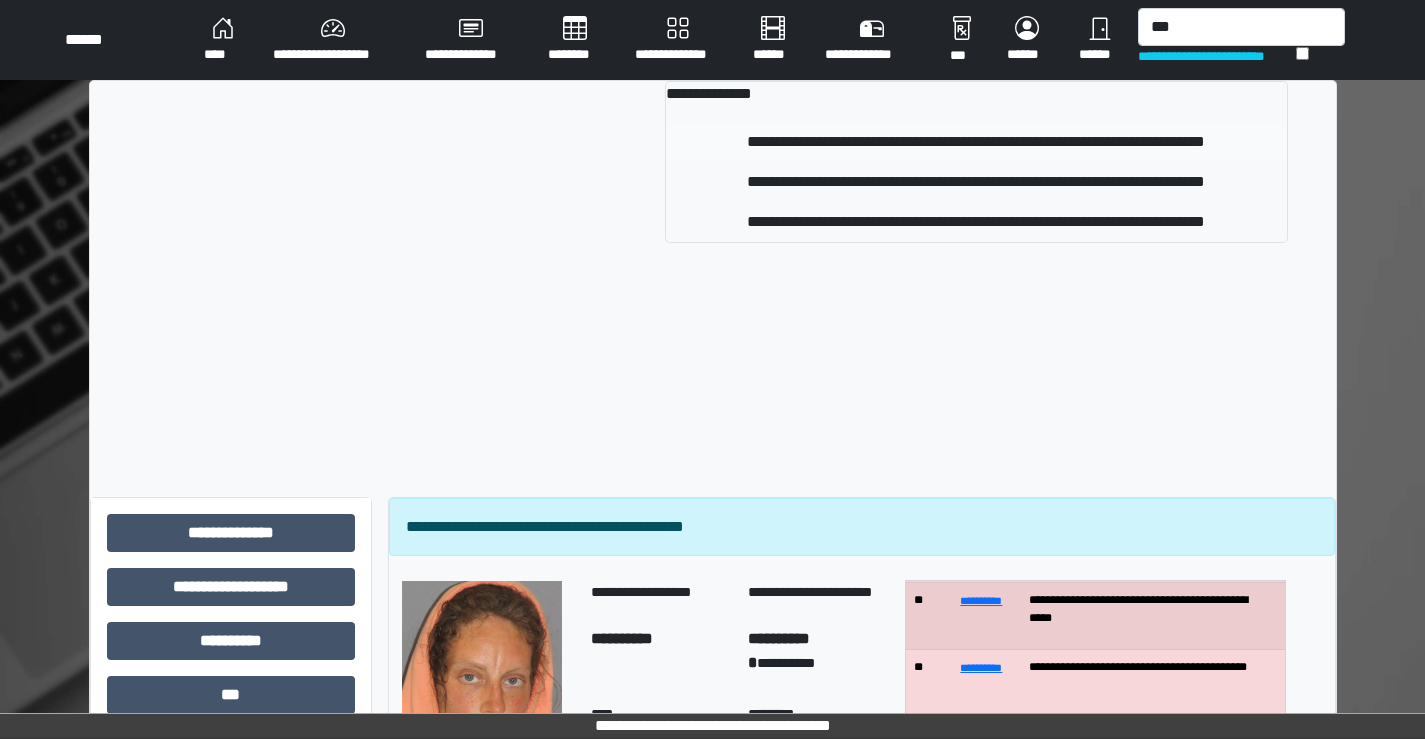 type 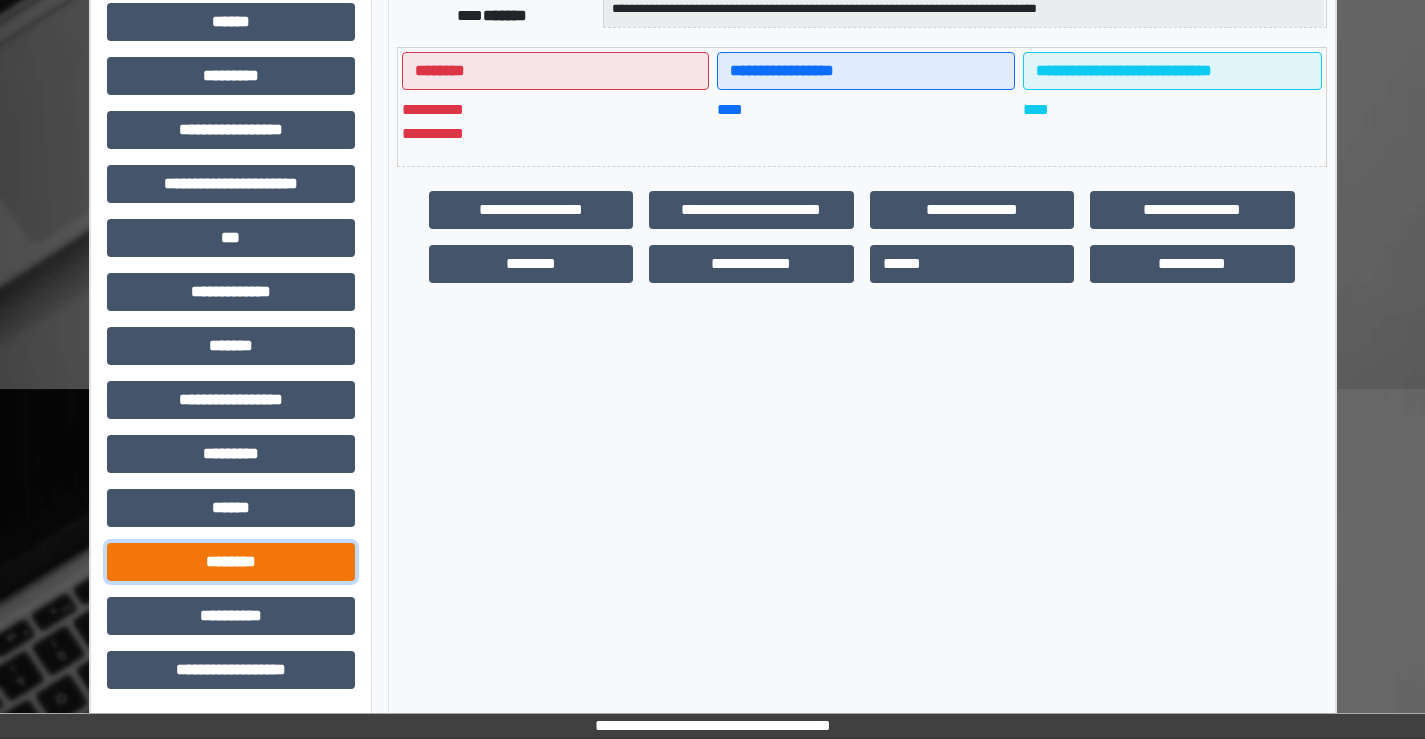 click on "********" at bounding box center (231, 562) 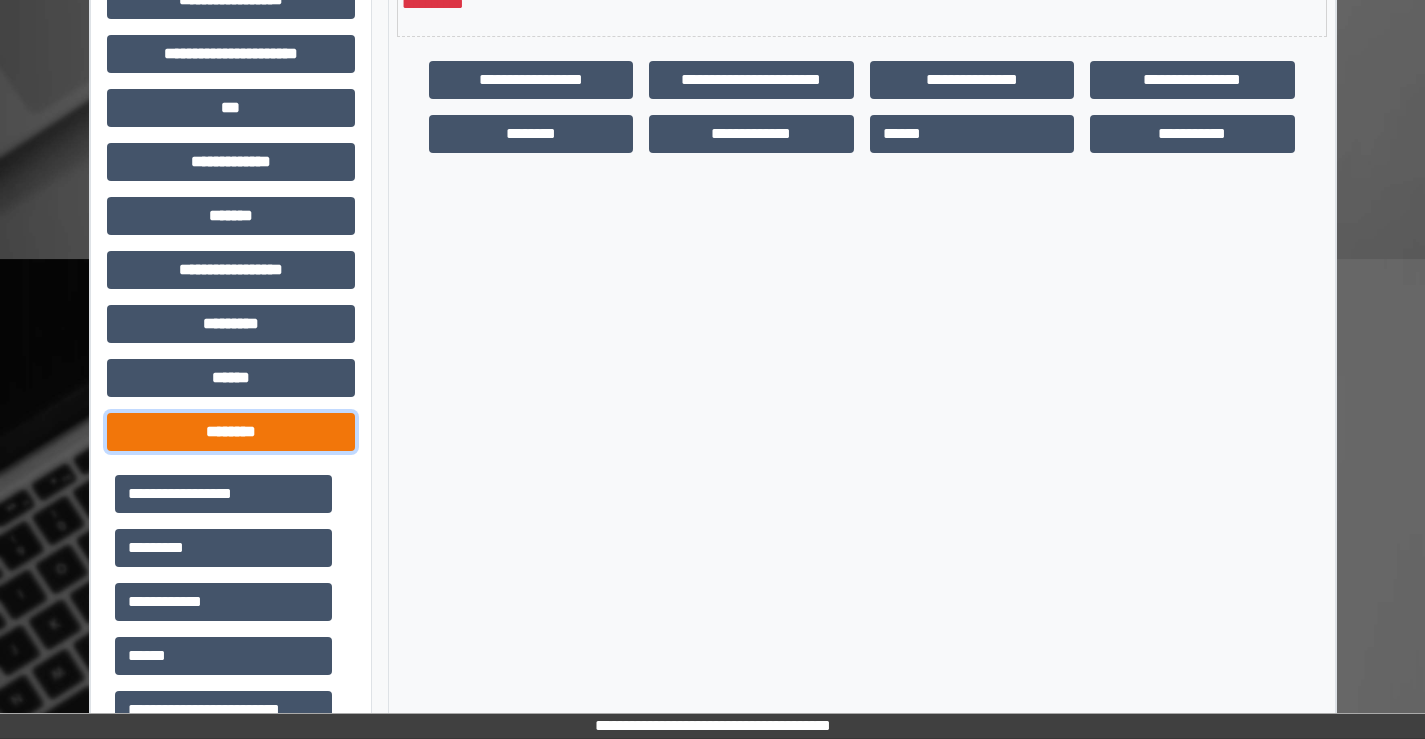 scroll, scrollTop: 735, scrollLeft: 0, axis: vertical 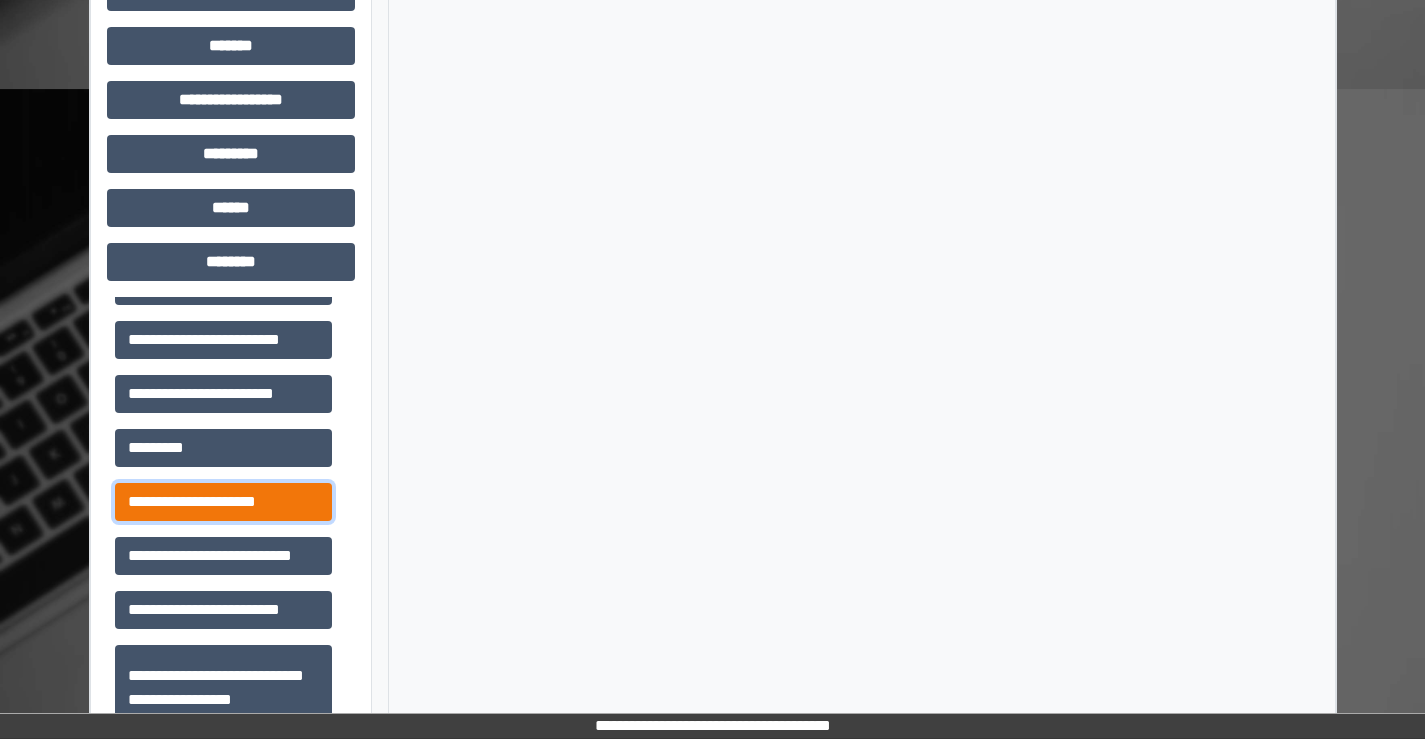 click on "**********" at bounding box center [223, 502] 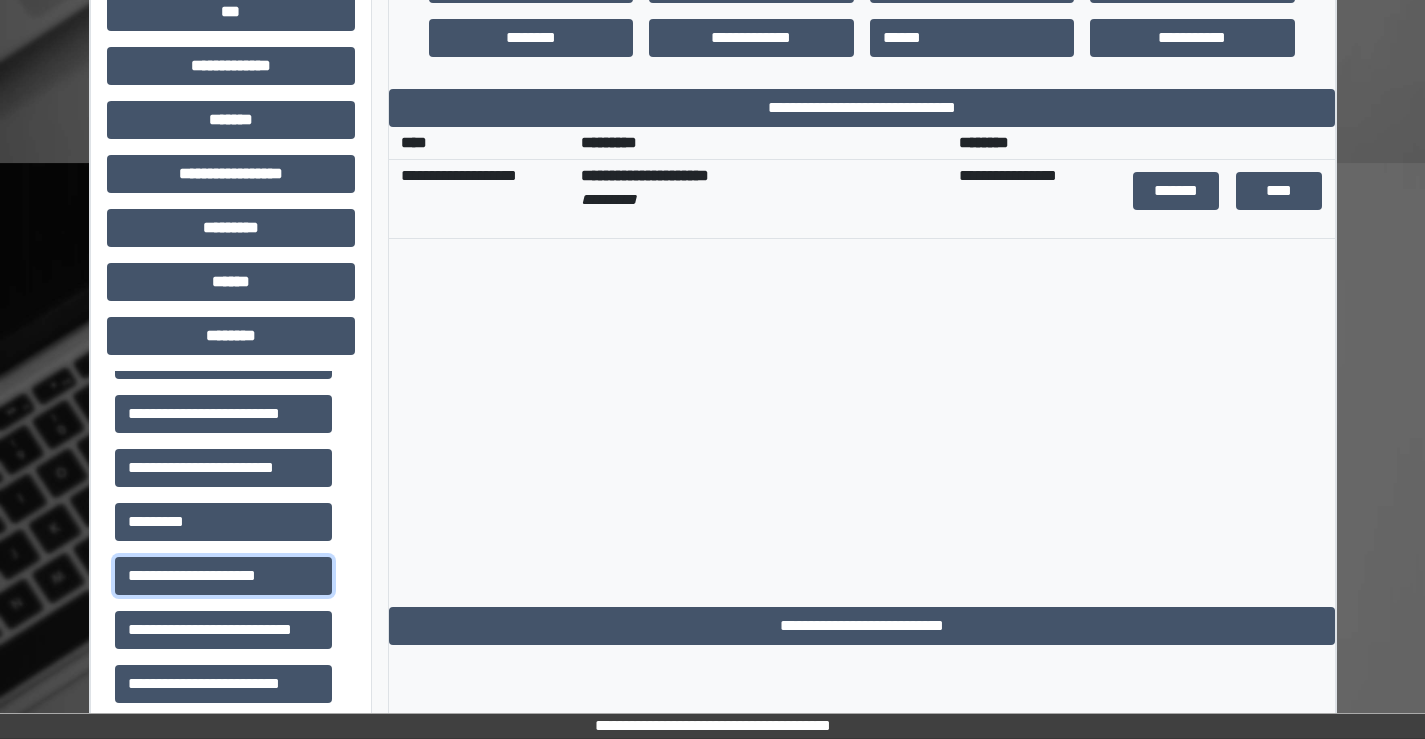 scroll, scrollTop: 435, scrollLeft: 0, axis: vertical 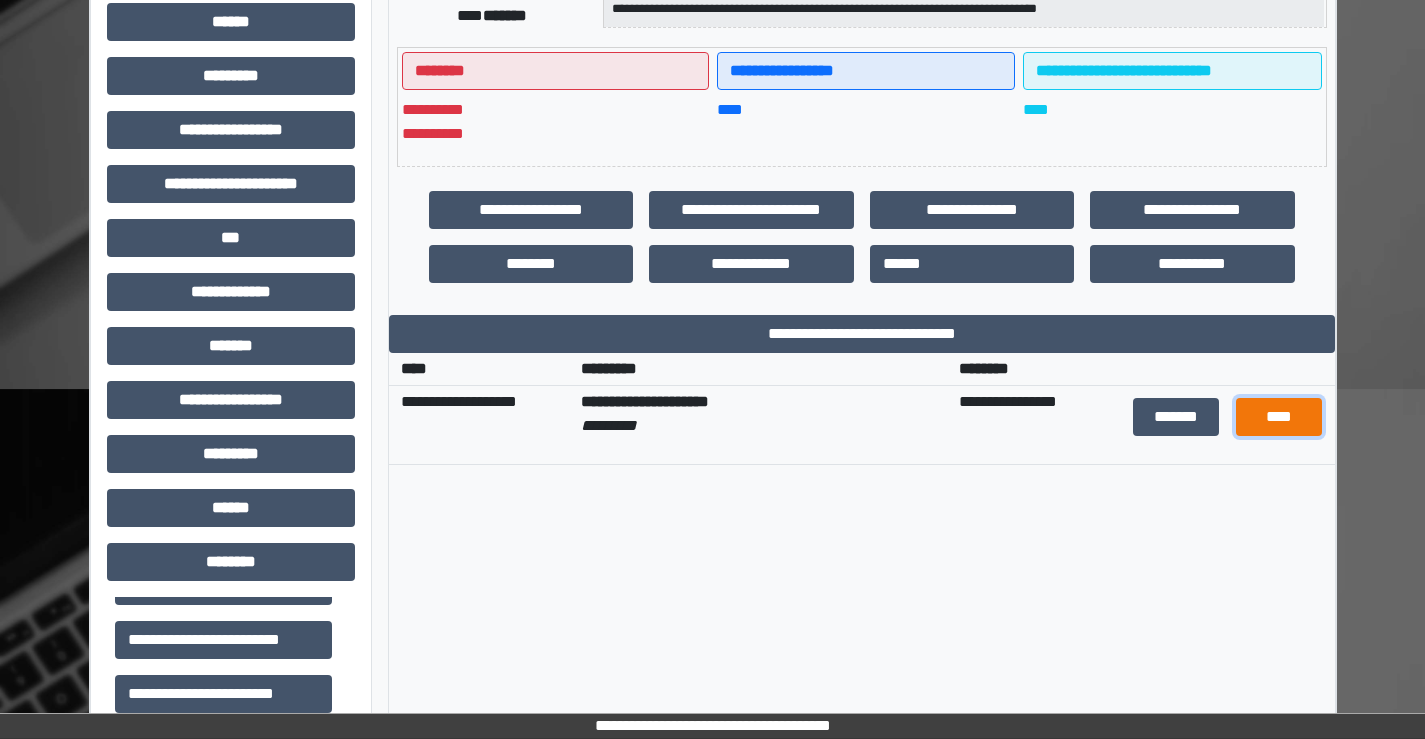 click on "****" at bounding box center (1279, 417) 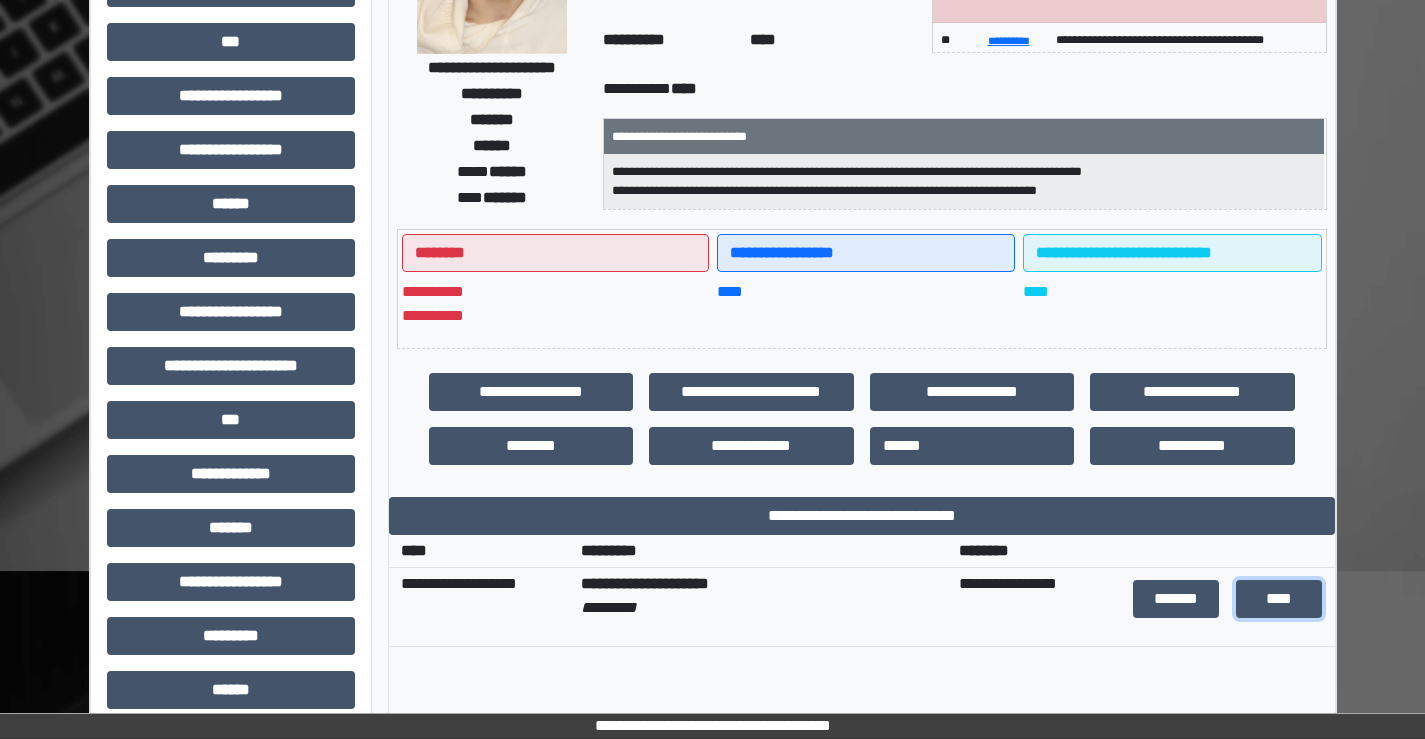 scroll, scrollTop: 0, scrollLeft: 0, axis: both 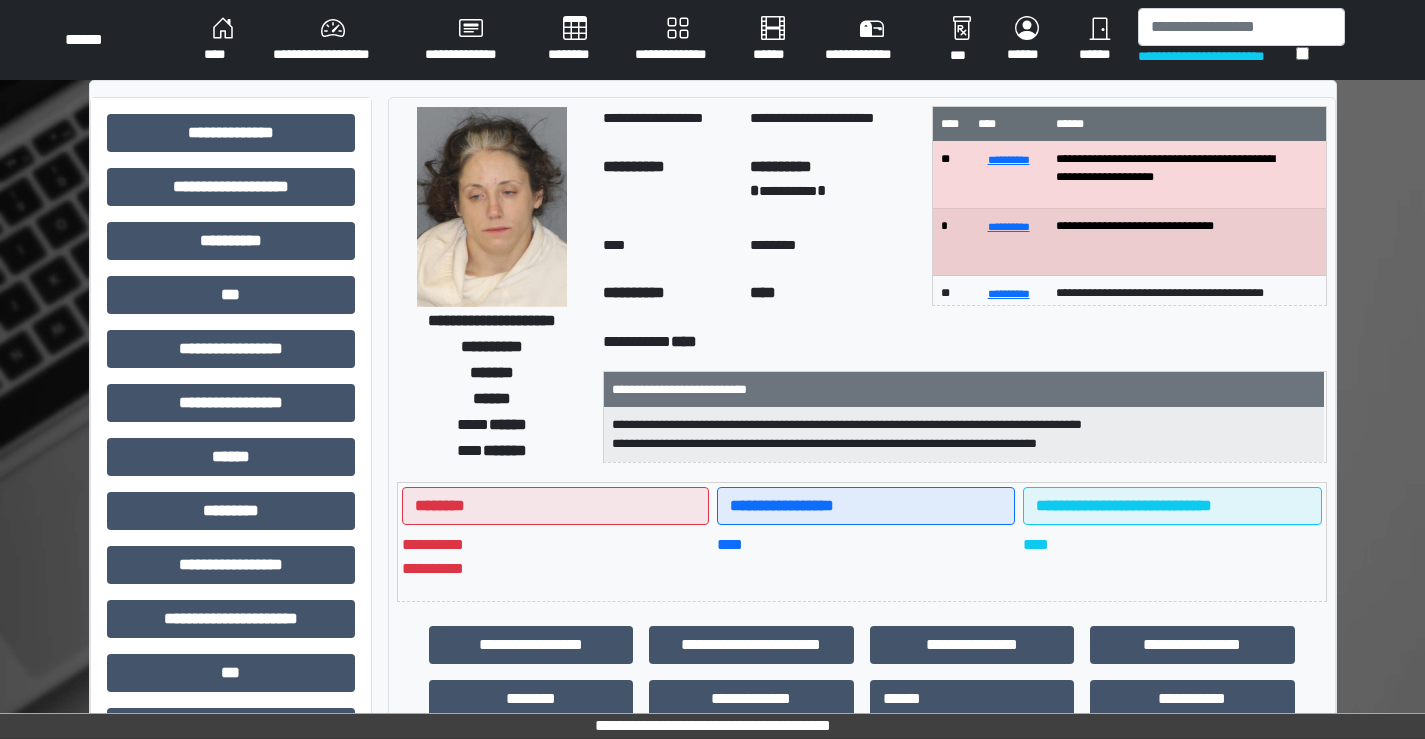 click on "****" at bounding box center [222, 40] 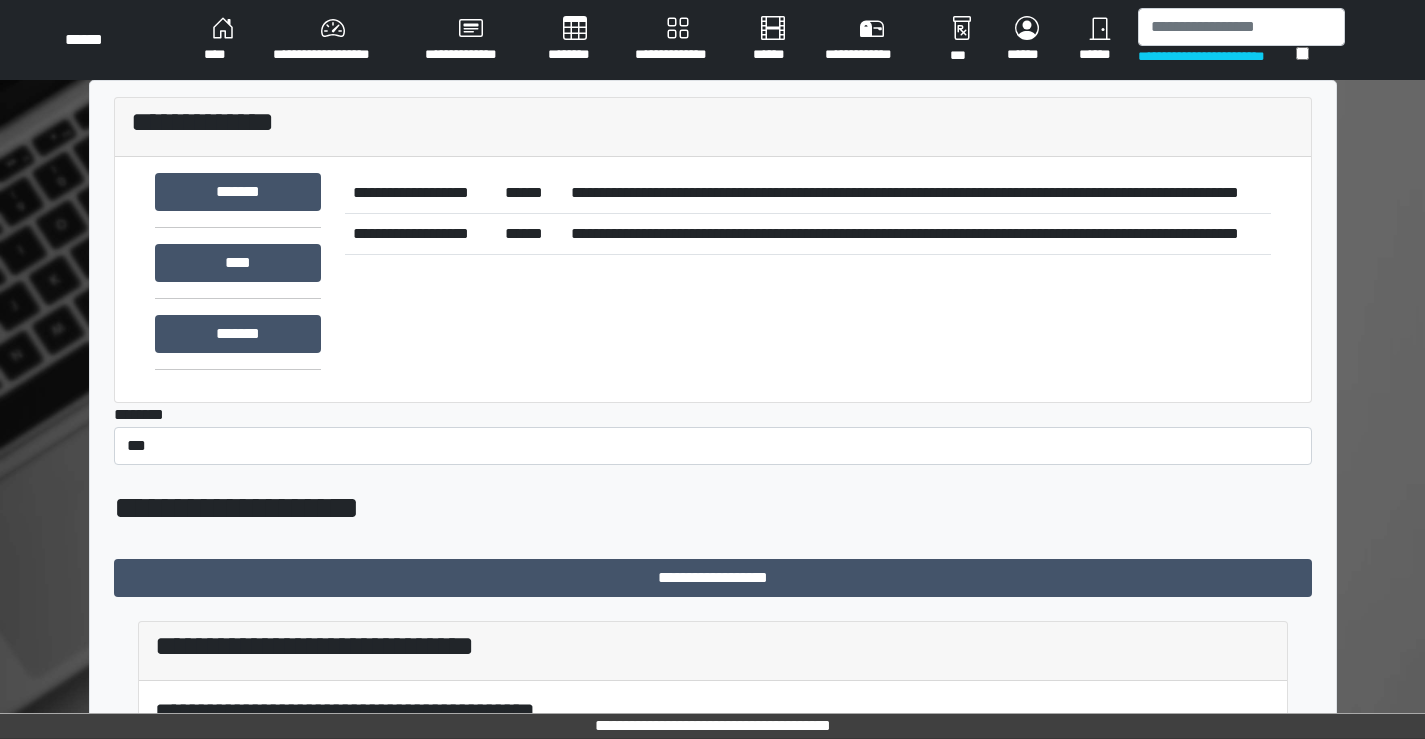 click on "********" at bounding box center [575, 40] 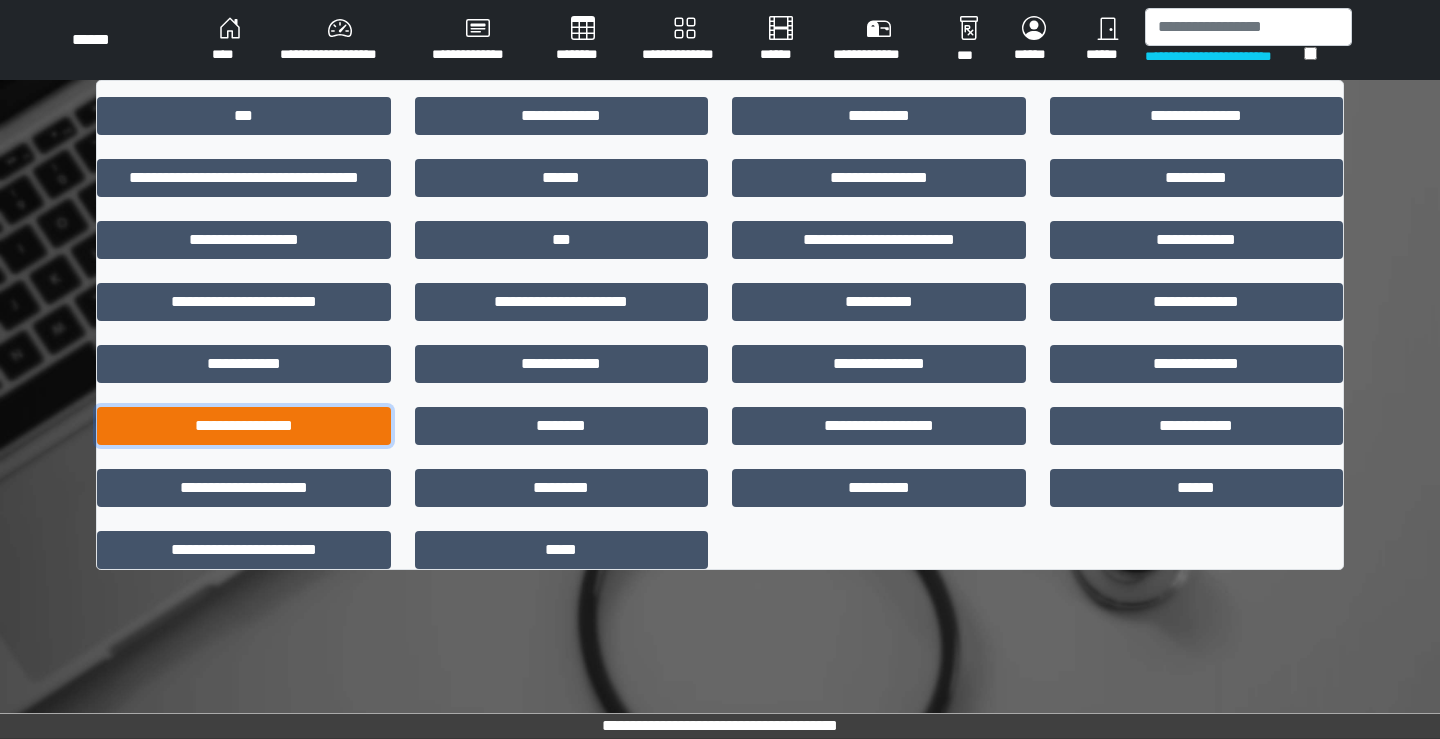 click on "**********" at bounding box center (244, 426) 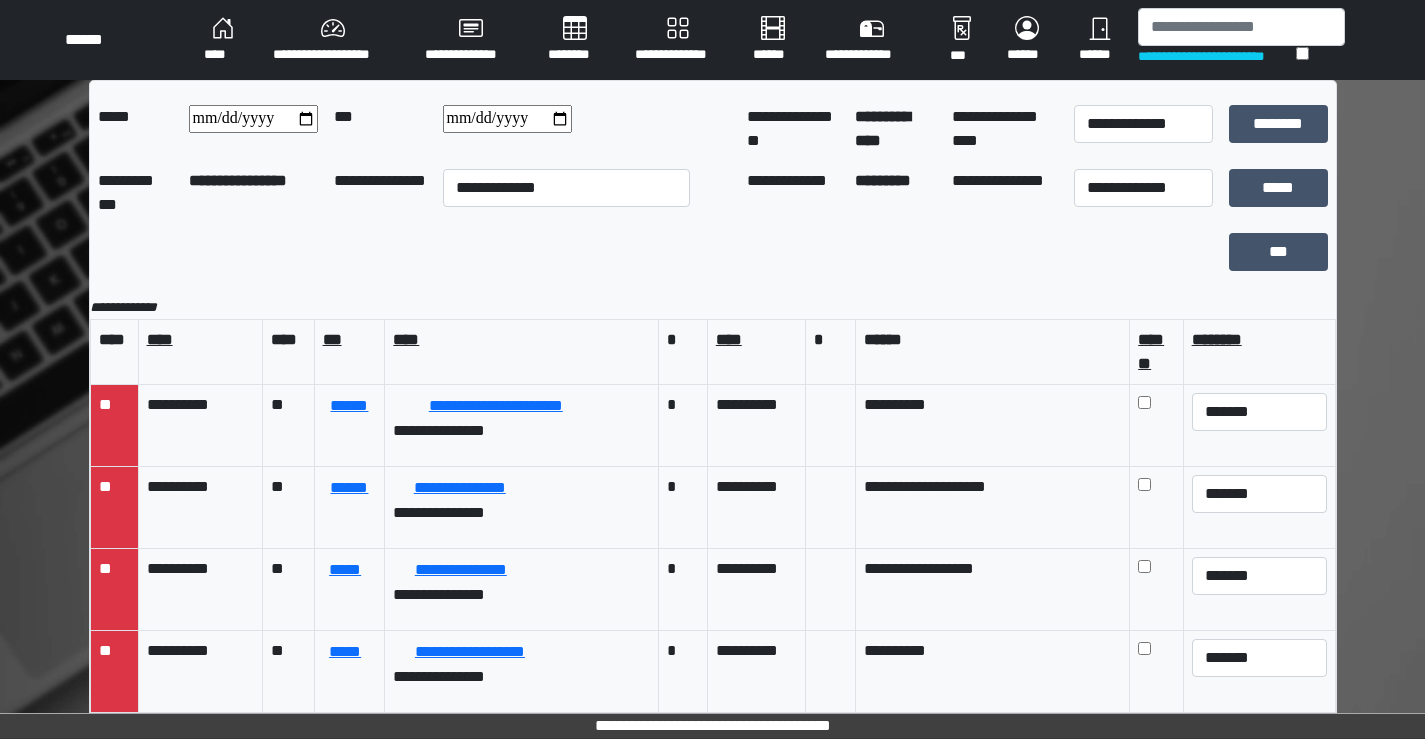click on "****" at bounding box center (222, 40) 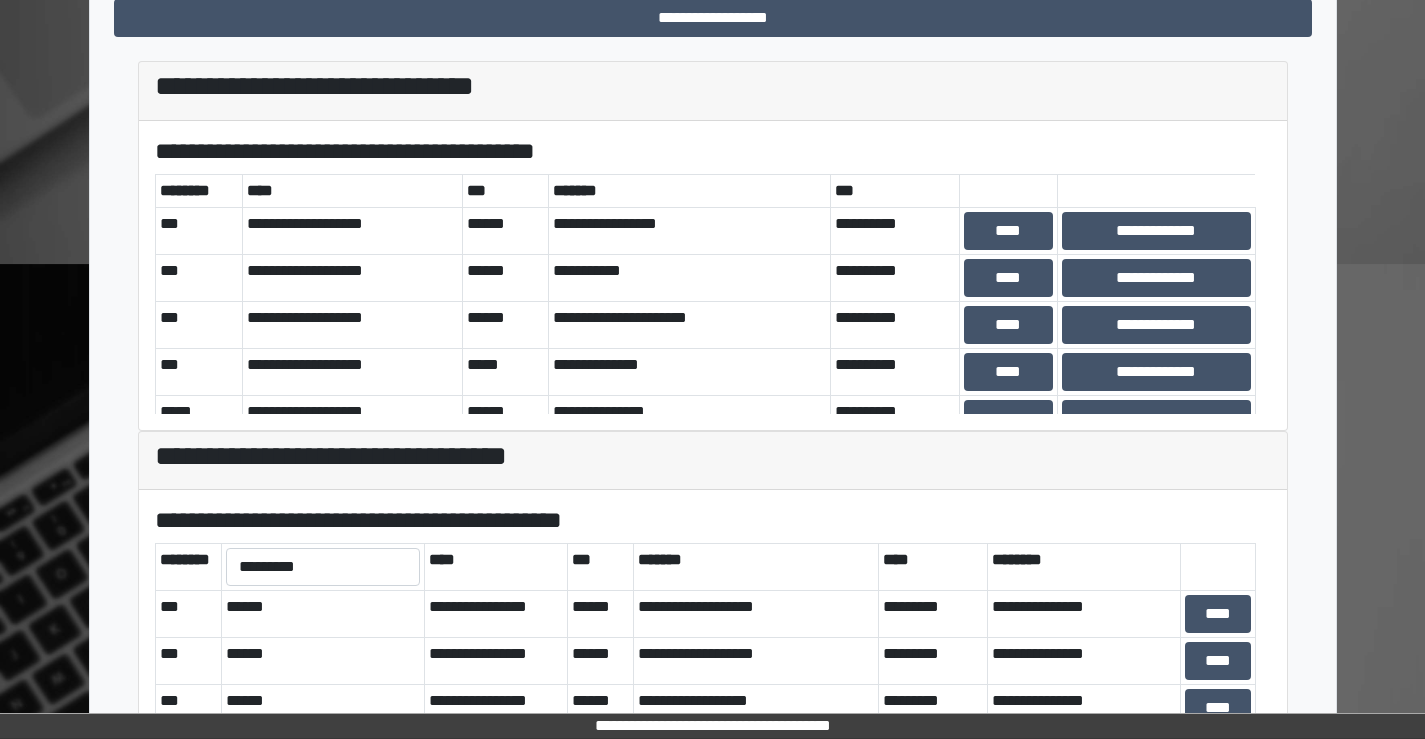 scroll, scrollTop: 600, scrollLeft: 0, axis: vertical 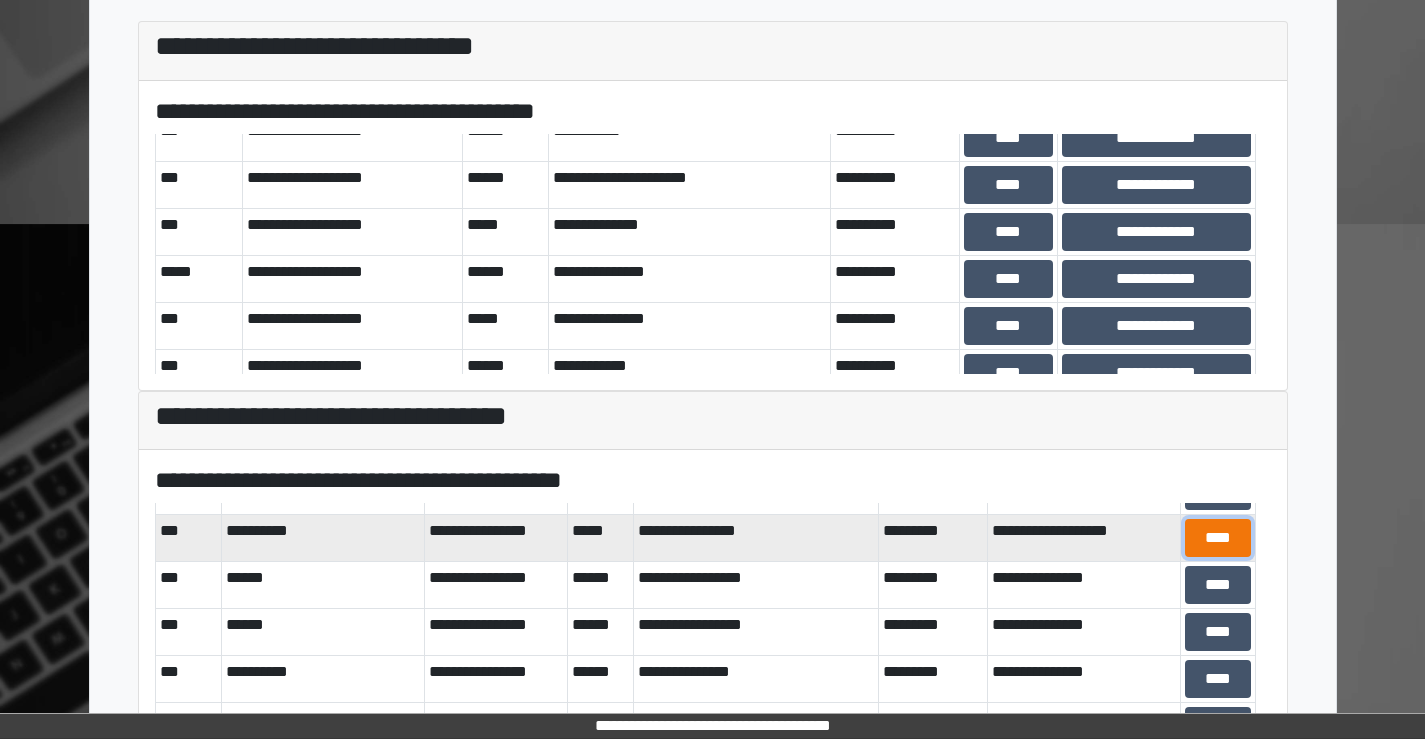 click on "****" at bounding box center (1217, 538) 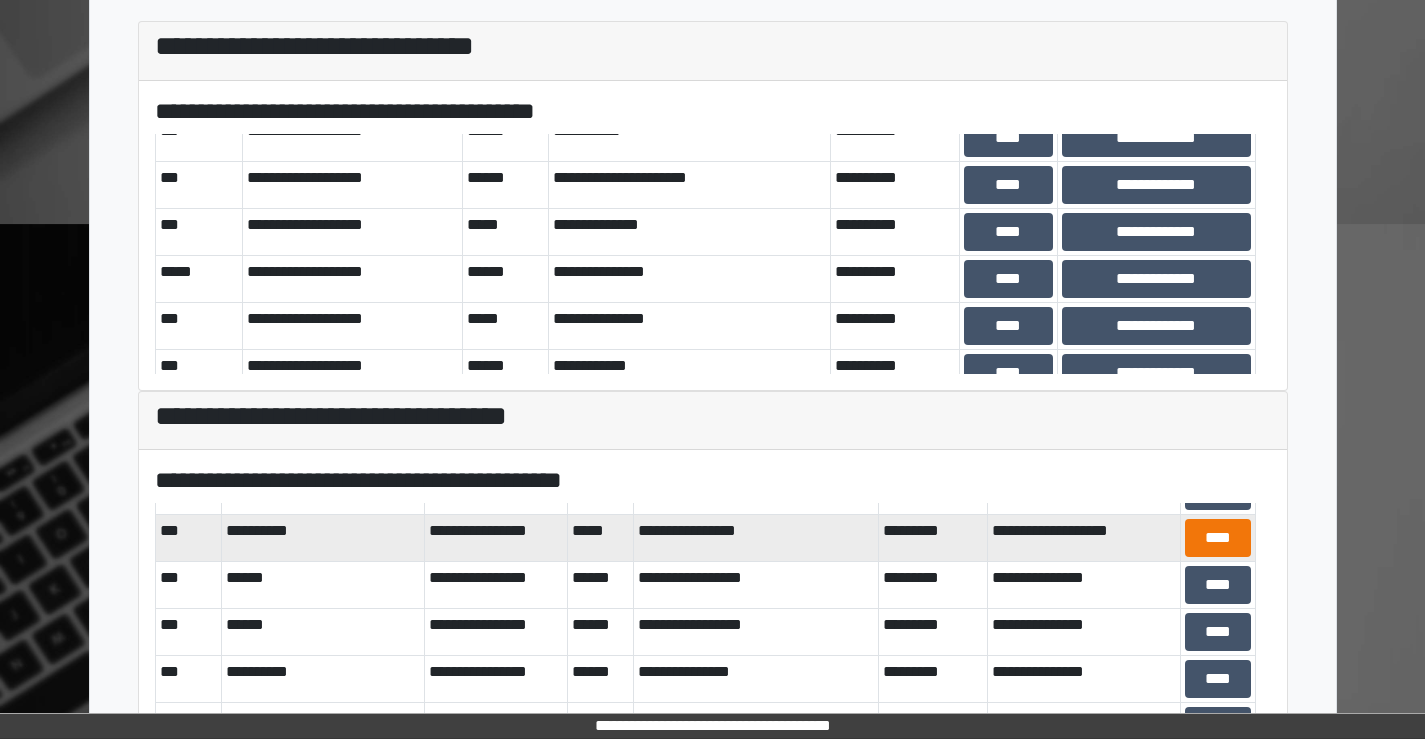 scroll, scrollTop: 521, scrollLeft: 0, axis: vertical 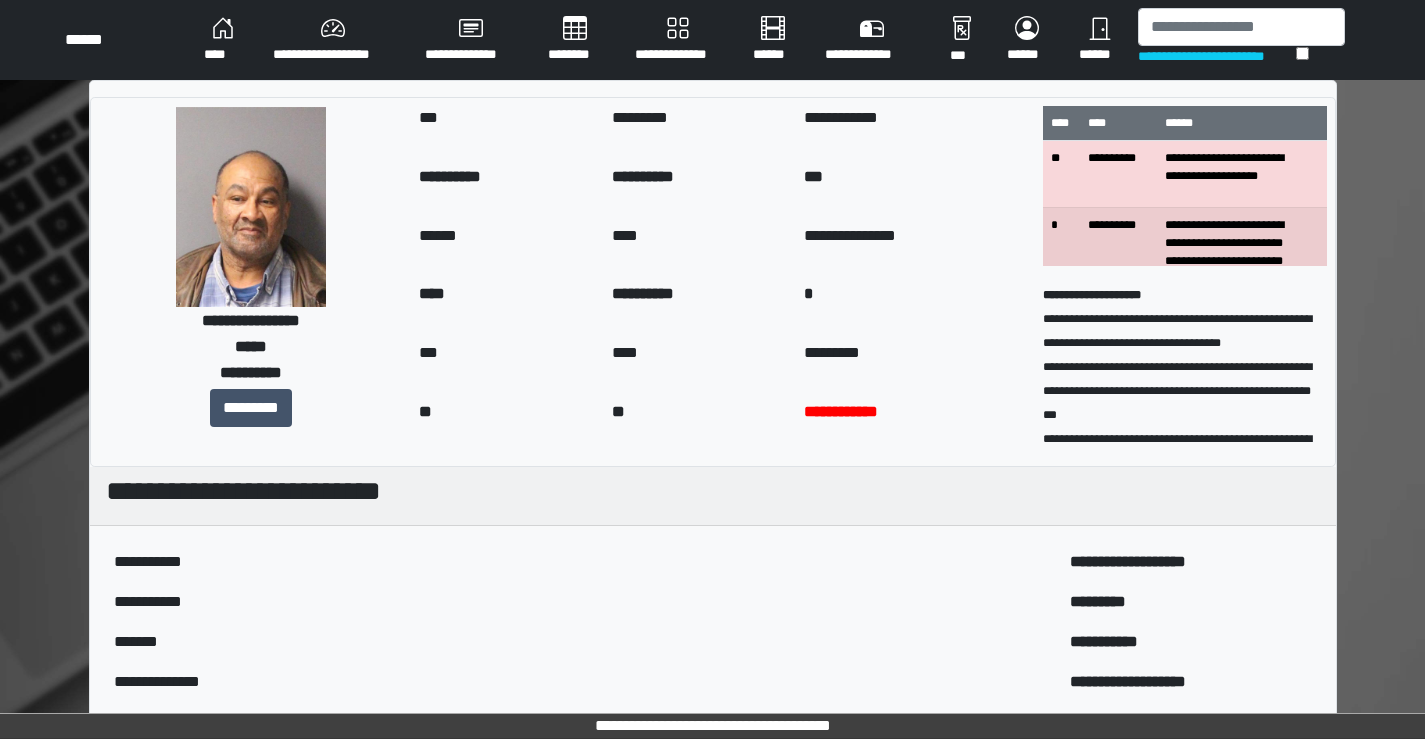 click on "****" at bounding box center [222, 40] 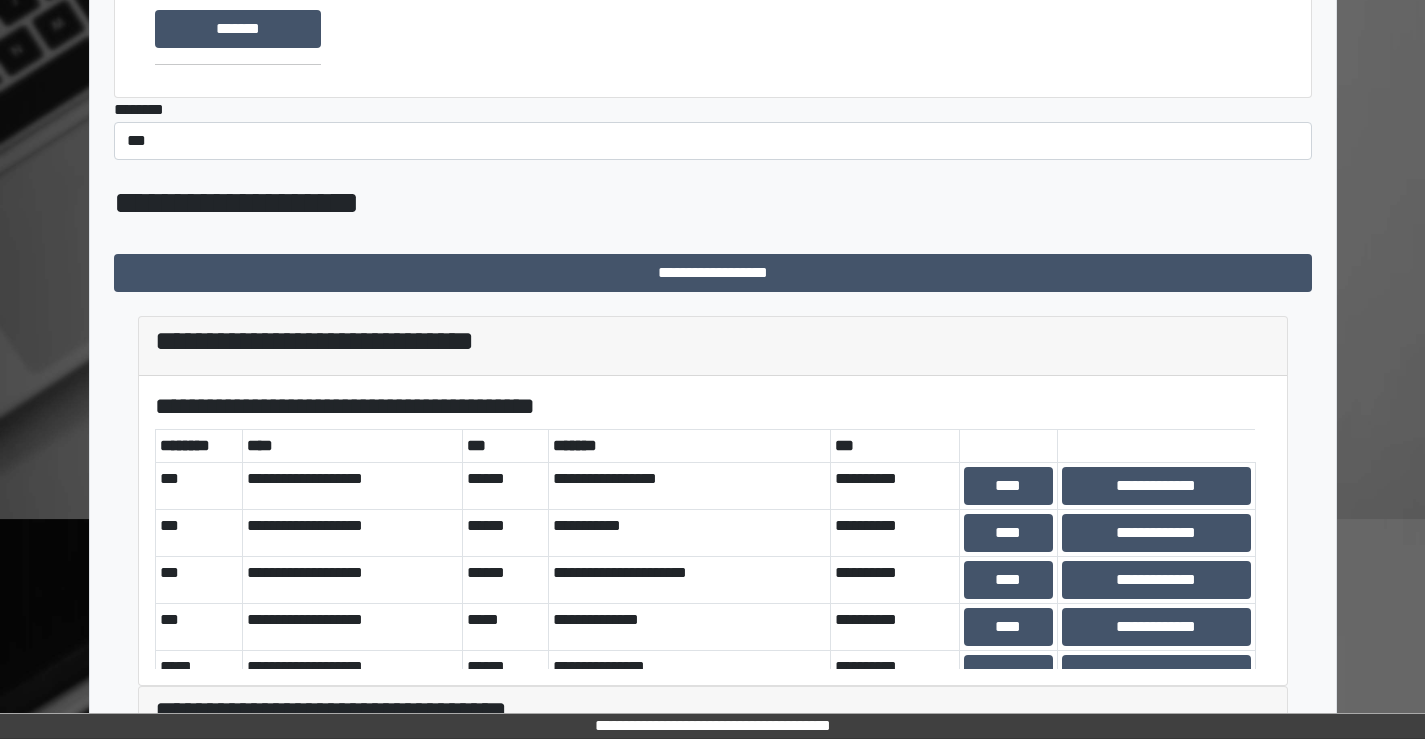 scroll, scrollTop: 0, scrollLeft: 0, axis: both 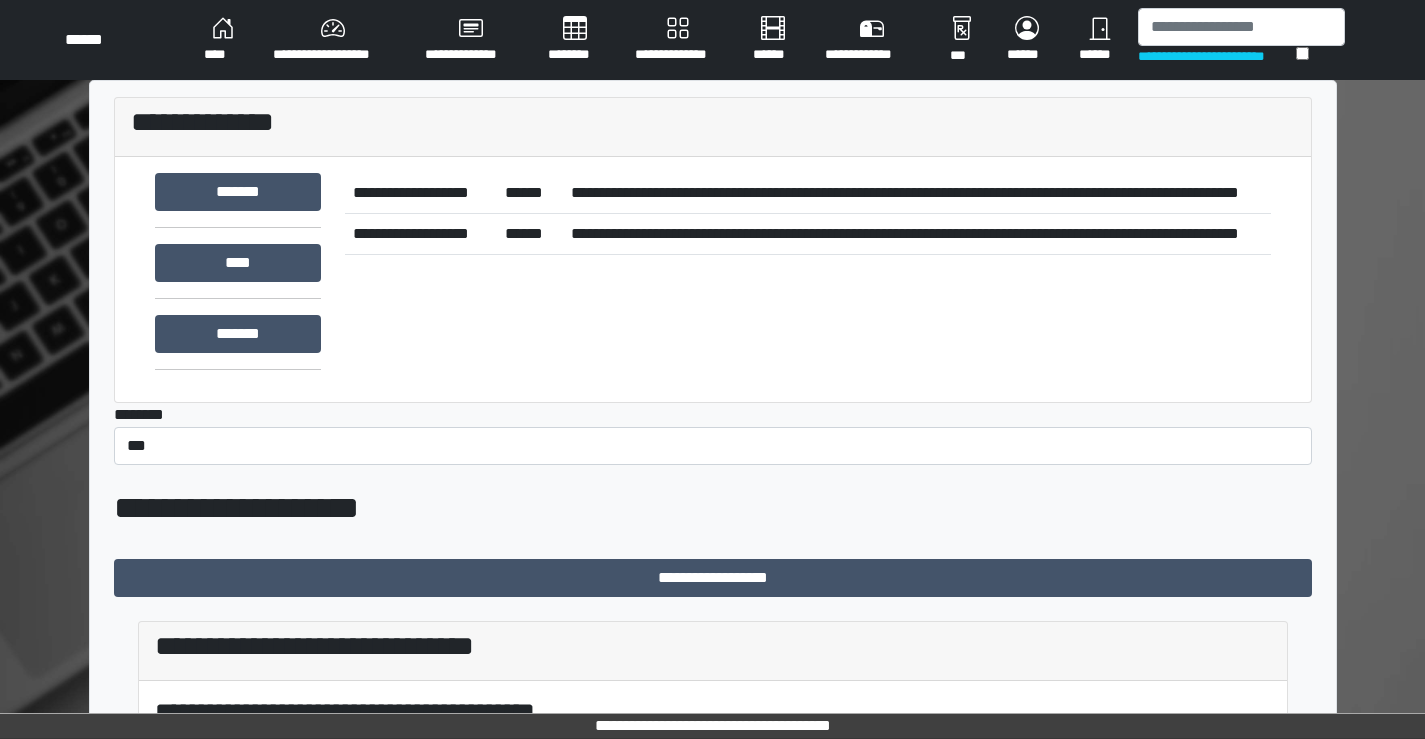 click on "******" at bounding box center [1100, 40] 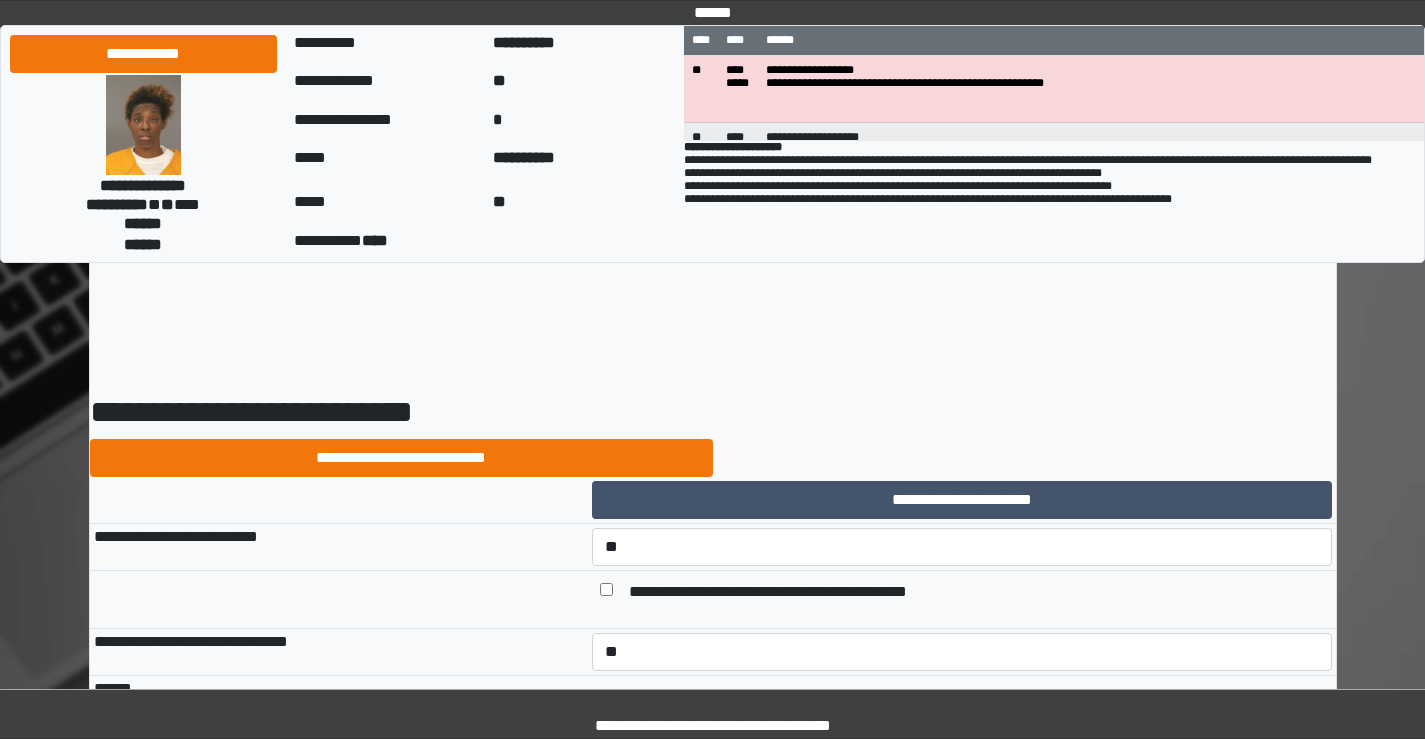 select on "*" 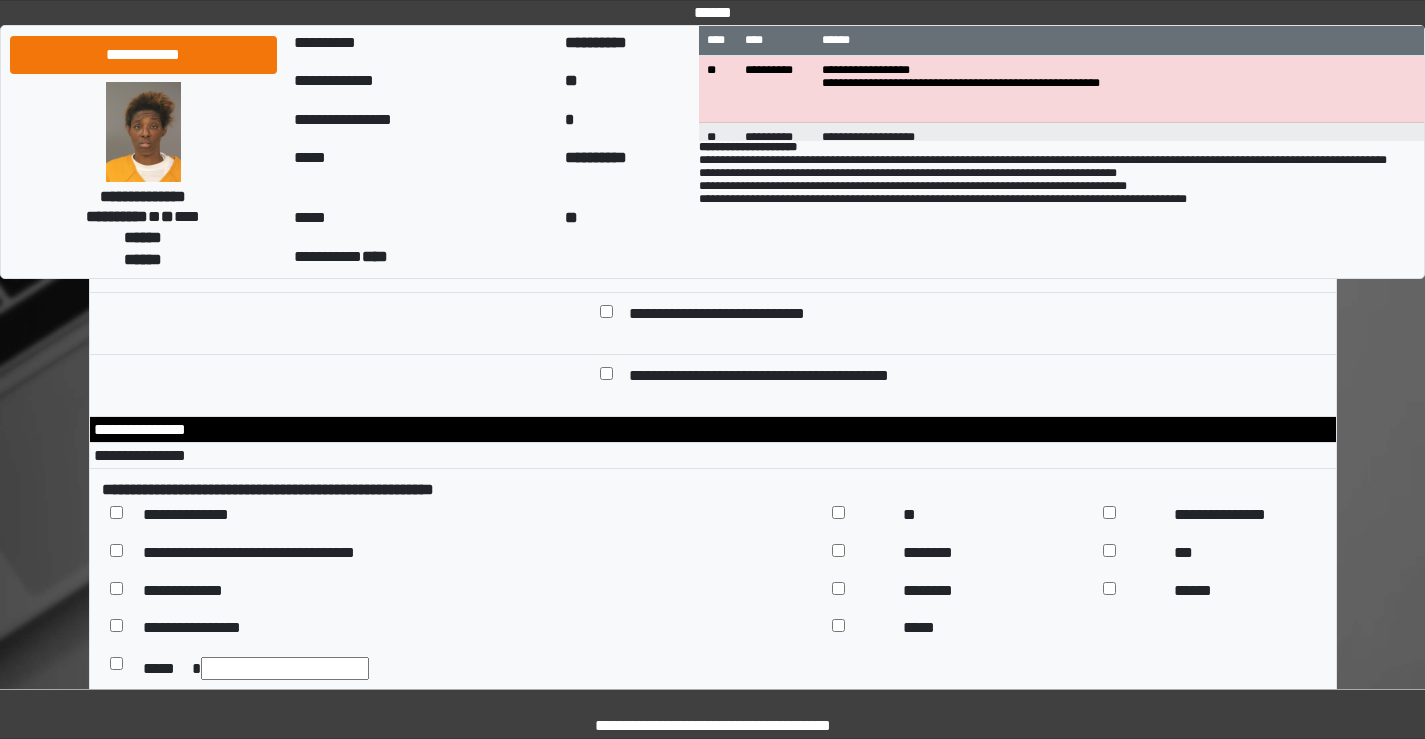 scroll, scrollTop: 9555, scrollLeft: 0, axis: vertical 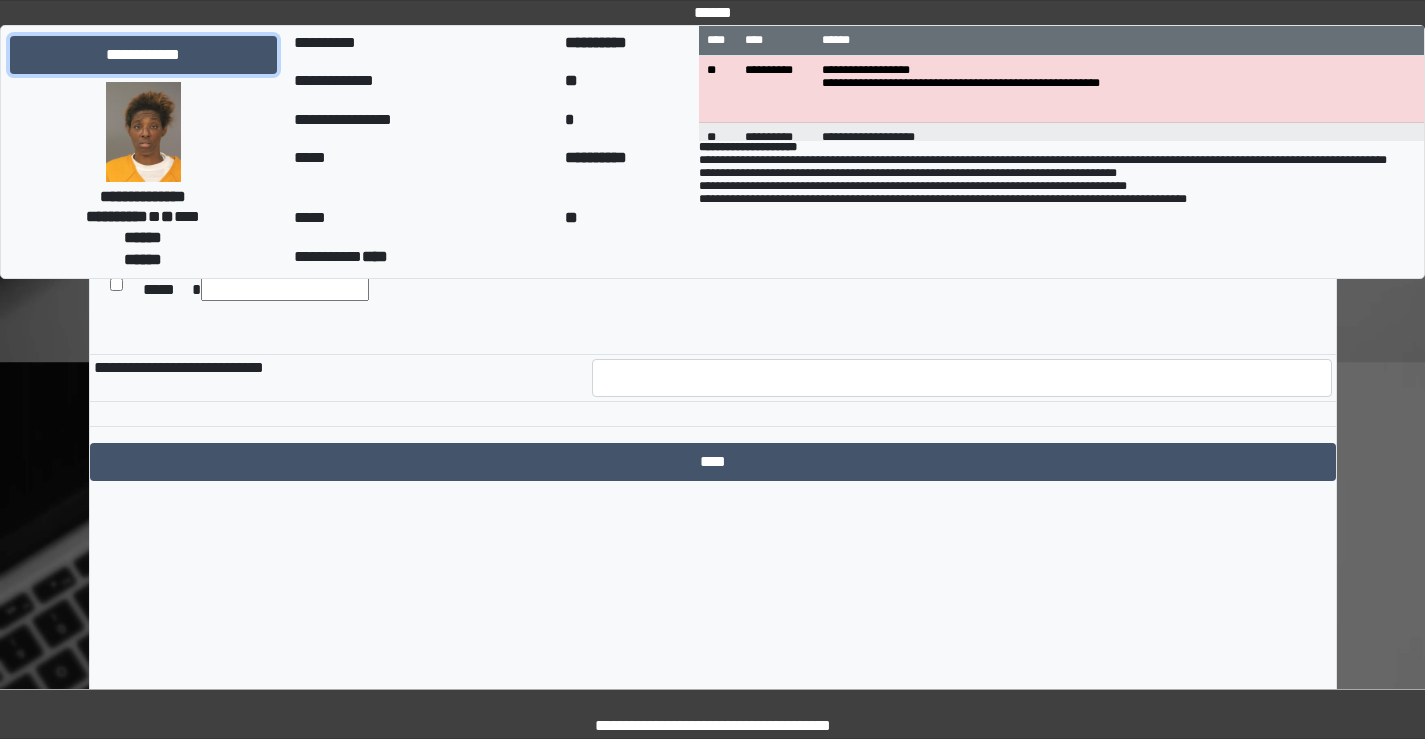 click on "**********" at bounding box center [143, 55] 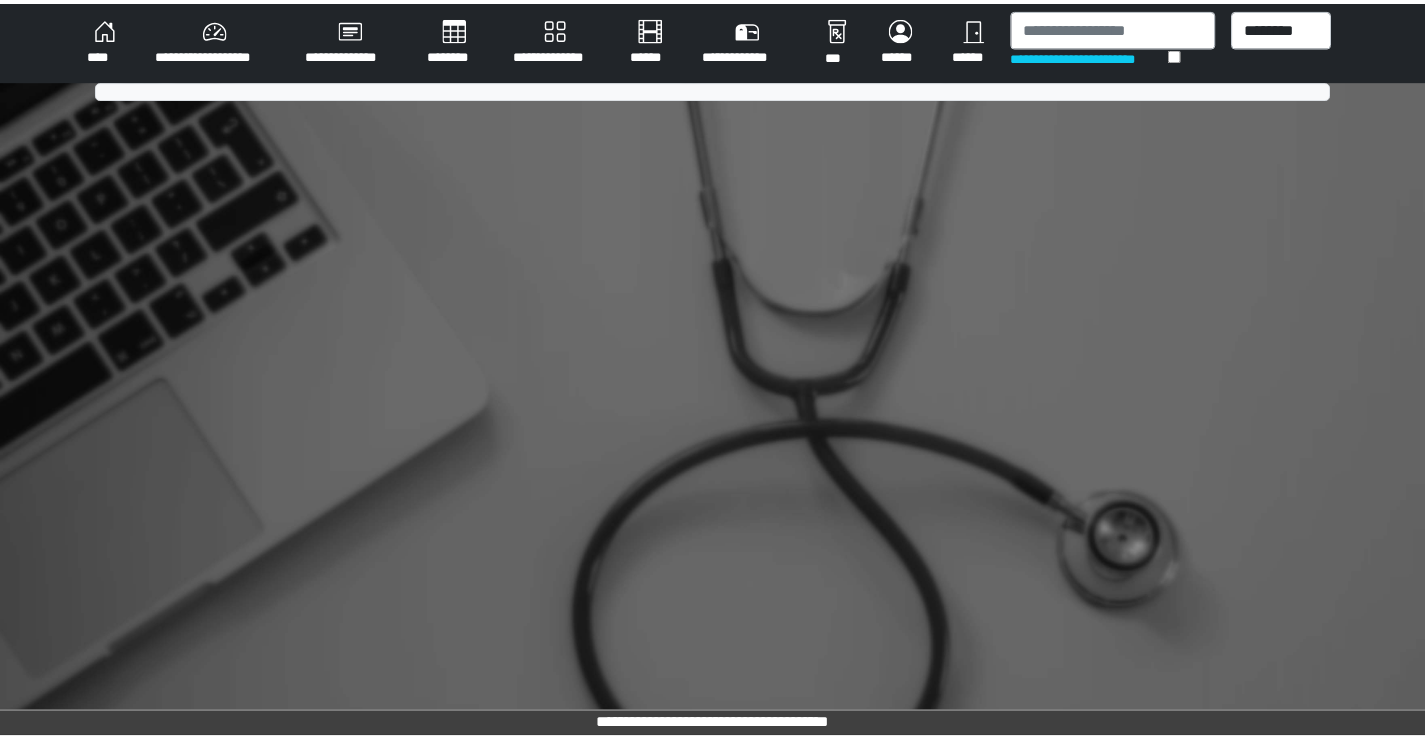 scroll, scrollTop: 0, scrollLeft: 0, axis: both 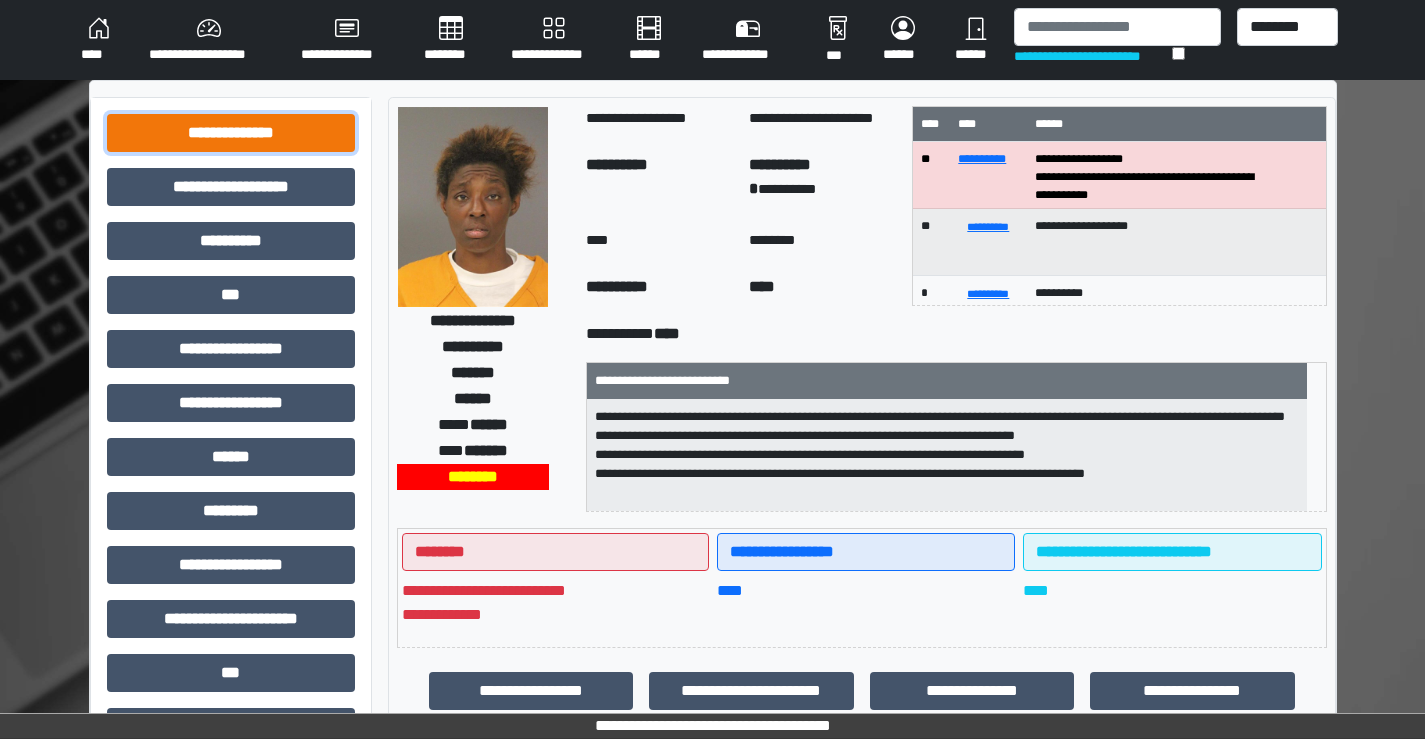 click on "**********" at bounding box center (231, 133) 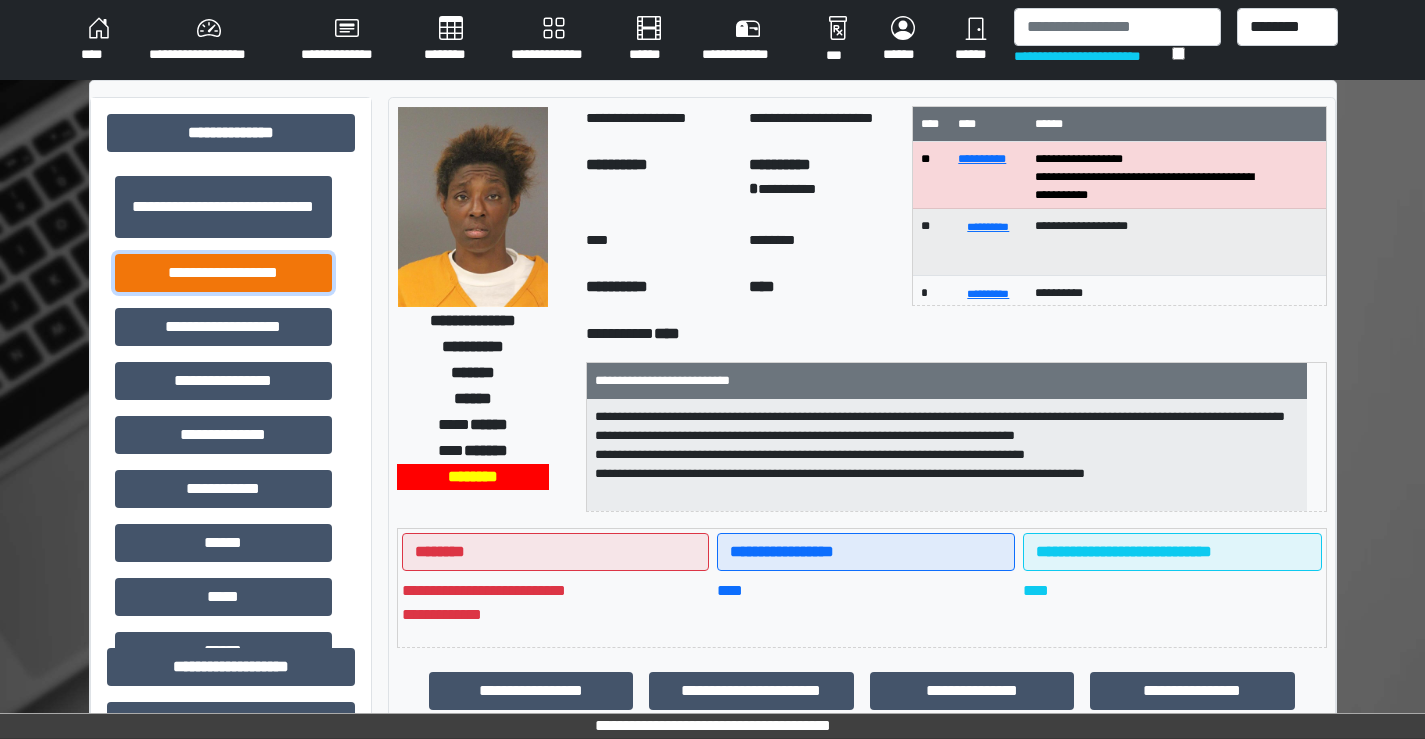 click on "**********" at bounding box center (223, 273) 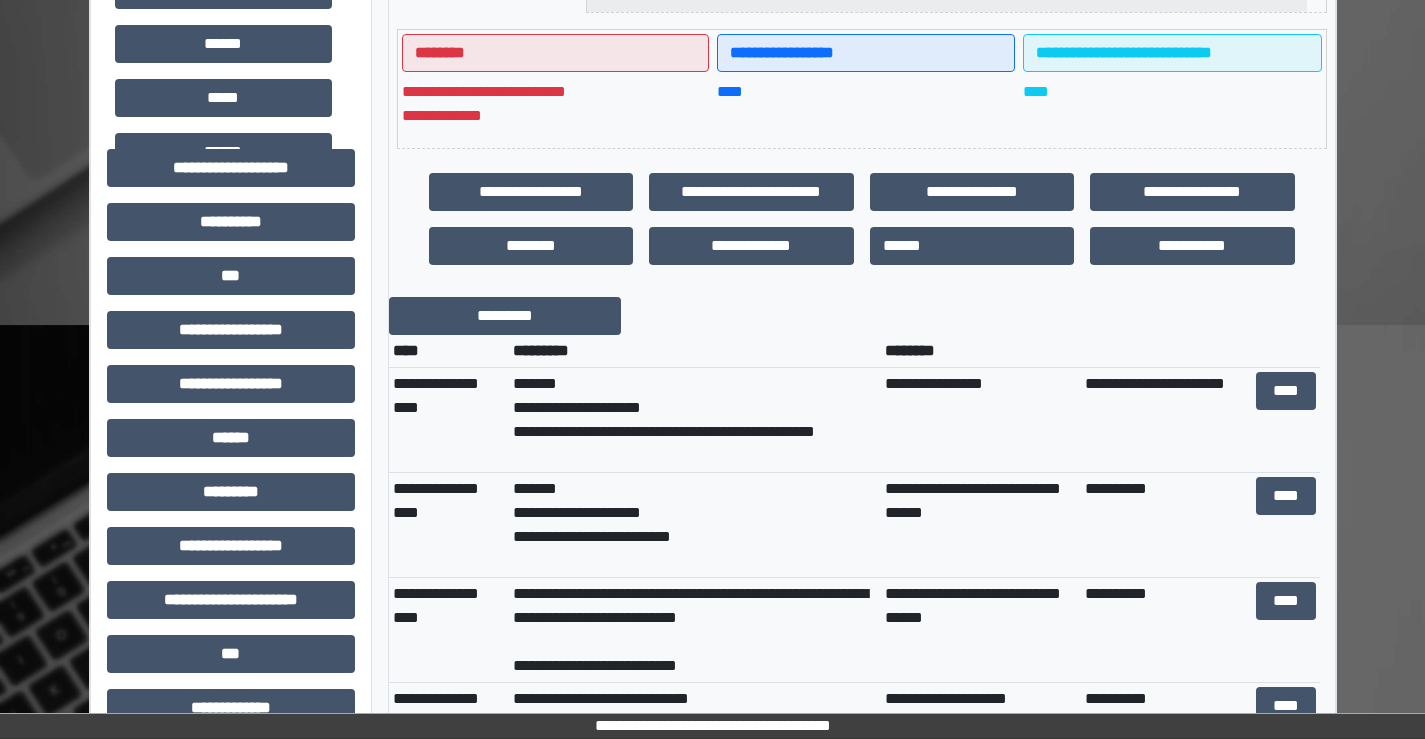 scroll, scrollTop: 500, scrollLeft: 0, axis: vertical 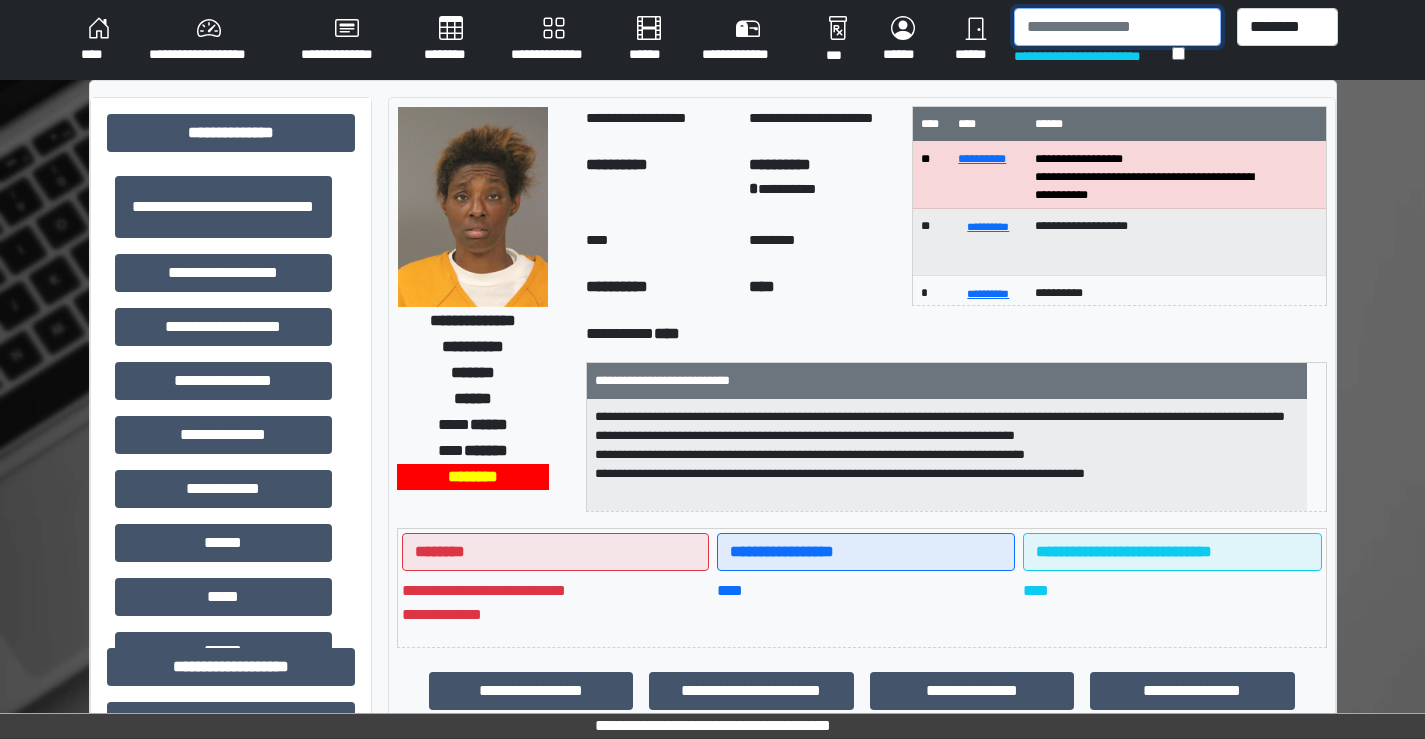 click at bounding box center [1117, 27] 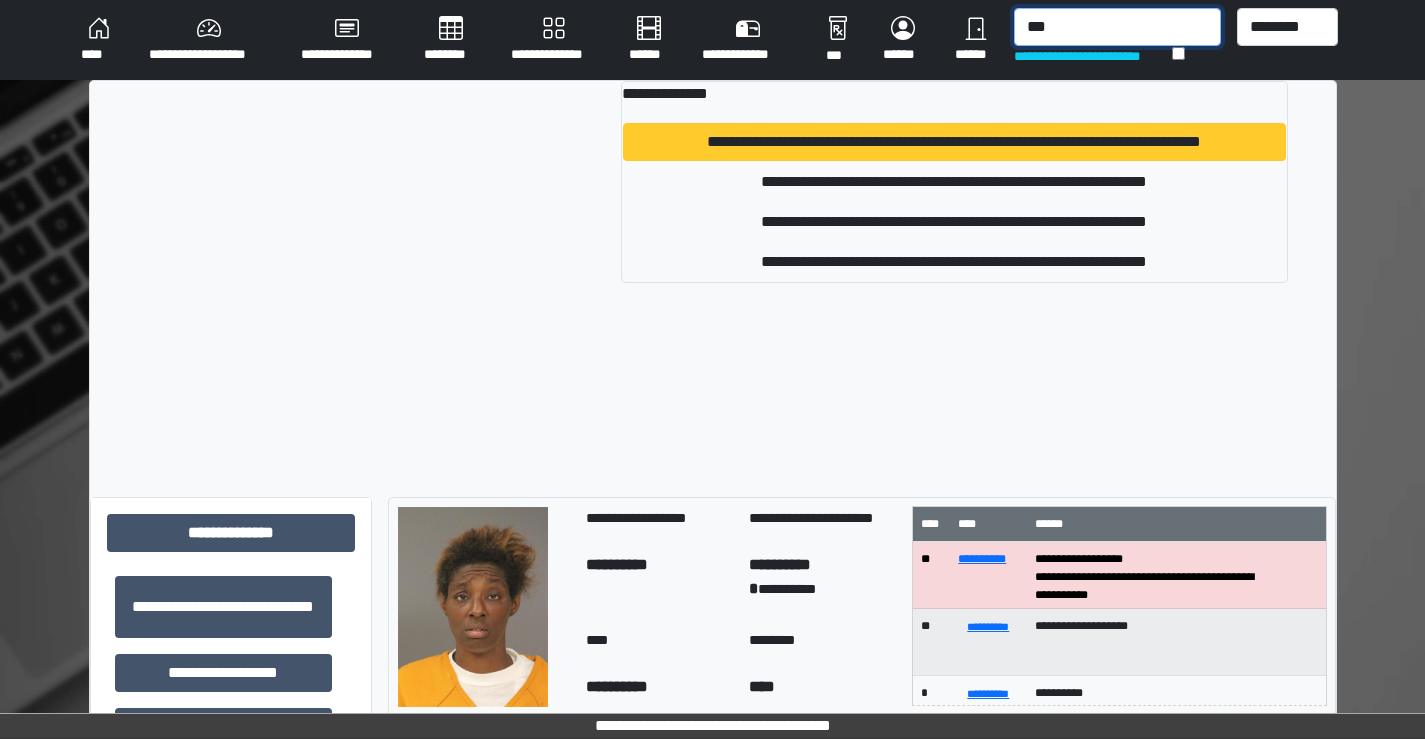 type on "***" 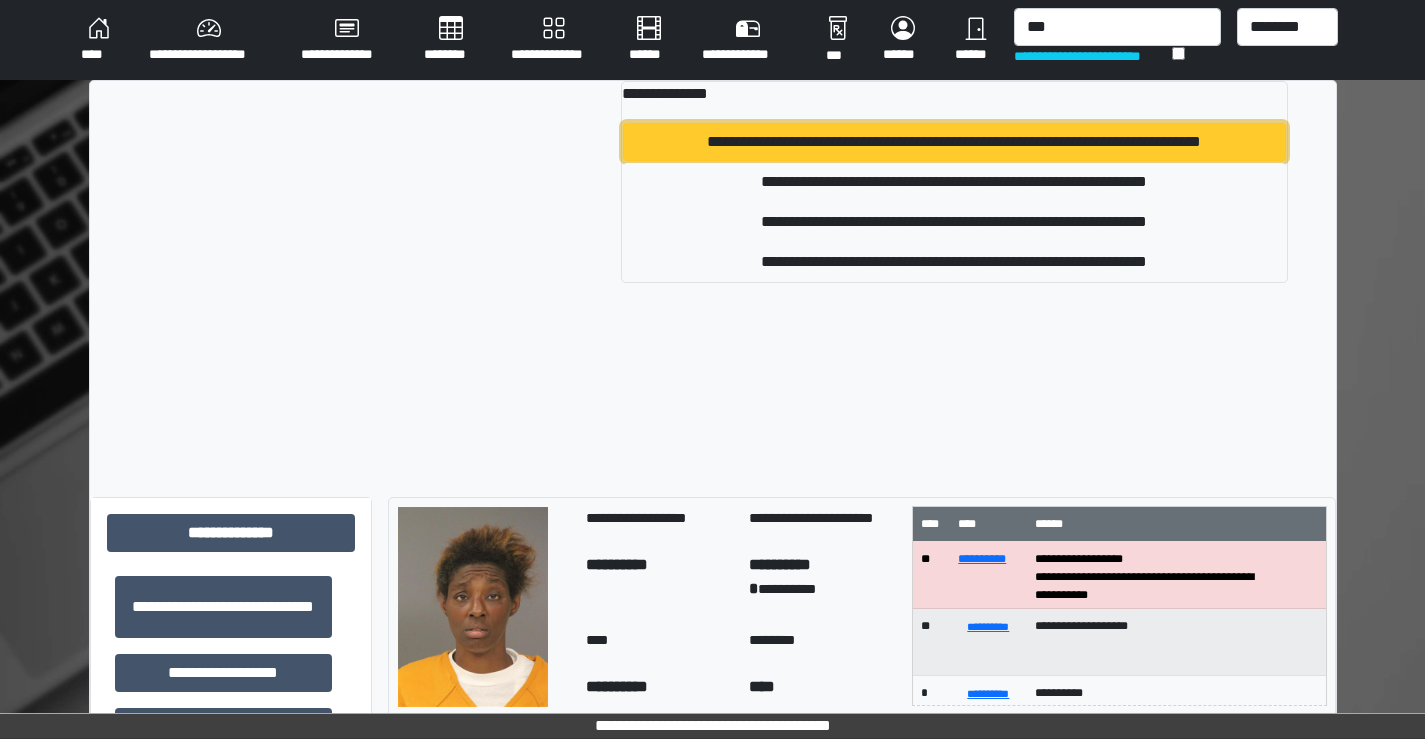 click on "**********" at bounding box center (954, 142) 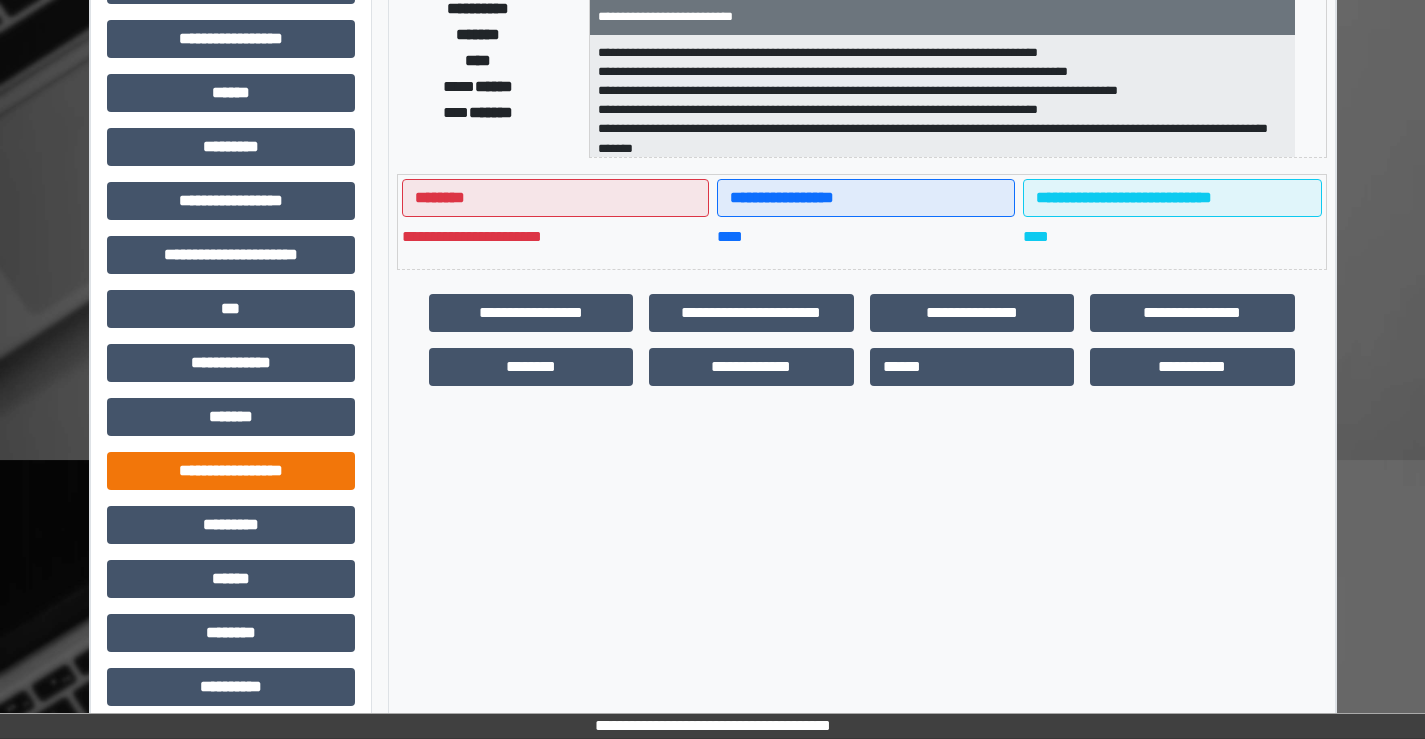scroll, scrollTop: 435, scrollLeft: 0, axis: vertical 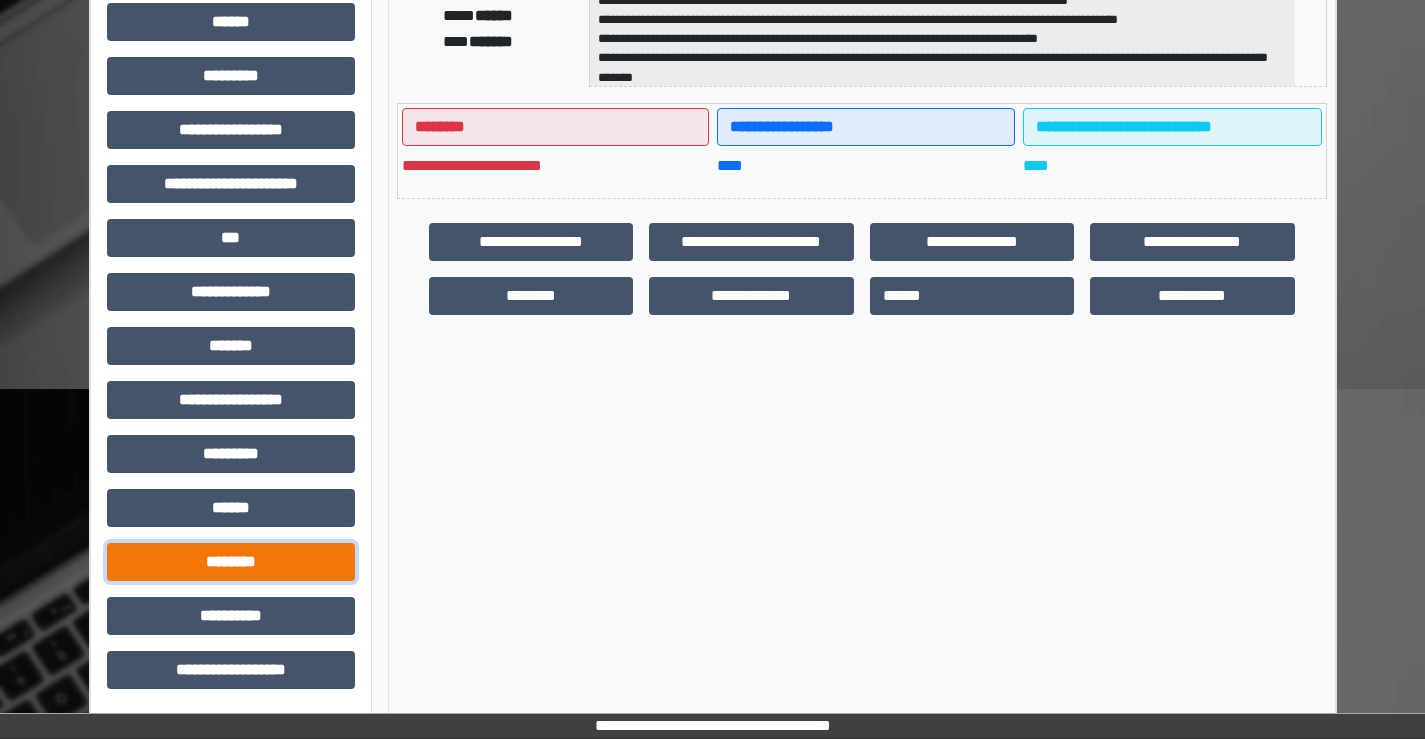click on "********" at bounding box center [231, 562] 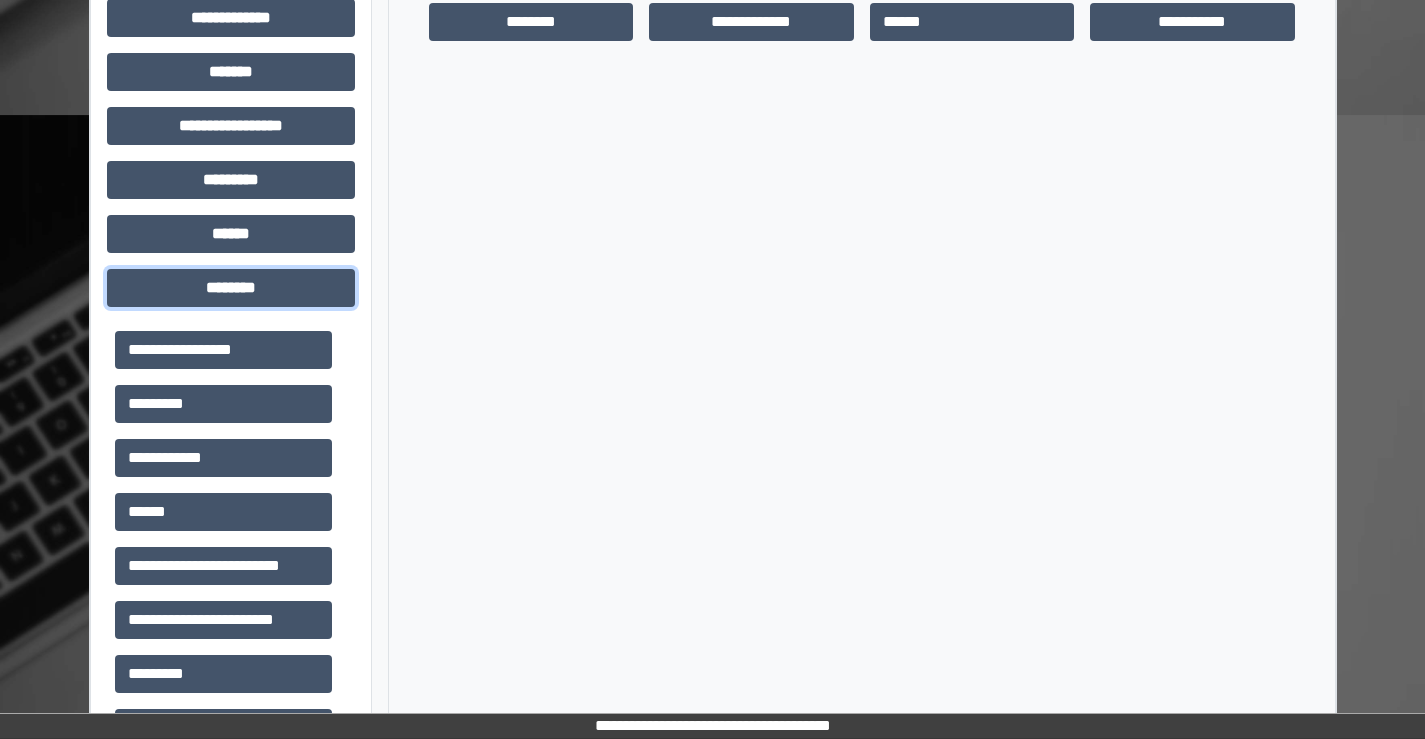 scroll, scrollTop: 735, scrollLeft: 0, axis: vertical 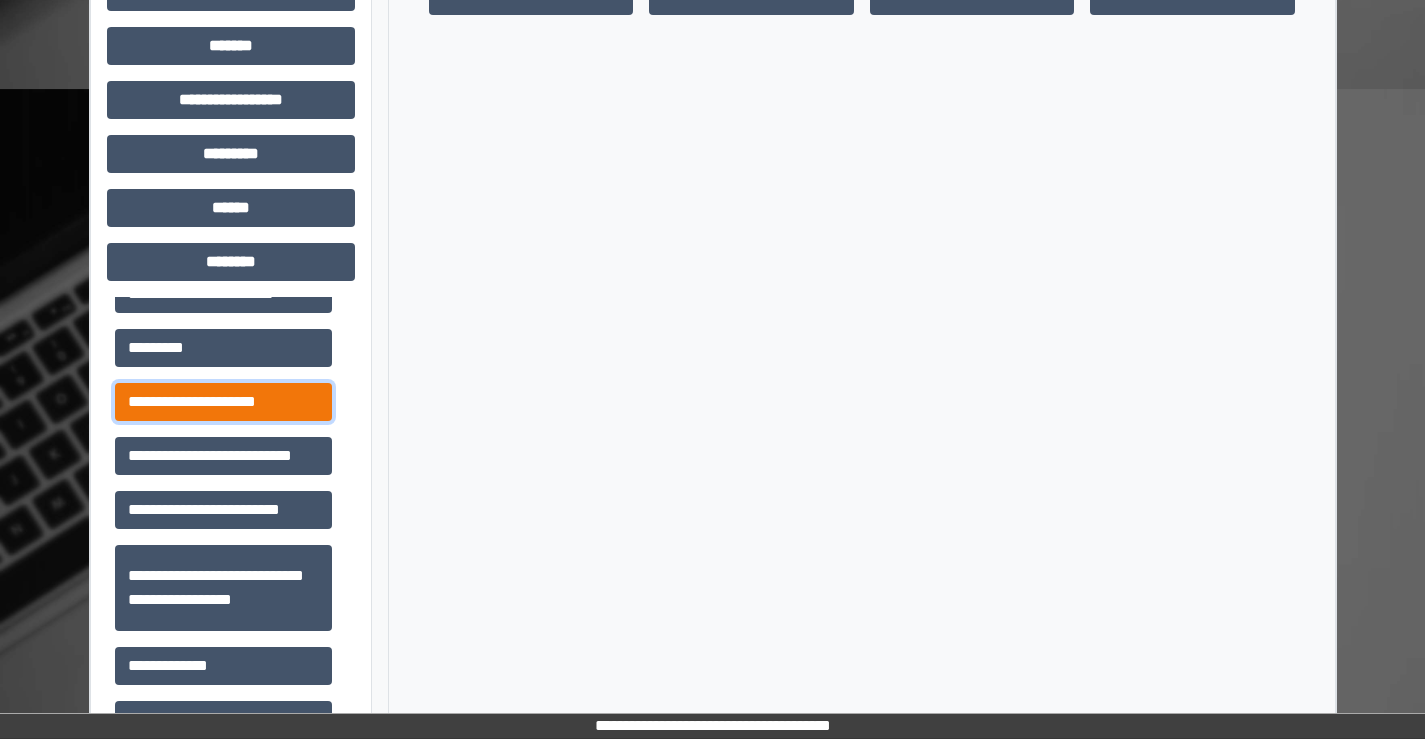 click on "**********" at bounding box center [223, 402] 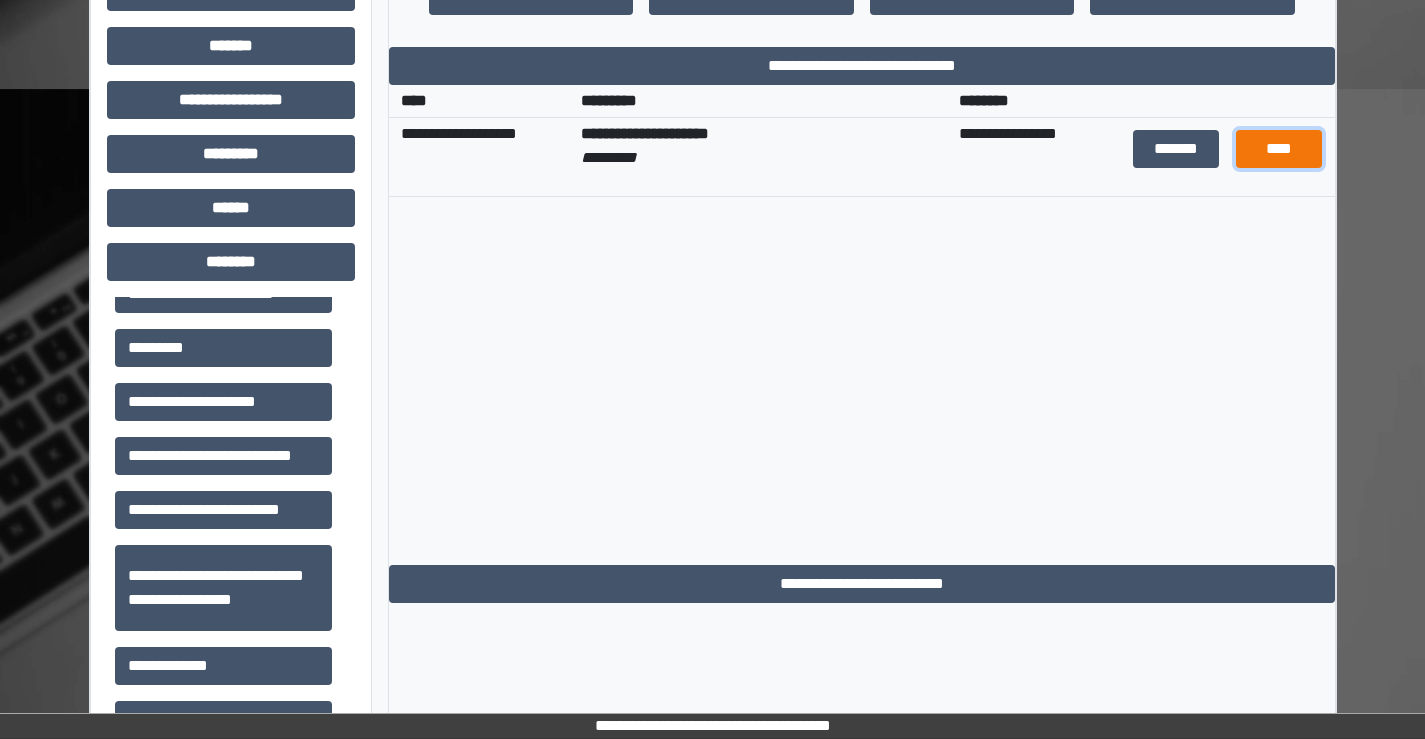 click on "****" at bounding box center (1279, 149) 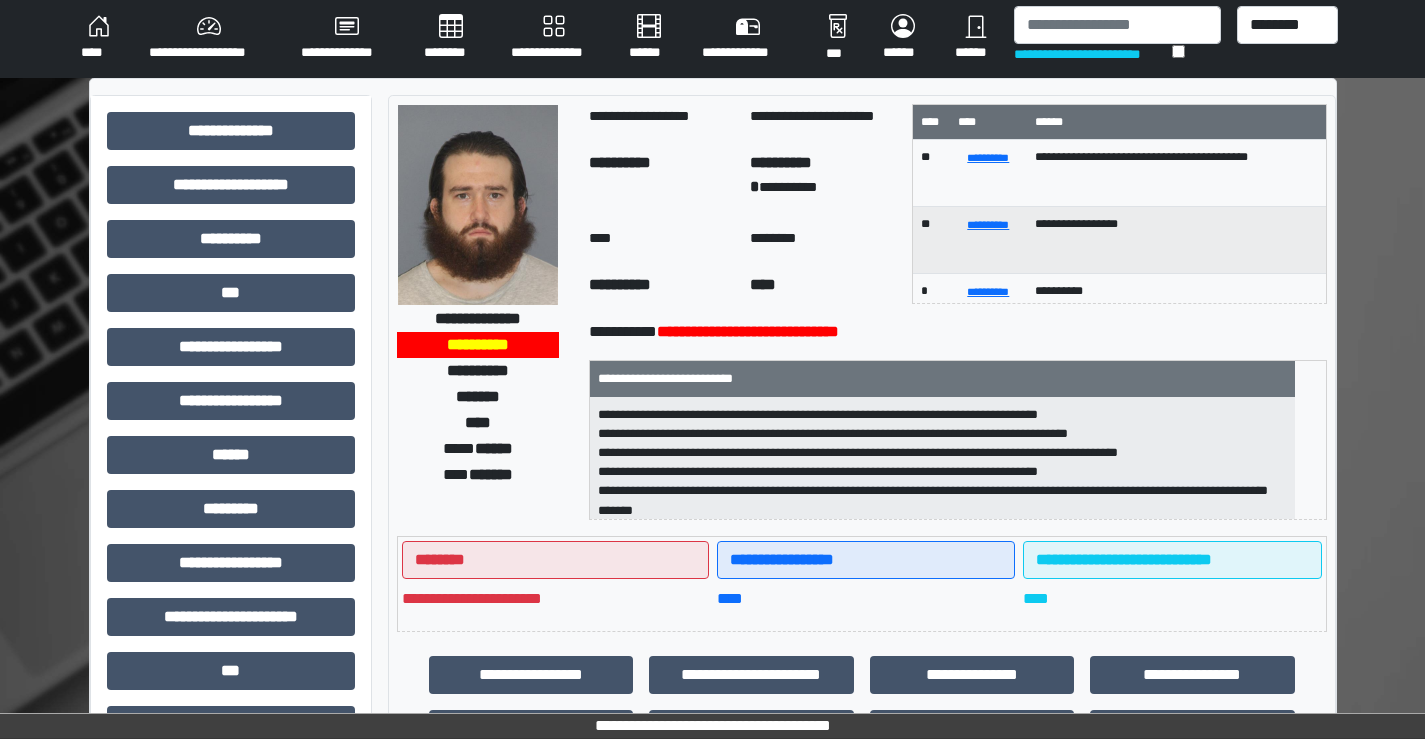 scroll, scrollTop: 0, scrollLeft: 0, axis: both 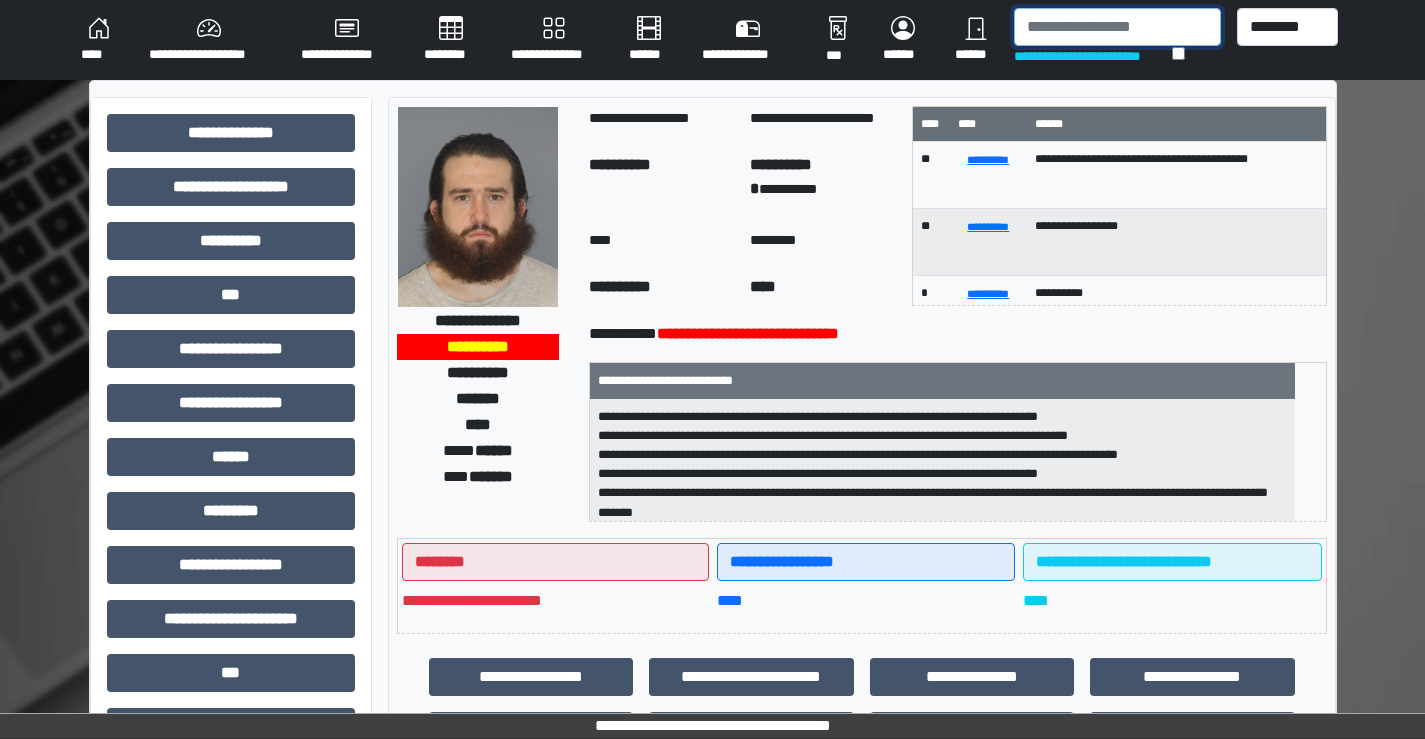 click at bounding box center (1117, 27) 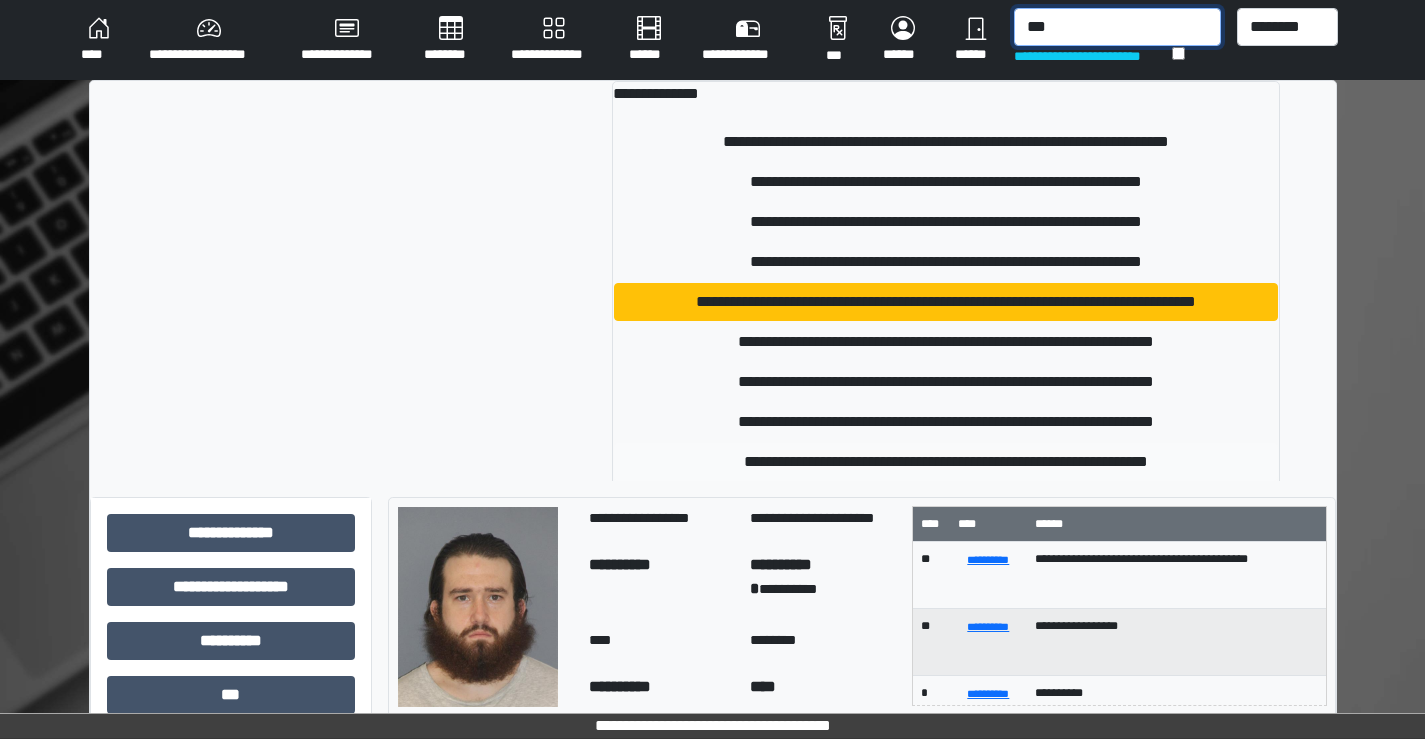 type on "***" 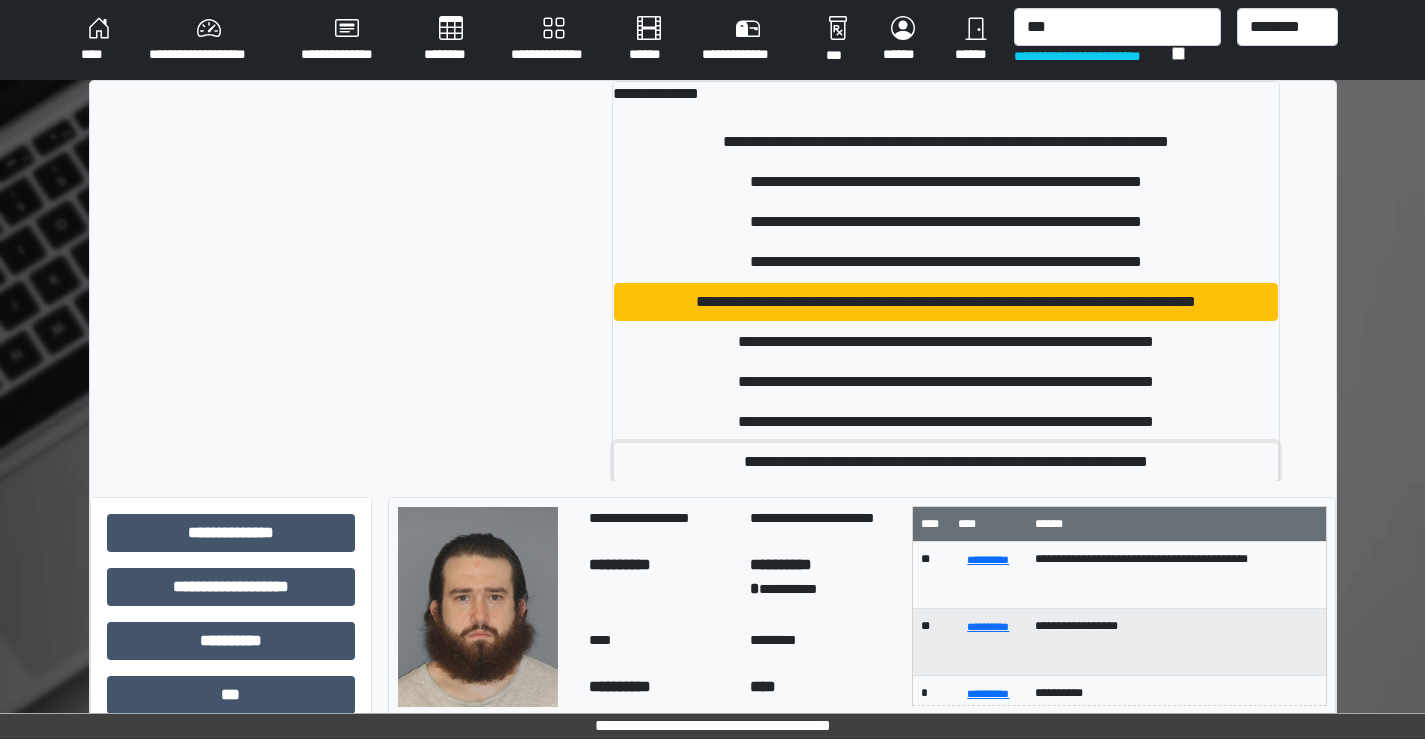 click on "**********" at bounding box center [946, 462] 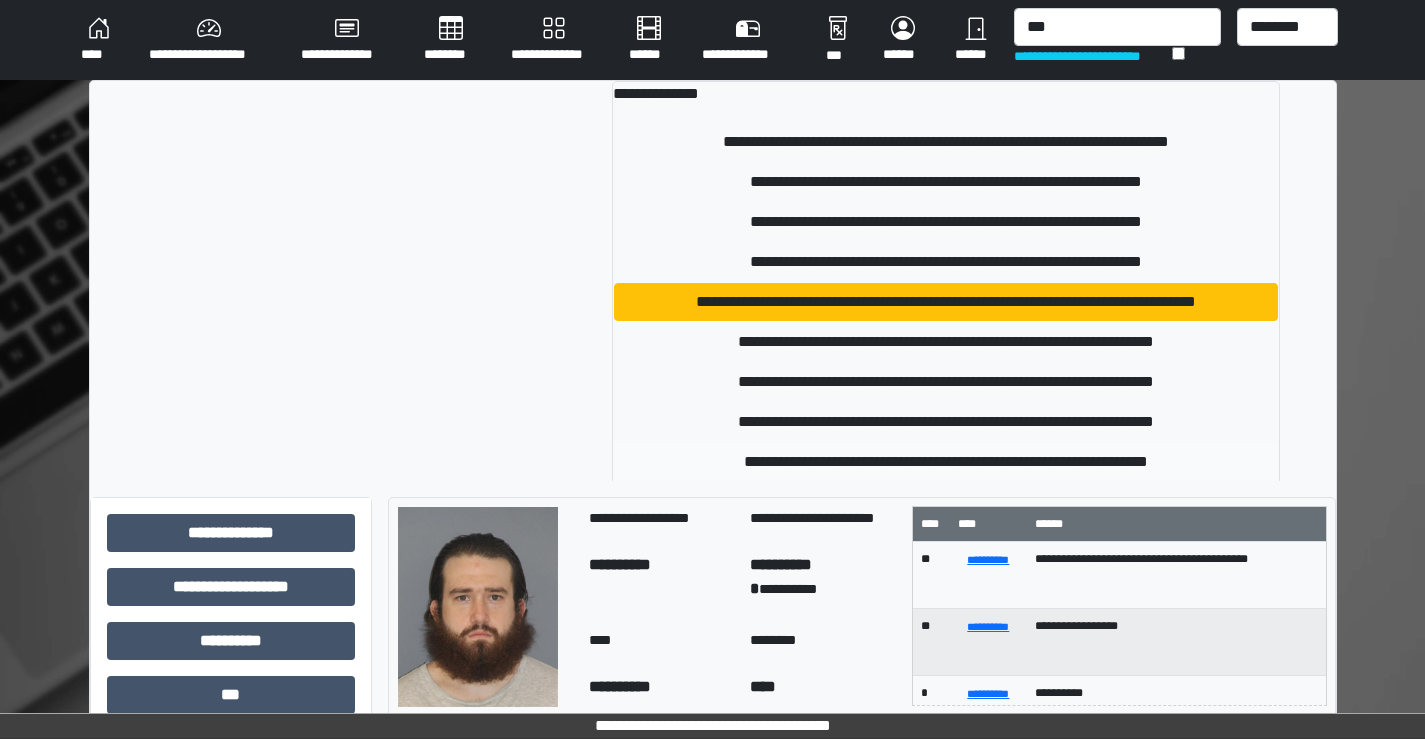 type 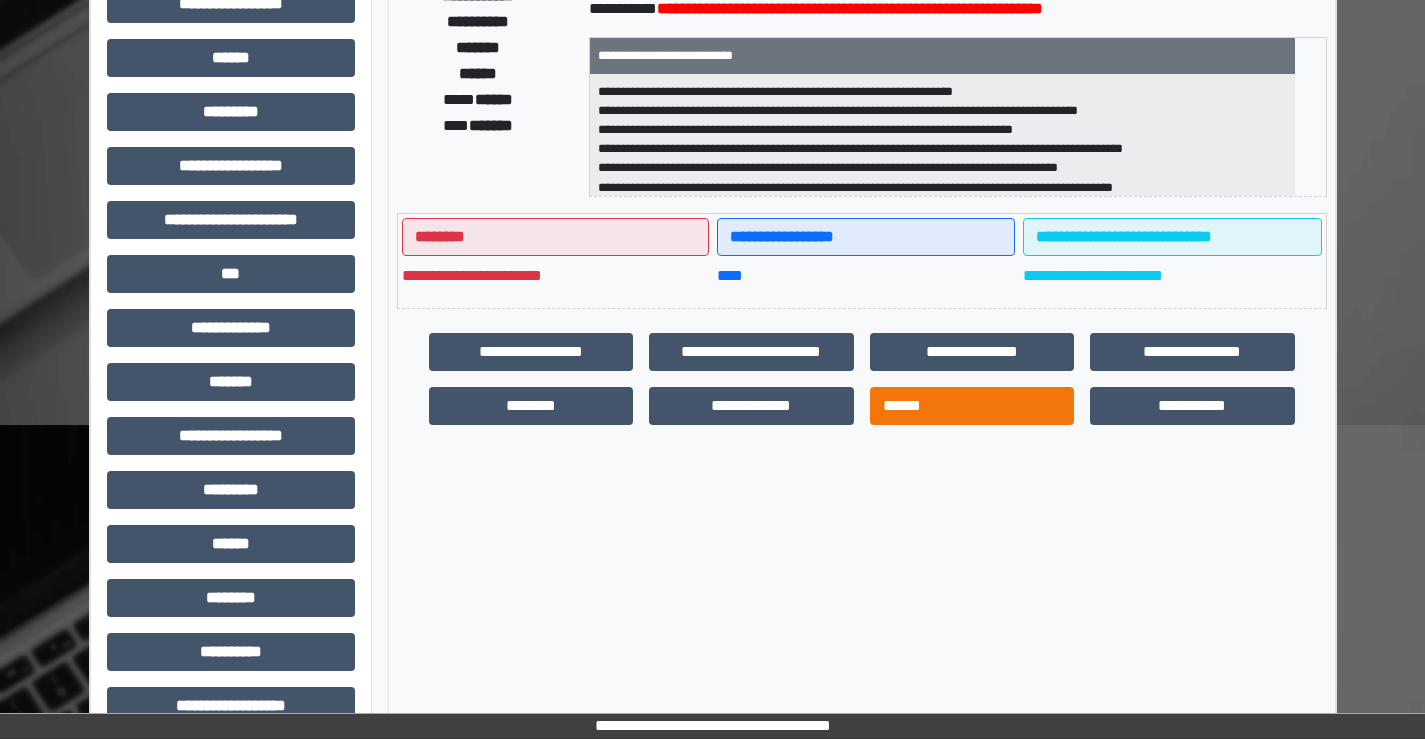 scroll, scrollTop: 400, scrollLeft: 0, axis: vertical 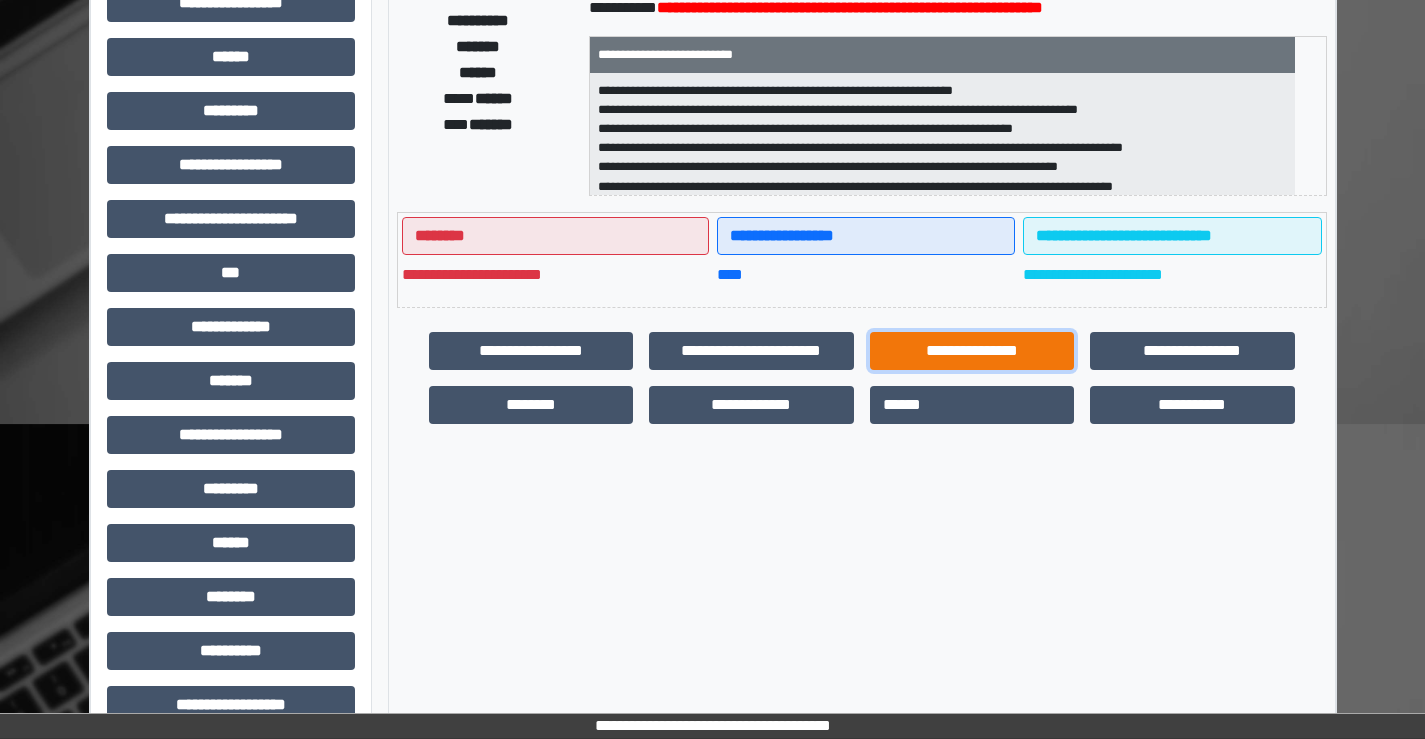 click on "**********" at bounding box center [972, 351] 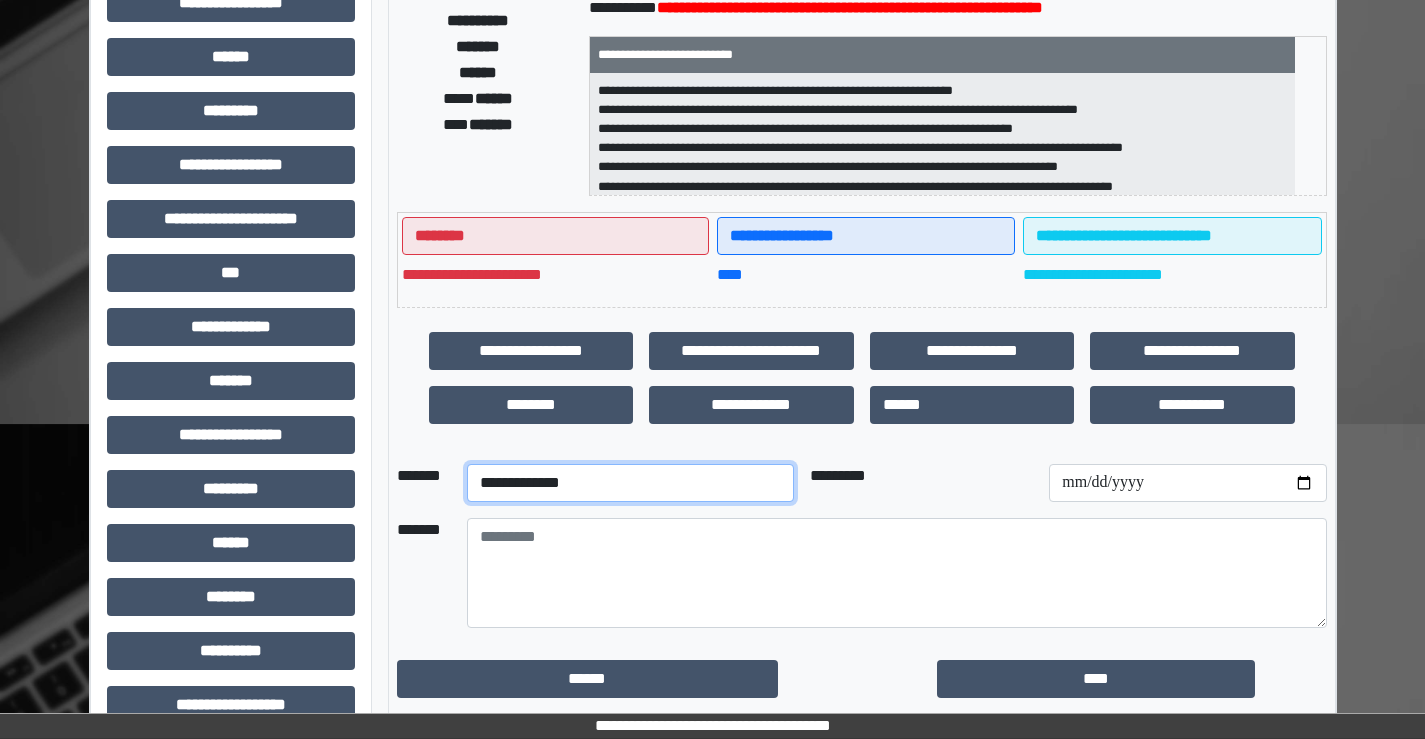 click on "**********" at bounding box center (630, 483) 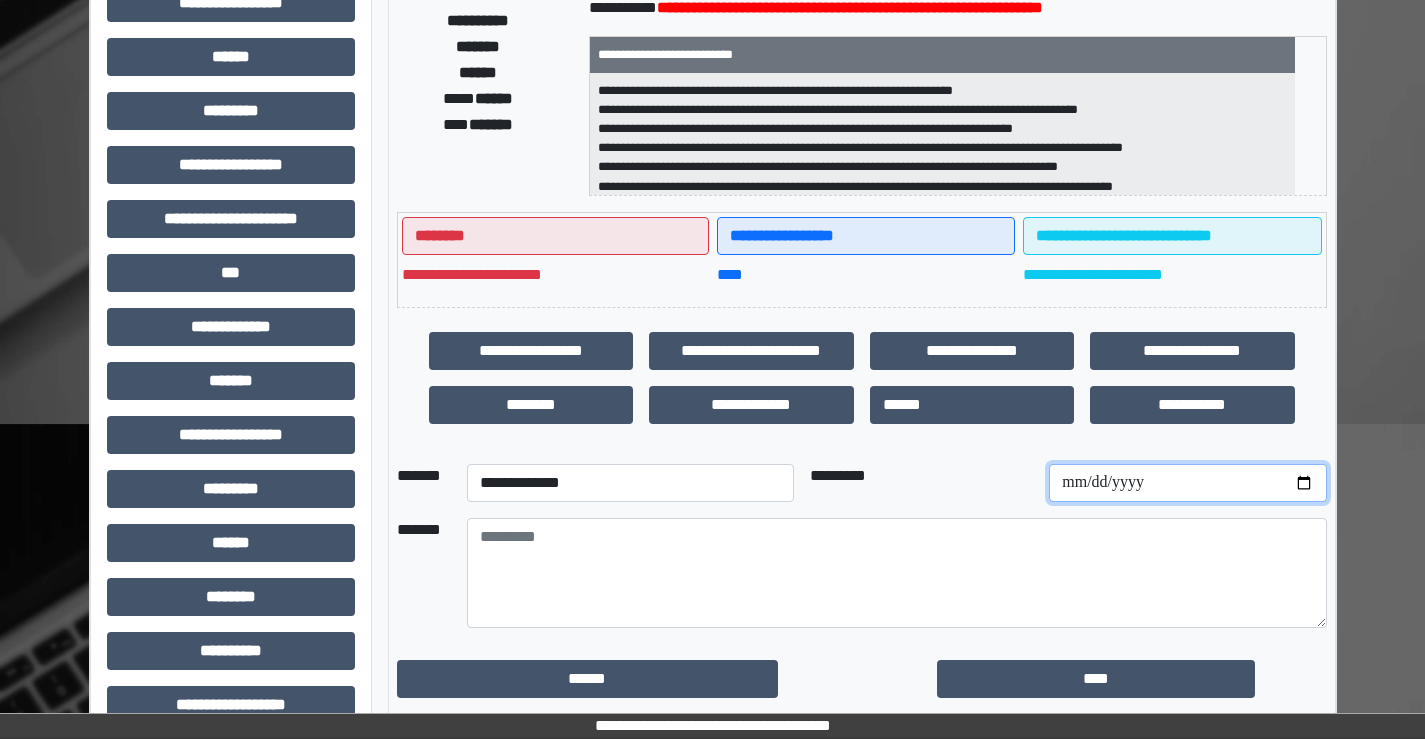 click at bounding box center (1187, 483) 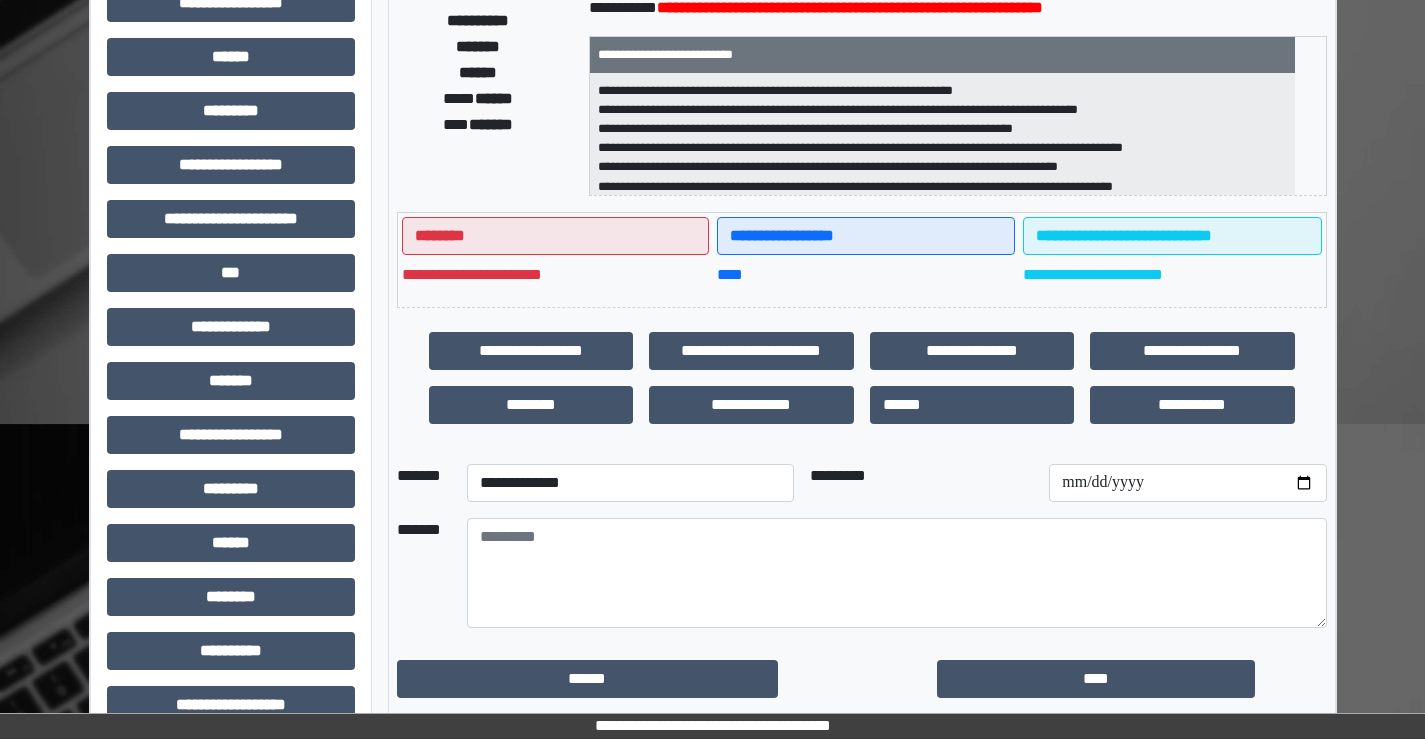 click on "*** *******" at bounding box center [478, 125] 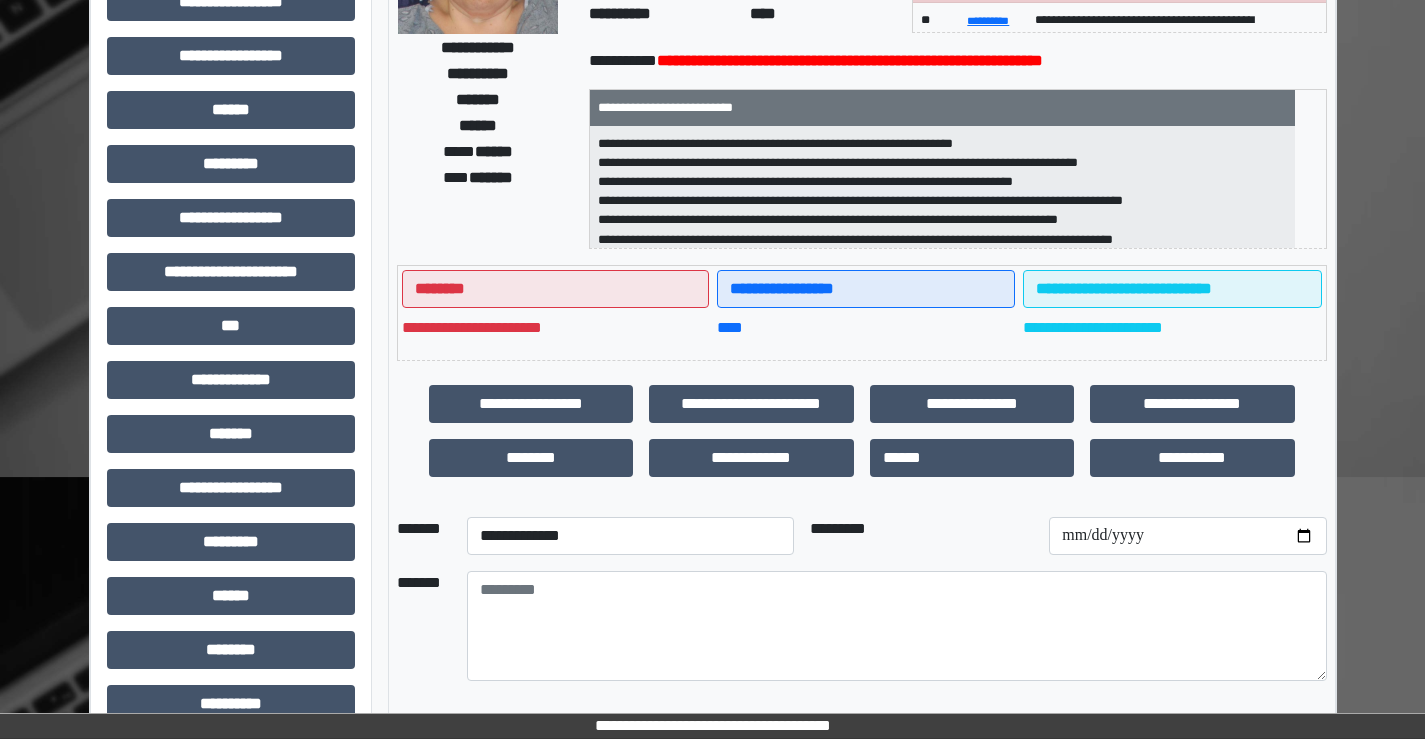 scroll, scrollTop: 300, scrollLeft: 0, axis: vertical 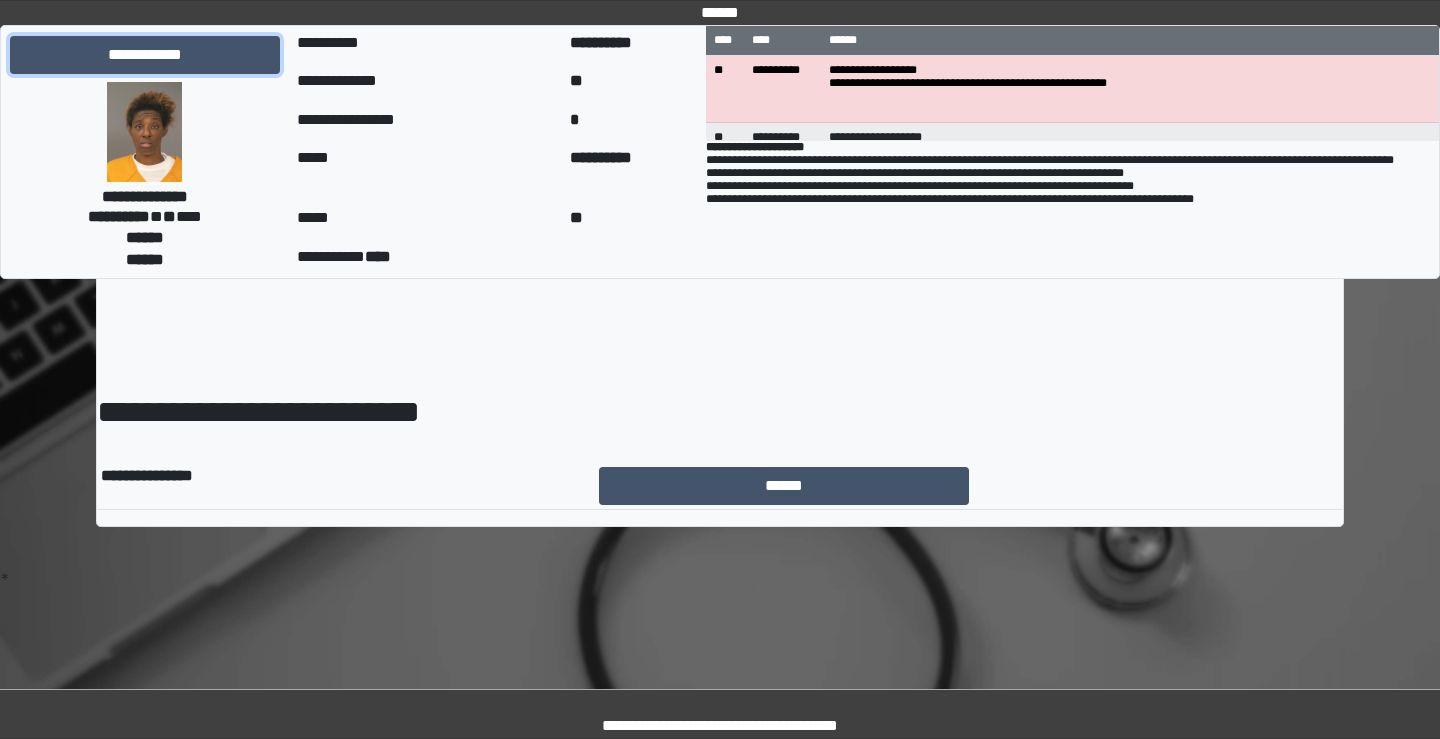 click on "**********" at bounding box center (145, 55) 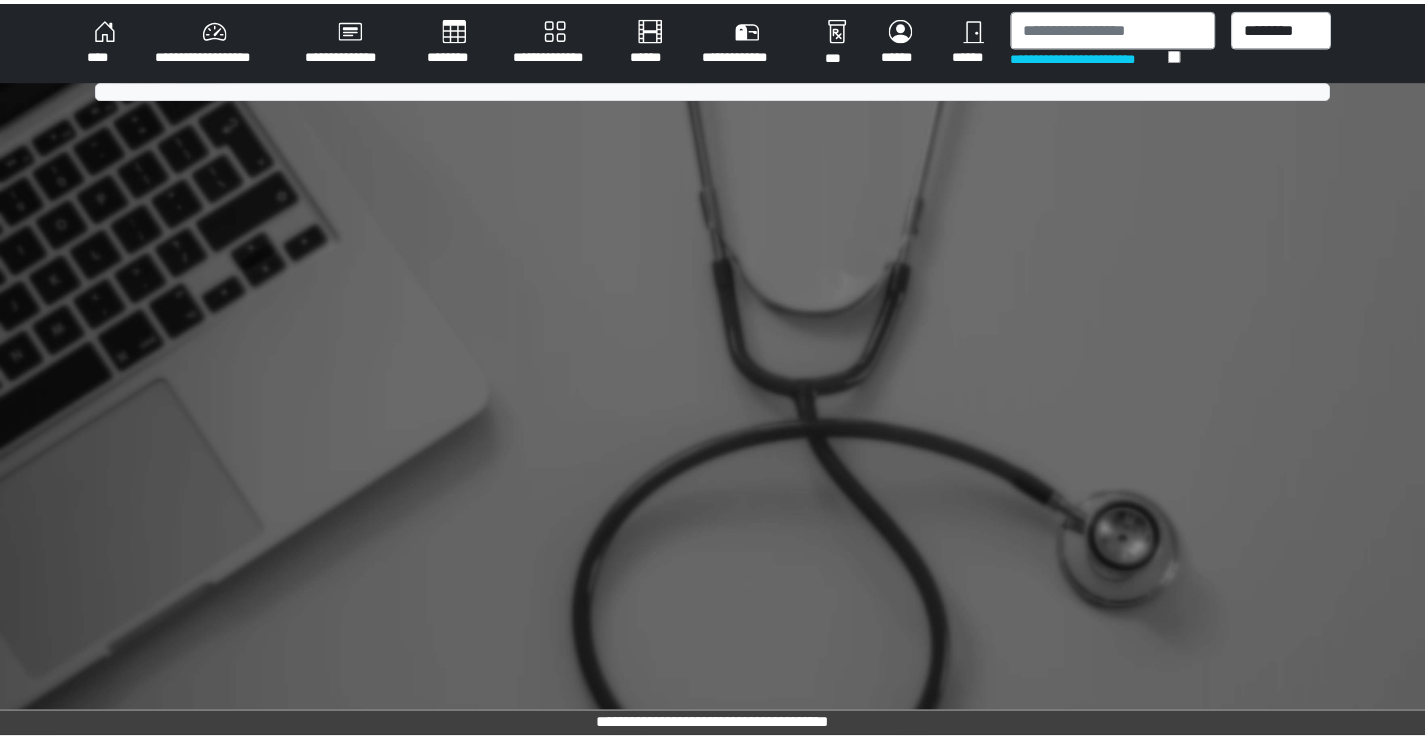 scroll, scrollTop: 0, scrollLeft: 0, axis: both 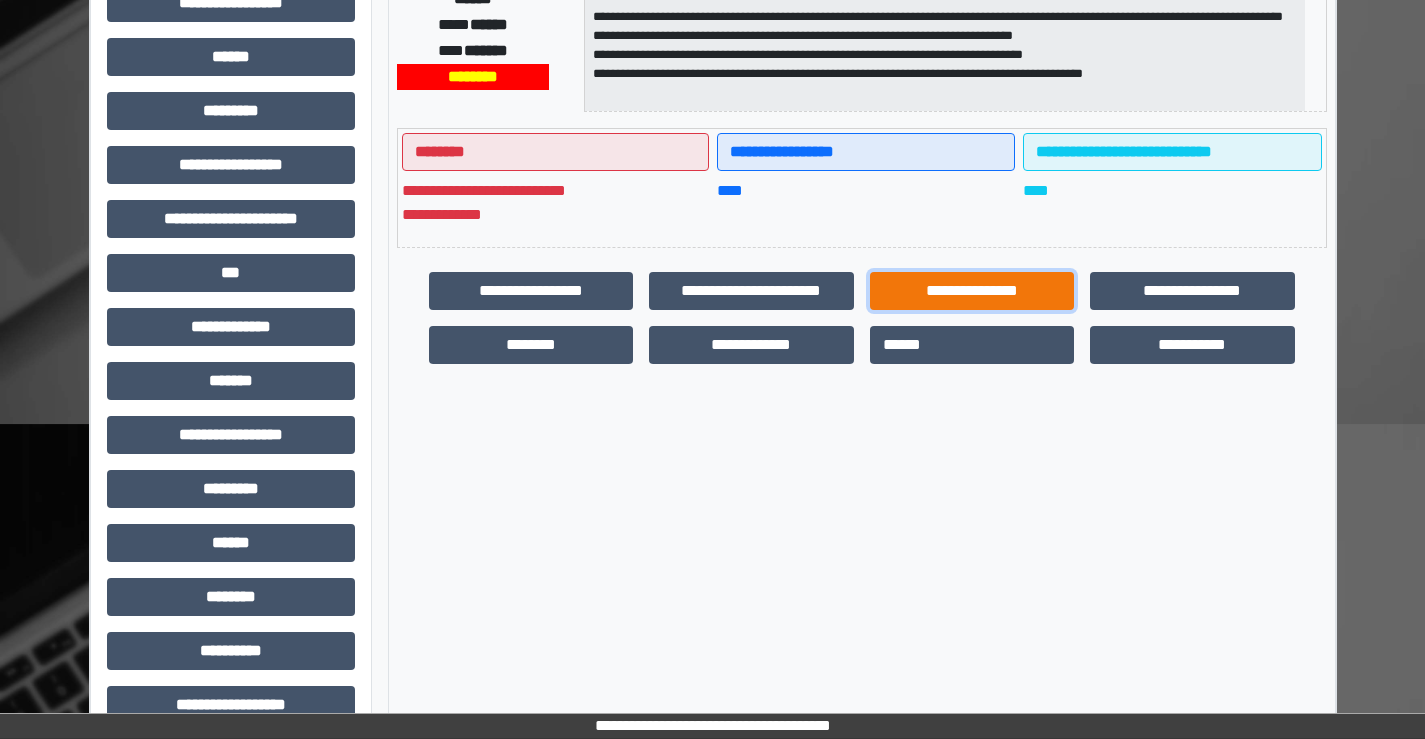 click on "**********" at bounding box center [972, 291] 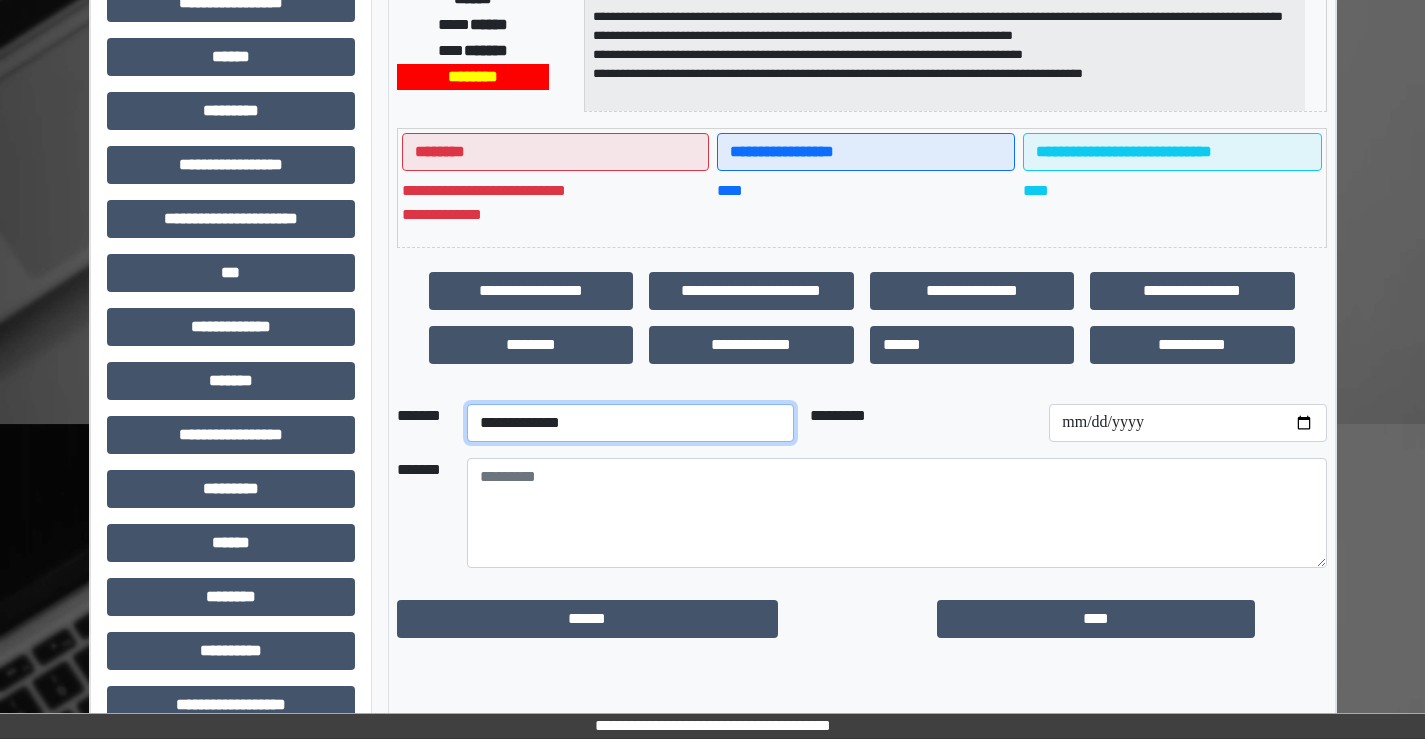click on "**********" at bounding box center [630, 423] 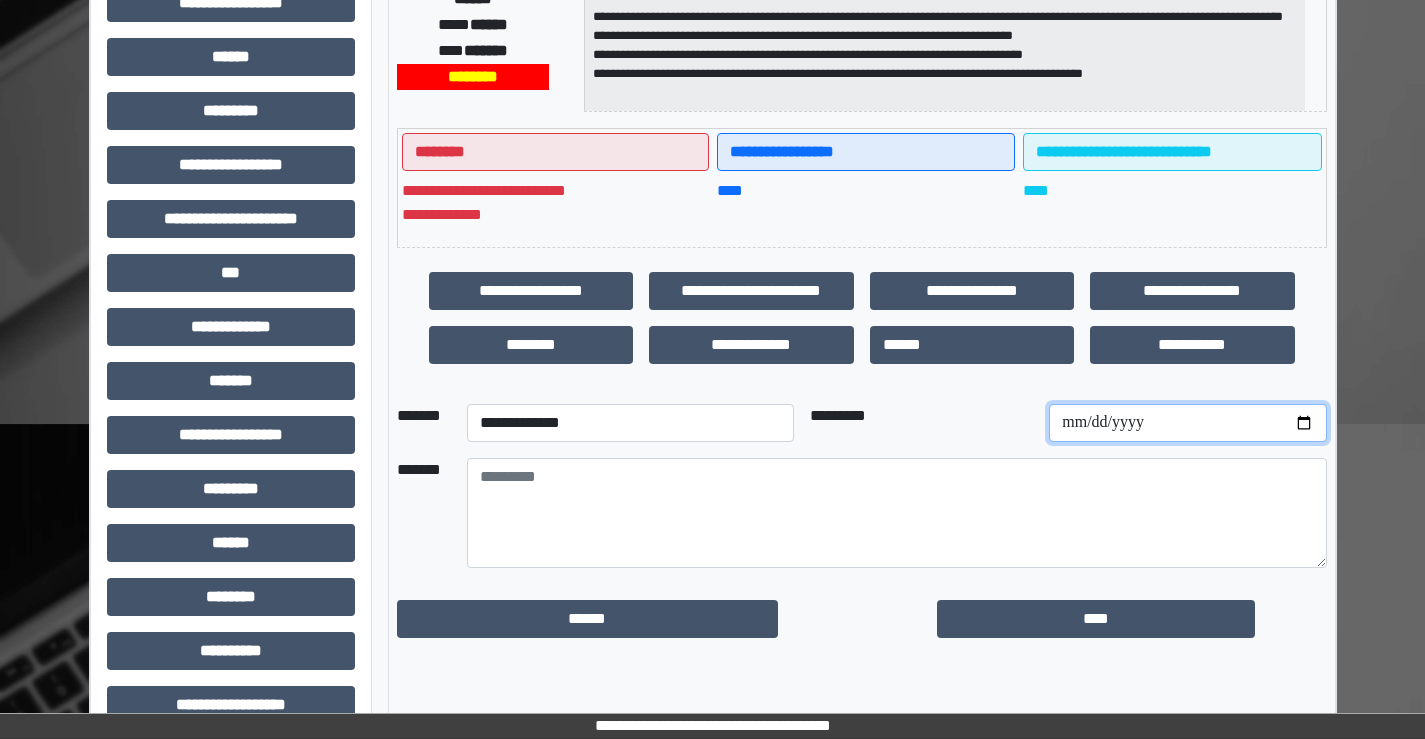 click at bounding box center [1187, 423] 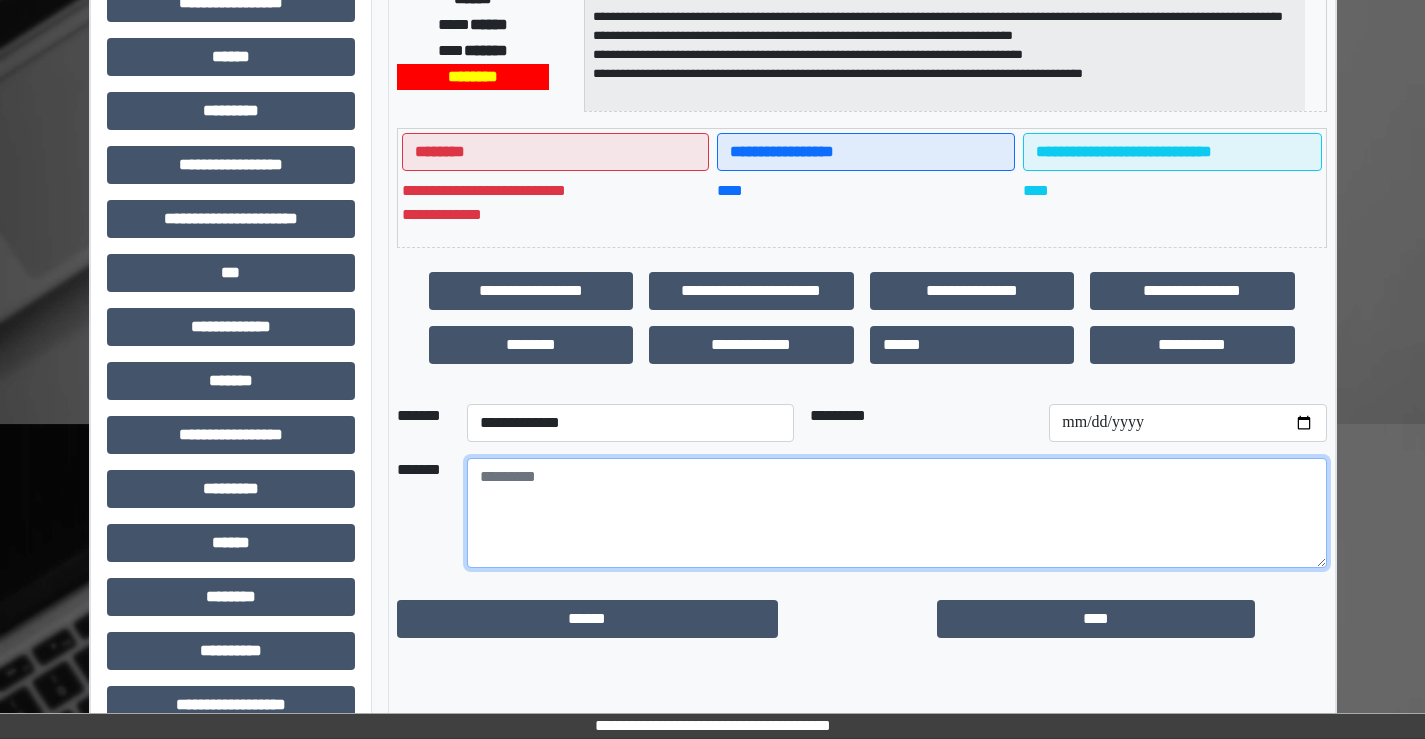 click at bounding box center [897, 513] 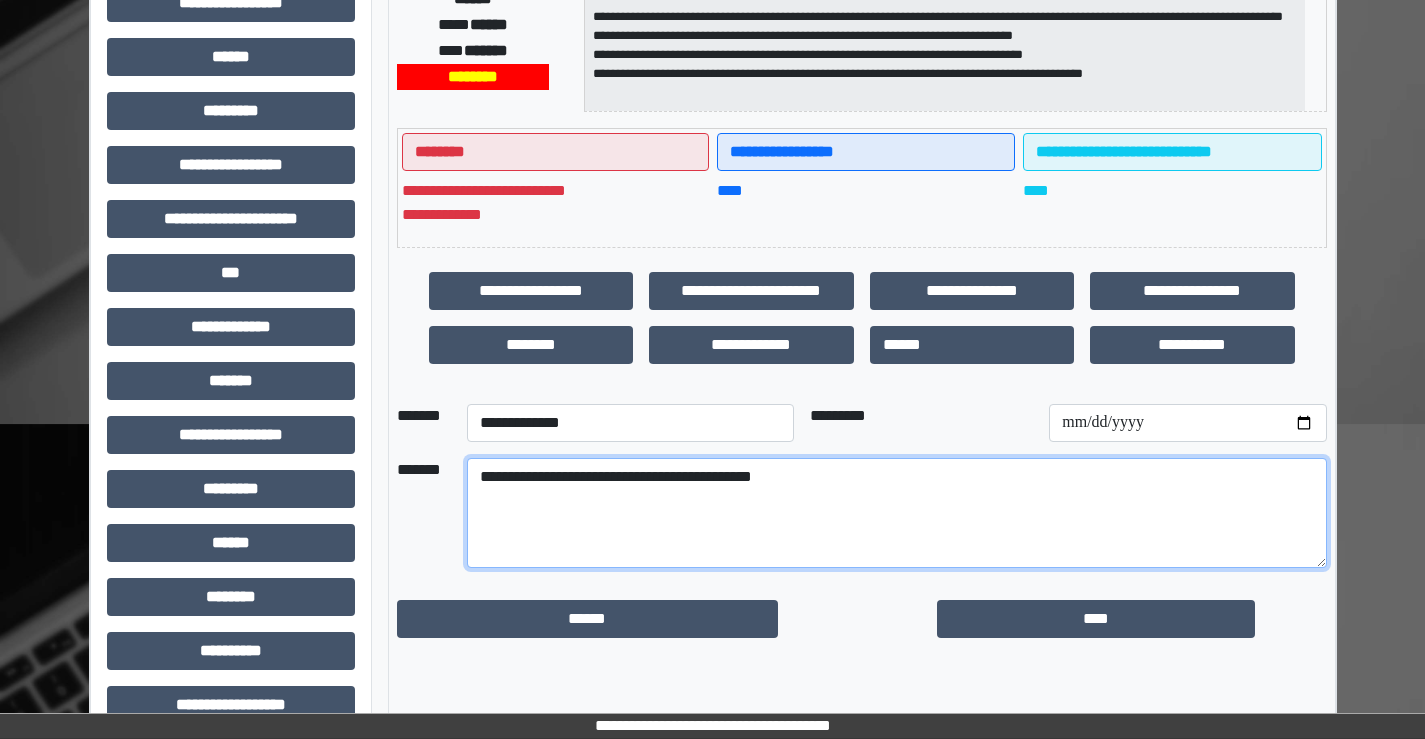 type on "**********" 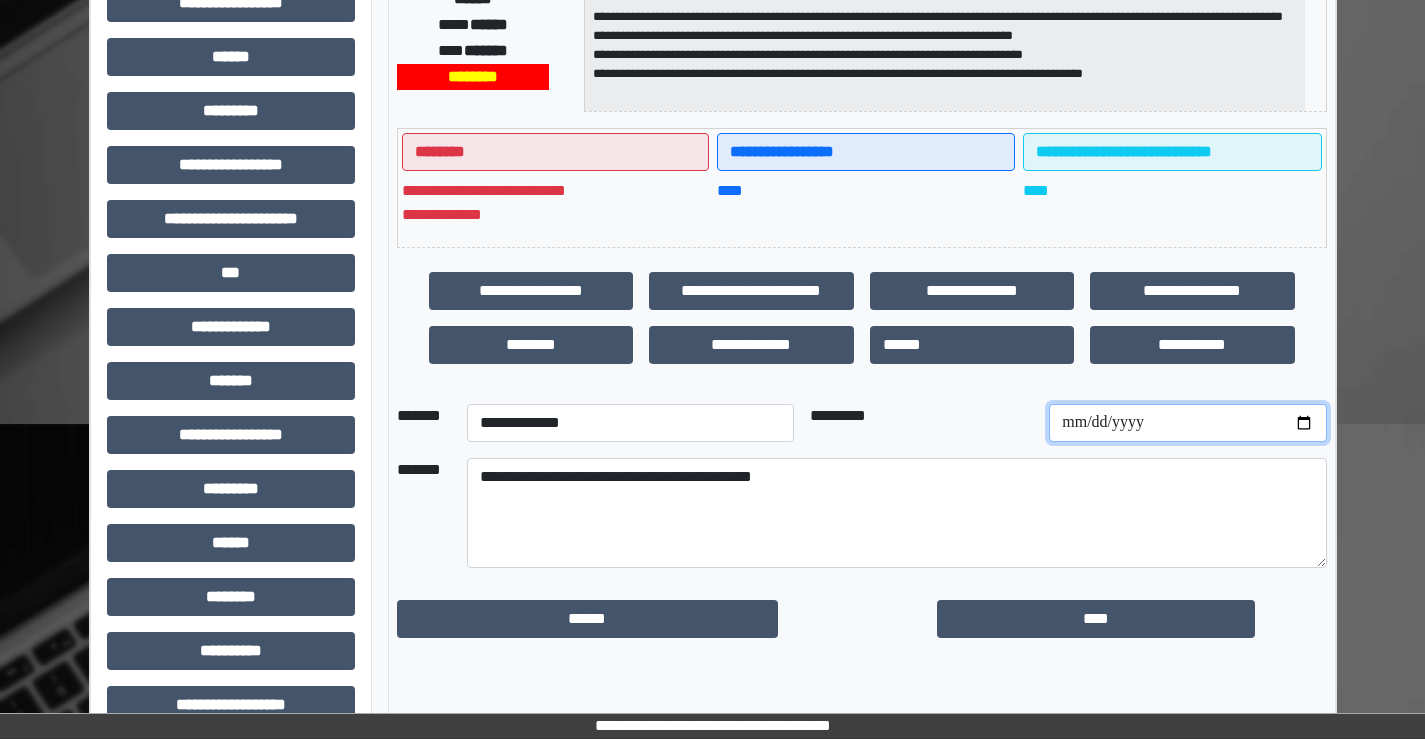 click on "**********" at bounding box center (1187, 423) 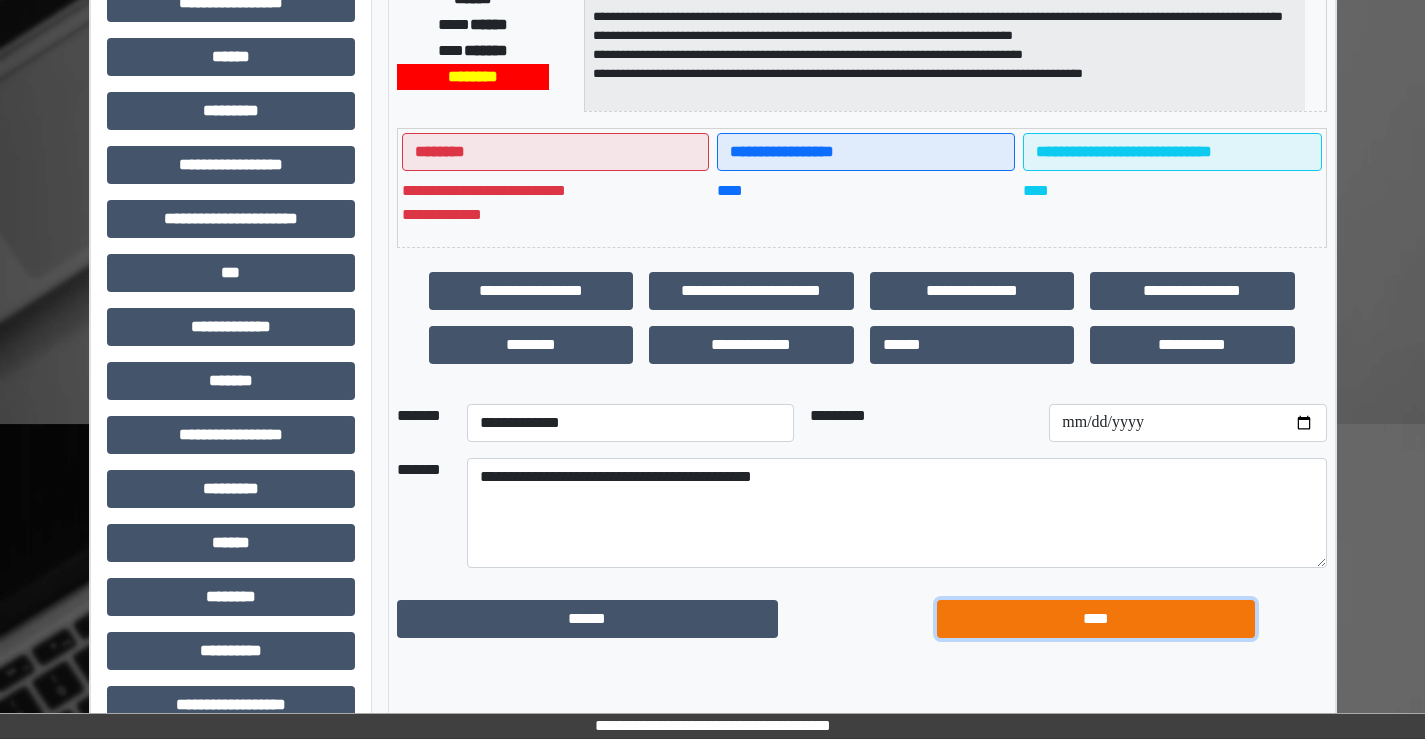 click on "****" at bounding box center [1096, 619] 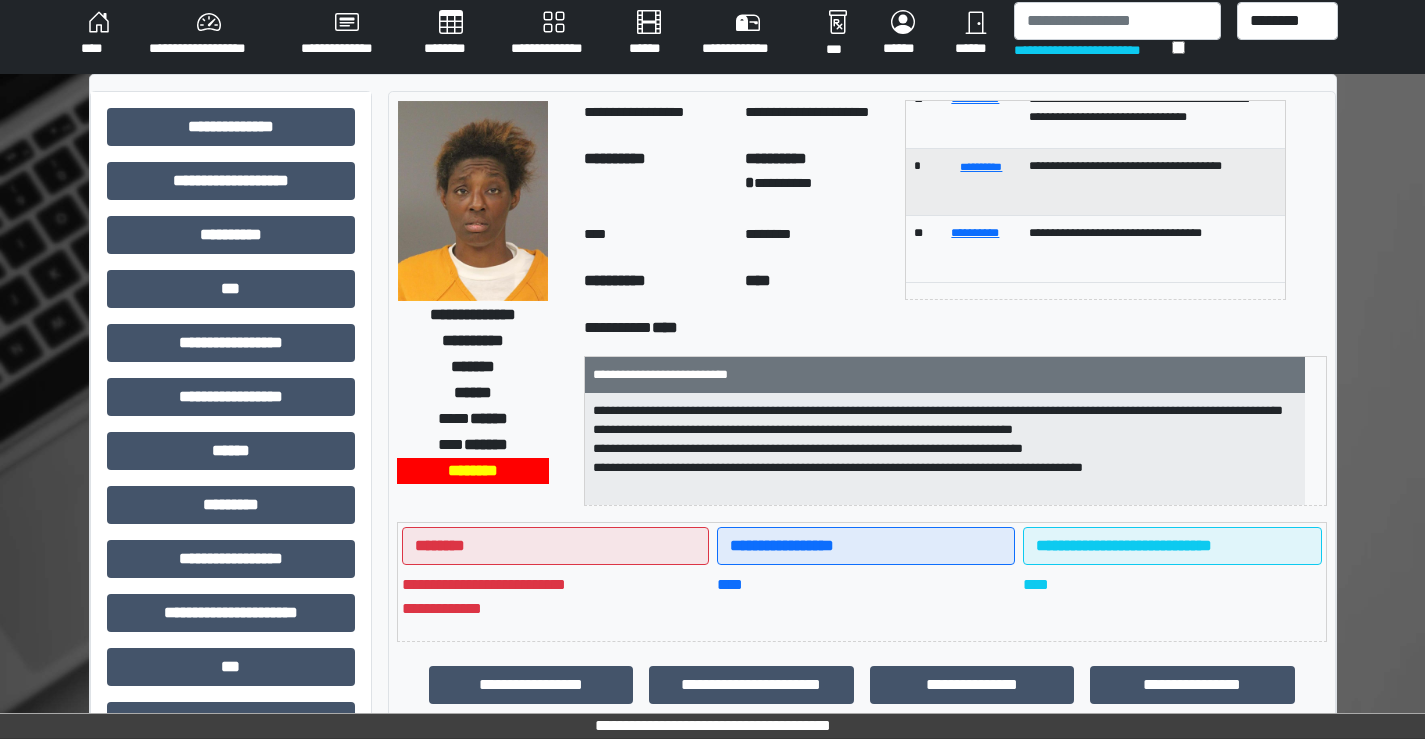 scroll, scrollTop: 0, scrollLeft: 0, axis: both 